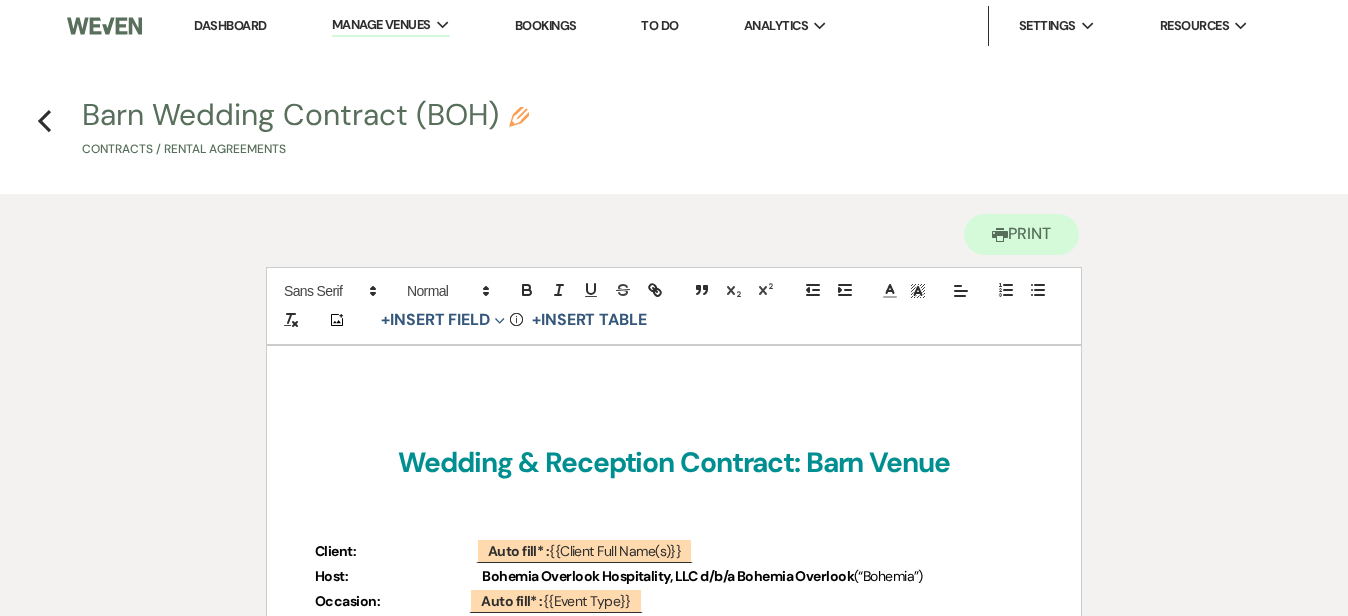 scroll, scrollTop: -2, scrollLeft: 0, axis: vertical 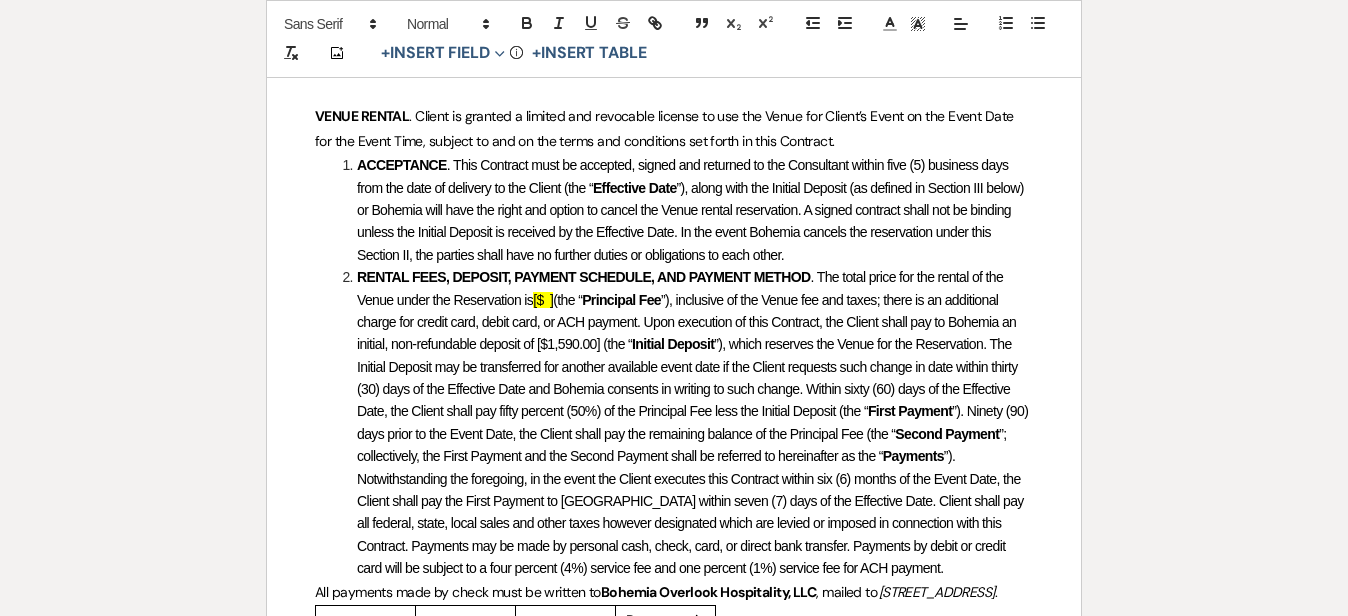 click on "Wedding & Reception Contract: Barn Venue Client: ﻿                                    ﻿
Auto fill* :
{{Client Full Name(s)}}
﻿   Host:                                         Bohemia Overlook Hospitality, LLC d/b/a Bohemia Overlook  (“Bohemia”)  Occasion:                            ﻿
Auto fill* :
{{Event Type}}
﻿   Event Date:                         ﻿
Auto fill* :
{{Event Date}}
﻿   Event Time:                      ﻿
Click to fill* :
Time
﻿        [1O:00 AM to 10:00 PM]  Sales Manager: ﻿             ﻿
Click to fill* :
Name
﻿    Location: 88 Rivers Edge Road, North East, Maryland 21901" at bounding box center [674, 2575] 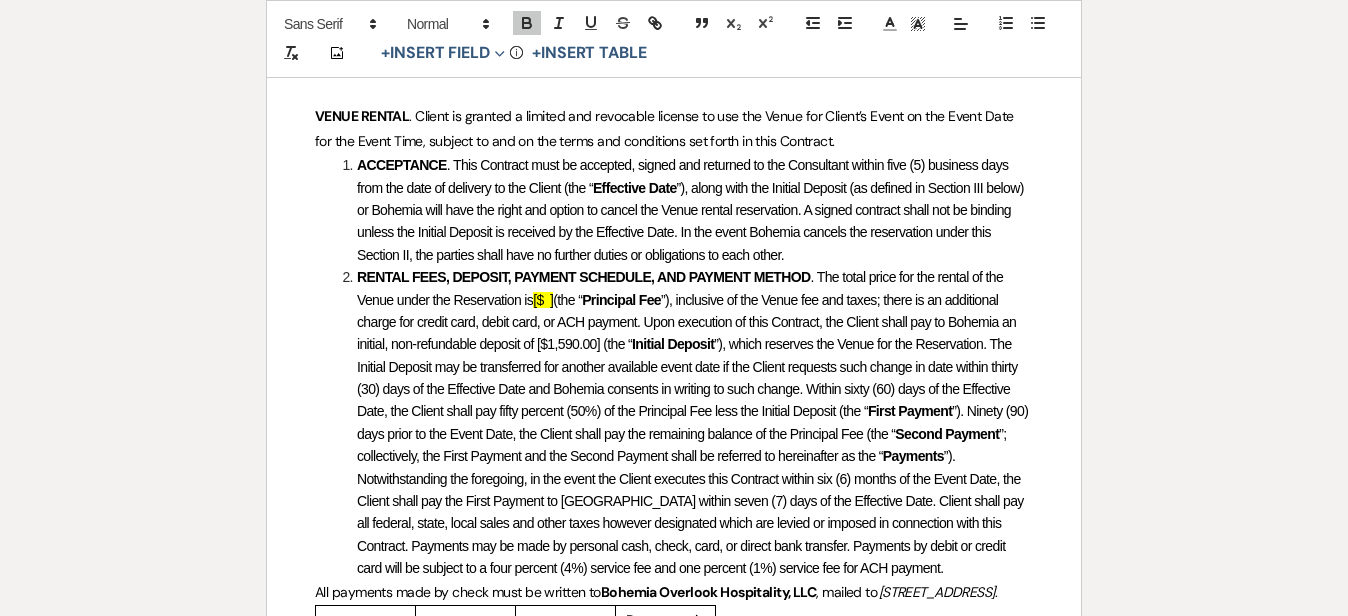 scroll, scrollTop: 661, scrollLeft: 0, axis: vertical 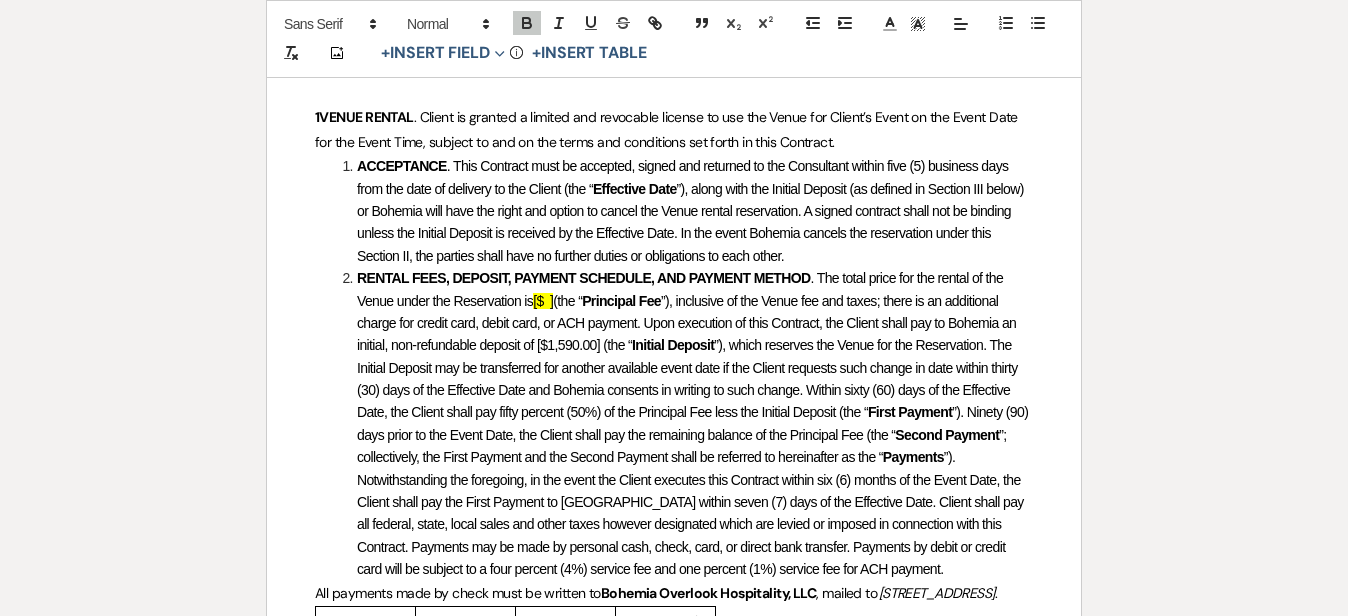 type 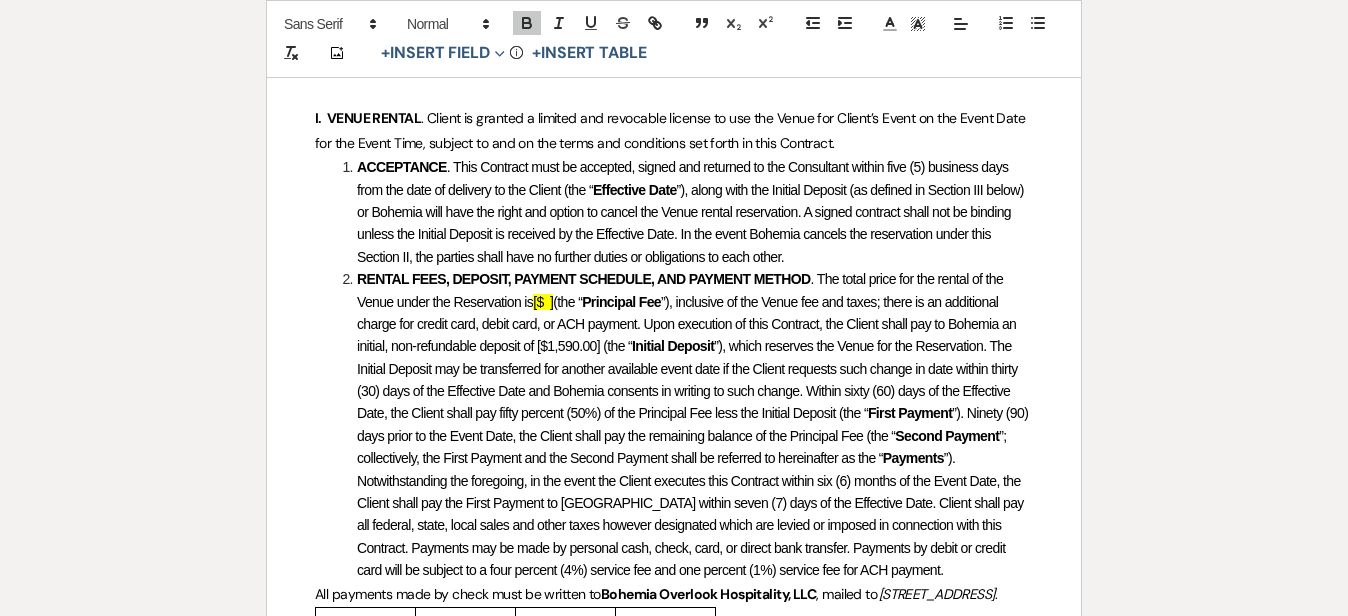 click on "ACCEPTANCE . This Contract must be accepted, signed and returned to the Consultant within five (5) business days from the date of delivery to the Client (the “ Effective Date ”), along with the Initial Deposit (as defined in Section III below) or Bohemia will have the right and option to cancel the Venue rental reservation. A signed contract shall not be binding unless the Initial Deposit is received by the Effective Date. In the event Bohemia cancels the reservation under this Section II, the parties shall have no further duties or obligations to each other." at bounding box center [684, 212] 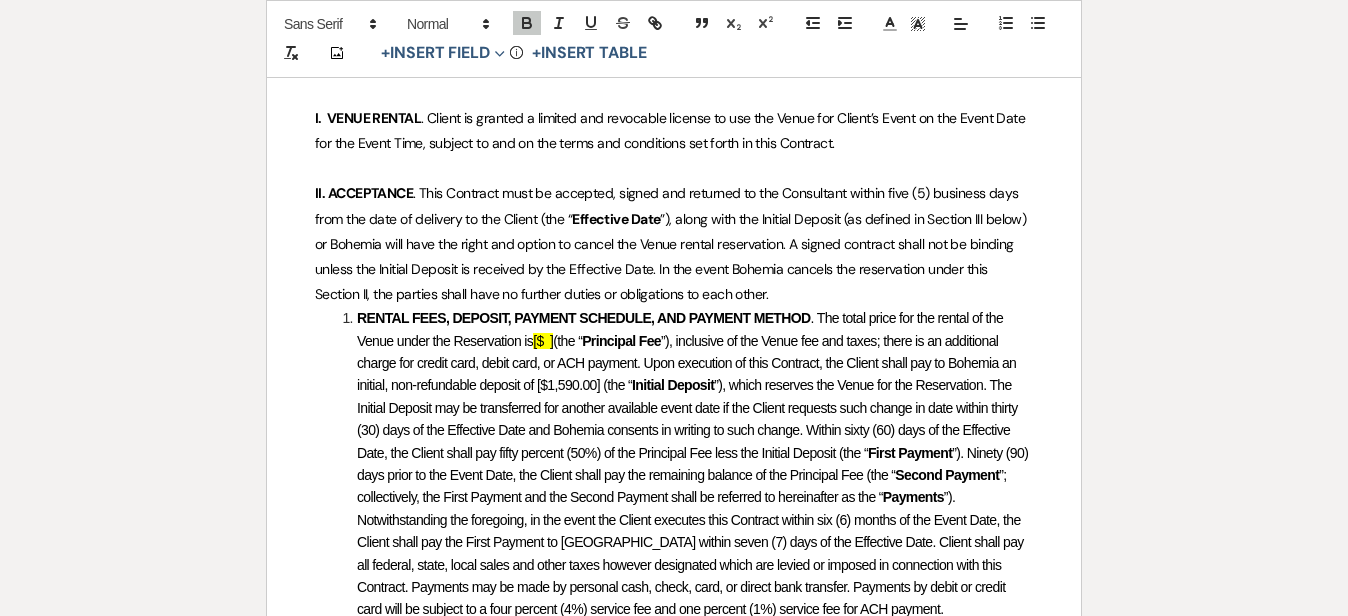 click on "RENTAL FEES, DEPOSIT, PAYMENT SCHEDULE, AND PAYMENT METHOD . The total price for the rental of the Venue under the Reservation is  [$  ]  (the “ Principal Fee ”), inclusive of the Venue fee and taxes; there is an additional charge for credit card, debit card, or ACH payment. Upon execution of this Contract, the Client shall pay to Bohemia an initial, non-refundable deposit of [$1,590.00] (the “ Initial Deposit ”), which reserves the Venue for the Reservation. The Initial Deposit may be transferred for another available event date if the Client requests such change in date within thirty (30) days of the Effective Date and Bohemia consents in writing to such change. Within sixty (60) days of the Effective Date, the Client shall pay fifty percent (50%) of the Principal Fee less the Initial Deposit (the “ First Payment ”). Ninety (90) days prior to the Event Date, the Client shall pay the remaining balance of the Principal Fee (the “ Second Payment Payments" at bounding box center (684, 463) 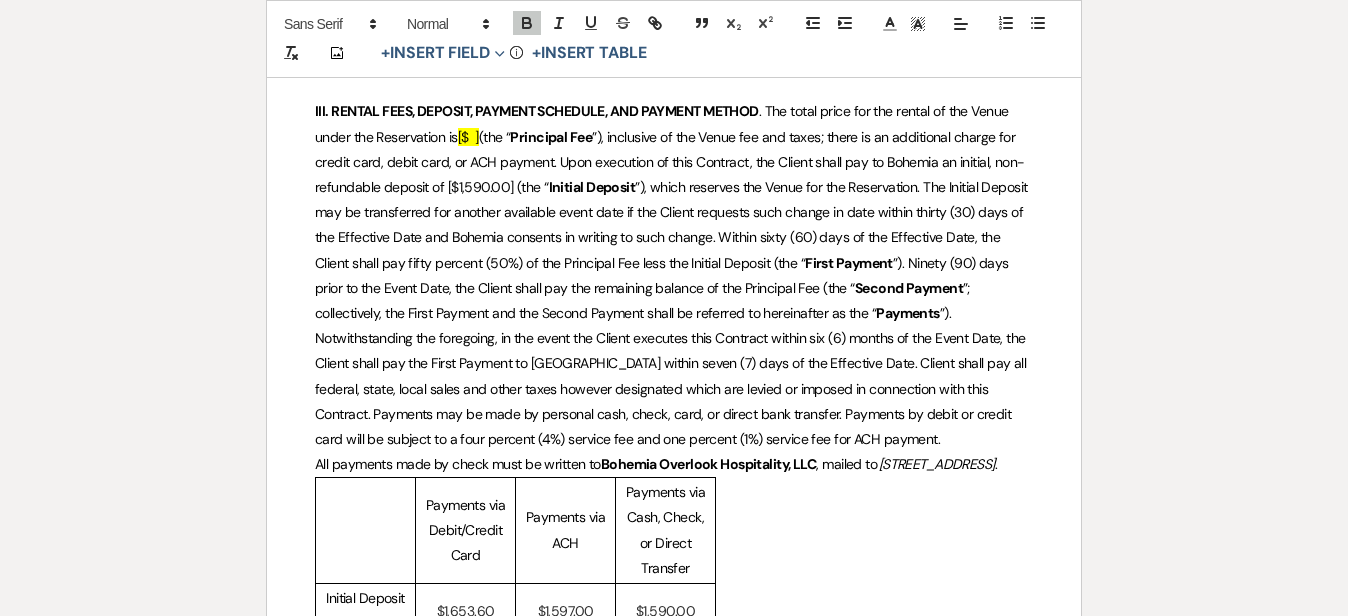 scroll, scrollTop: 896, scrollLeft: 0, axis: vertical 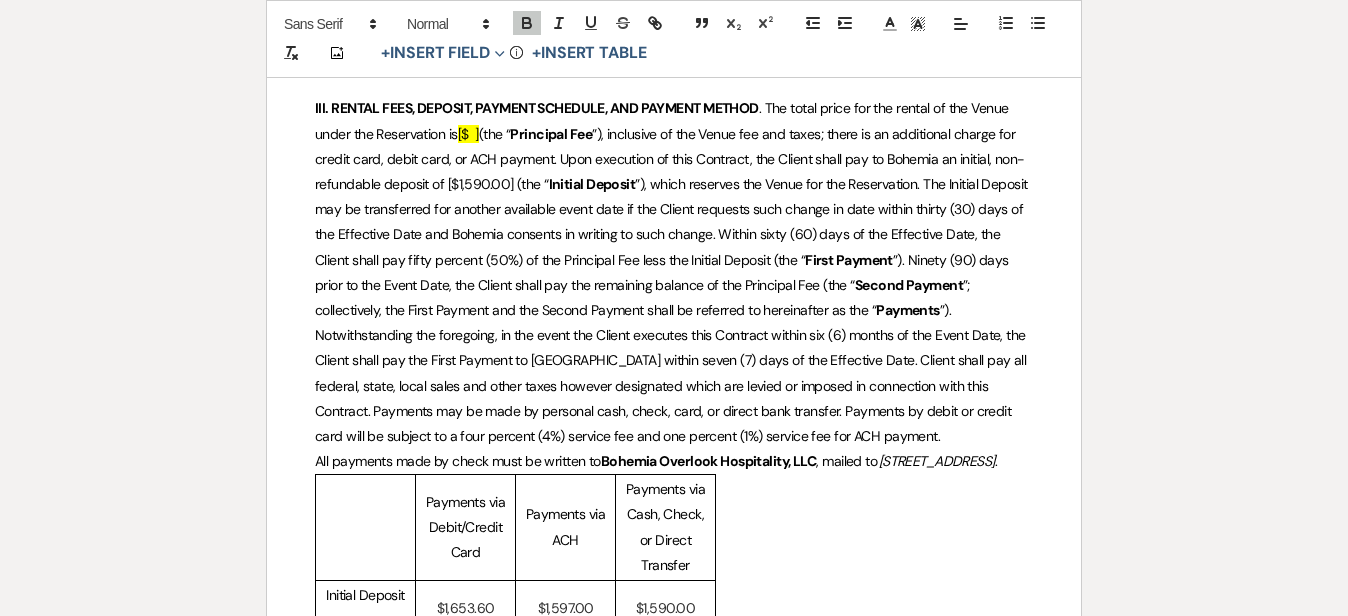 click on "Printer  Print                                                                                                                                                                                                                                                                                               Add Photo +  Insert Field Expand Standard Field Smart Field Signature Field Initial Field Info +  Insert Table Wedding & Reception Contract: Barn Venue Client: ﻿                                    ﻿
Auto fill* :
{{Client Full Name(s)}}
﻿   Host:                                         Bohemia Overlook Hospitality, LLC d/b/a Bohemia Overlook  (“Bohemia”)  Occasion:                            ﻿
Auto fill* :
{{Event Type}}
﻿   Event Date:                         ﻿
﻿" at bounding box center [674, 2348] 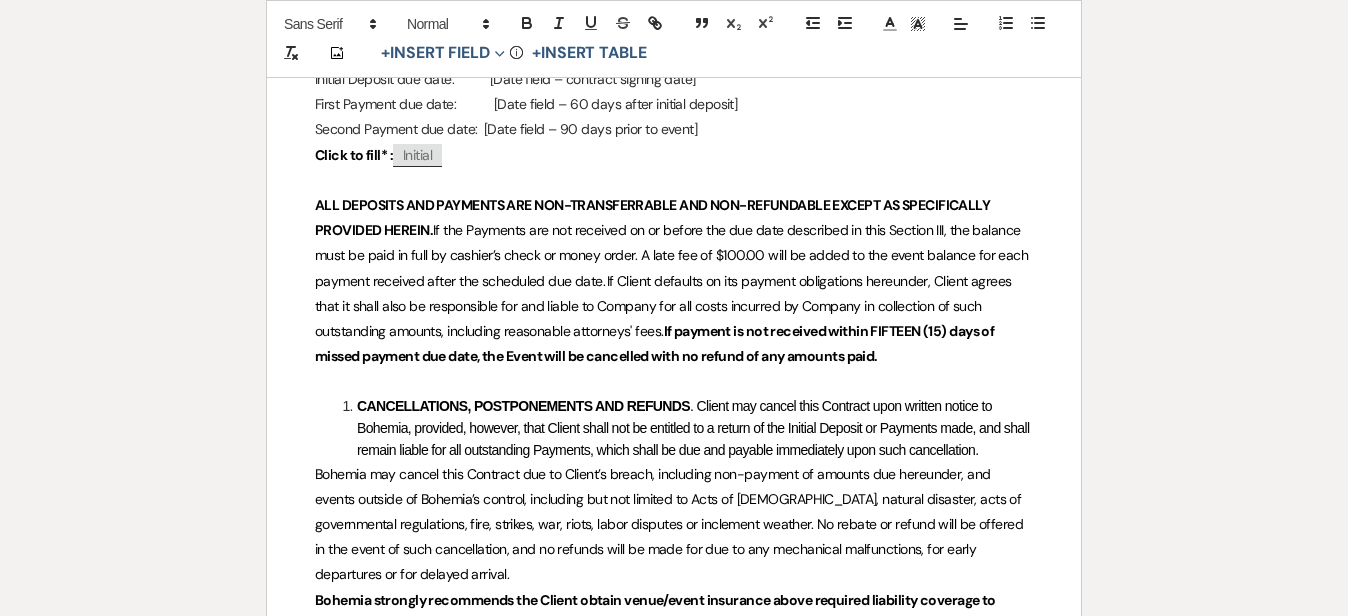 scroll, scrollTop: 1742, scrollLeft: 0, axis: vertical 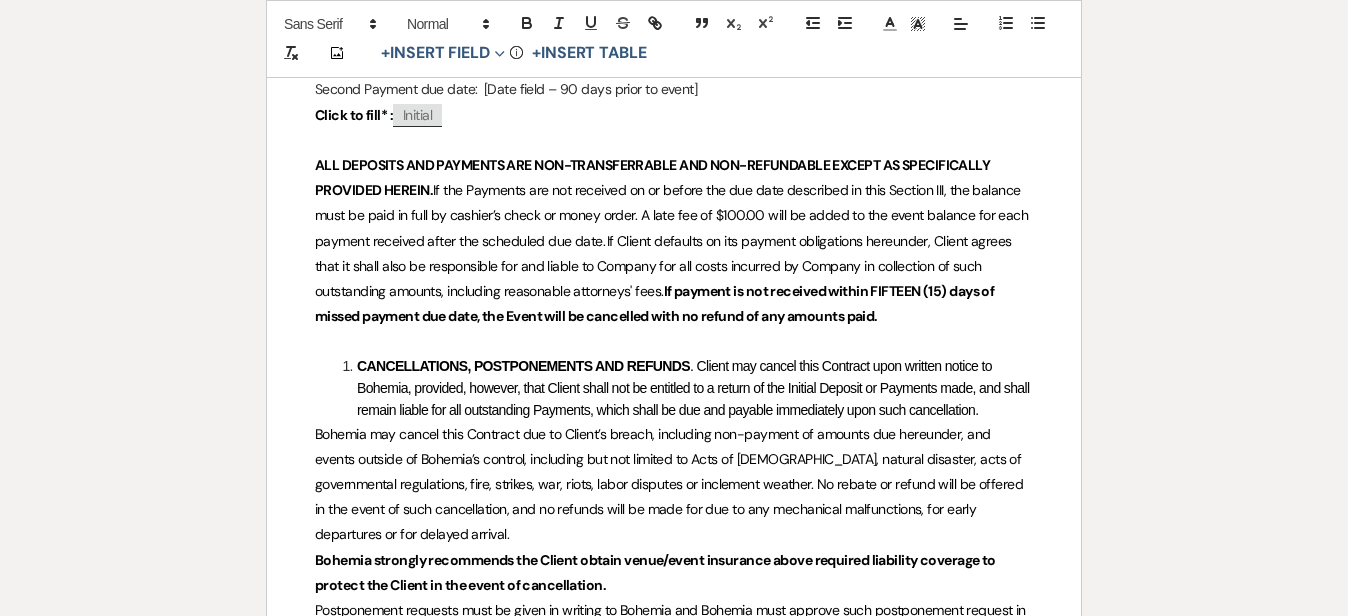 click at bounding box center (357, 366) 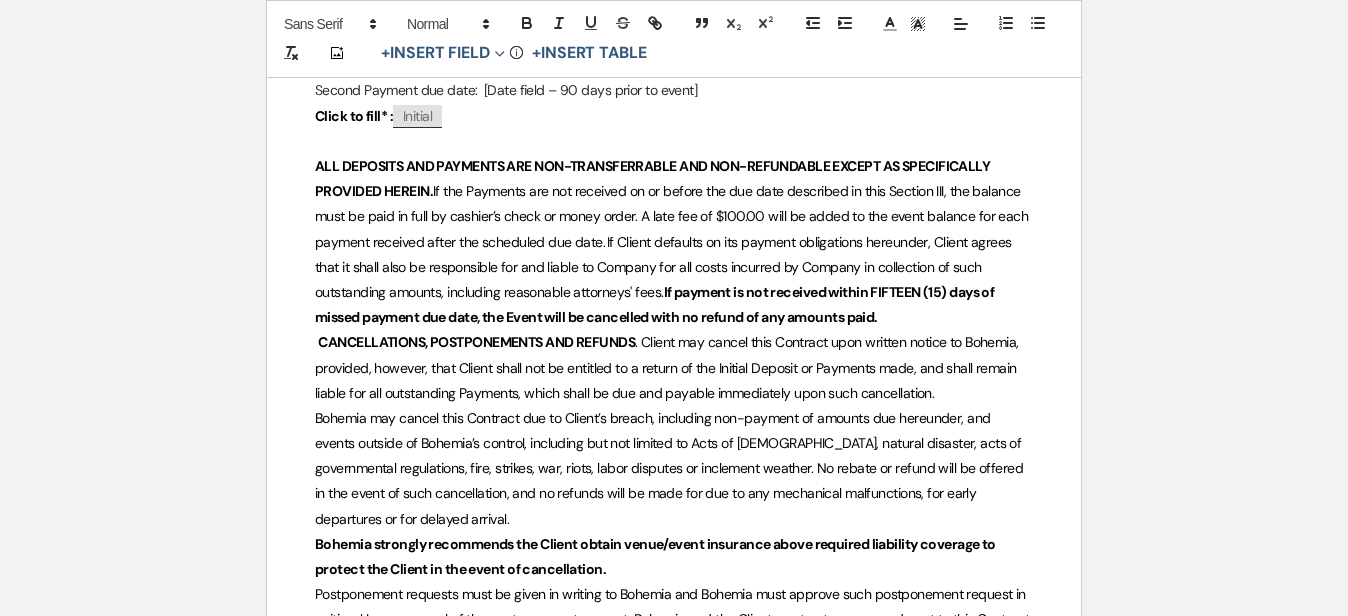scroll, scrollTop: 1740, scrollLeft: 0, axis: vertical 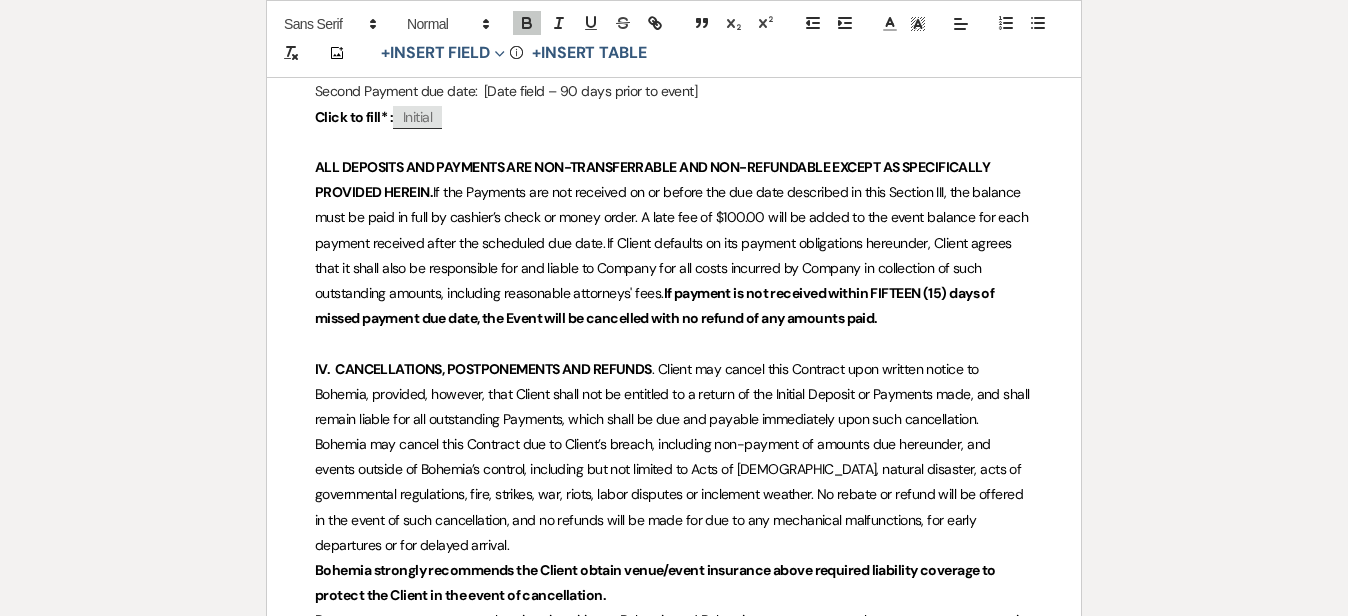 click on "Printer  Print                                                                                                                                                                                                                                                                                               Add Photo +  Insert Field Expand Standard Field Smart Field Signature Field Initial Field Info +  Insert Table Wedding & Reception Contract: Barn Venue Client: ﻿                                    ﻿
Auto fill* :
{{Client Full Name(s)}}
﻿   Host:                                         Bohemia Overlook Hospitality, LLC d/b/a Bohemia Overlook  (“Bohemia”)  Occasion:                            ﻿
Auto fill* :
{{Event Type}}
﻿   Event Date:                         ﻿
﻿" at bounding box center (674, 1508) 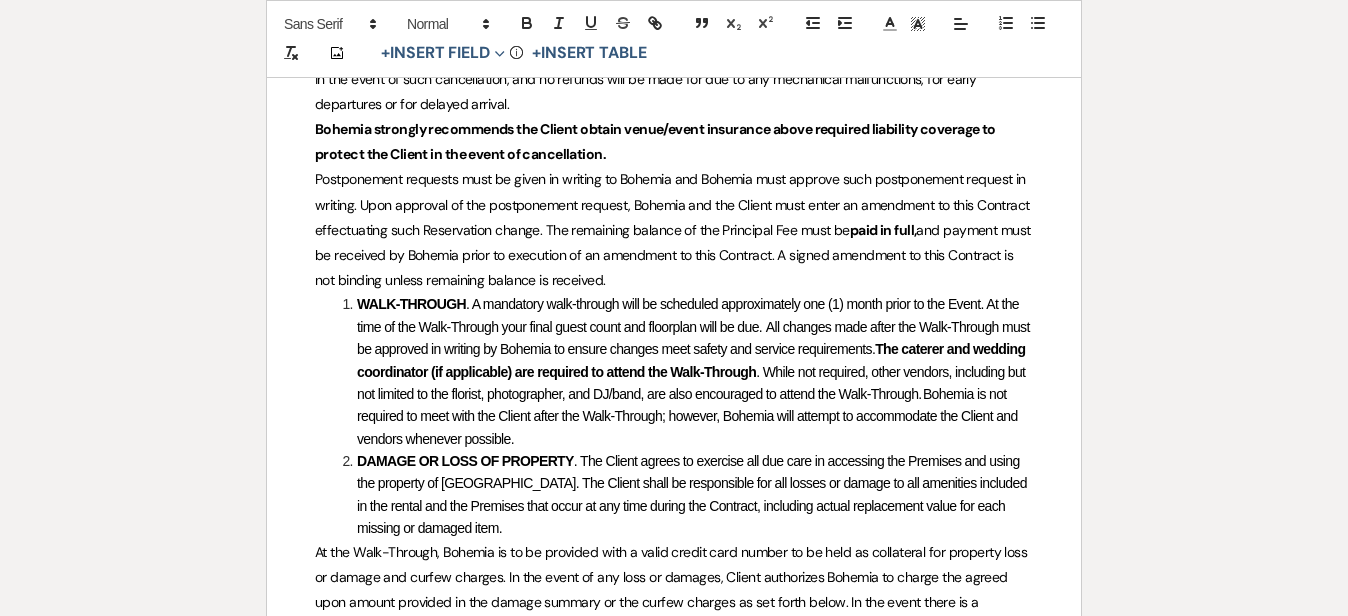 scroll, scrollTop: 2202, scrollLeft: 0, axis: vertical 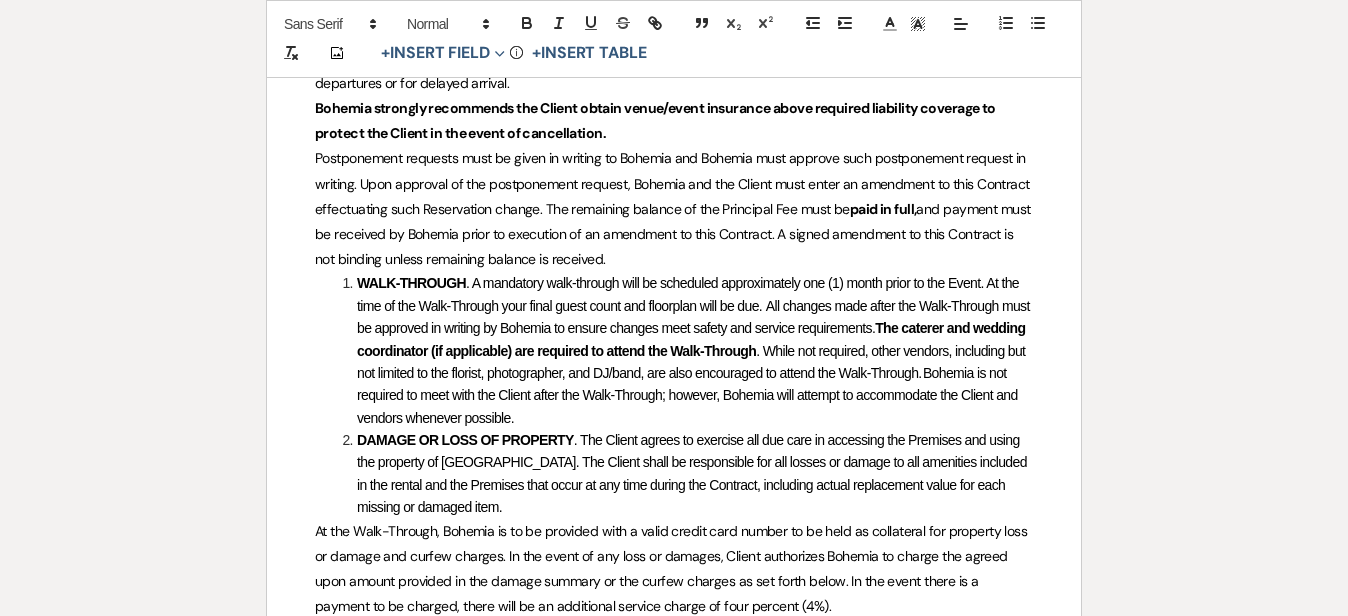click on "WALK-THROUGH . A mandatory walk-through will be scheduled approximately one (1) month prior to the Event. At the time of the Walk-Through your final guest count and floorplan will be due.  All changes made after the Walk-Through must be approved in writing by Bohemia to ensure changes meet safety and service requirements.  The caterer and wedding coordinator (if applicable) are required to attend the Walk-Through .   While not required, other vendors, including but not limited to the florist, photographer, and DJ/band, are also encouraged to attend the Walk-Through. Bohemia is not required to meet with the Client after the Walk-Through; however, Bohemia will attempt to accommodate the Client and vendors whenever possible." at bounding box center [684, 350] 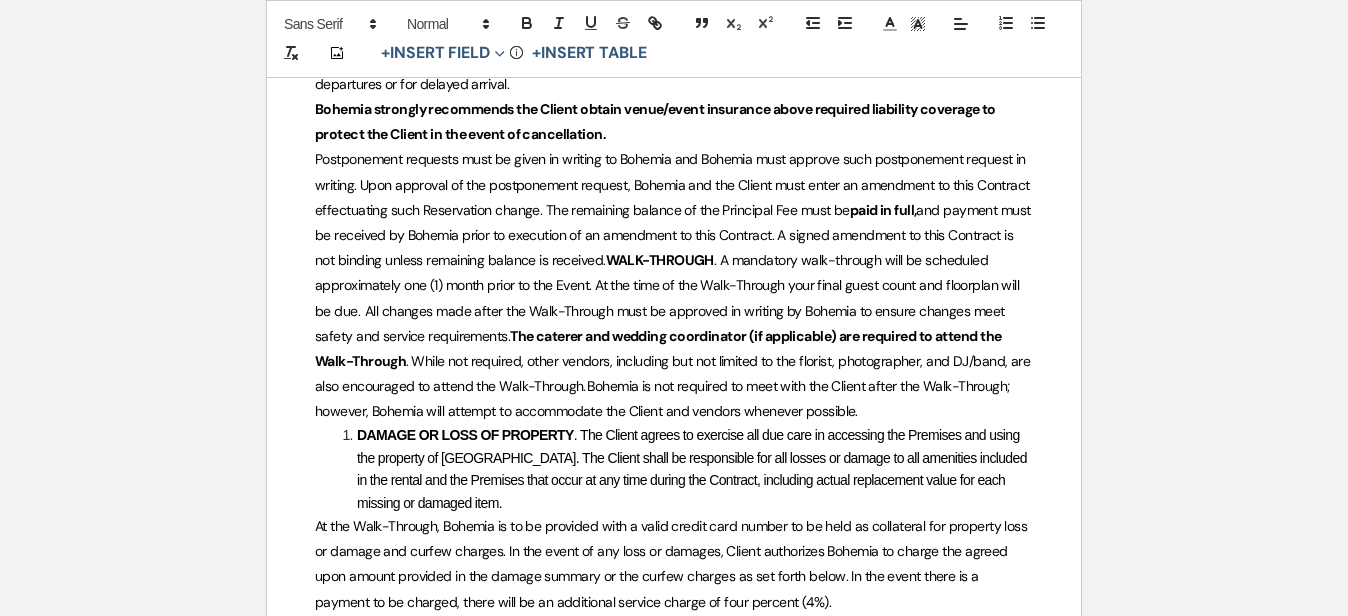 scroll, scrollTop: 2200, scrollLeft: 0, axis: vertical 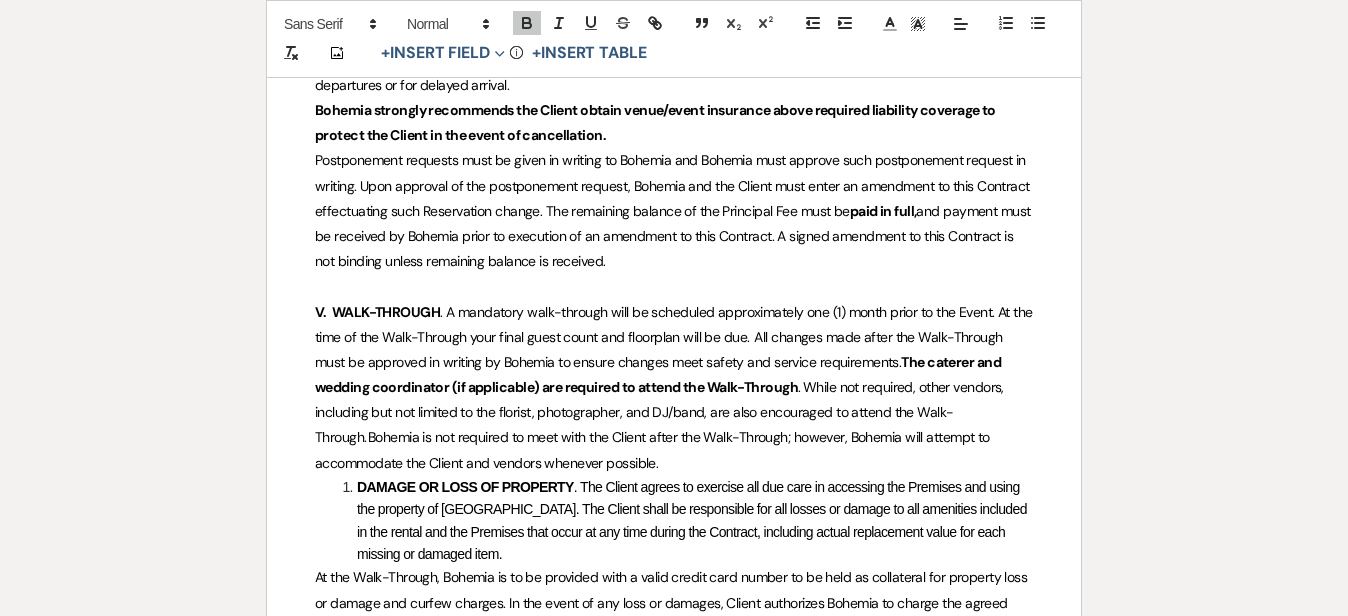 click on "Printer  Print                                                                                                                                                                                                                                                                                               Add Photo +  Insert Field Expand Standard Field Smart Field Signature Field Initial Field Info +  Insert Table Wedding & Reception Contract: Barn Venue Client: ﻿                                    ﻿
Auto fill* :
{{Client Full Name(s)}}
﻿   Host:                                         Bohemia Overlook Hospitality, LLC d/b/a Bohemia Overlook  (“Bohemia”)  Occasion:                            ﻿
Auto fill* :
{{Event Type}}
﻿   Event Date:                         ﻿
﻿" at bounding box center [674, 1070] 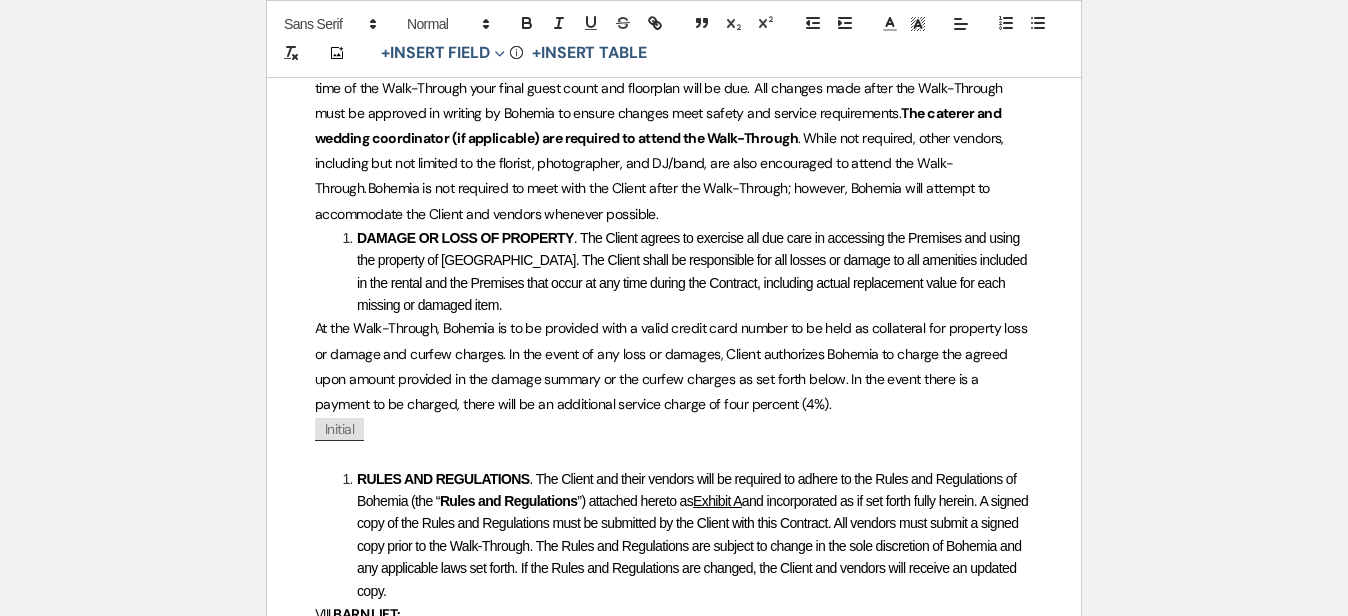 scroll, scrollTop: 2456, scrollLeft: 0, axis: vertical 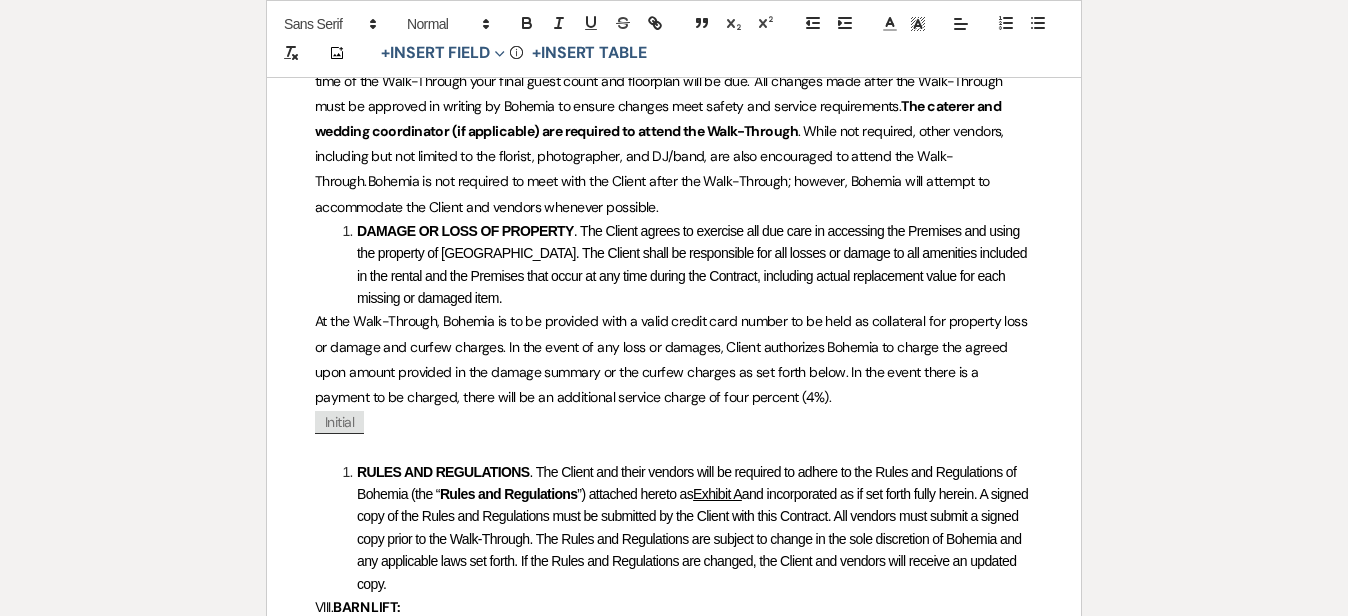 click on "DAMAGE OR LOSS OF PROPERTY" at bounding box center (465, 231) 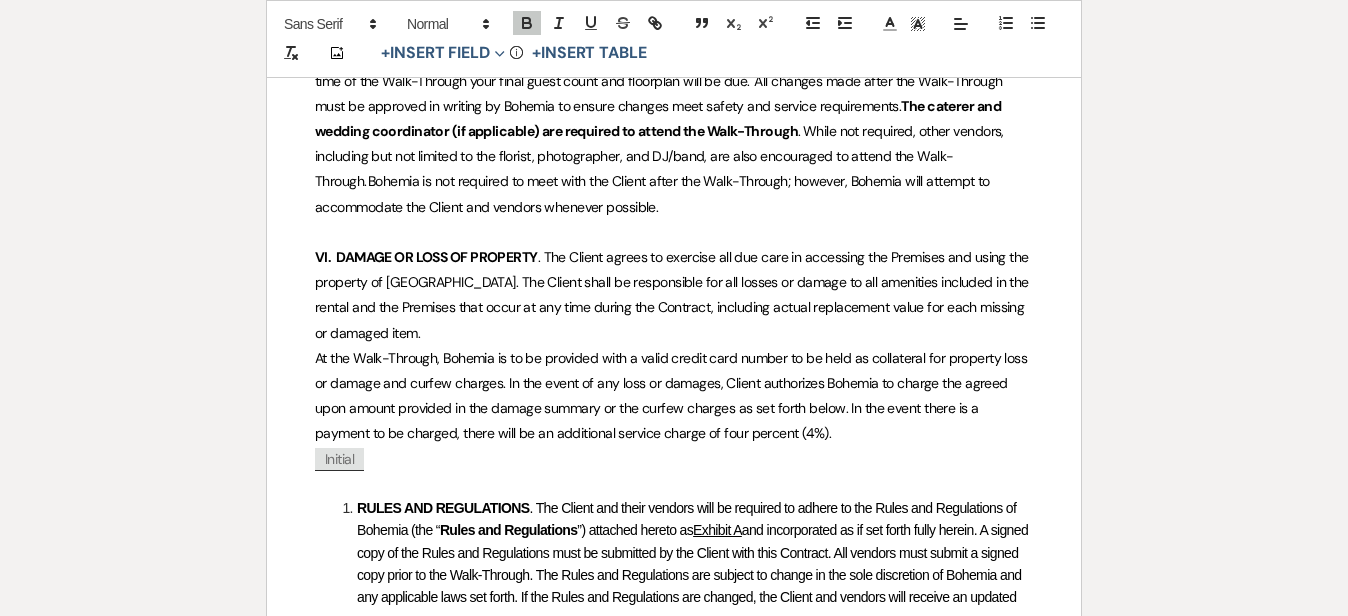 click on "Printer  Print                                                                                                                                                                                                                                                                                               Add Photo +  Insert Field Expand Standard Field Smart Field Signature Field Initial Field Info +  Insert Table Wedding & Reception Contract: Barn Venue Client: ﻿                                    ﻿
Auto fill* :
{{Client Full Name(s)}}
﻿   Host:                                         Bohemia Overlook Hospitality, LLC d/b/a Bohemia Overlook  (“Bohemia”)  Occasion:                            ﻿
Auto fill* :
{{Event Type}}
﻿   Event Date:                         ﻿
﻿" at bounding box center (674, 832) 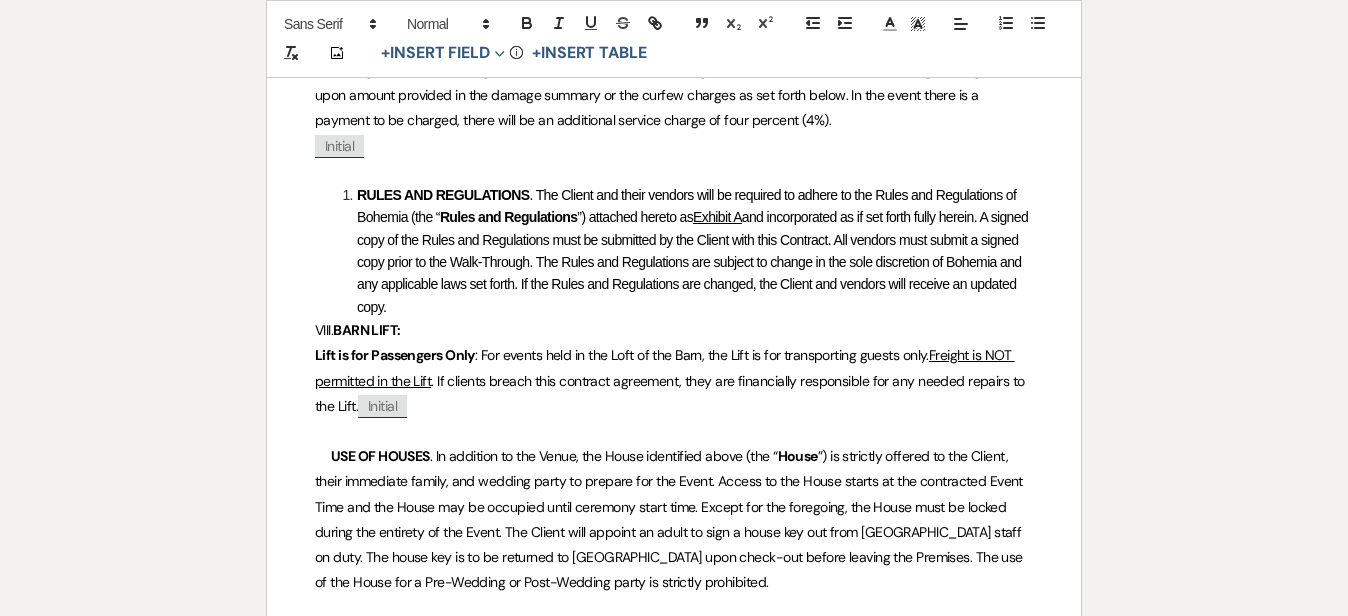 scroll, scrollTop: 2790, scrollLeft: 0, axis: vertical 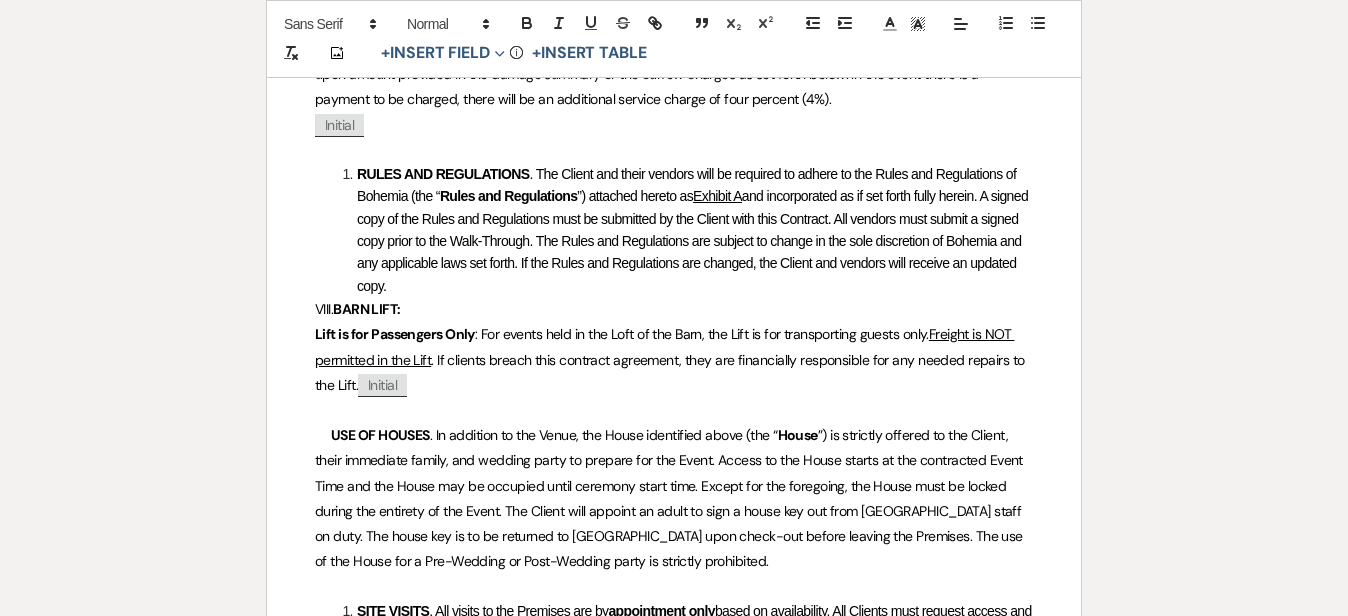 click on "RULES AND REGULATIONS . The Client and their vendors will be required to adhere to the Rules and Regulations of Bohemia (the “ Rules and Regulations ”) attached hereto as  Exhibit A  and incorporated as if set forth fully herein. A signed copy of the Rules and Regulations must be submitted by the Client with this Contract. All vendors must submit a signed copy prior to the Walk-Through. The Rules and Regulations are subject to change in the sole discretion of Bohemia and any applicable laws set forth. If the Rules and Regulations are changed, the Client and vendors will receive an updated copy." at bounding box center (684, 230) 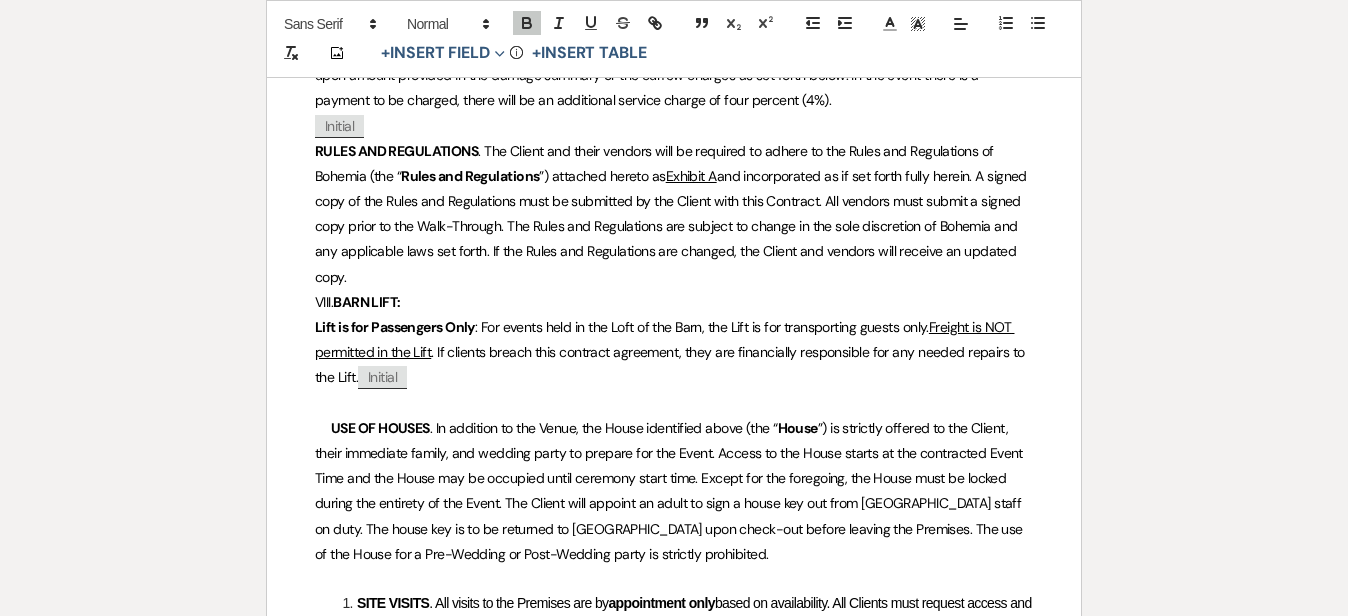 scroll, scrollTop: 2788, scrollLeft: 0, axis: vertical 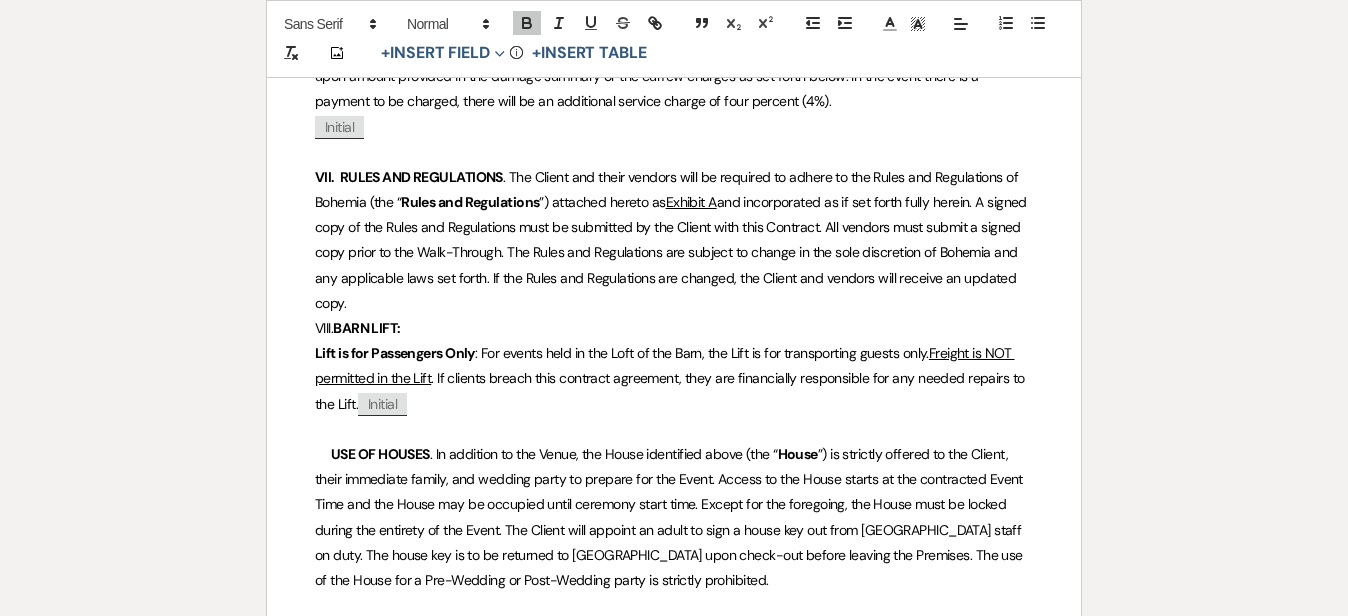 click on "Wedding & Reception Contract: Barn Venue Client: ﻿                                    ﻿
Auto fill* :
{{Client Full Name(s)}}
﻿   Host:                                         Bohemia Overlook Hospitality, LLC d/b/a Bohemia Overlook  (“Bohemia”)  Occasion:                            ﻿
Auto fill* :
{{Event Type}}
﻿   Event Date:                         ﻿
Auto fill* :
{{Event Date}}
﻿   Event Time:                      ﻿
Click to fill* :
Time
﻿        [1O:00 AM to 10:00 PM]  Sales Manager: ﻿             ﻿
Click to fill* :
Name
﻿    Location: 88 Rivers Edge Road, North East, Maryland 21901" at bounding box center [674, 554] 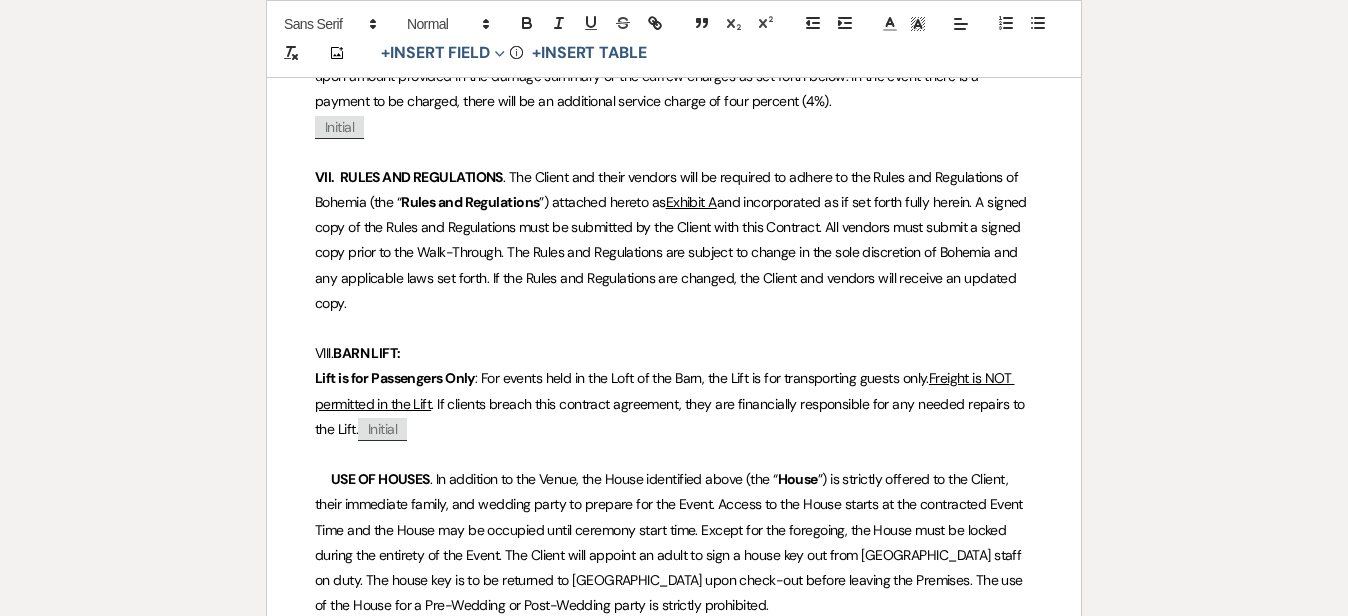 click on "BARN LIFT:" at bounding box center [366, 353] 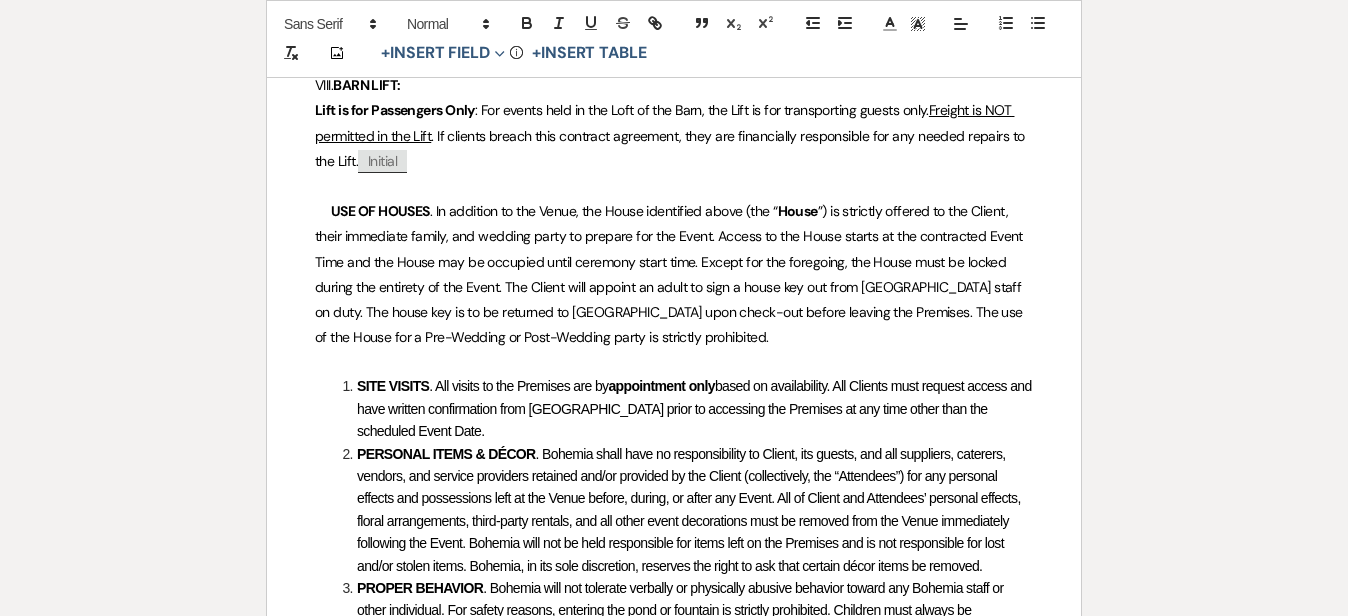 scroll, scrollTop: 3066, scrollLeft: 0, axis: vertical 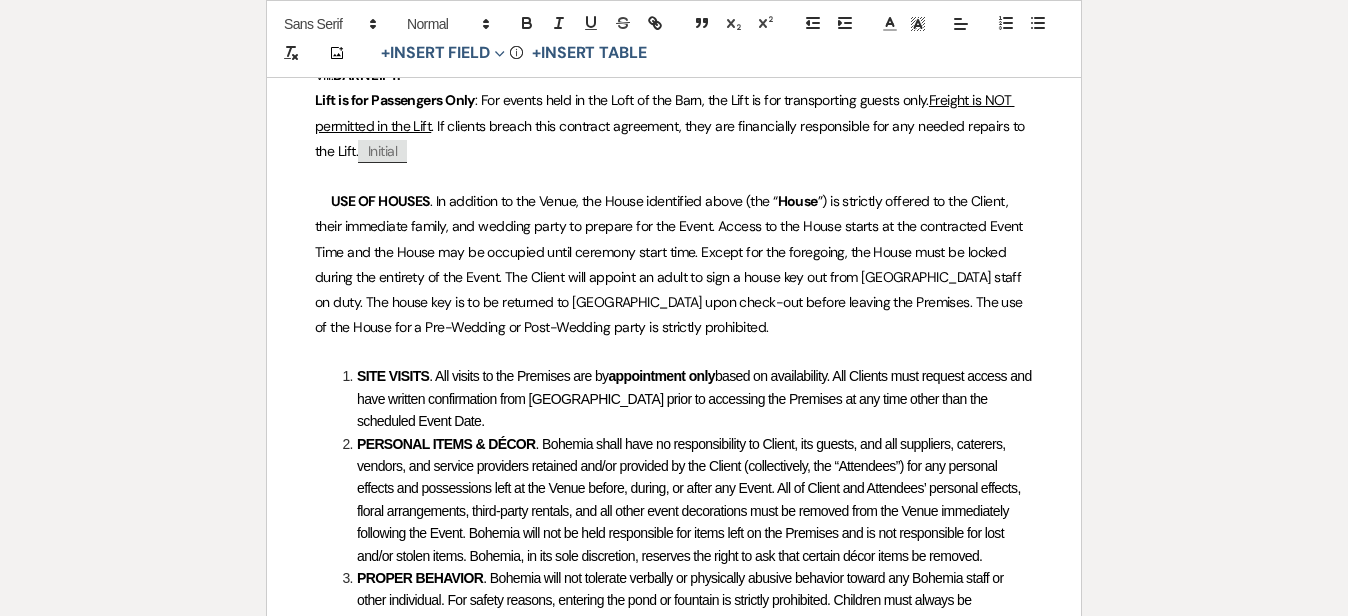 click on "USE OF HOUSES" at bounding box center (380, 201) 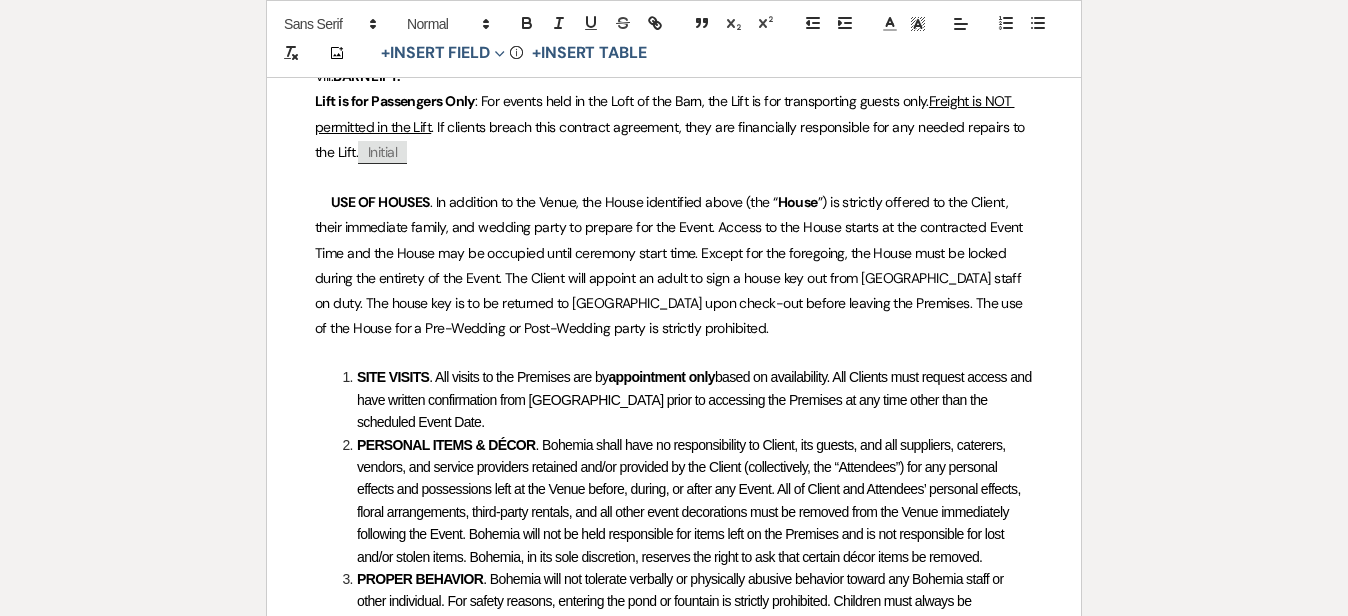 scroll, scrollTop: 3064, scrollLeft: 0, axis: vertical 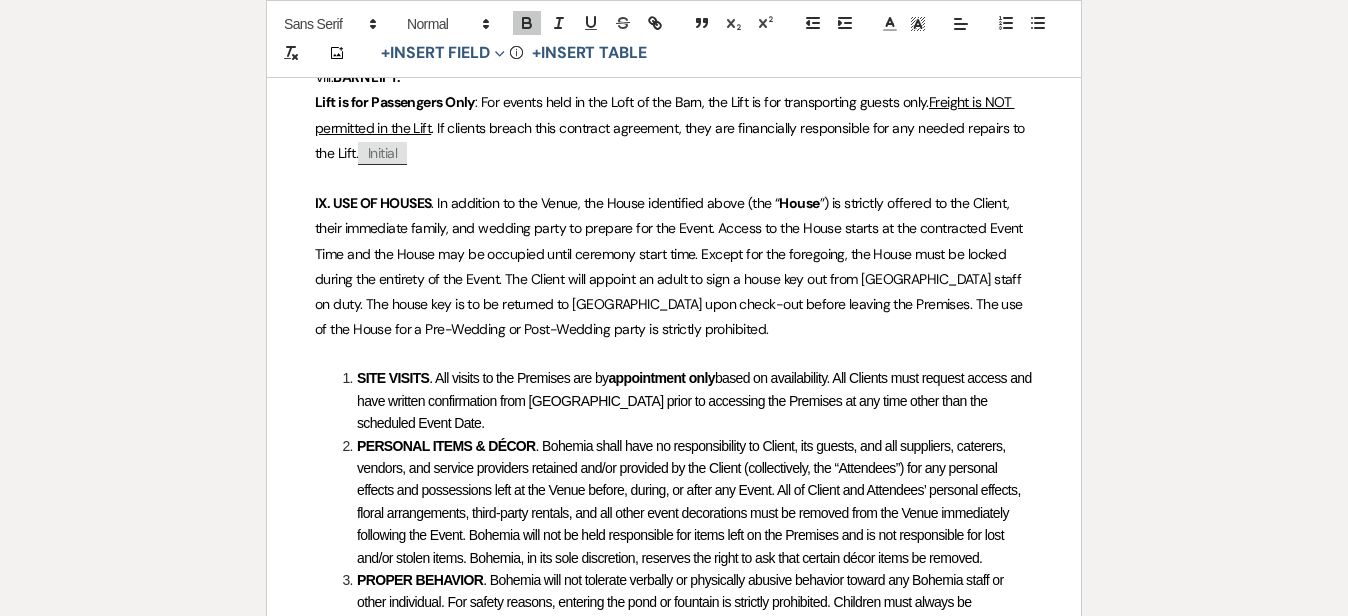 click on "SITE VISITS . All visits to the Premises are by  appointment only  based on availability. All Clients must request access and have written confirmation from Bohemia prior to accessing the Premises at any time other than the scheduled Event Date." at bounding box center (684, 400) 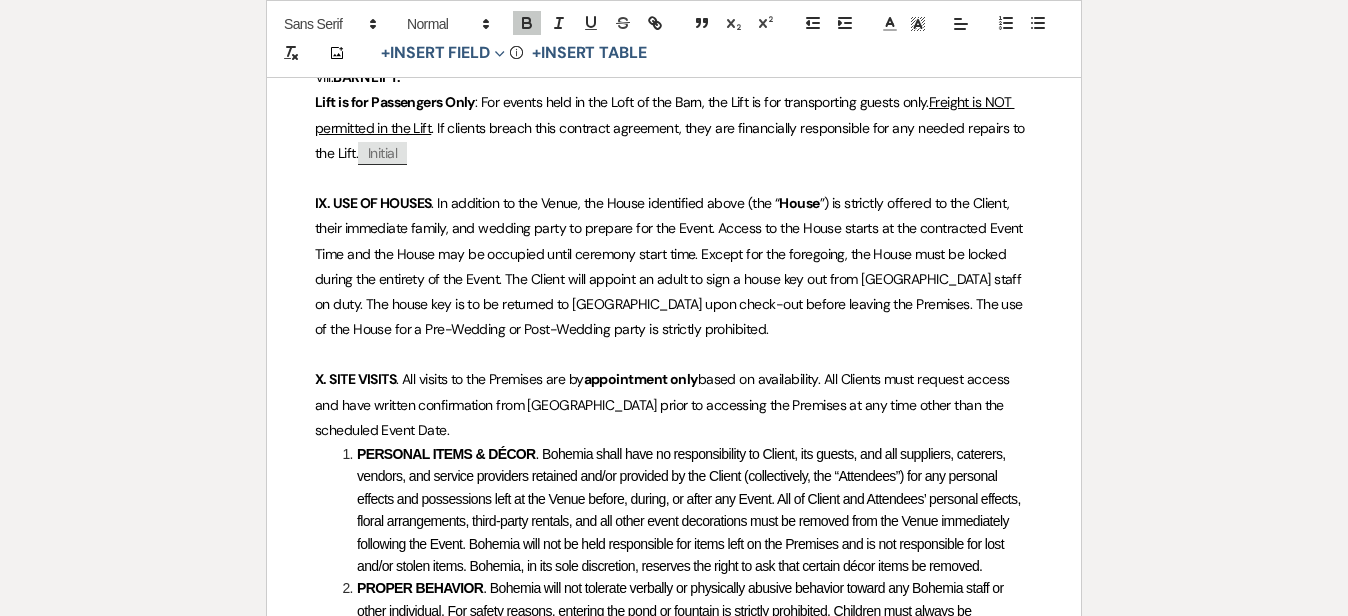 click on "PERSONAL ITEMS & DÉCOR . Bohemia shall have no responsibility to Client, its guests, and all suppliers, caterers, vendors, and service providers retained and/or provided by the Client (collectively, the “Attendees”) for any personal effects and possessions left at the Venue before, during, or after any Event. All of Client and Attendees’ personal effects, floral arrangements, third-party rentals, and all other event decorations must be removed from the Venue immediately following the Event. Bohemia will not be held responsible for items left on the Premises and is not responsible for lost and/or stolen items. Bohemia, in its sole discretion, reserves the right to ask that certain décor items be removed." at bounding box center [684, 510] 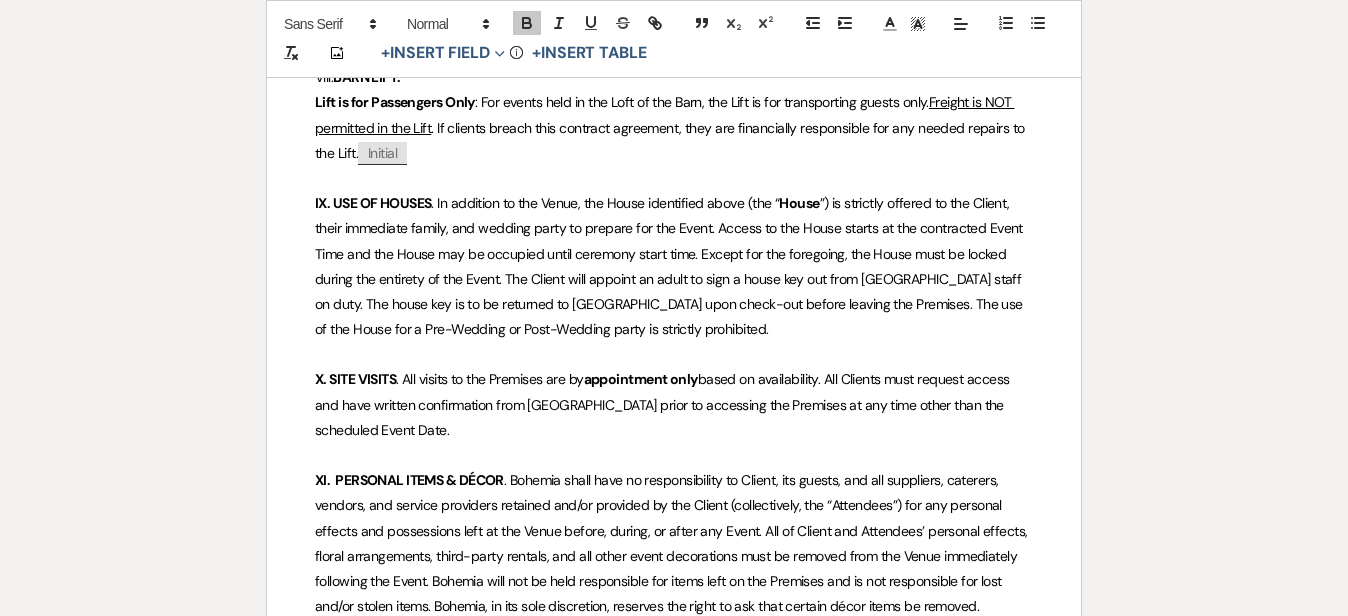 click on "Printer  Print                                                                                                                                                                                                                                                                                               Add Photo +  Insert Field Expand Standard Field Smart Field Signature Field Initial Field Info +  Insert Table Wedding & Reception Contract: Barn Venue Client: ﻿                                    ﻿
Auto fill* :
{{Client Full Name(s)}}
﻿   Host:                                         Bohemia Overlook Hospitality, LLC d/b/a Bohemia Overlook  (“Bohemia”)  Occasion:                            ﻿
Auto fill* :
{{Event Type}}
﻿   Event Date:                         ﻿
﻿" at bounding box center [674, 271] 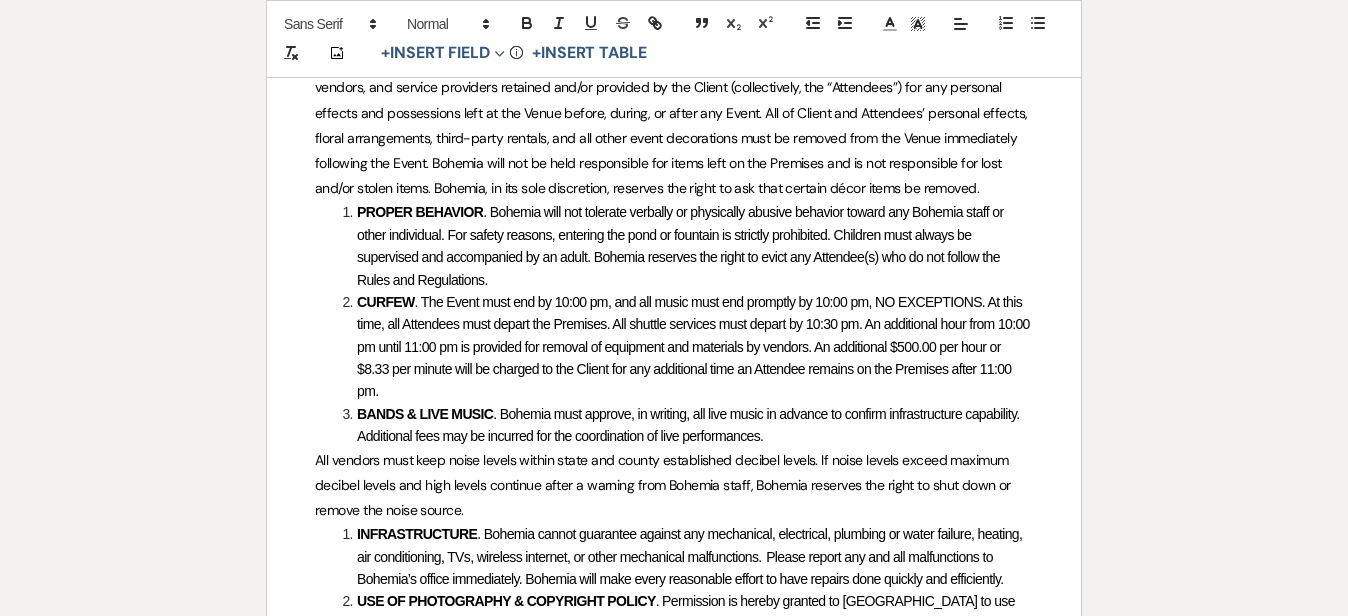scroll, scrollTop: 3485, scrollLeft: 0, axis: vertical 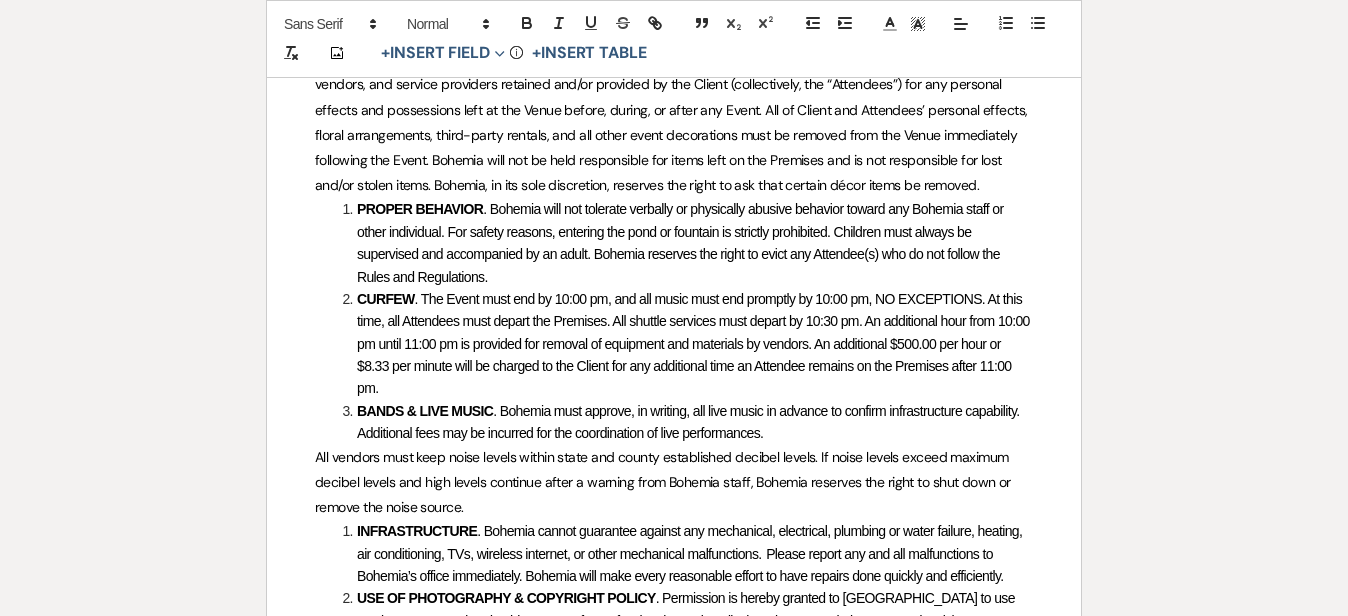 click on "PROPER BEHAVIOR .   Bohemia will not tolerate verbally or physically abusive behavior toward any Bohemia staff or other individual. For safety reasons, entering the pond or fountain is strictly prohibited. Children must always be supervised and accompanied by an adult. Bohemia reserves the right to evict any Attendee(s) who do not follow the Rules and Regulations." at bounding box center (684, 243) 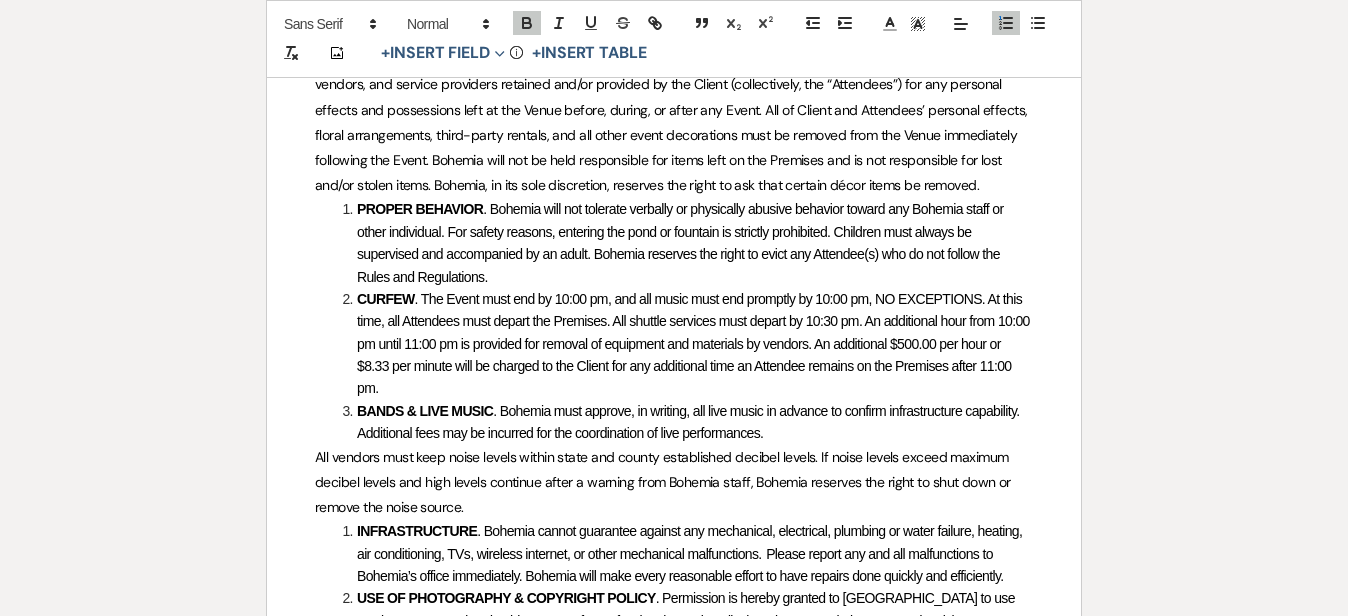scroll, scrollTop: 3484, scrollLeft: 0, axis: vertical 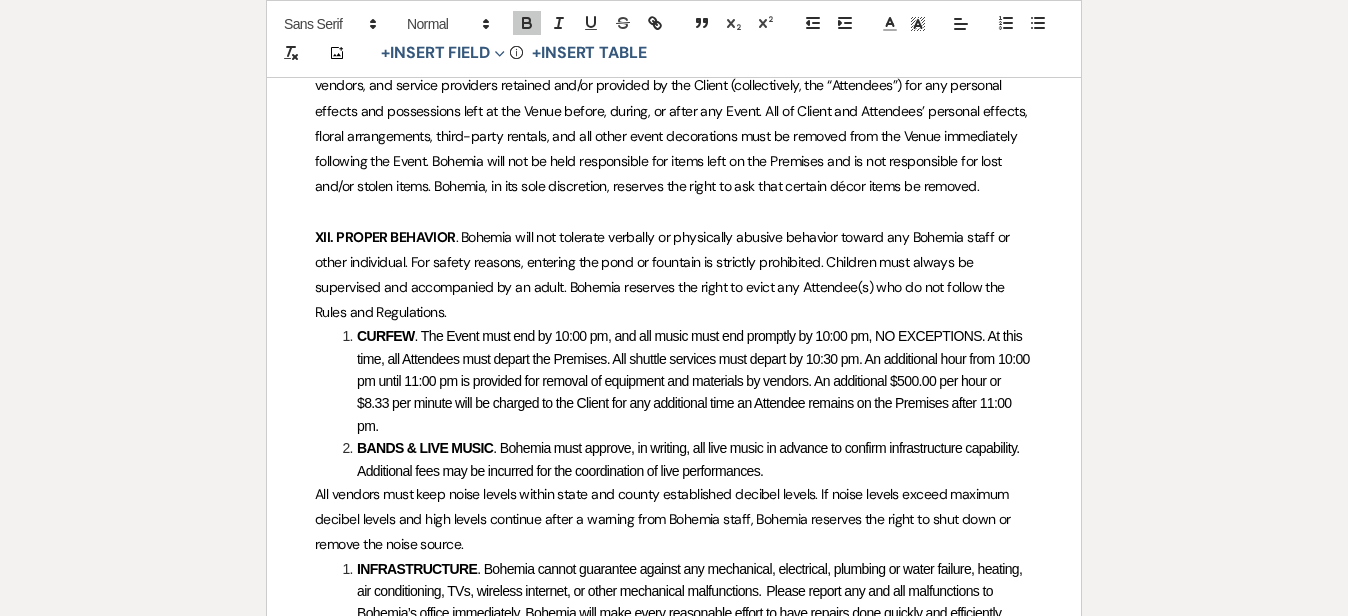 click on "CURFEW . The Event must end by 10:00 pm, and all music must end promptly by 10:00 pm, NO EXCEPTIONS. At this time, all Attendees must depart the Premises. All shuttle services must depart by 10:30 pm. An additional hour from 10:00 pm until 11:00 pm is provided for removal of equipment and materials by vendors. An additional $500.00 per hour or $8.33 per minute will be charged to the Client for any additional time an Attendee remains on the Premises after 11:00 pm." at bounding box center (684, 381) 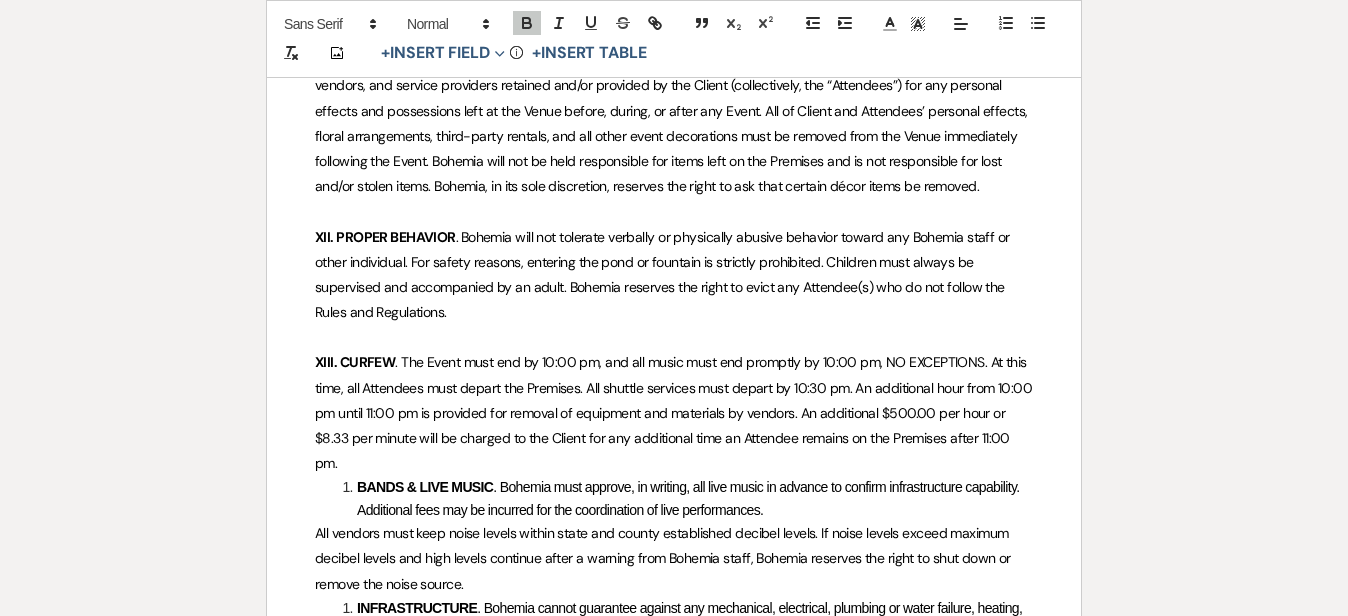 click on "Printer  Print                                                                                                                                                                                                                                                                                               Add Photo +  Insert Field Expand Standard Field Smart Field Signature Field Initial Field Info +  Insert Table Wedding & Reception Contract: Barn Venue Client: ﻿                                    ﻿
Auto fill* :
{{Client Full Name(s)}}
﻿   Host:                                         Bohemia Overlook Hospitality, LLC d/b/a Bohemia Overlook  (“Bohemia”)  Occasion:                            ﻿
Auto fill* :
{{Event Type}}
﻿   Event Date:                         ﻿
﻿" at bounding box center (674, -112) 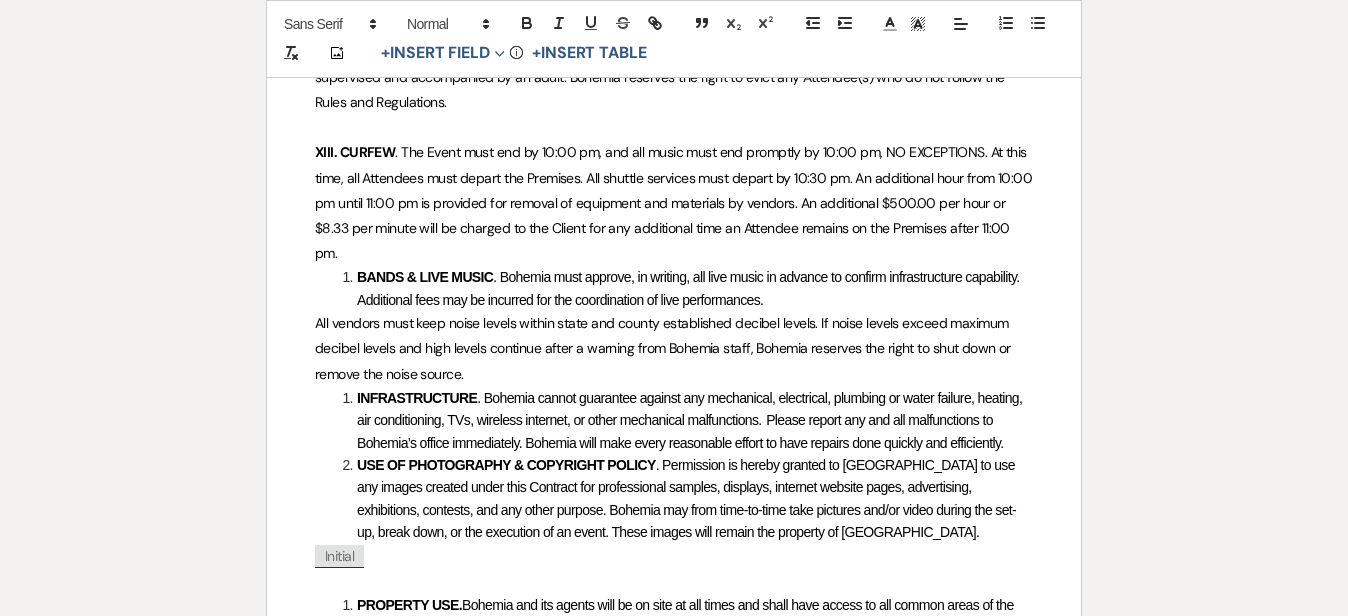 scroll, scrollTop: 3802, scrollLeft: 0, axis: vertical 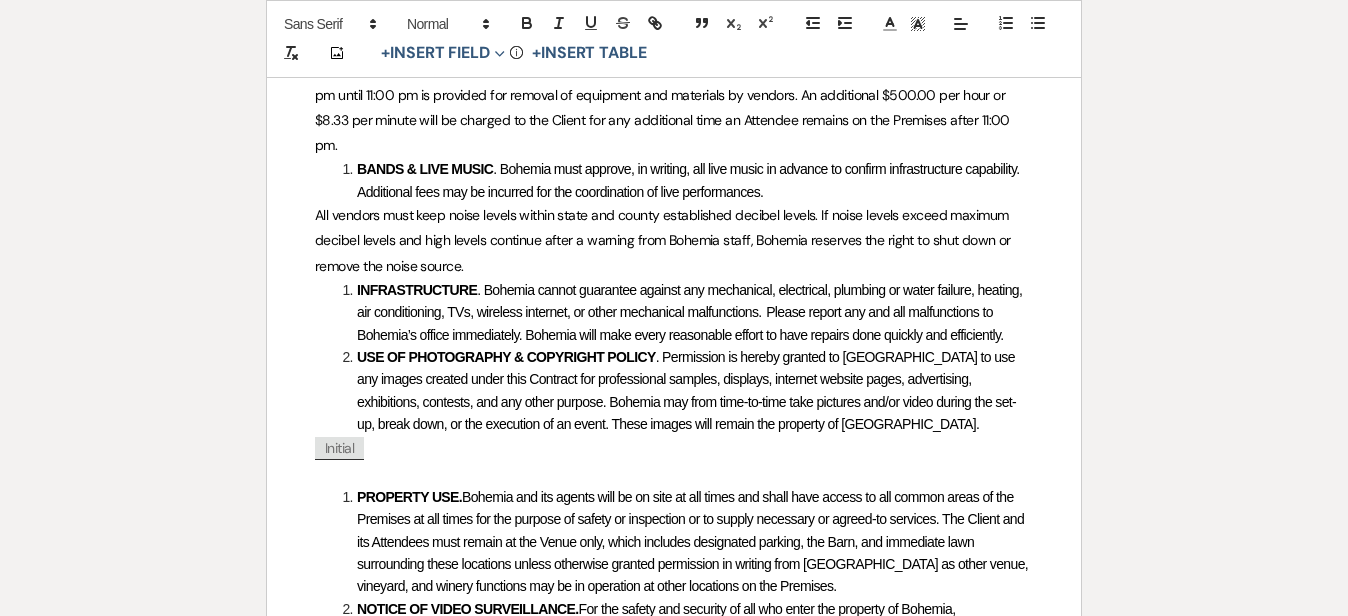 click on "BANDS & LIVE MUSIC . Bohemia must approve, in writing, all live music in advance to confirm infrastructure capability. Additional fees may be incurred for the coordination of live performances." at bounding box center [684, 180] 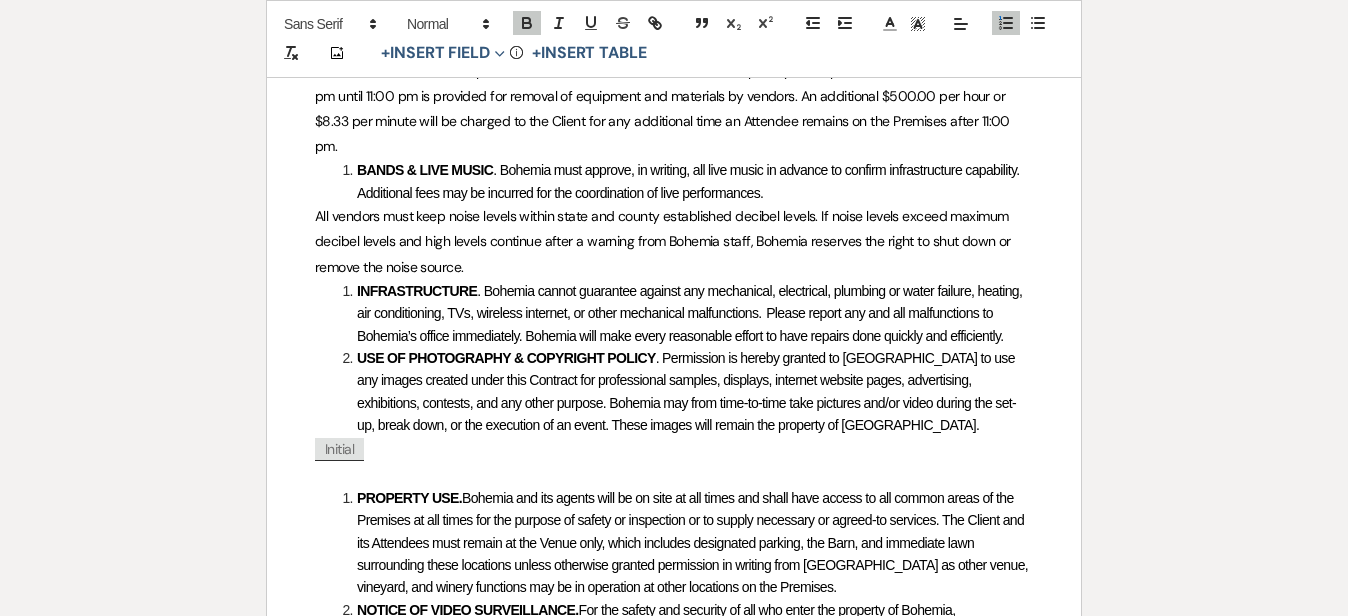 scroll, scrollTop: 3800, scrollLeft: 0, axis: vertical 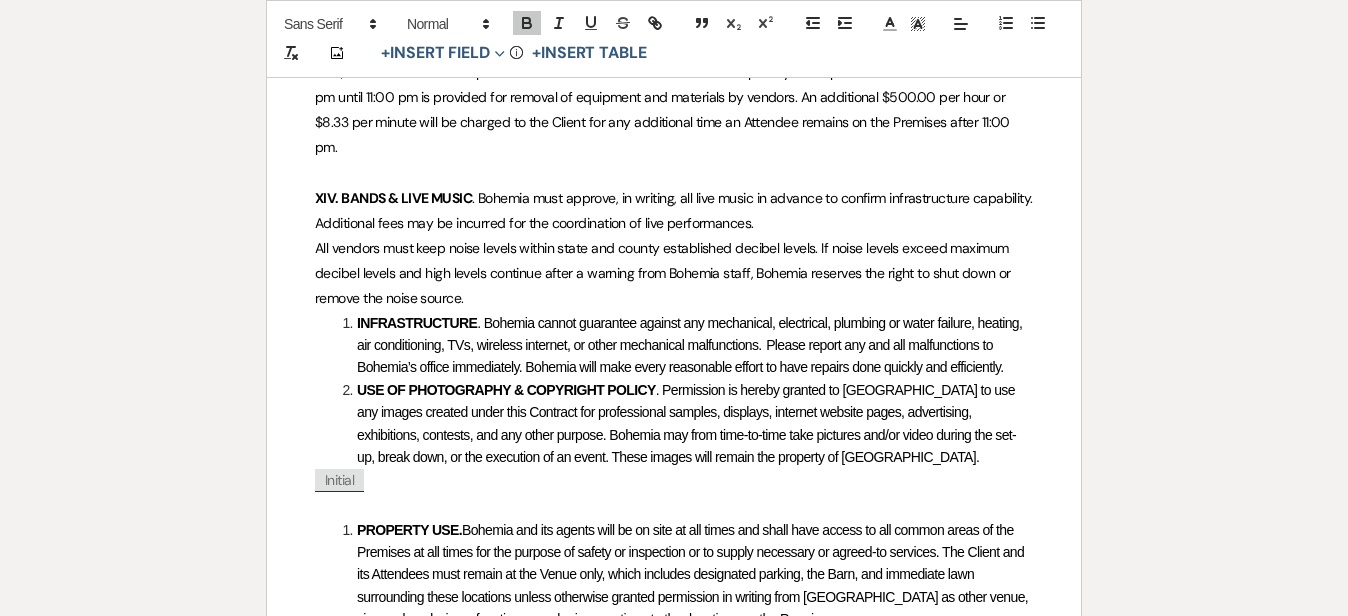 click at bounding box center (357, 323) 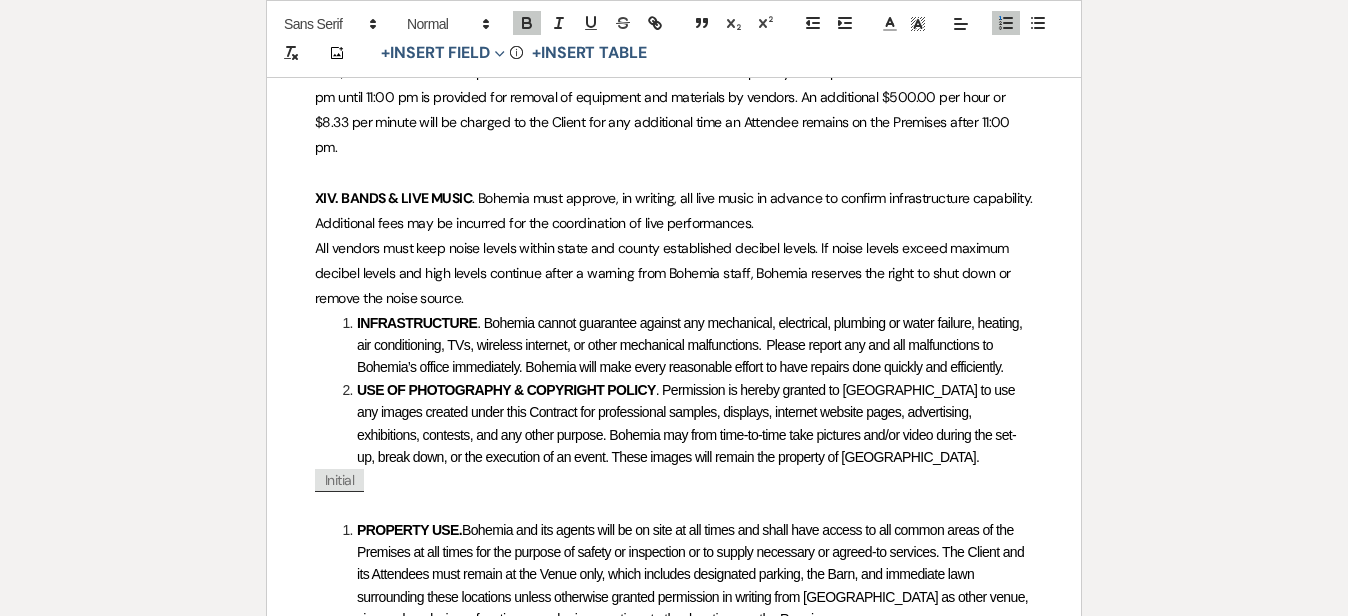 click on "INFRASTRUCTURE . Bohemia cannot guarantee against any mechanical, electrical, plumbing or water failure, heating, air conditioning, TVs, wireless internet, or other mechanical malfunctions.  Please report any and all malfunctions to Bohemia’s office immediately. Bohemia will make every reasonable effort to have repairs done quickly and efficiently." at bounding box center (684, 345) 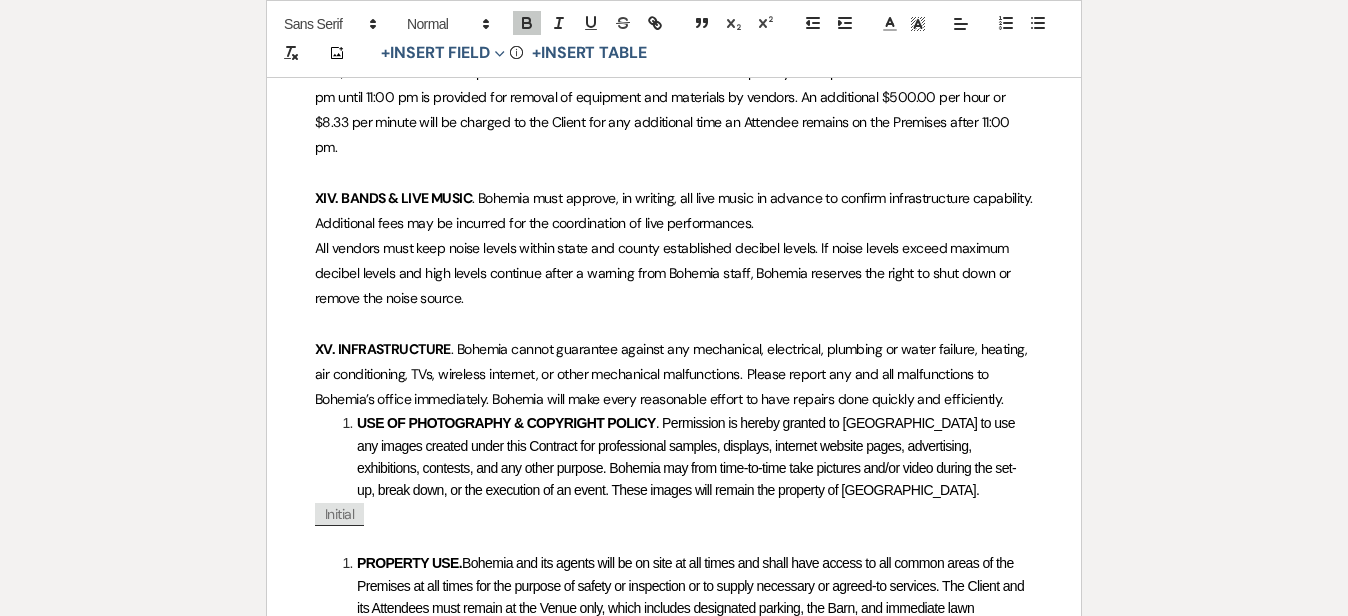 click on "Printer  Print   Saved!                                                                                                                                                                                                                                                                                           Add Photo +  Insert Field Expand Standard Field Smart Field Signature Field Initial Field Info +  Insert Table Wedding & Reception Contract: Barn Venue Client: ﻿                                    ﻿
Auto fill* :
{{Client Full Name(s)}}
﻿   Host:                                         Bohemia Overlook Hospitality, LLC d/b/a Bohemia Overlook  (“Bohemia”)  Occasion:                            ﻿
Auto fill* :
{{Event Type}}
﻿   Event Date:                         ﻿
﻿" at bounding box center [674, -396] 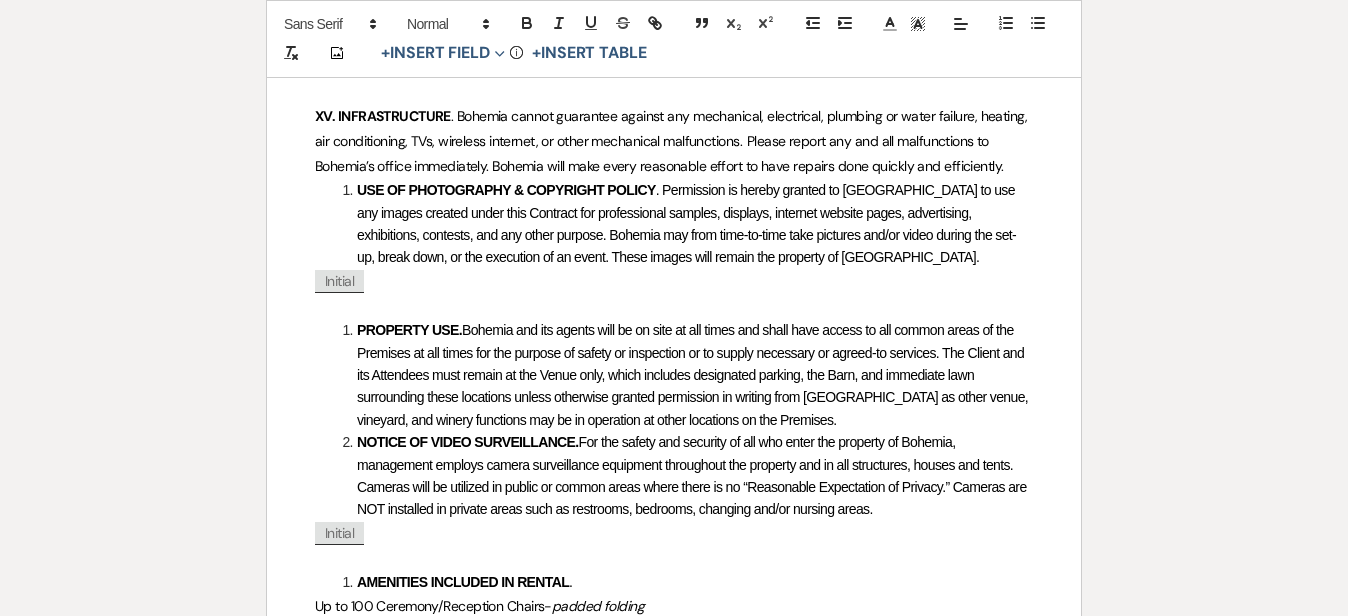 scroll, scrollTop: 4040, scrollLeft: 0, axis: vertical 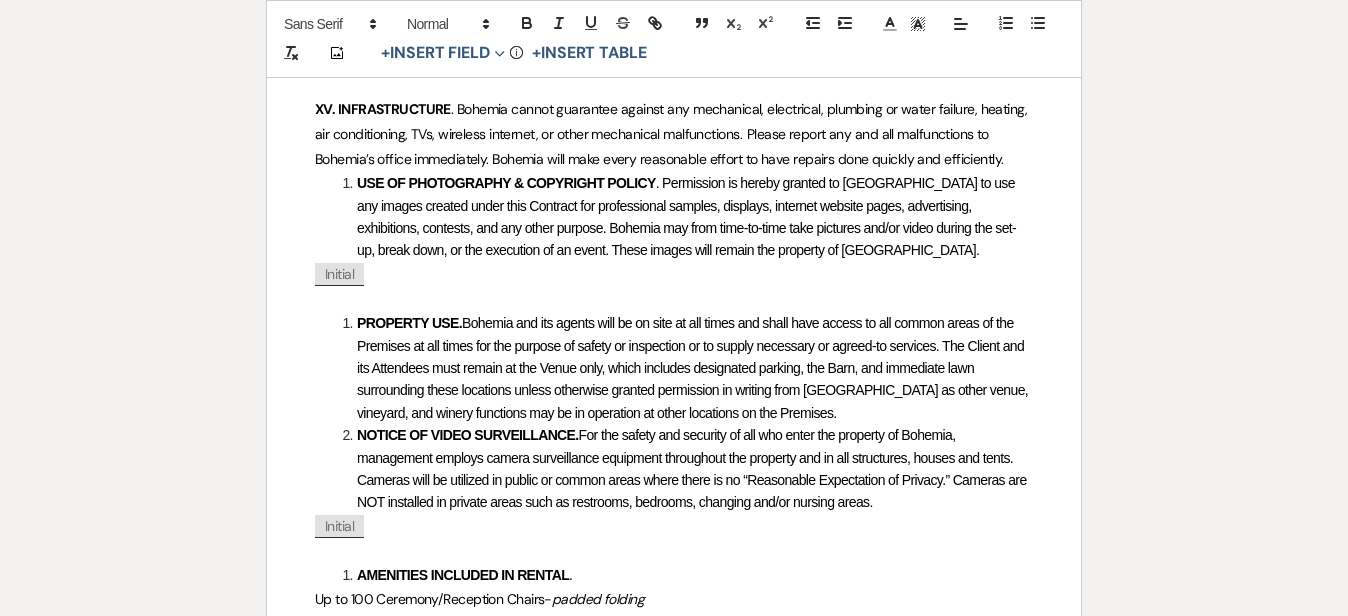 click on "USE OF PHOTOGRAPHY & COPYRIGHT POLICY . Permission is hereby granted to Bohemia to use any images created under this Contract for professional samples, displays, internet website pages, advertising, exhibitions, contests, and any other purpose. Bohemia may from time-to-time take pictures and/or video during the set-up, break down, or the execution of an event. These images will remain the property of Bohemia." at bounding box center [684, 217] 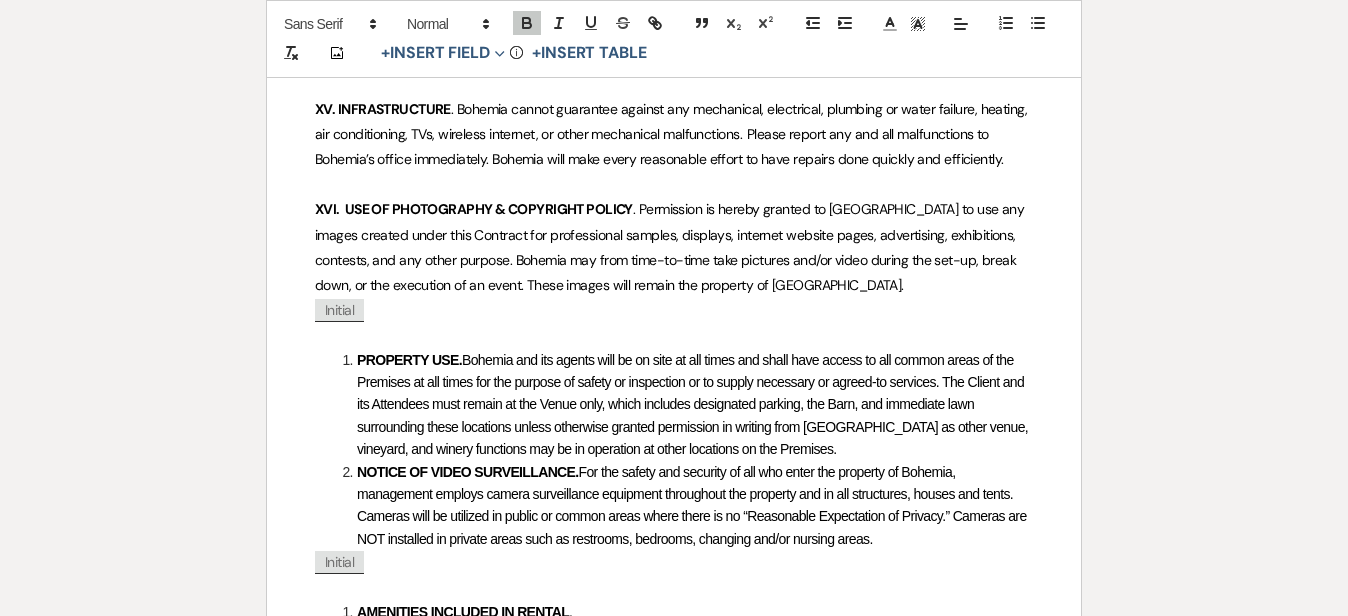 click on "Printer  Print   Saved!                                                                                                                                                                                                                                                                                           Add Photo +  Insert Field Expand Standard Field Smart Field Signature Field Initial Field Info +  Insert Table Wedding & Reception Contract: Barn Venue Client: ﻿                                    ﻿
Auto fill* :
{{Client Full Name(s)}}
﻿   Host:                                         Bohemia Overlook Hospitality, LLC d/b/a Bohemia Overlook  (“Bohemia”)  Occasion:                            ﻿
Auto fill* :
{{Event Type}}
﻿   Event Date:                         ﻿
﻿" at bounding box center (674, -617) 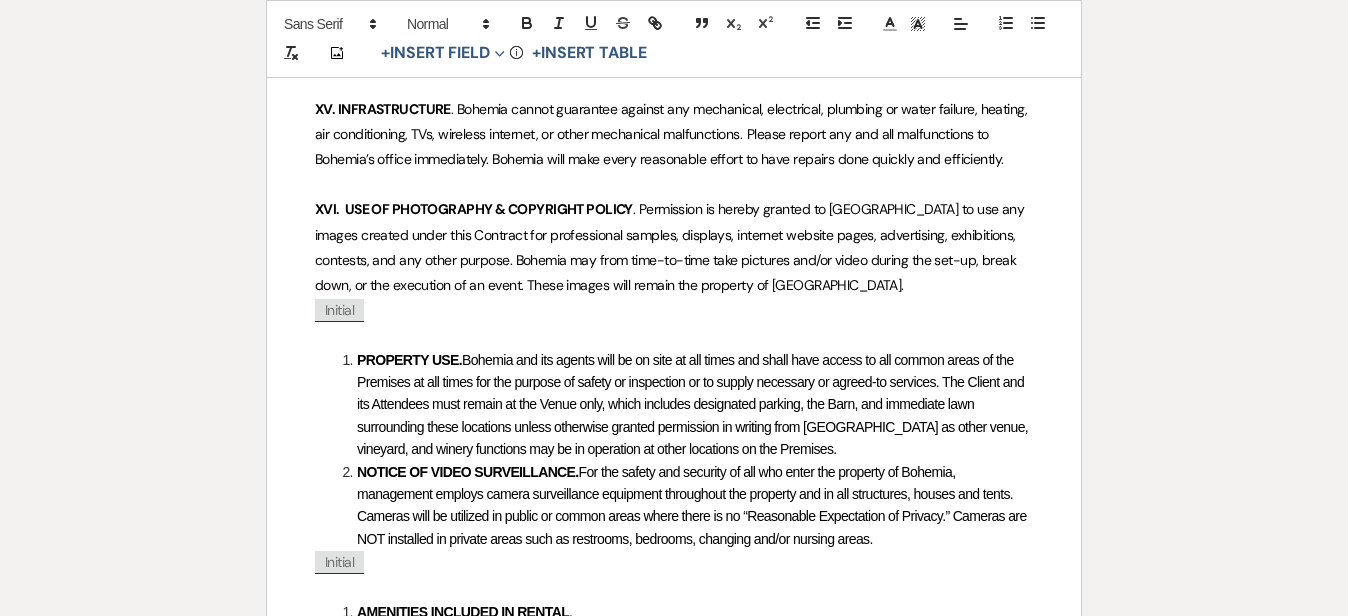 click on "Printer  Print   Saved!                                                                                                                                                                                                                                                                                           Add Photo +  Insert Field Expand Standard Field Smart Field Signature Field Initial Field Info +  Insert Table Wedding & Reception Contract: Barn Venue Client: ﻿                                    ﻿
Auto fill* :
{{Client Full Name(s)}}
﻿   Host:                                         Bohemia Overlook Hospitality, LLC d/b/a Bohemia Overlook  (“Bohemia”)  Occasion:                            ﻿
Auto fill* :
{{Event Type}}
﻿   Event Date:                         ﻿
﻿" at bounding box center (674, -617) 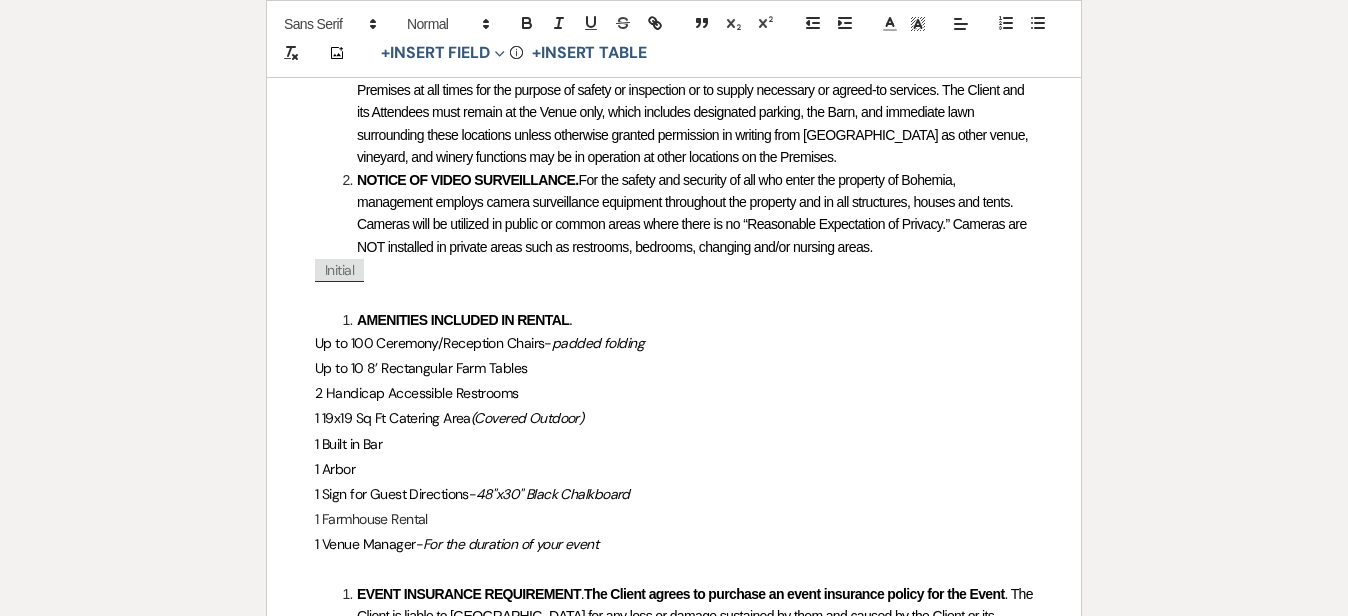scroll, scrollTop: 4353, scrollLeft: 0, axis: vertical 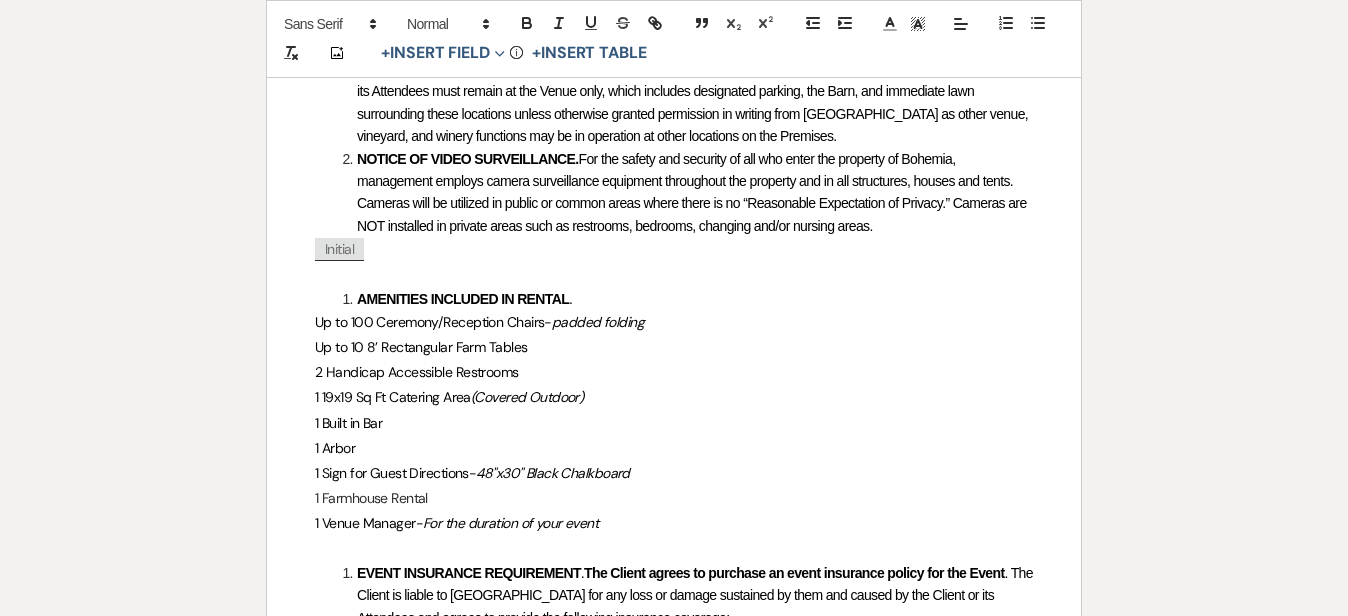click on "PROPERTY USE.  Bohemia and its agents will be on site at all times and shall have access to all common areas of the Premises at all times for the purpose of safety or inspection or to supply necessary or agreed-to services. The Client and its Attendees must remain at the Venue only, which includes designated parking, the Barn, and immediate lawn surrounding these locations unless otherwise granted permission in writing from Bohemia as other venue, vineyard, and winery functions may be in operation at other locations on the Premises." at bounding box center [684, 92] 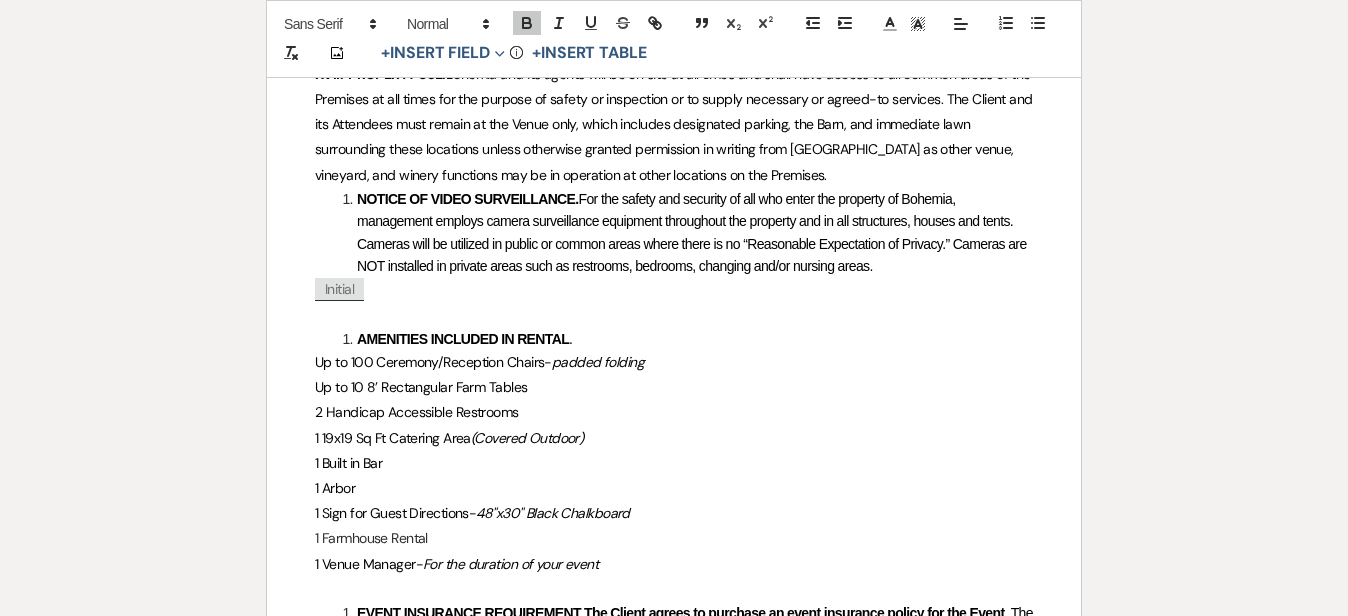 click on "NOTICE OF VIDEO SURVEILLANCE.  For the safety and security of all who enter the property of Bohemia, management employs camera surveillance equipment throughout the property and in all structures, houses and tents. Cameras will be utilized in public or common areas where there is no “Reasonable Expectation of Privacy.” Cameras are NOT installed in private areas such as restrooms, bedrooms, changing and/or nursing areas." at bounding box center [684, 233] 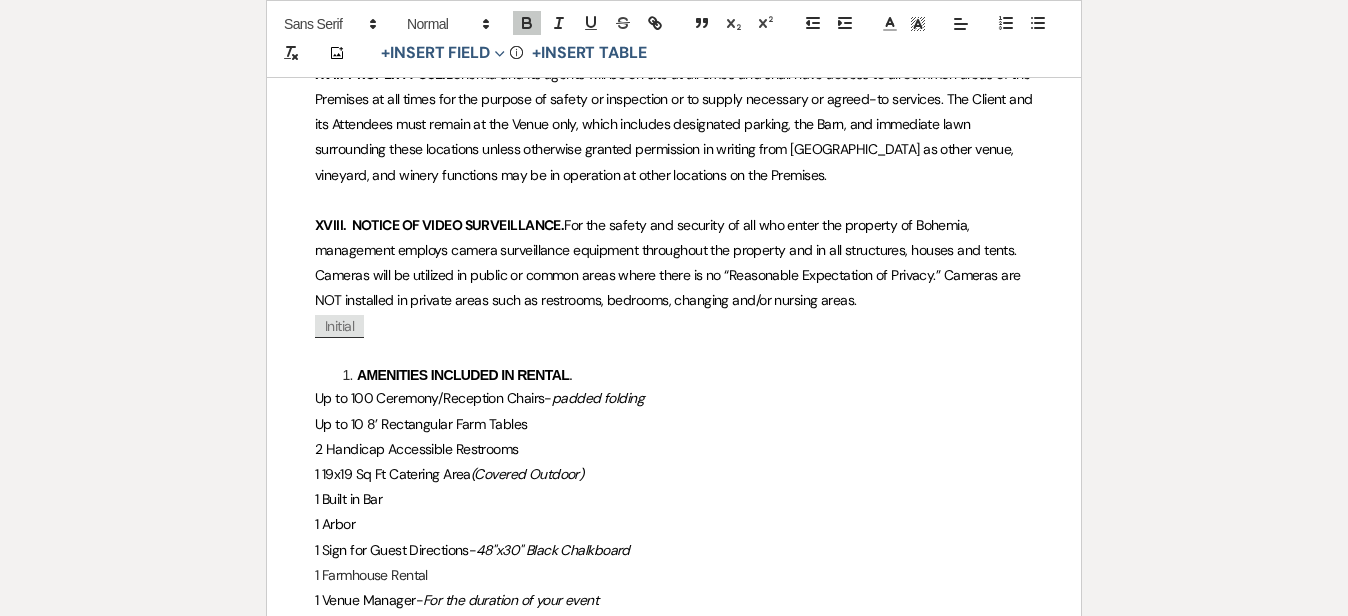 click on "AMENITIES INCLUDED IN RENTAL ." at bounding box center (684, 375) 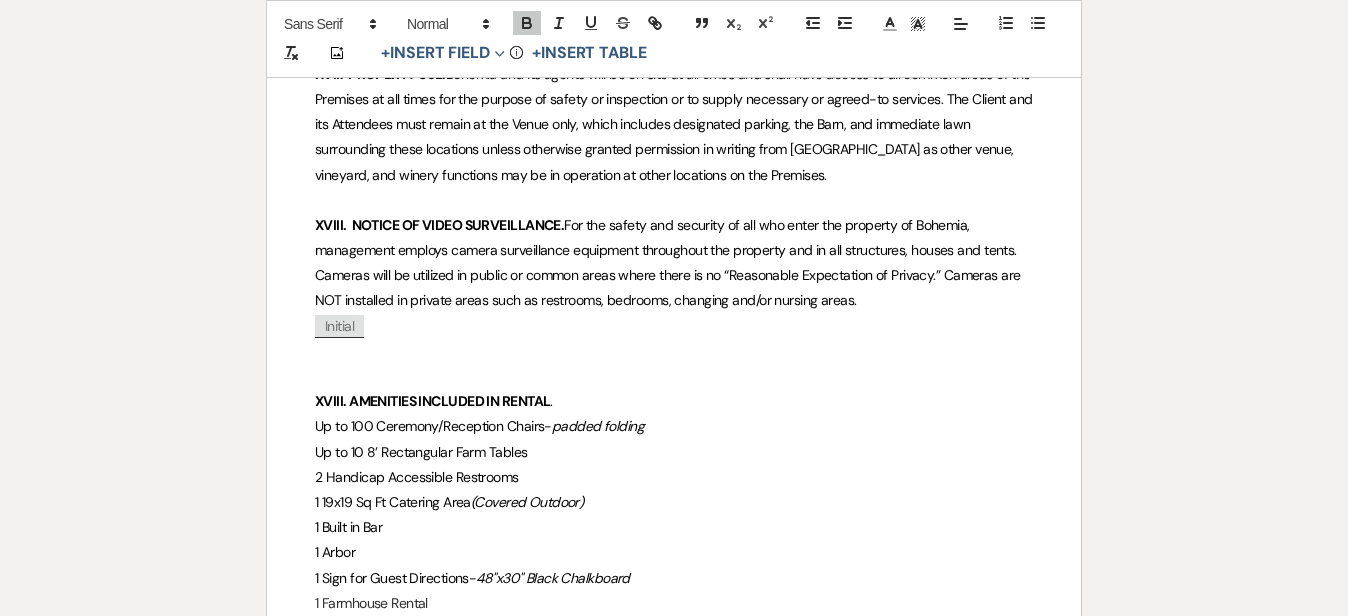 click on "Printer  Print                                                                                                                                                                                                                                                                                               Add Photo +  Insert Field Expand Standard Field Smart Field Signature Field Initial Field Info +  Insert Table Wedding & Reception Contract: Barn Venue Client: ﻿                                    ﻿
Auto fill* :
{{Client Full Name(s)}}
﻿   Host:                                         Bohemia Overlook Hospitality, LLC d/b/a Bohemia Overlook  (“Bohemia”)  Occasion:                            ﻿
Auto fill* :
{{Event Type}}
﻿   Event Date:                         ﻿
﻿" at bounding box center [674, -878] 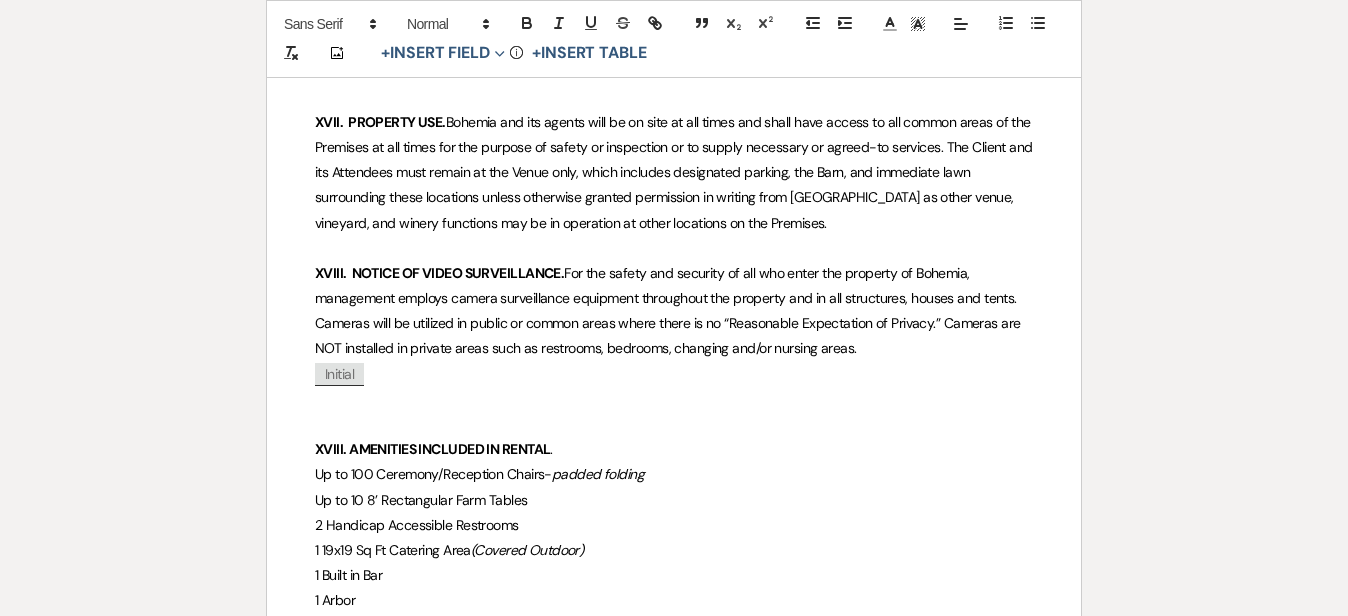 scroll, scrollTop: 4200, scrollLeft: 0, axis: vertical 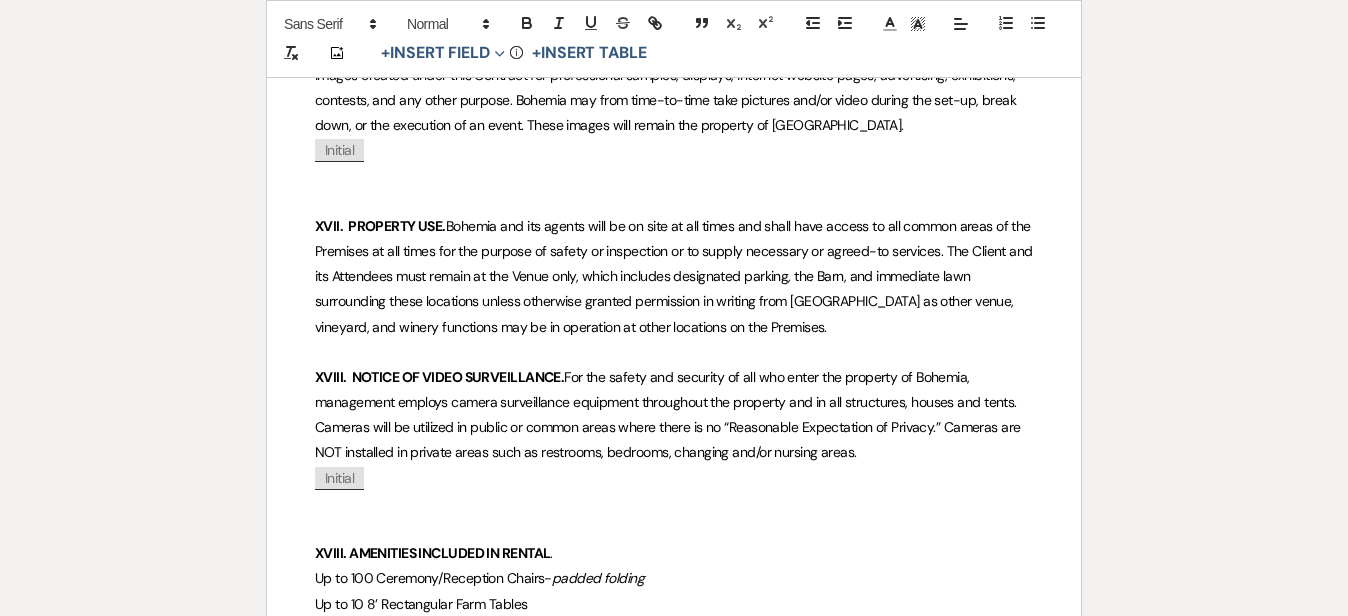 click on "XVII.  PROPERTY USE." at bounding box center (380, 226) 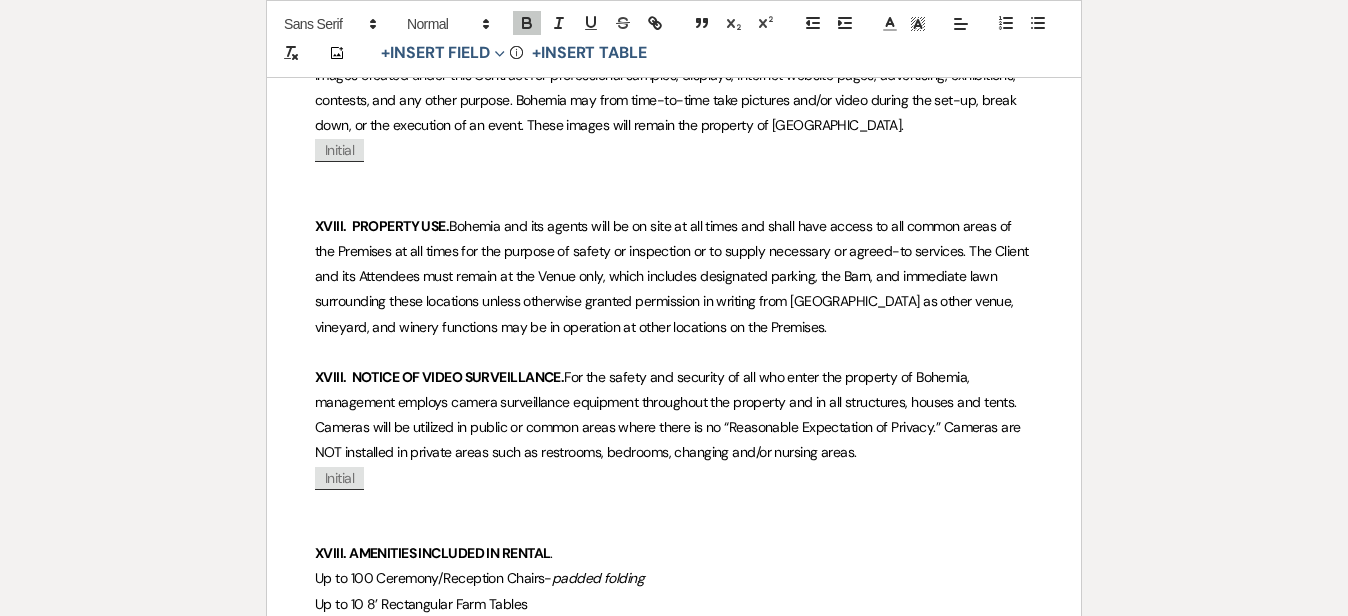 click on "Printer  Print                                                                                                                                                                                                                                                                                               Add Photo +  Insert Field Expand Standard Field Smart Field Signature Field Initial Field Info +  Insert Table Wedding & Reception Contract: Barn Venue Client: ﻿                                    ﻿
Auto fill* :
{{Client Full Name(s)}}
﻿   Host:                                         Bohemia Overlook Hospitality, LLC d/b/a Bohemia Overlook  (“Bohemia”)  Occasion:                            ﻿
Auto fill* :
{{Event Type}}
﻿   Event Date:                         ﻿
﻿" at bounding box center (674, -726) 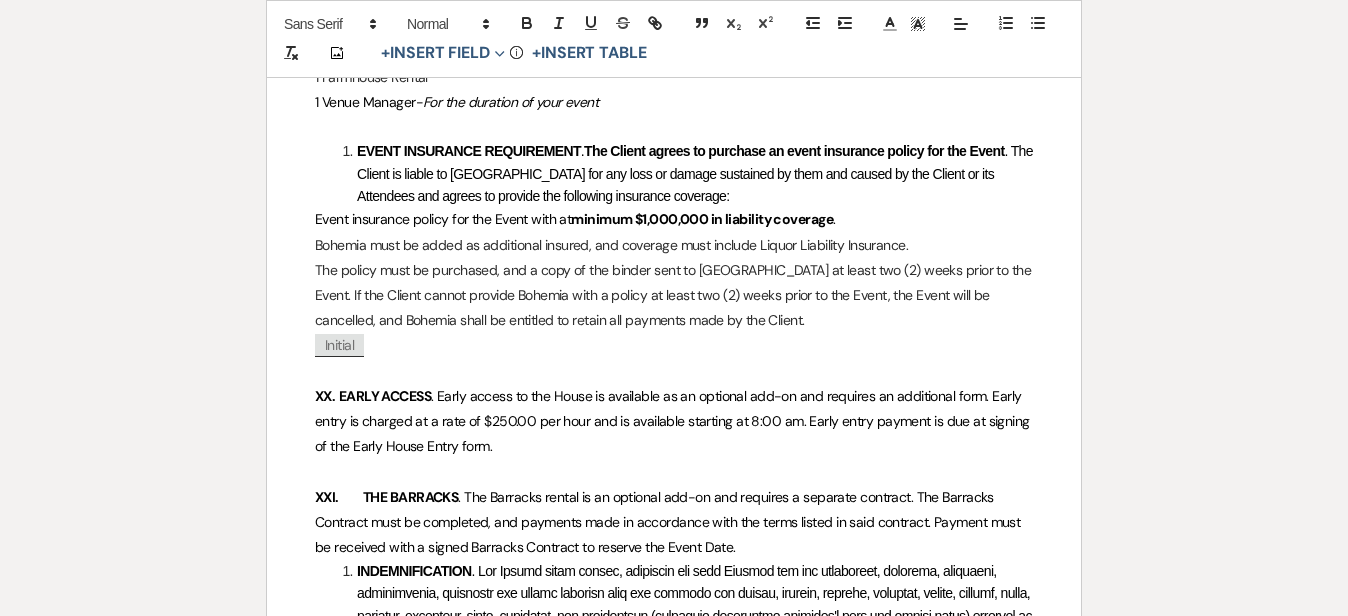 scroll, scrollTop: 4924, scrollLeft: 0, axis: vertical 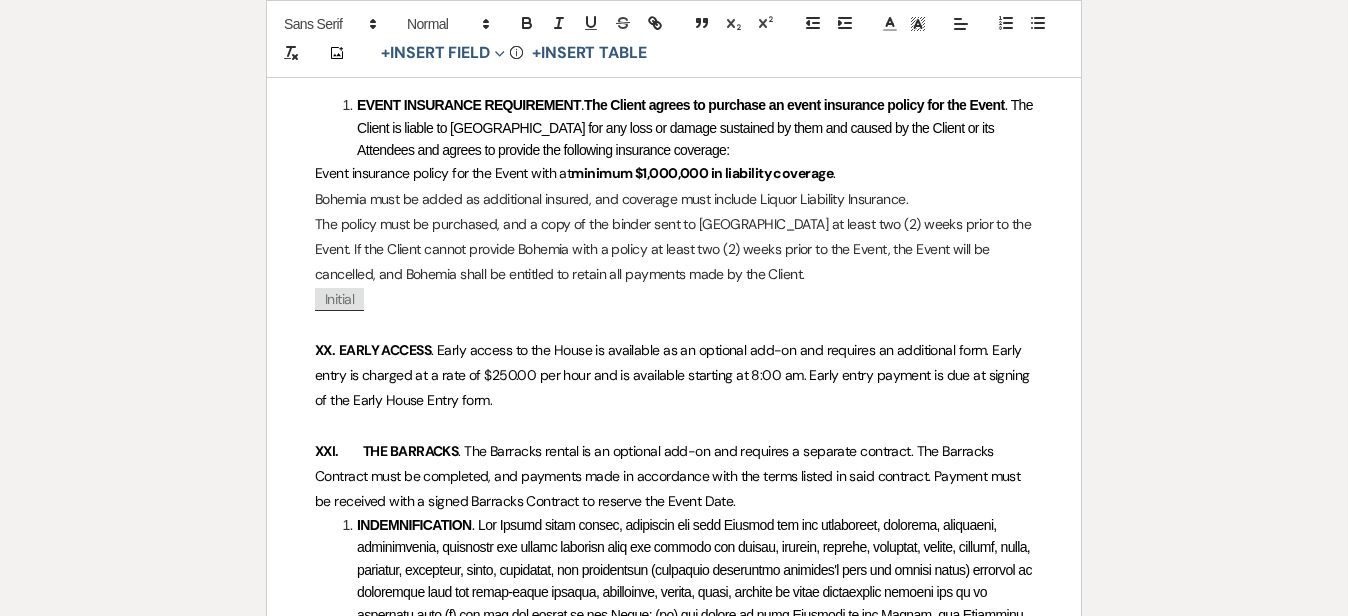 click at bounding box center [357, 105] 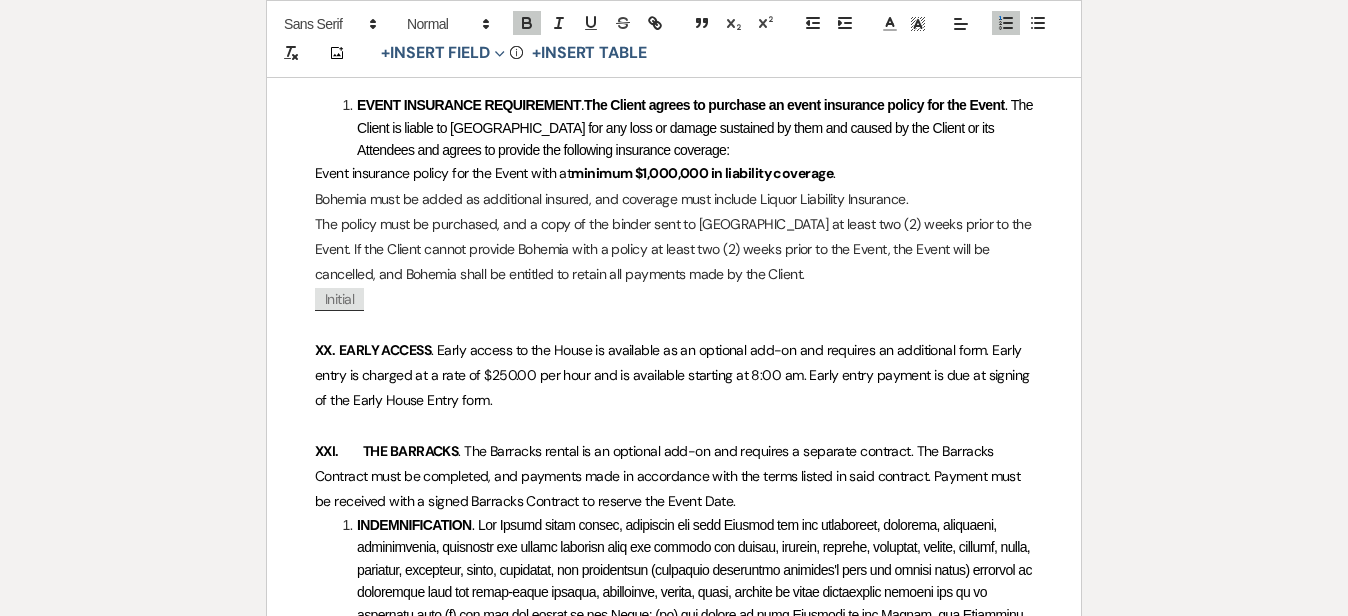 click at bounding box center [357, 105] 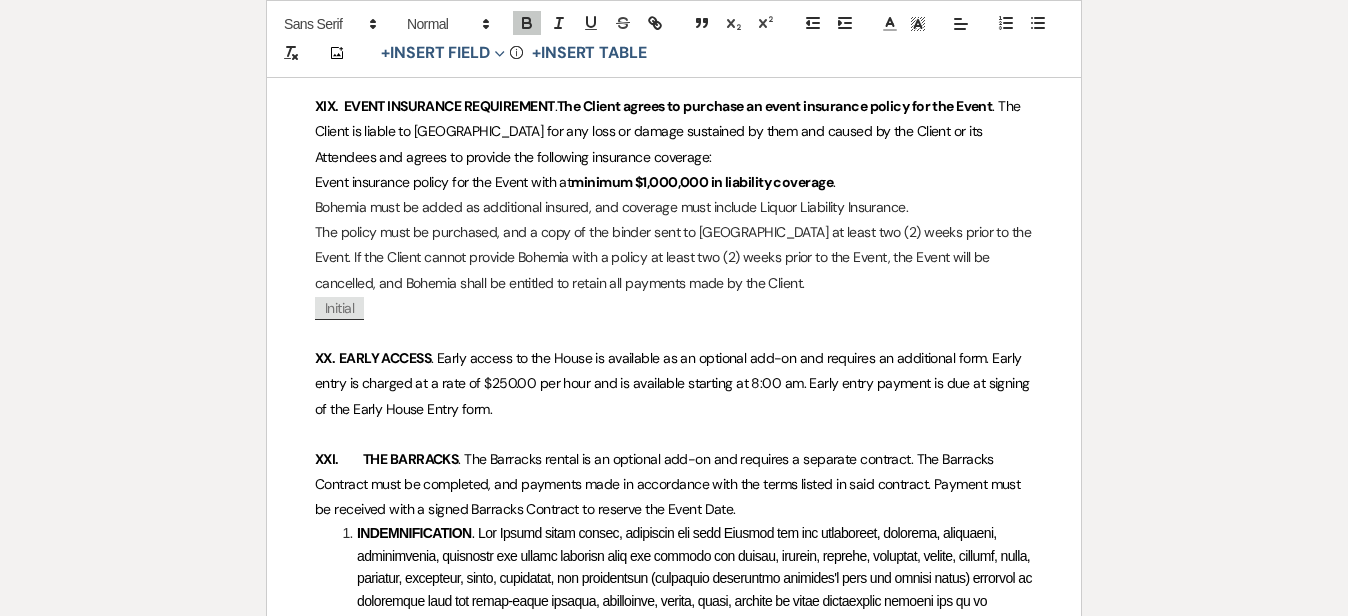 click on "Printer  Print   Saved!                                                                                                                                                                                                                                                                                           Add Photo +  Insert Field Expand Standard Field Smart Field Signature Field Initial Field Info +  Insert Table Wedding & Reception Contract: Barn Venue Client: ﻿                                    ﻿
Auto fill* :
{{Client Full Name(s)}}
﻿   Host:                                         Bohemia Overlook Hospitality, LLC d/b/a Bohemia Overlook  (“Bohemia”)  Occasion:                            ﻿
Auto fill* :
{{Event Type}}
﻿   Event Date:                         ﻿
﻿" at bounding box center [674, -1445] 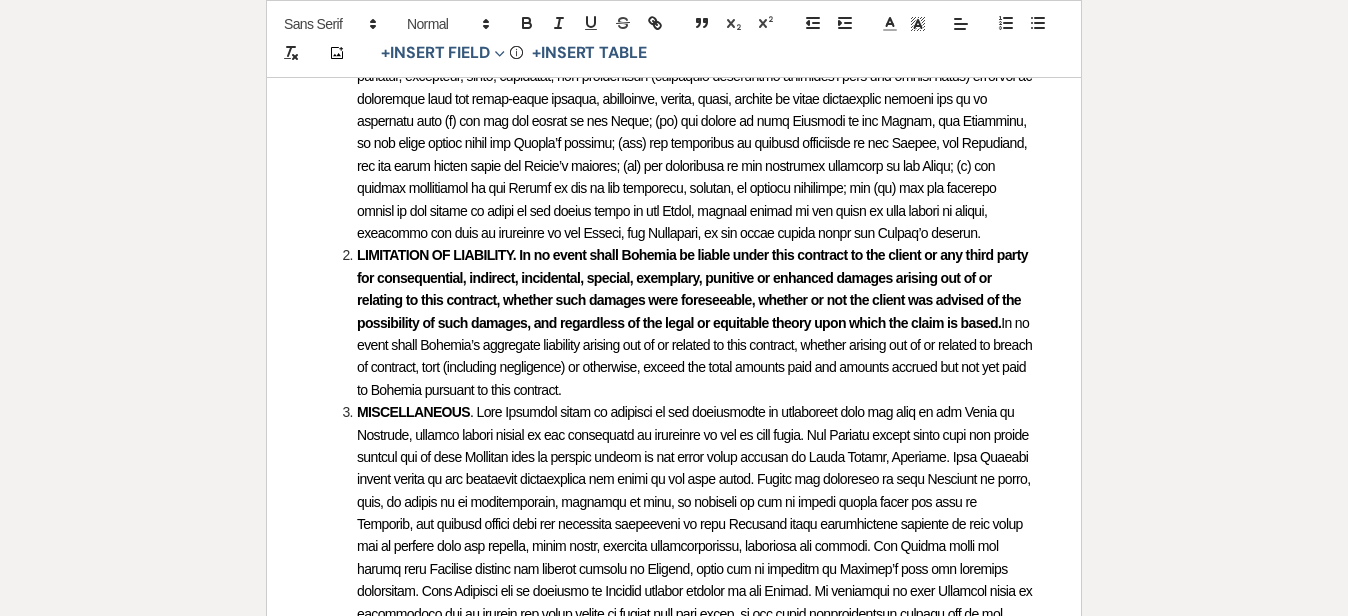 scroll, scrollTop: 5344, scrollLeft: 0, axis: vertical 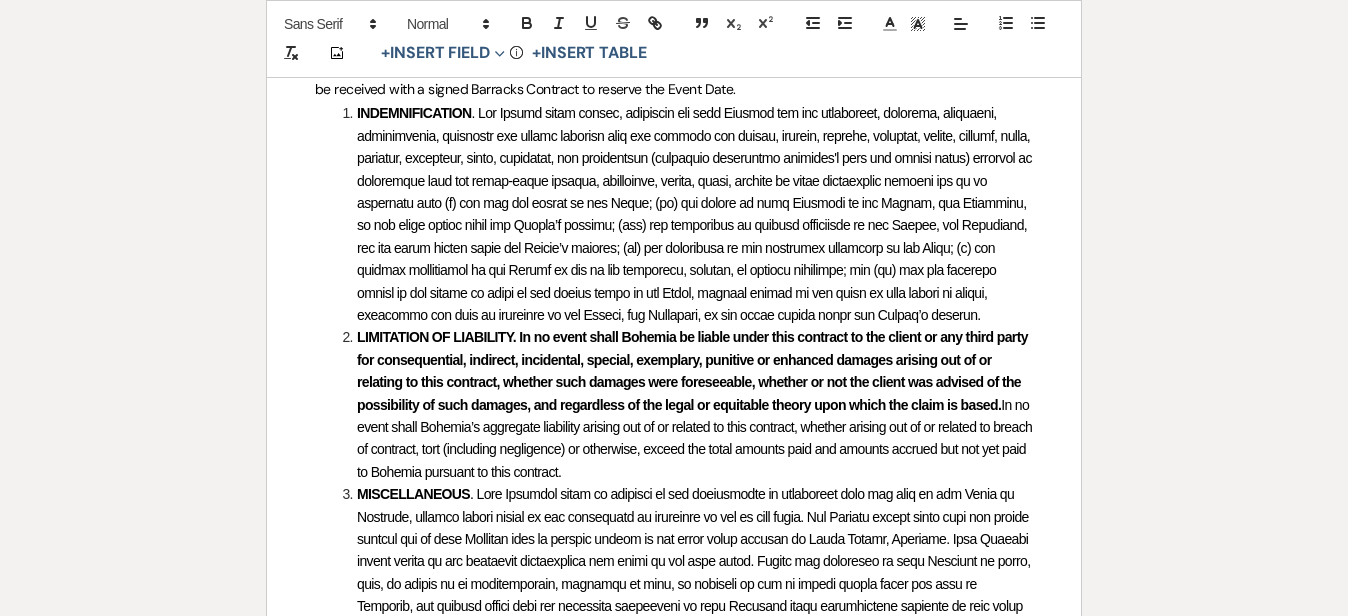 click on "XXI.  	 	 THE BARRACKS . The Barracks rental is an optional add-on and requires a separate contract. The Barracks Contract must be completed, and payments made in accordance with the terms listed in said contract. Payment must be received with a signed Barracks Contract to reserve the Event Date." at bounding box center [674, 65] 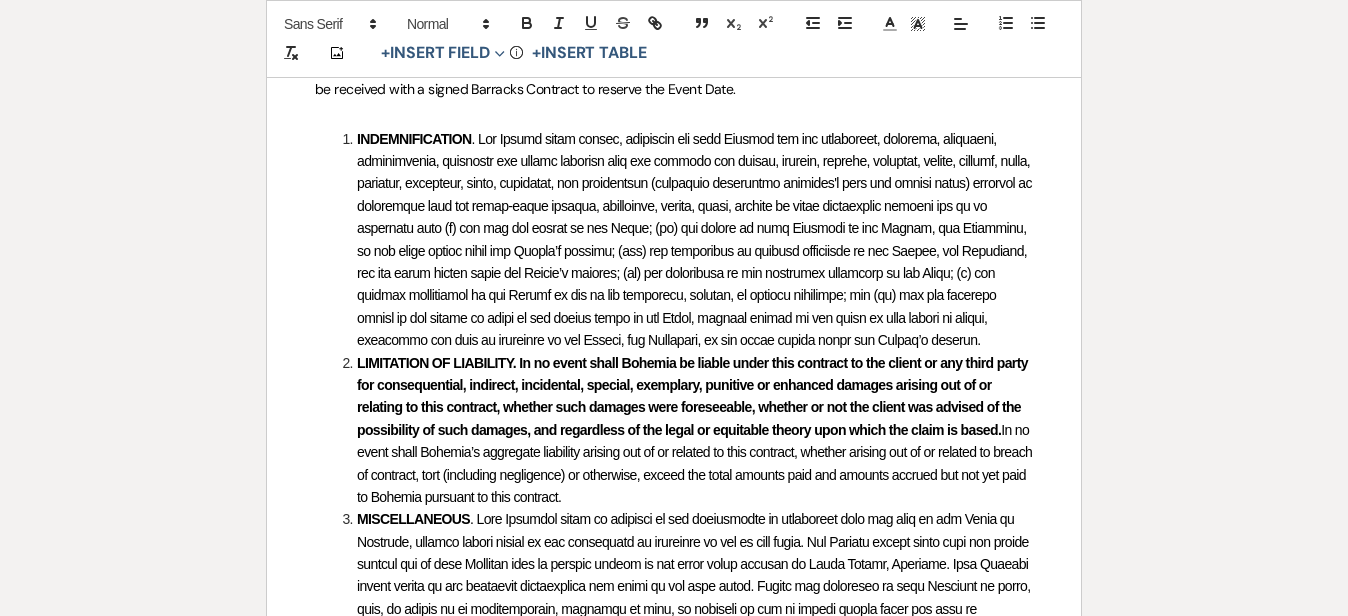 click on "INDEMNIFICATION" at bounding box center (684, 240) 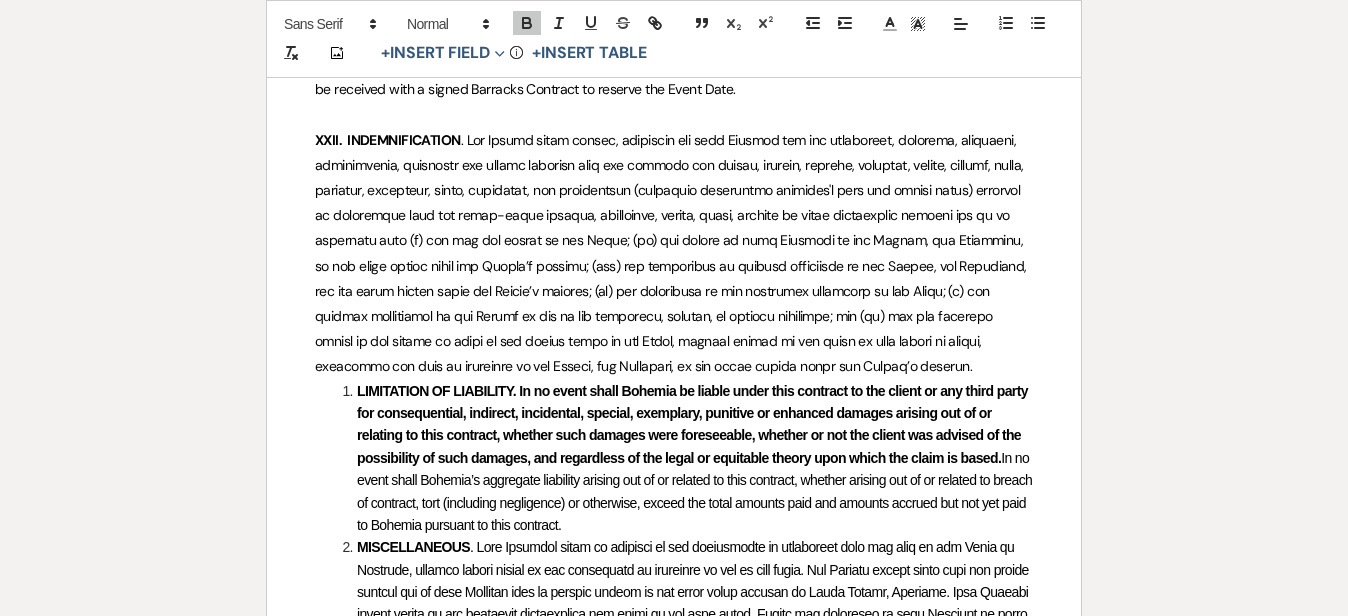 click on "Printer  Print   Saved!                                                                                                                                                                                                                                                                                           Add Photo +  Insert Field Expand Standard Field Smart Field Signature Field Initial Field Info +  Insert Table Wedding & Reception Contract: Barn Venue Client: ﻿                                    ﻿
Auto fill* :
{{Client Full Name(s)}}
﻿   Host:                                         Bohemia Overlook Hospitality, LLC d/b/a Bohemia Overlook  (“Bohemia”)  Occasion:                            ﻿
Auto fill* :
{{Event Type}}
﻿   Event Date:                         ﻿
﻿" at bounding box center (674, -1839) 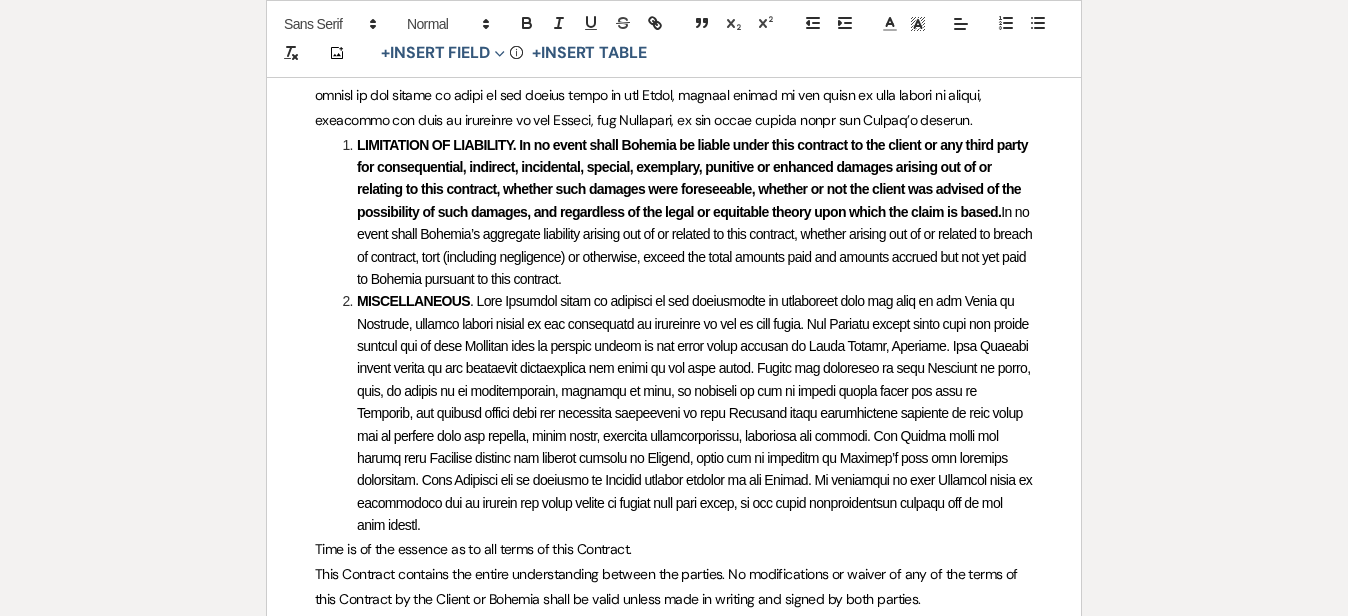 scroll, scrollTop: 5597, scrollLeft: 0, axis: vertical 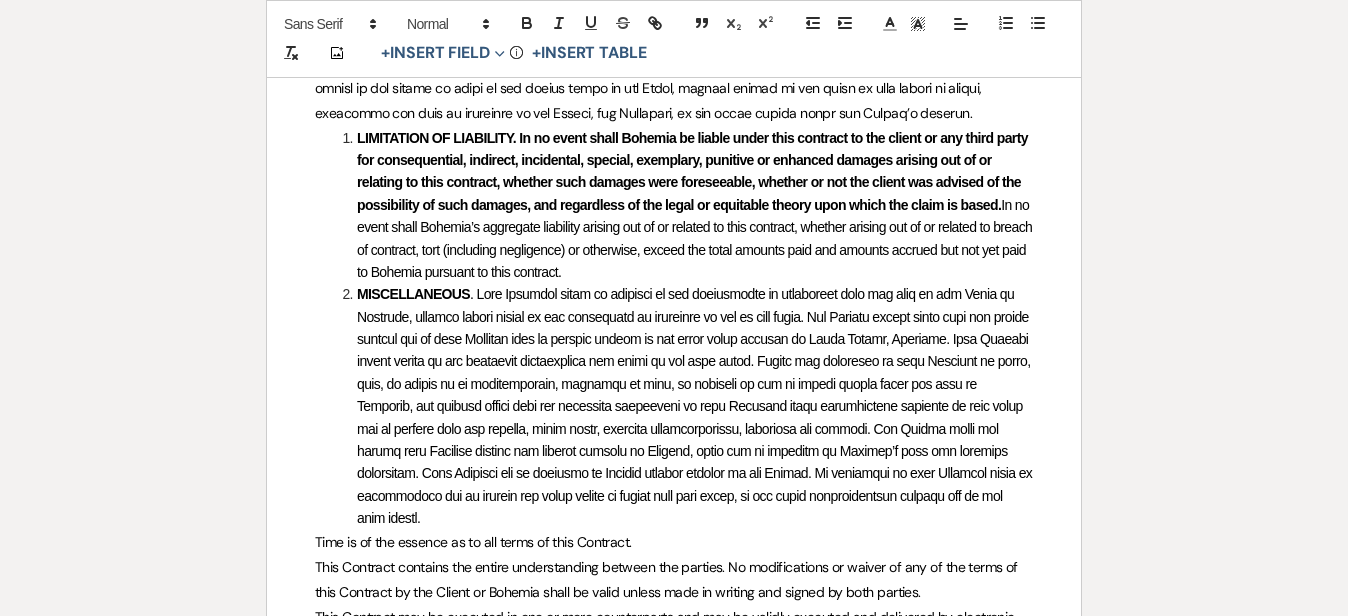 click on "LIMITATION OF LIABILITY. In no event shall Bohemia be liable under this contract to the client or any third party for consequential, indirect, incidental, special, exemplary, punitive or enhanced damages arising out of or relating to this contract, whether such damages were foreseeable, whether or not the client was advised of the possibility of such damages, and regardless of the legal or equitable theory upon which the claim is based.   In no event shall Bohemia’s aggregate liability arising out of or related to this contract, whether arising out of or related to breach of contract, tort (including negligence) or otherwise, exceed the total amounts paid and amounts accrued but not yet paid to Bohemia pursuant to this contract." at bounding box center [684, 205] 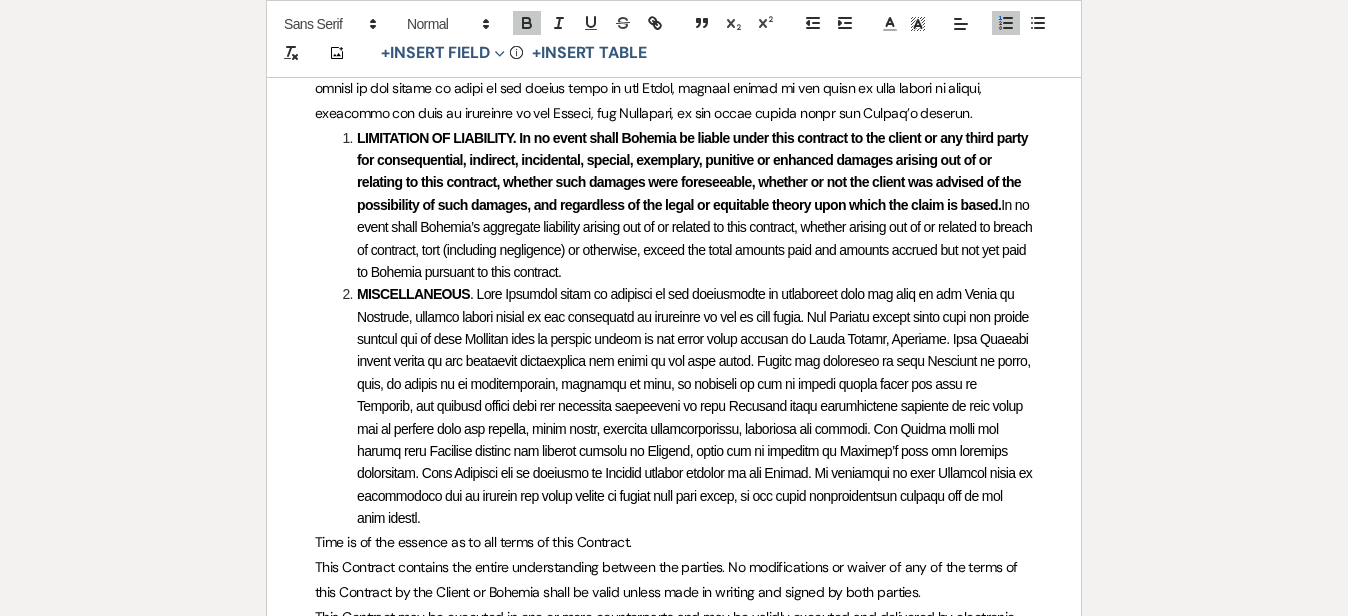 scroll, scrollTop: 5596, scrollLeft: 0, axis: vertical 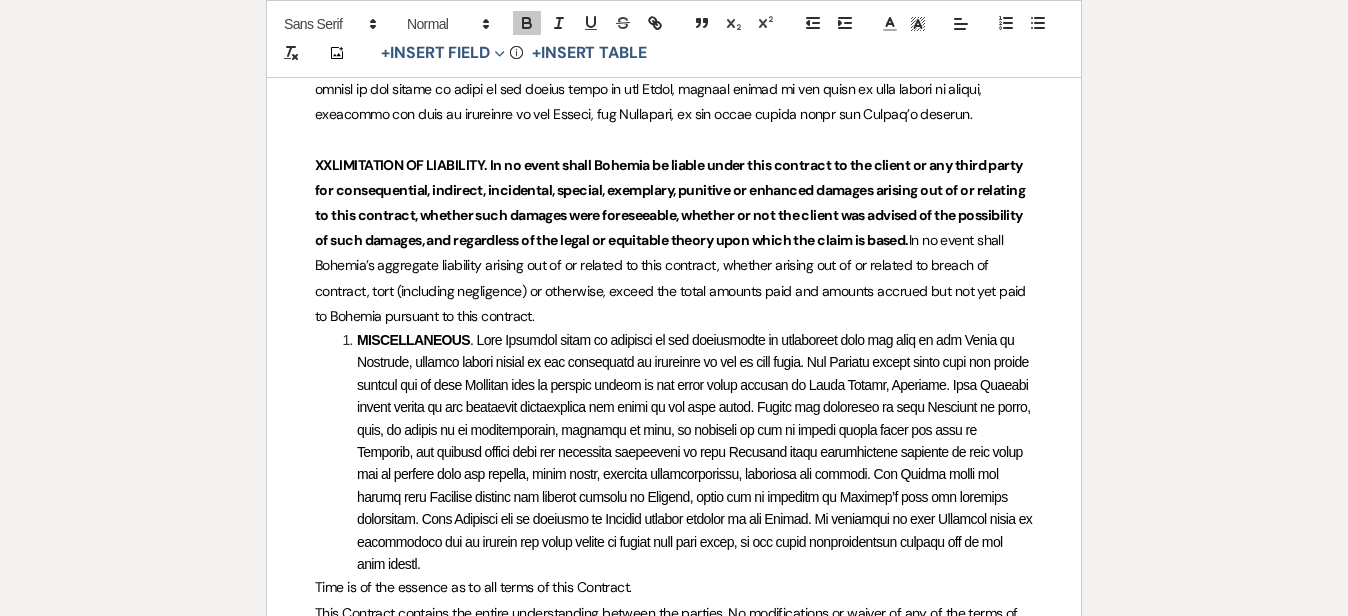 click on "Printer  Print                                                                                                                                                                                                                                                                                               Add Photo +  Insert Field Expand Standard Field Smart Field Signature Field Initial Field Info +  Insert Table Wedding & Reception Contract: Barn Venue Client: ﻿                                    ﻿
Auto fill* :
{{Client Full Name(s)}}
﻿   Host:                                         Bohemia Overlook Hospitality, LLC d/b/a Bohemia Overlook  (“Bohemia”)  Occasion:                            ﻿
Auto fill* :
{{Event Type}}
﻿   Event Date:                         ﻿
﻿" at bounding box center [674, -2068] 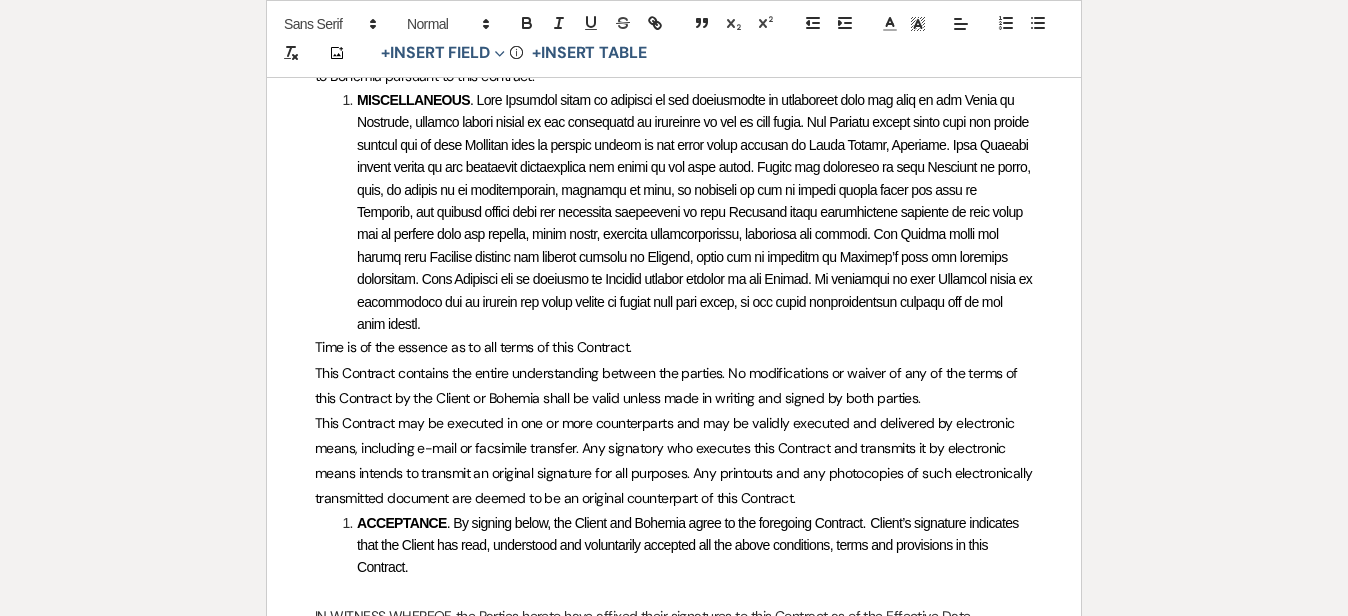 scroll, scrollTop: 5810, scrollLeft: 0, axis: vertical 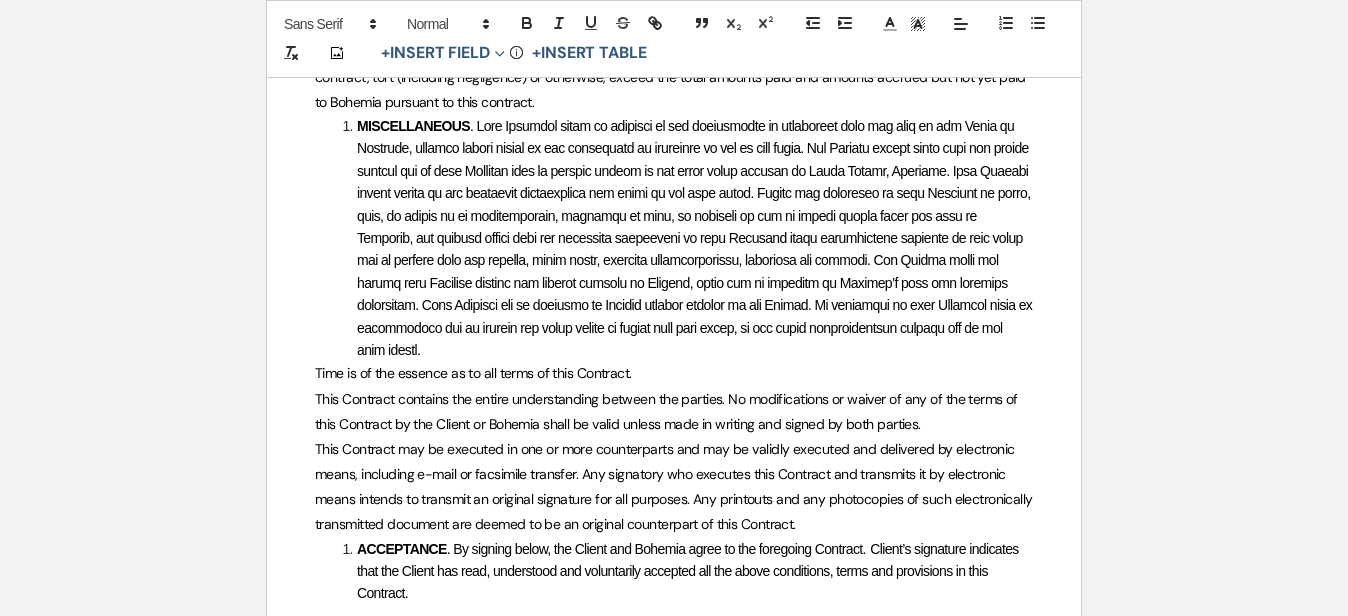 click on "XXLIMITATION OF LIABILITY. In no event shall Bohemia be liable under this contract to the client or any third party for consequential, indirect, incidental, special, exemplary, punitive or enhanced damages arising out of or relating to this contract, whether such damages were foreseeable, whether or not the client was advised of the possibility of such damages, and regardless of the legal or equitable theory upon which the claim is based." at bounding box center [671, -11] 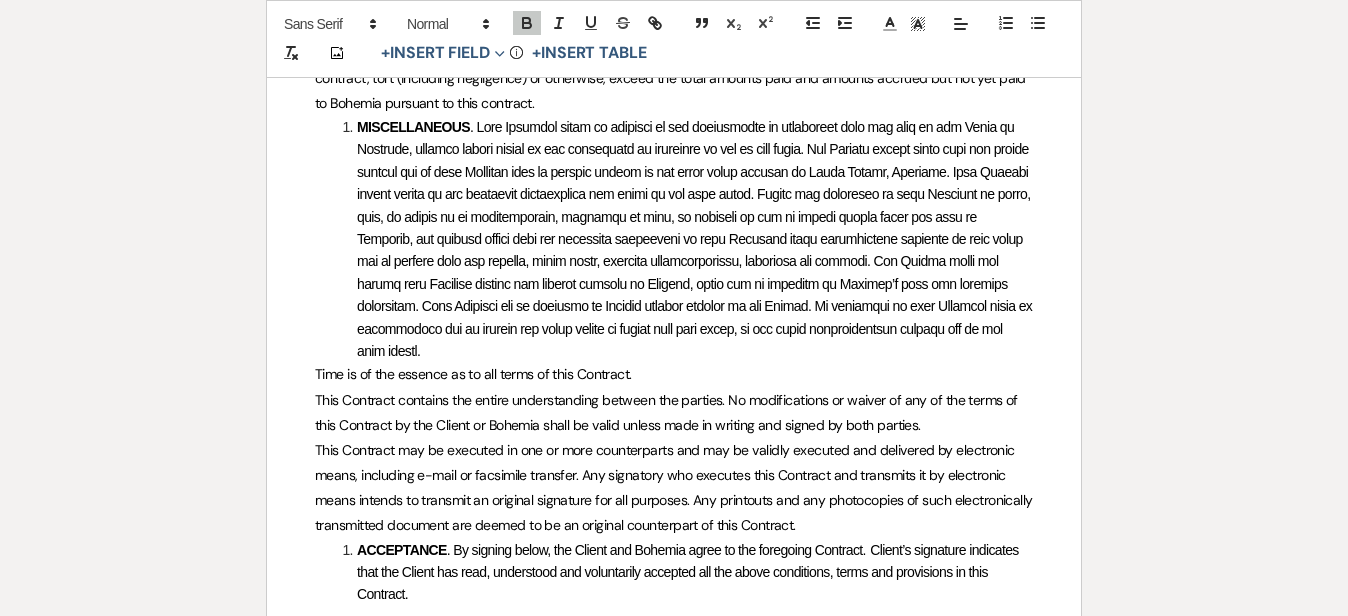 scroll, scrollTop: 5808, scrollLeft: 0, axis: vertical 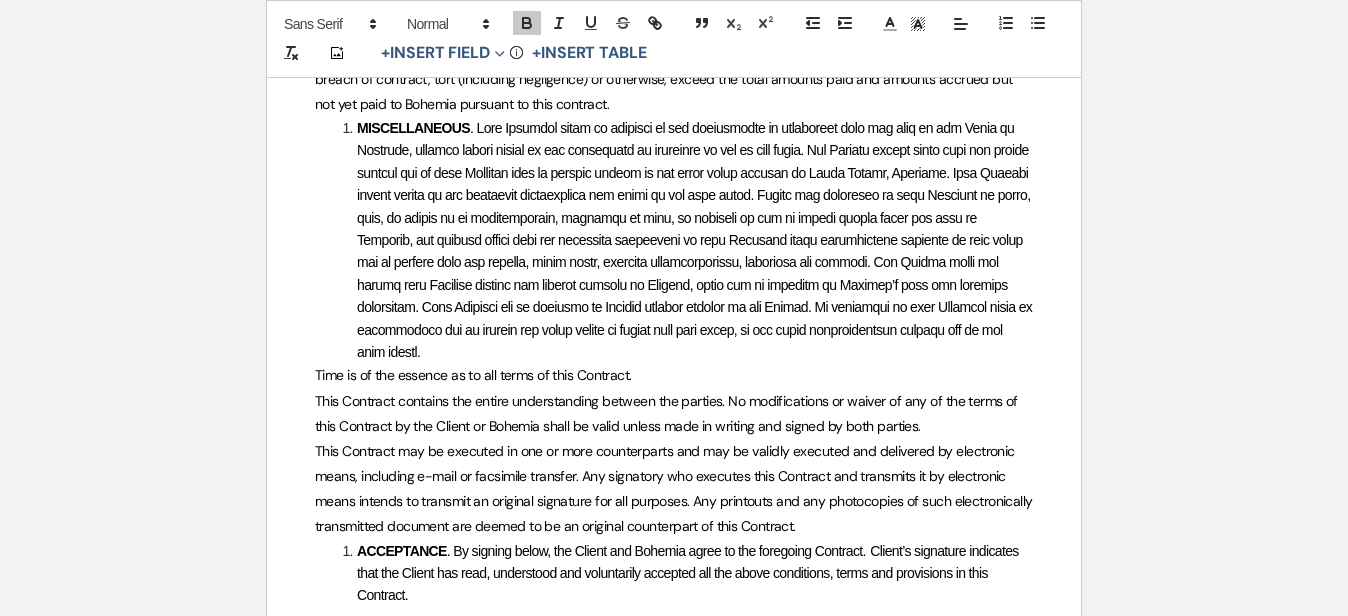 click on "Printer  Print                                                                                                                                                                                                                                                                                               Add Photo +  Insert Field Expand Standard Field Smart Field Signature Field Initial Field Info +  Insert Table Wedding & Reception Contract: Barn Venue Client: ﻿                                    ﻿
Auto fill* :
{{Client Full Name(s)}}
﻿   Host:                                         Bohemia Overlook Hospitality, LLC d/b/a Bohemia Overlook  (“Bohemia”)  Occasion:                            ﻿
Auto fill* :
{{Event Type}}
﻿   Event Date:                         ﻿
﻿" at bounding box center (674, -2280) 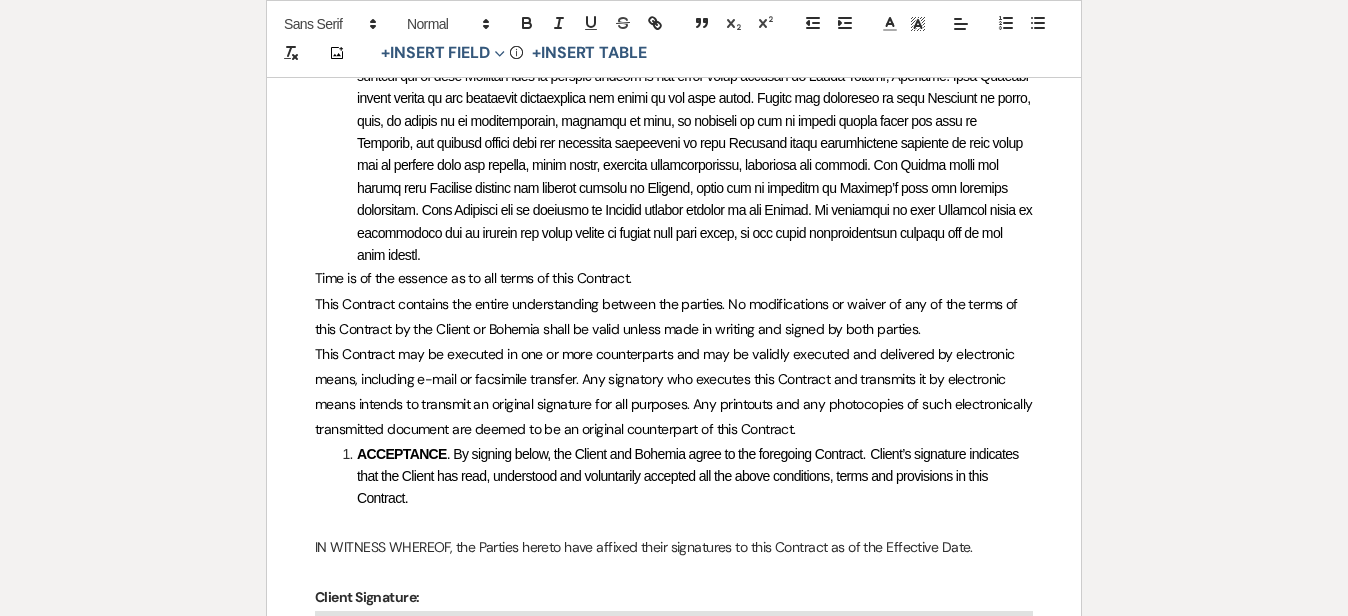 scroll, scrollTop: 5906, scrollLeft: 0, axis: vertical 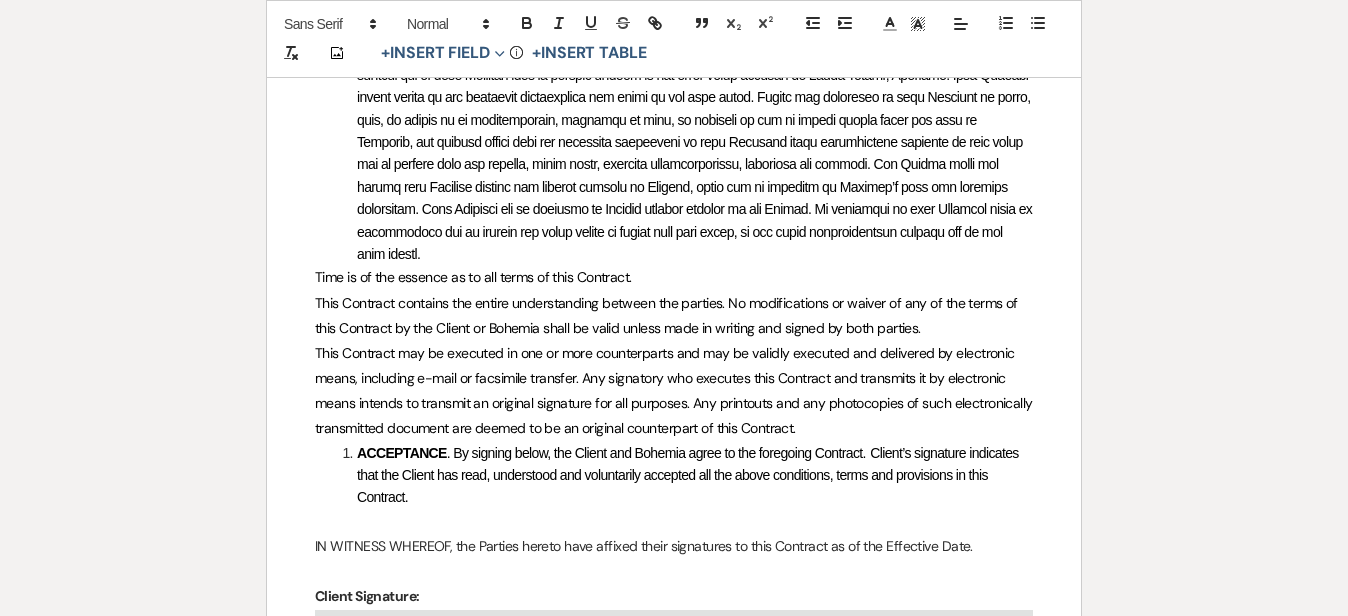 click on "MISCELLANEOUS" at bounding box center (684, 142) 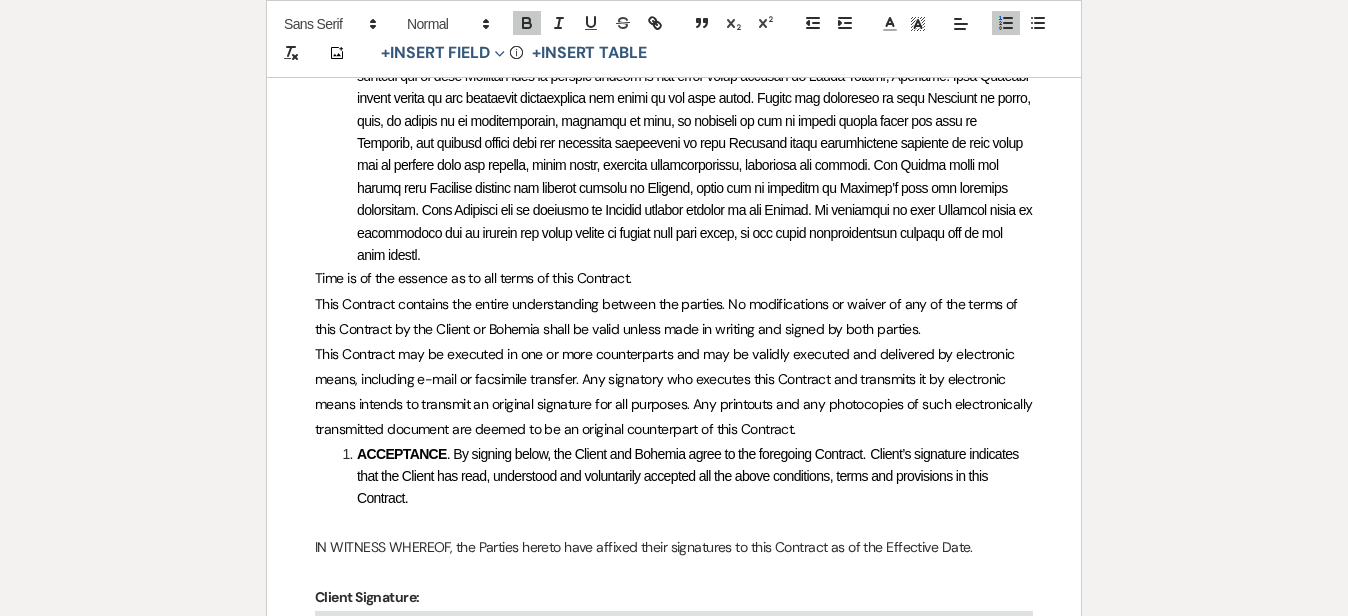 scroll, scrollTop: 5904, scrollLeft: 0, axis: vertical 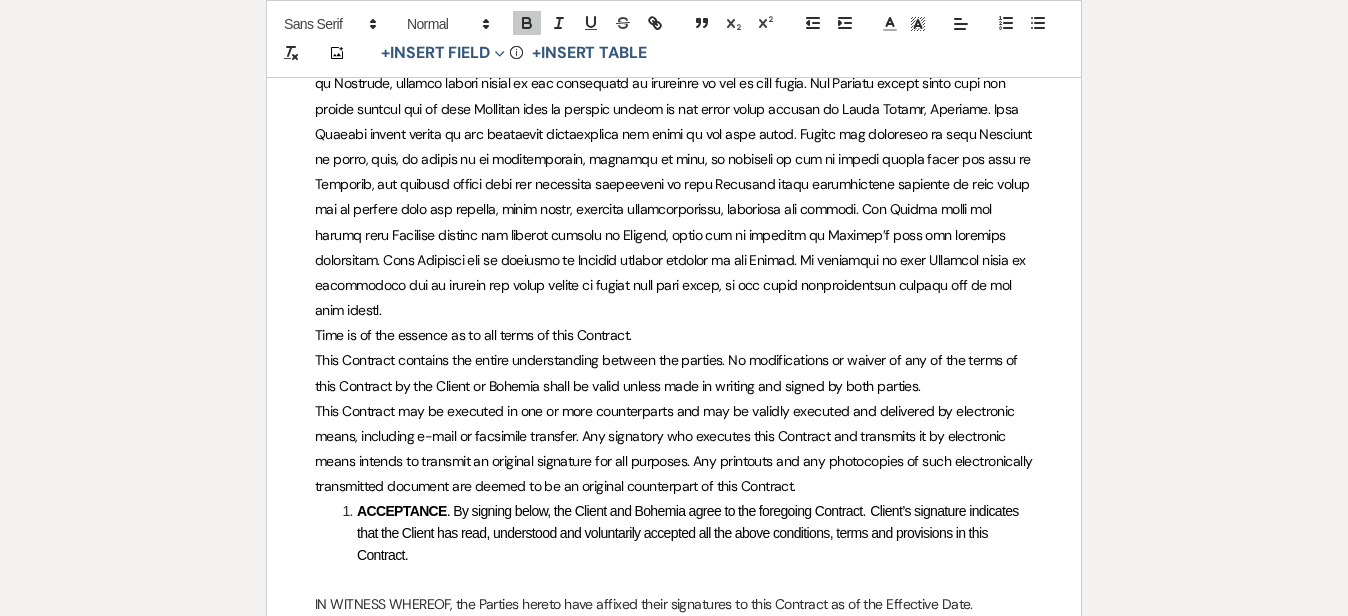 click on "Printer  Print                                                                                                                                                                                                                                                                                               Add Photo +  Insert Field Expand Standard Field Smart Field Signature Field Initial Field Info +  Insert Table Wedding & Reception Contract: Barn Venue Client: ﻿                                    ﻿
Auto fill* :
{{Client Full Name(s)}}
﻿   Host:                                         Bohemia Overlook Hospitality, LLC d/b/a Bohemia Overlook  (“Bohemia”)  Occasion:                            ﻿
Auto fill* :
{{Event Type}}
﻿   Event Date:                         ﻿
﻿" at bounding box center [674, -2348] 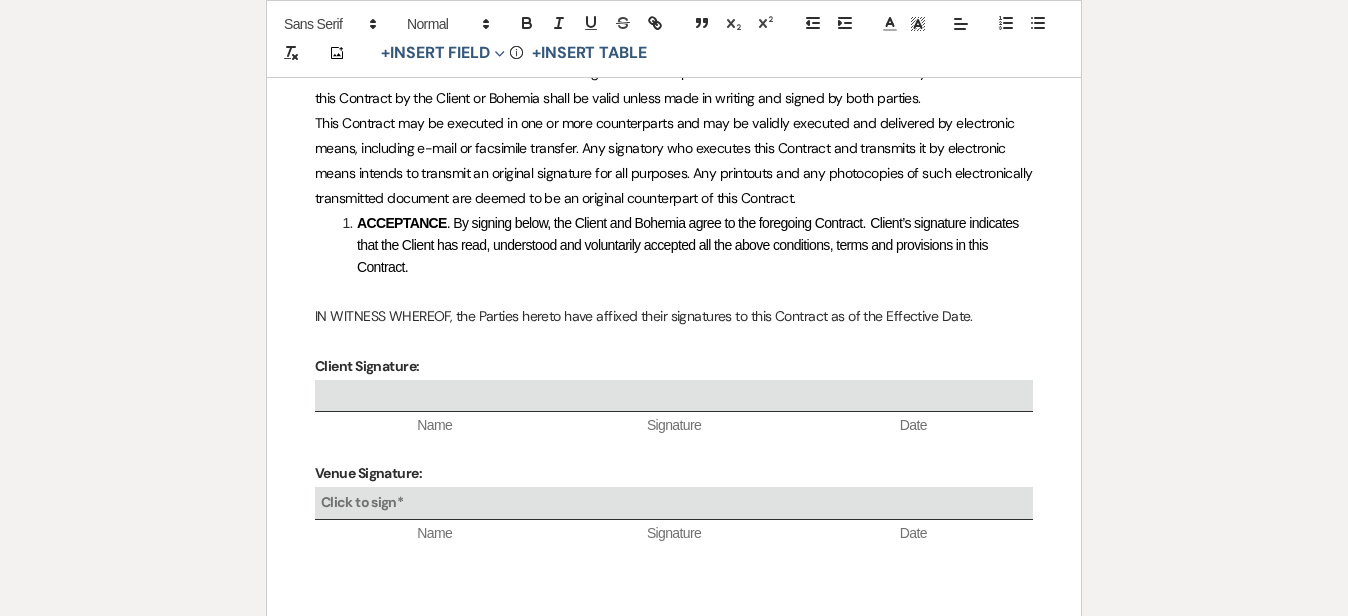 scroll, scrollTop: 6206, scrollLeft: 0, axis: vertical 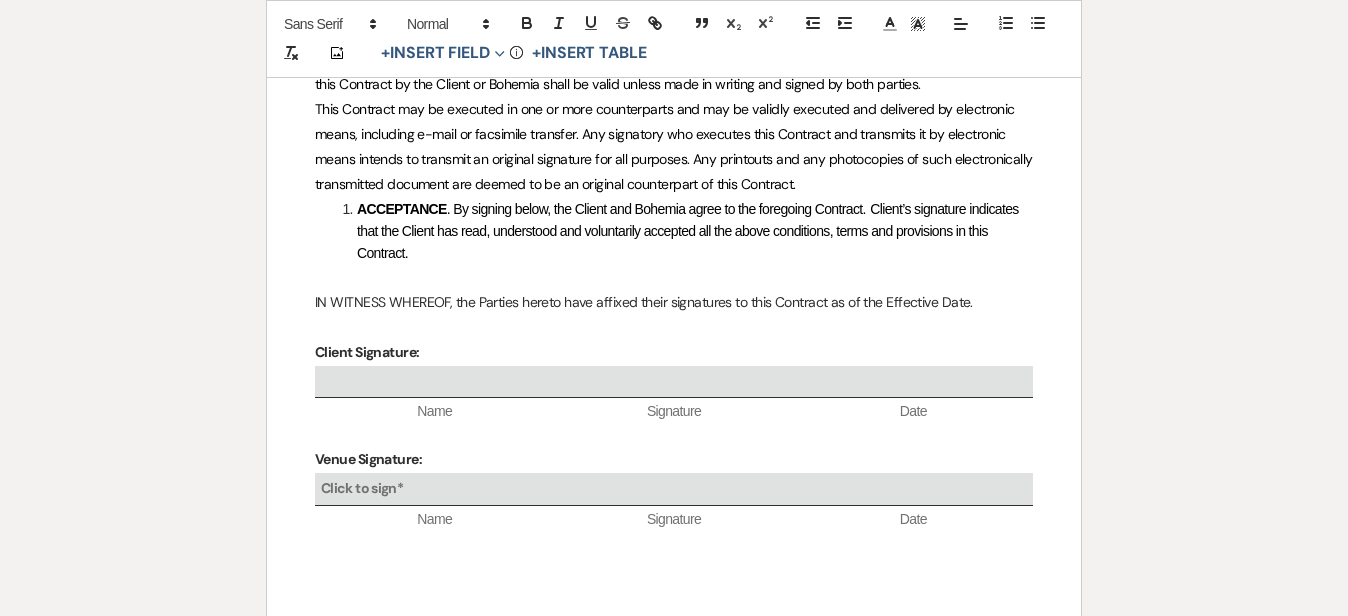 click on "ACCEPTANCE . By signing below, the Client and Bohemia agree to the foregoing Contract.  Client’s signature indicates that the Client has read, understood and voluntarily accepted all the above conditions, terms and provisions in this Contract." at bounding box center [684, 231] 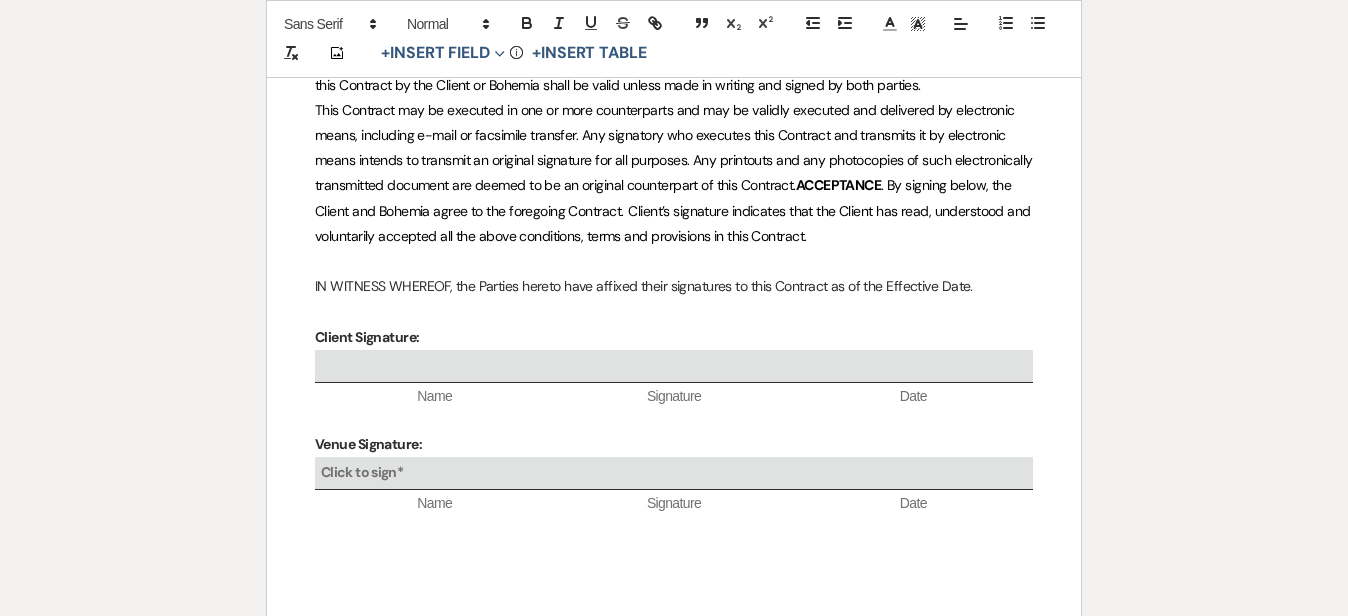 scroll, scrollTop: 6204, scrollLeft: 0, axis: vertical 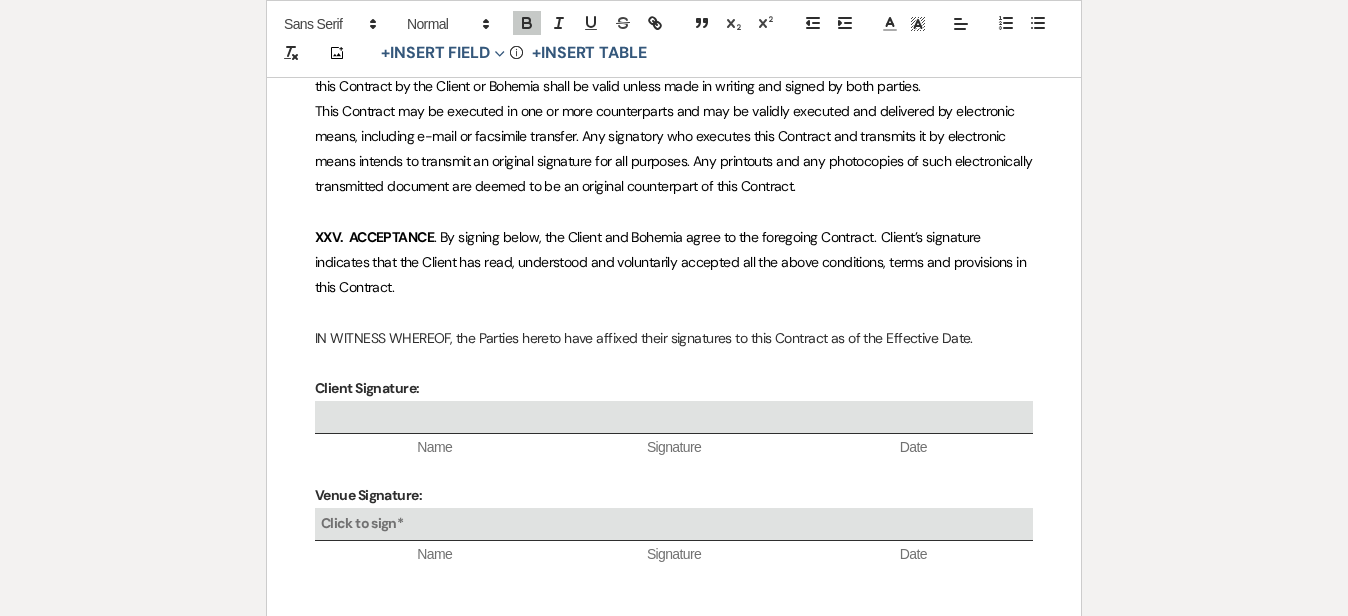 click on "Printer  Print                                                                                                                                                                                                                                                                                               Add Photo +  Insert Field Expand Standard Field Smart Field Signature Field Initial Field Info +  Insert Table Wedding & Reception Contract: Barn Venue Client: ﻿                                    ﻿
Auto fill* :
{{Client Full Name(s)}}
﻿   Host:                                         Bohemia Overlook Hospitality, LLC d/b/a Bohemia Overlook  (“Bohemia”)  Occasion:                            ﻿
Auto fill* :
{{Event Type}}
﻿   Event Date:                         ﻿
﻿" at bounding box center (674, -2632) 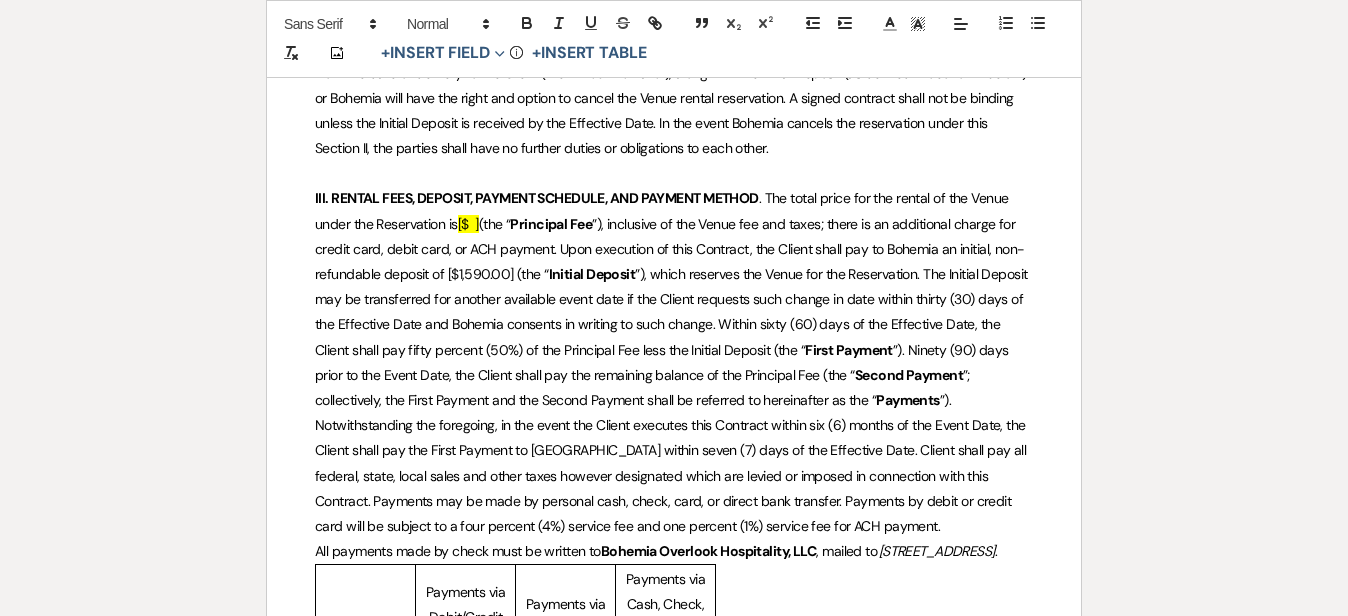 scroll, scrollTop: 824, scrollLeft: 0, axis: vertical 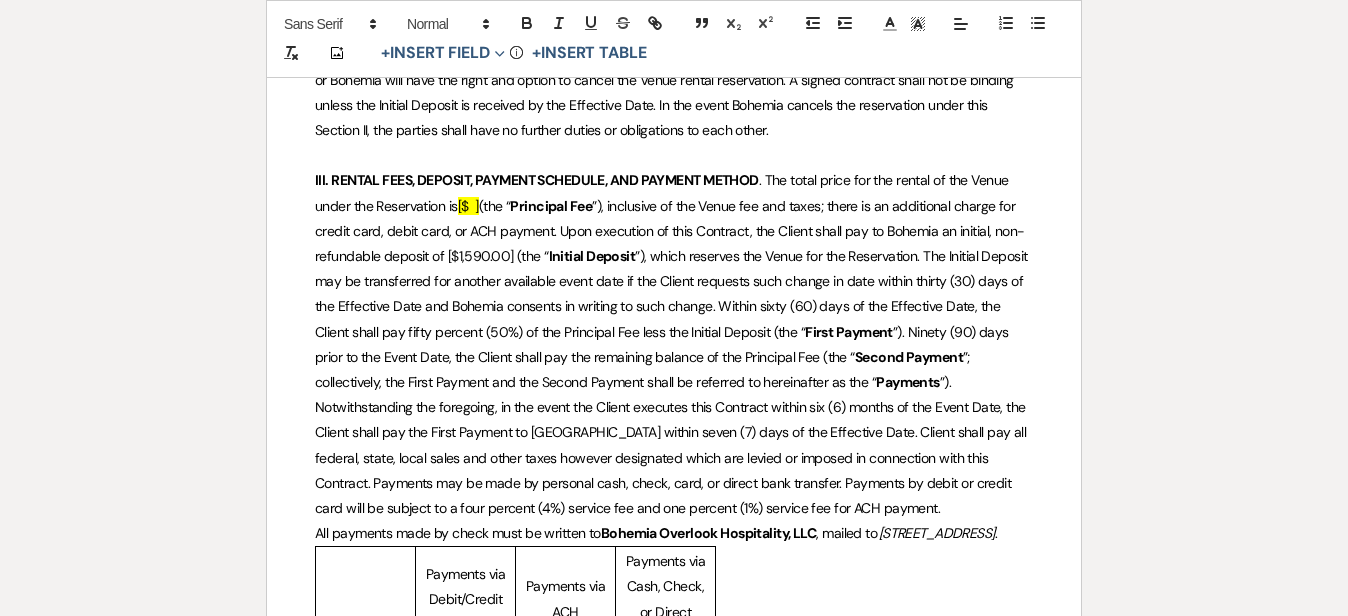 click on "[$  ]" at bounding box center (468, 206) 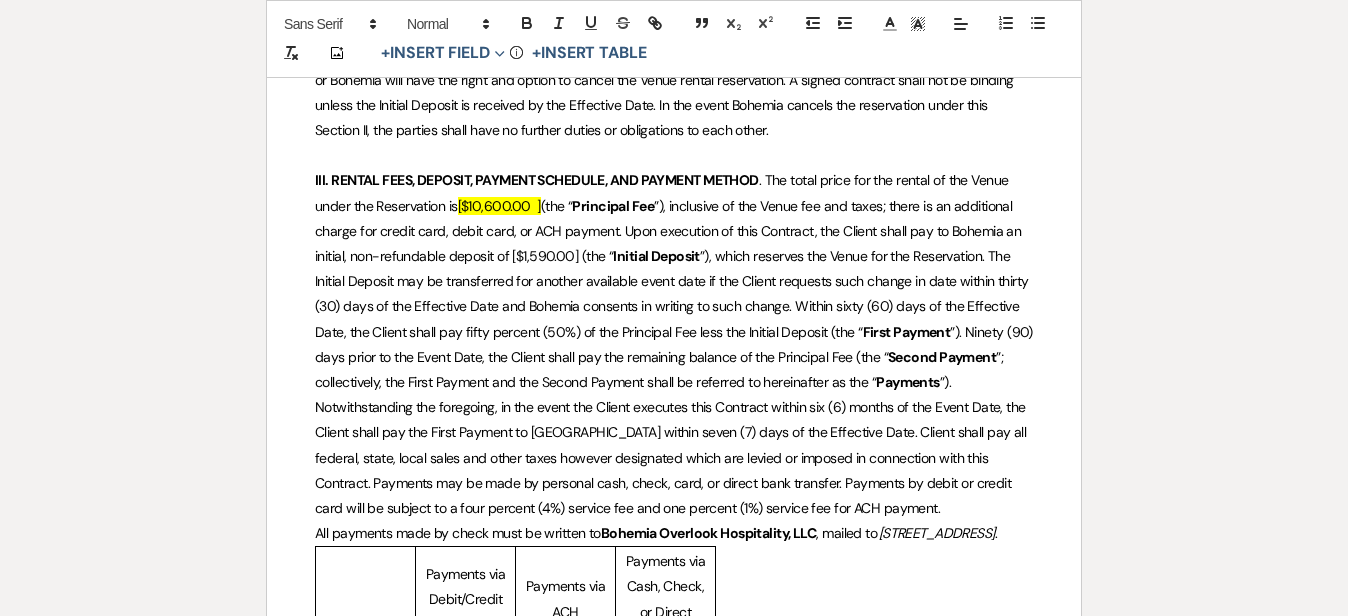 click on "Printer  Print                                                                                                                                                                                                                                                                                               Add Photo +  Insert Field Expand Standard Field Smart Field Signature Field Initial Field Info +  Insert Table Wedding & Reception Contract: Barn Venue Client: ﻿                                    ﻿
Auto fill* :
{{Client Full Name(s)}}
﻿   Host:                                         Bohemia Overlook Hospitality, LLC d/b/a Bohemia Overlook  (“Bohemia”)  Occasion:                            ﻿
Auto fill* :
{{Event Type}}
﻿   Event Date:                         ﻿
﻿" at bounding box center (674, 2748) 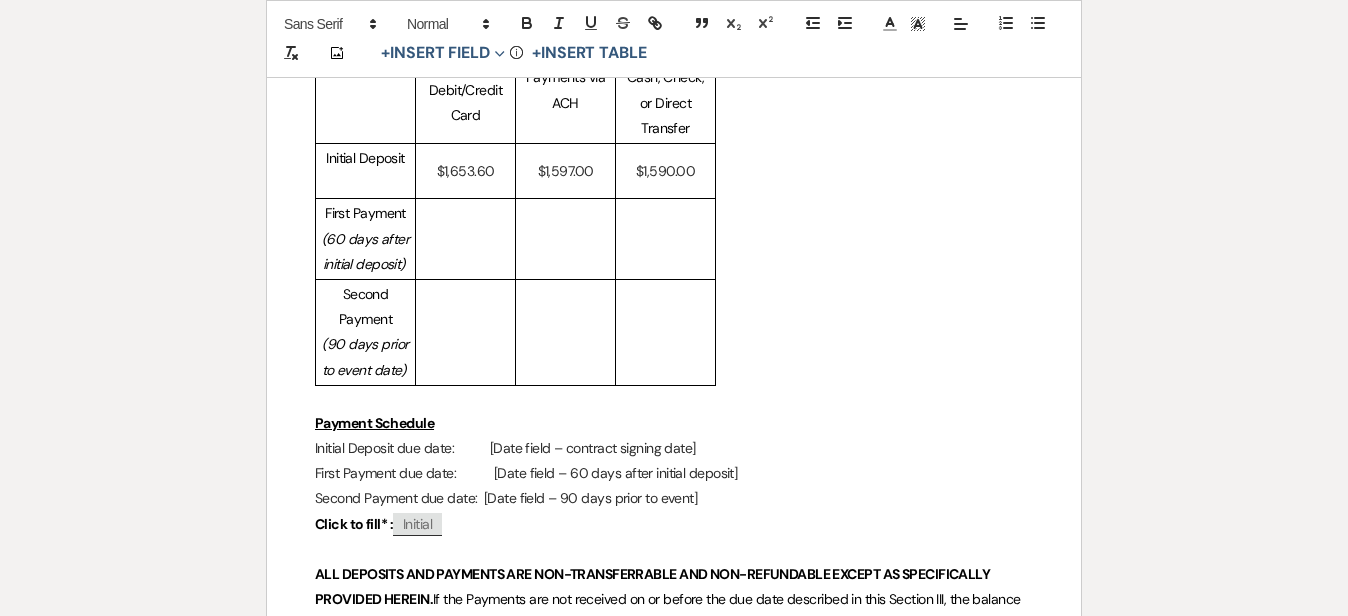 scroll, scrollTop: 1349, scrollLeft: 0, axis: vertical 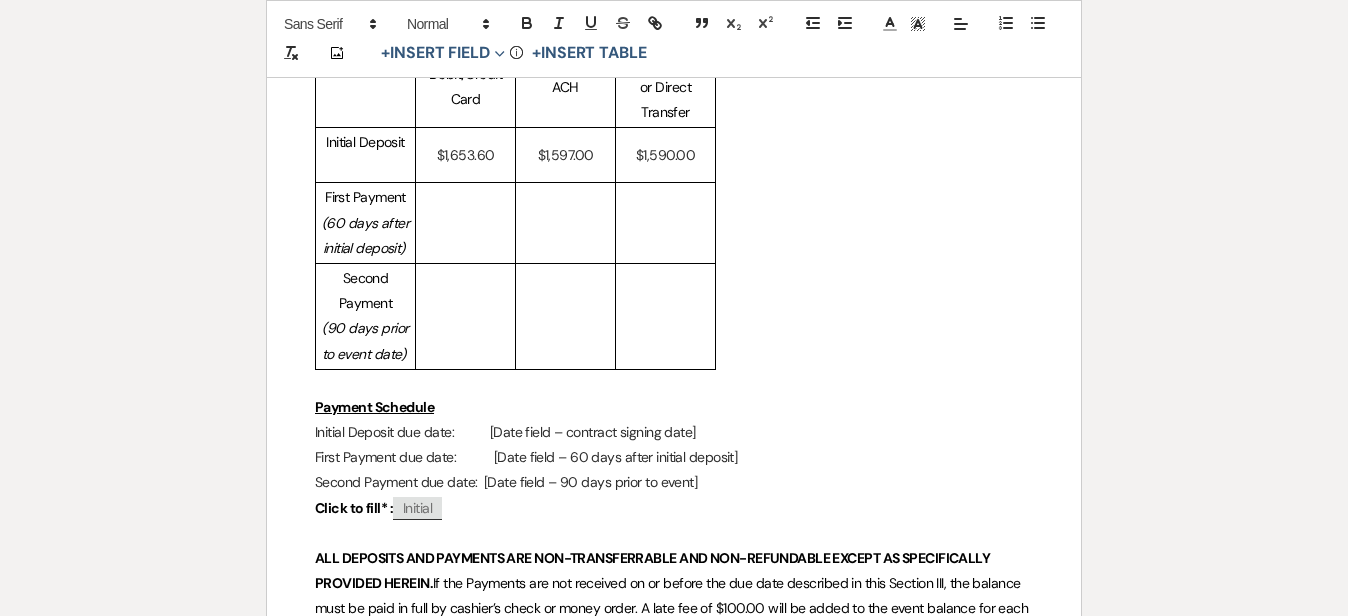 click at bounding box center (665, 223) 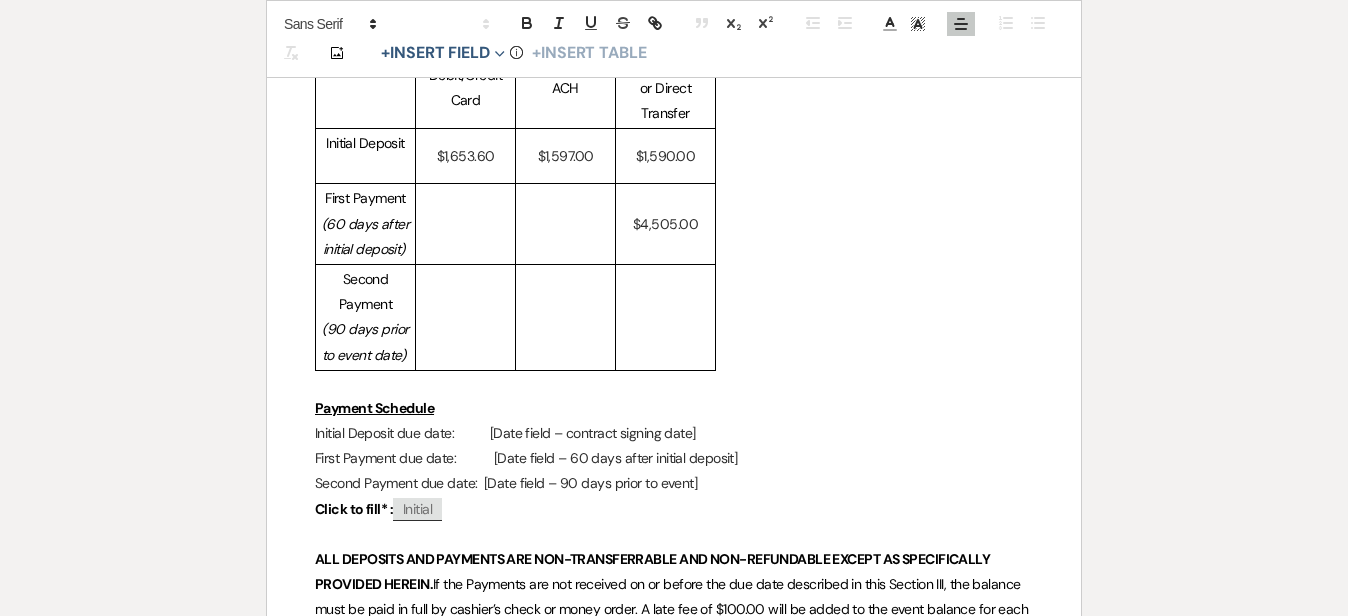 click at bounding box center (665, 317) 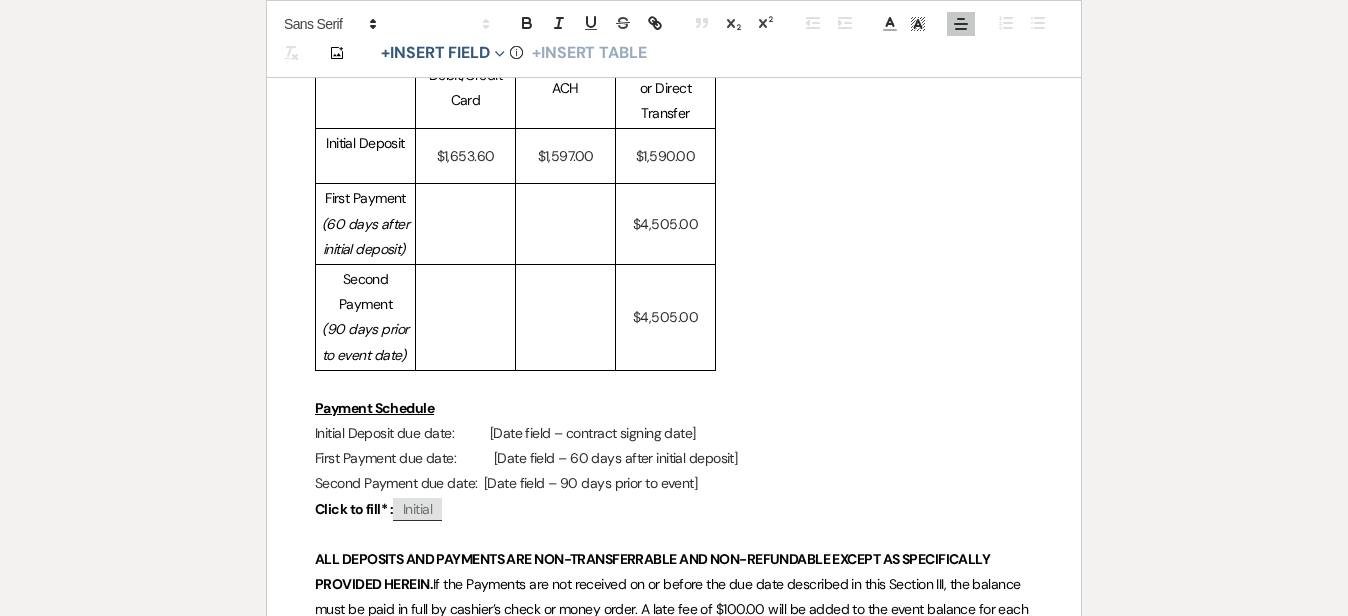 click at bounding box center (565, 224) 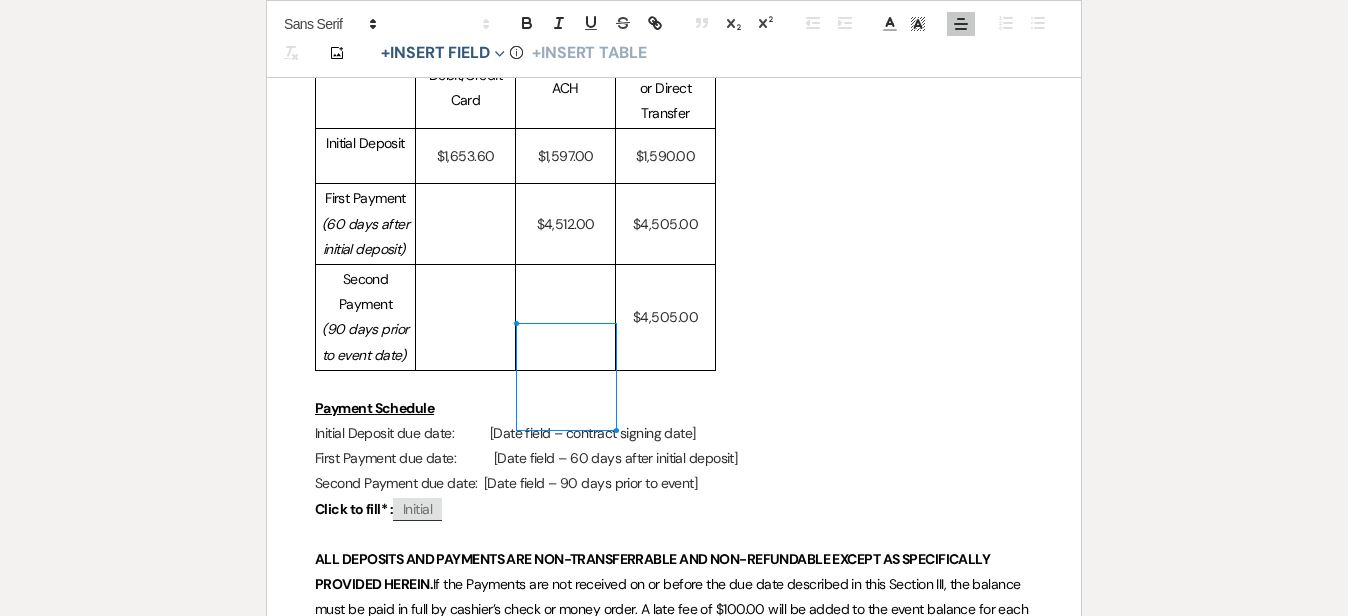 click at bounding box center [565, 317] 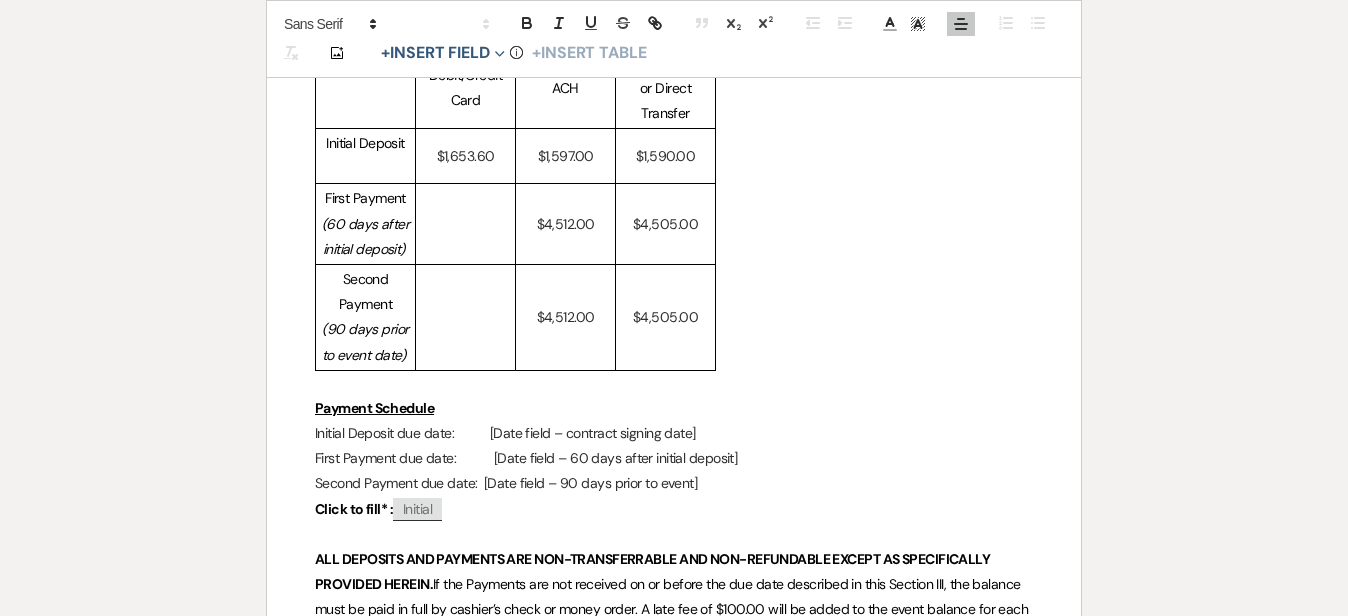 click at bounding box center [465, 224] 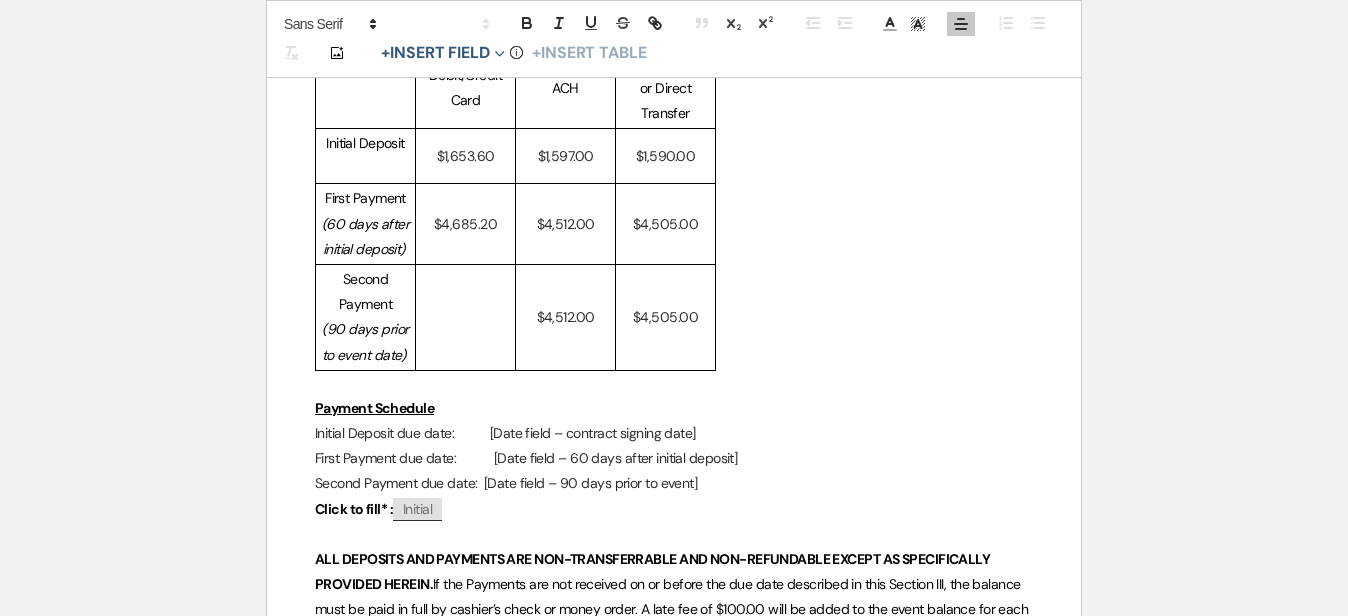 click at bounding box center (465, 317) 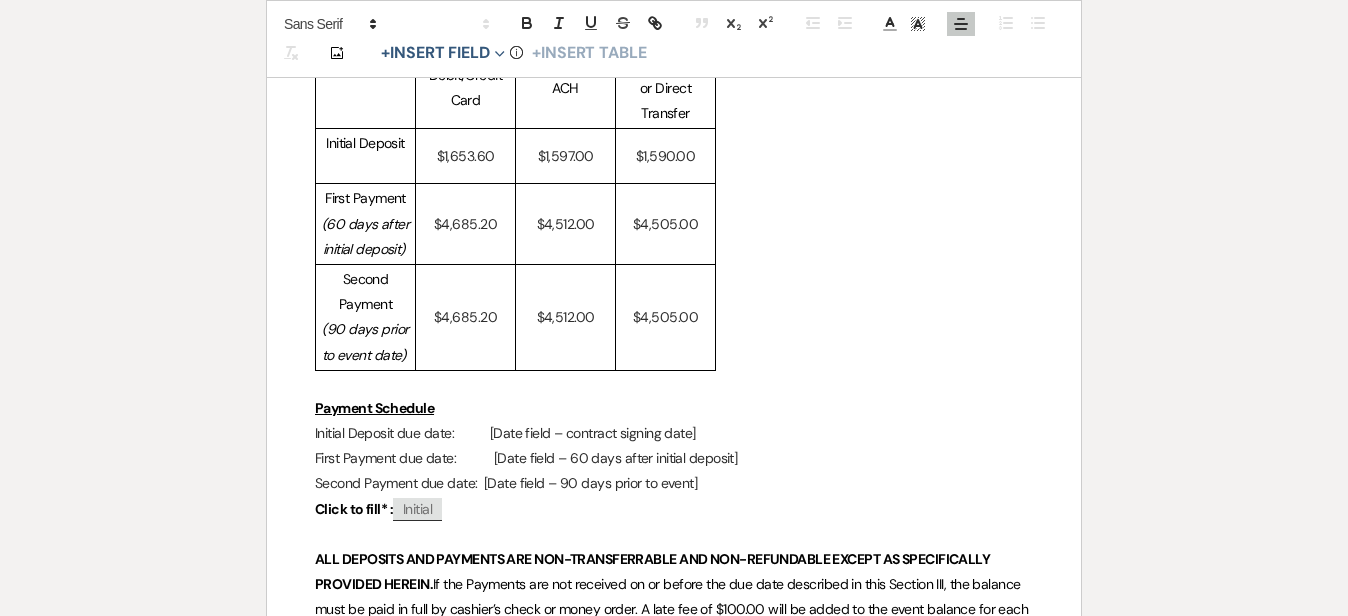 click on "Payments via Debit/Credit Card Payments via ACH Payments via Cash, Check, or Direct Transfer Initial Deposit    $1,653.60 $1,597.00 $1,590.00 First Payment  (60 days after initial deposit)   $4,685.20 $4,512.00 $4,505.00 Second Payment  (90 days prior to event date)   $4,685.20 $4,512.00 $4,505.00" at bounding box center [674, 196] 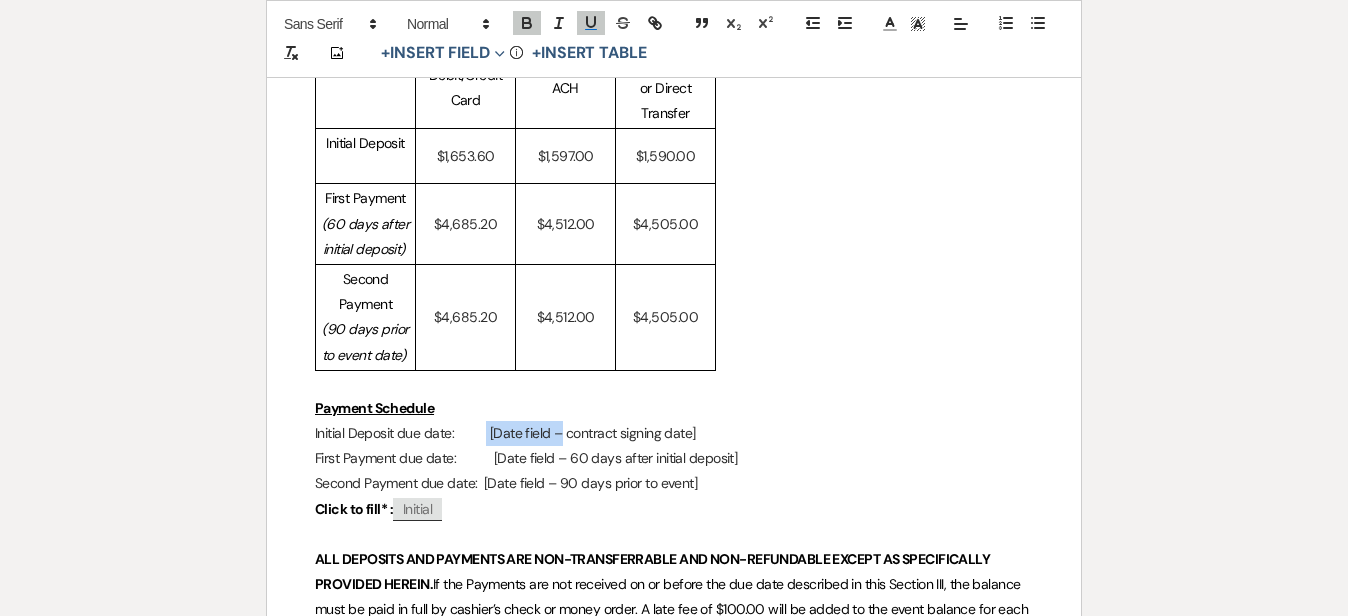 drag, startPoint x: 572, startPoint y: 493, endPoint x: 493, endPoint y: 492, distance: 79.00633 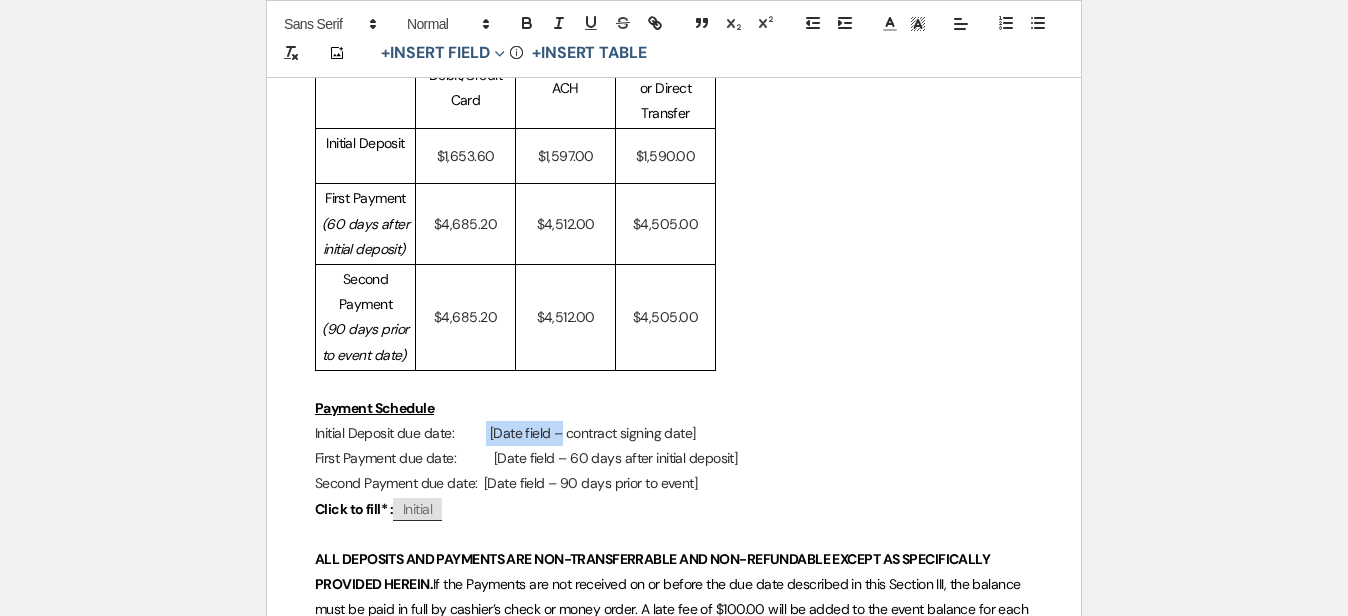 click on "Initial Deposit due date:           [Date field – contract signing date]" at bounding box center (674, 433) 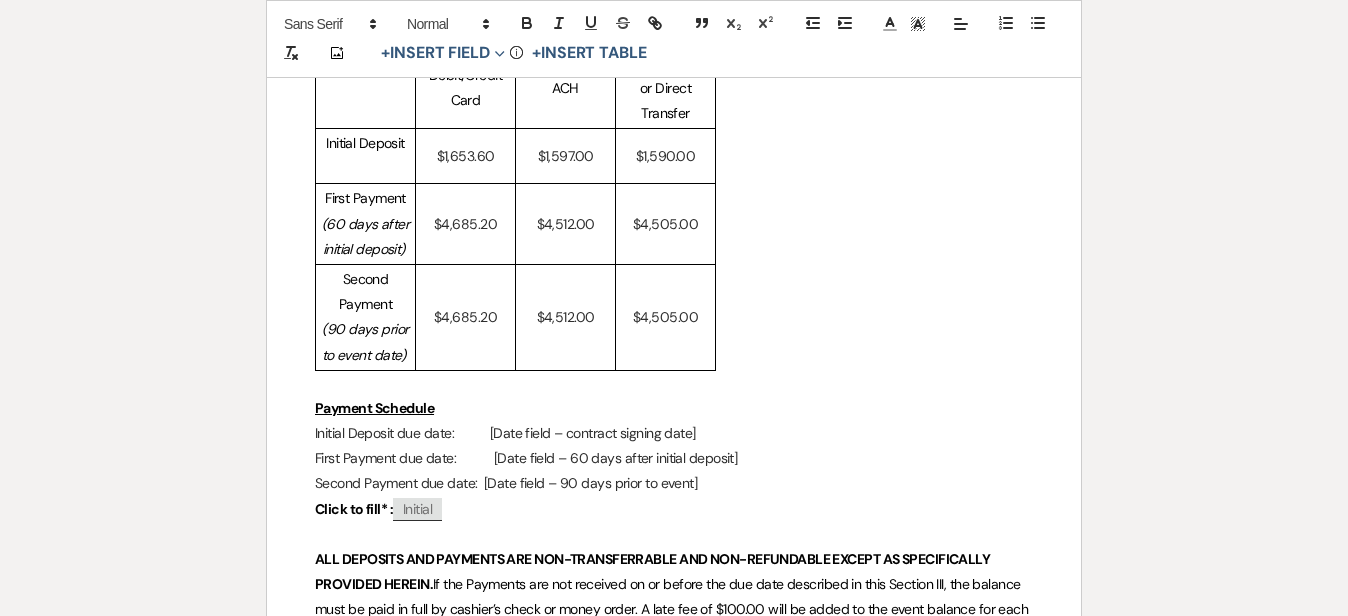 click on "Printer  Print                                                                                                                                                                                                                                                                                               Add Photo +  Insert Field Expand Standard Field Smart Field Signature Field Initial Field Info +  Insert Table Wedding & Reception Contract: Barn Venue Client: ﻿                                    ﻿
Auto fill* :
{{Client Full Name(s)}}
﻿   Host:                                         Bohemia Overlook Hospitality, LLC d/b/a Bohemia Overlook  (“Bohemia”)  Occasion:                            ﻿
Auto fill* :
{{Event Type}}
﻿   Event Date:                         ﻿
﻿" at bounding box center [674, 2224] 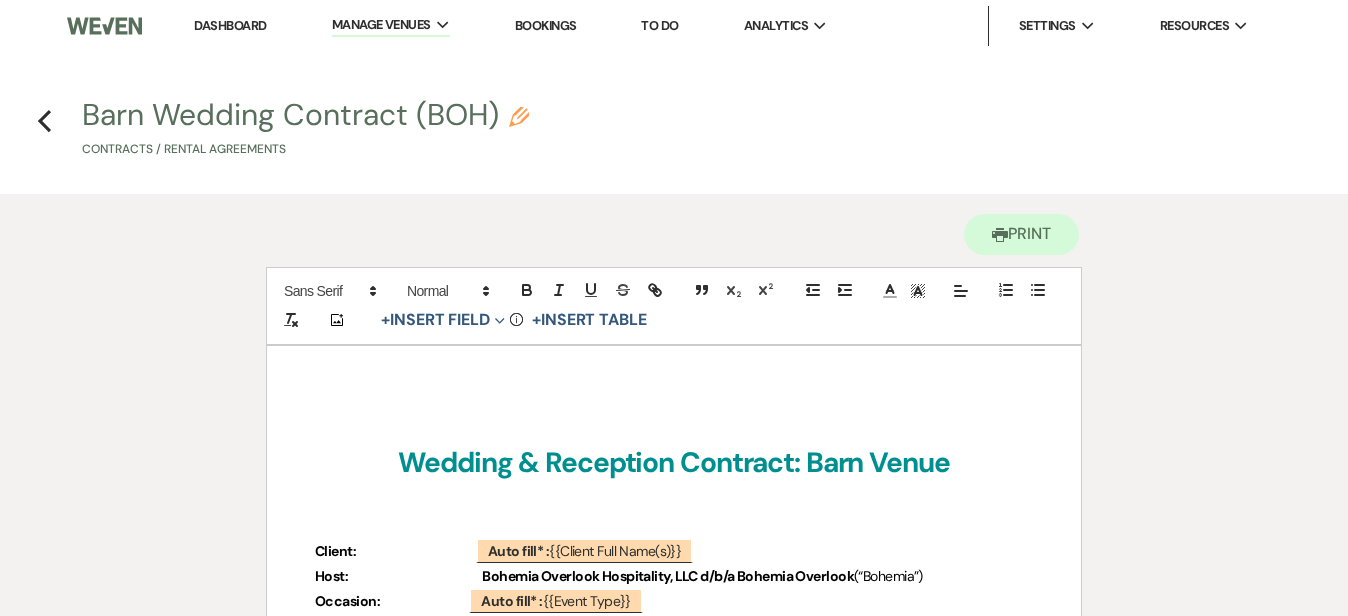 scroll, scrollTop: 0, scrollLeft: 0, axis: both 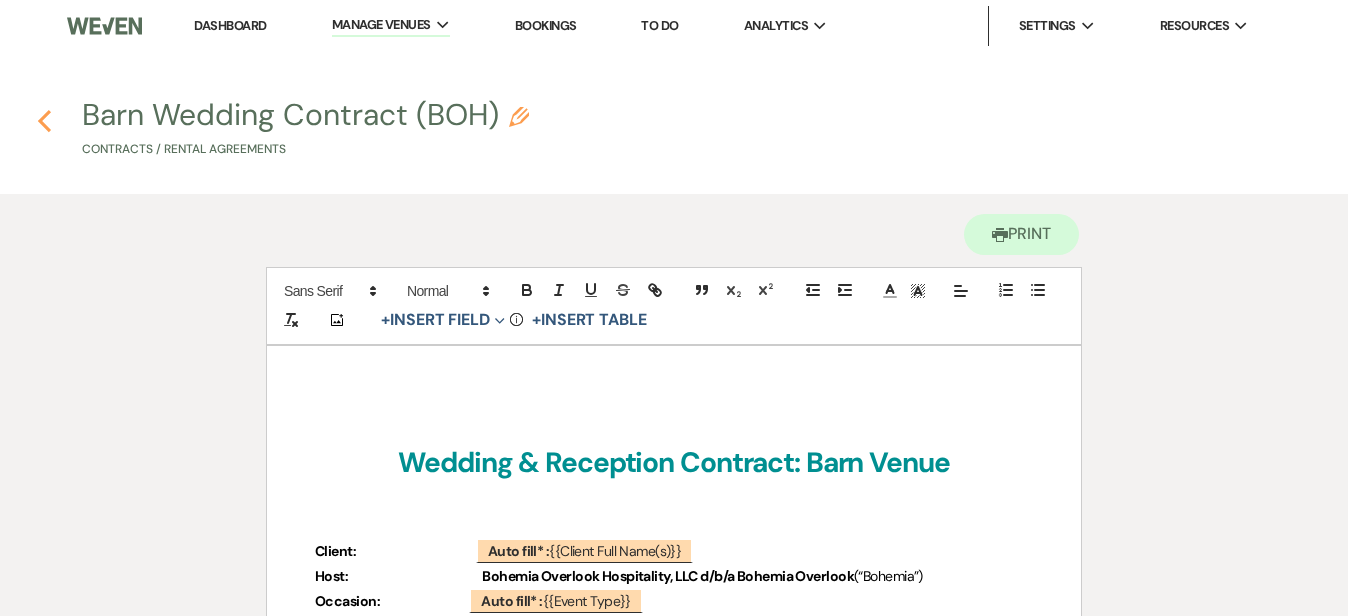 click on "Previous" 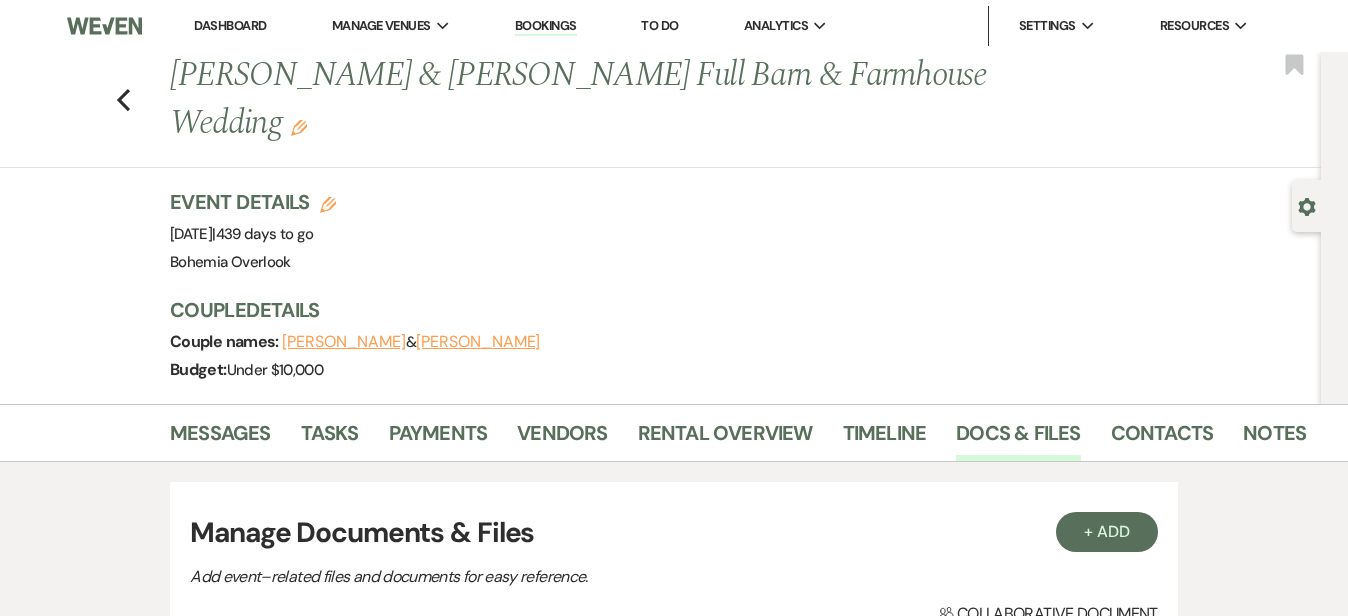 scroll, scrollTop: 0, scrollLeft: 0, axis: both 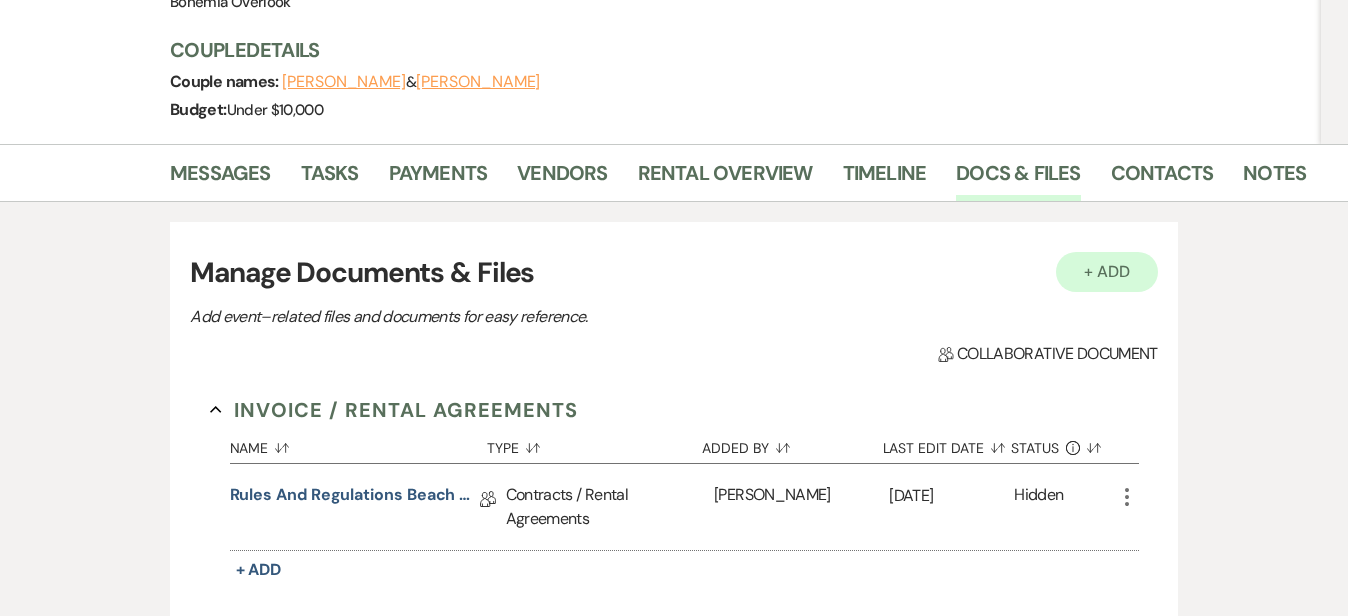click on "+ Add" at bounding box center (1107, 272) 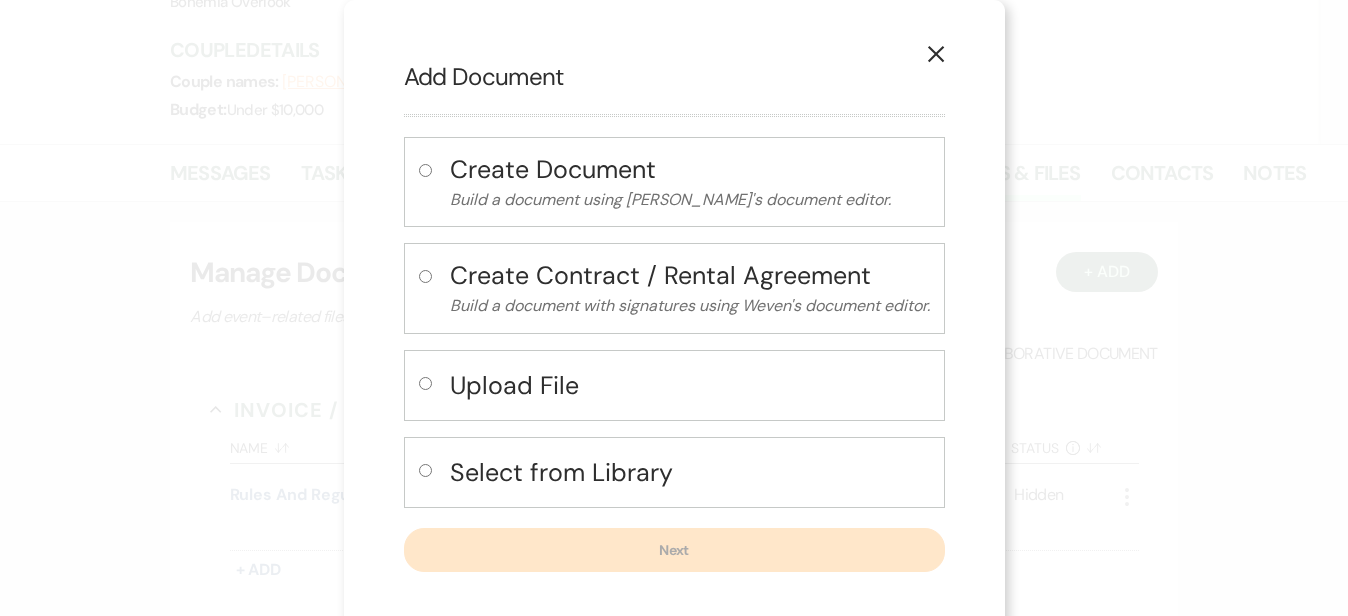 click on "Select from Library" at bounding box center (690, 472) 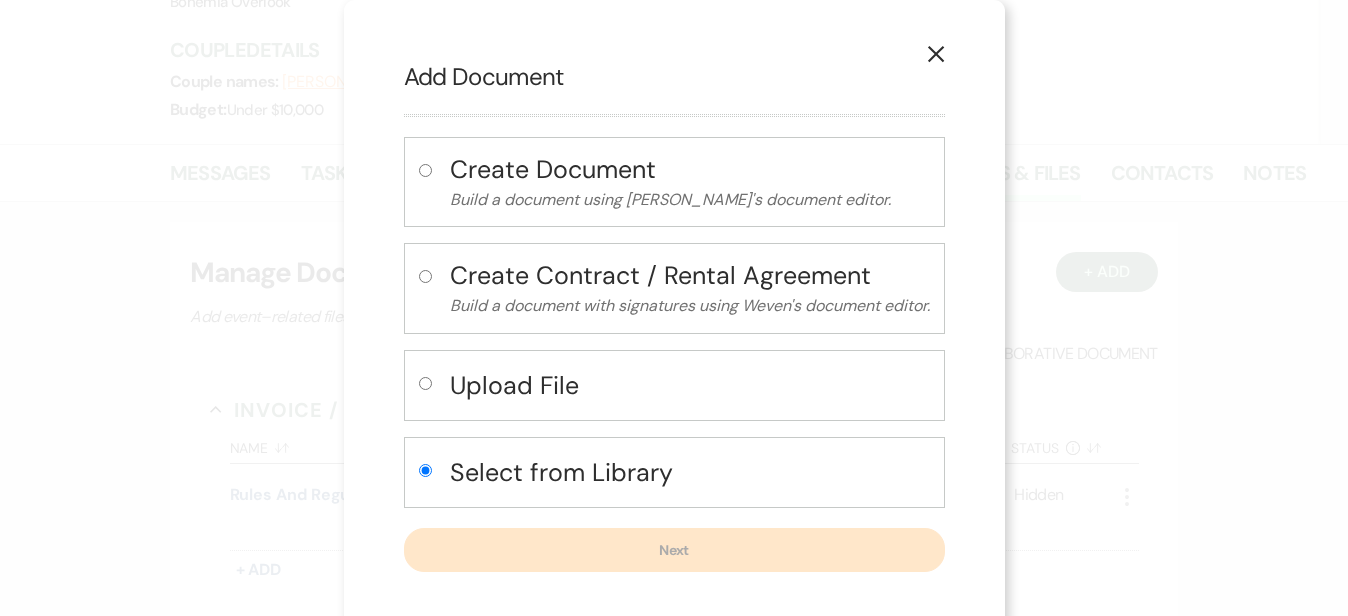 radio on "true" 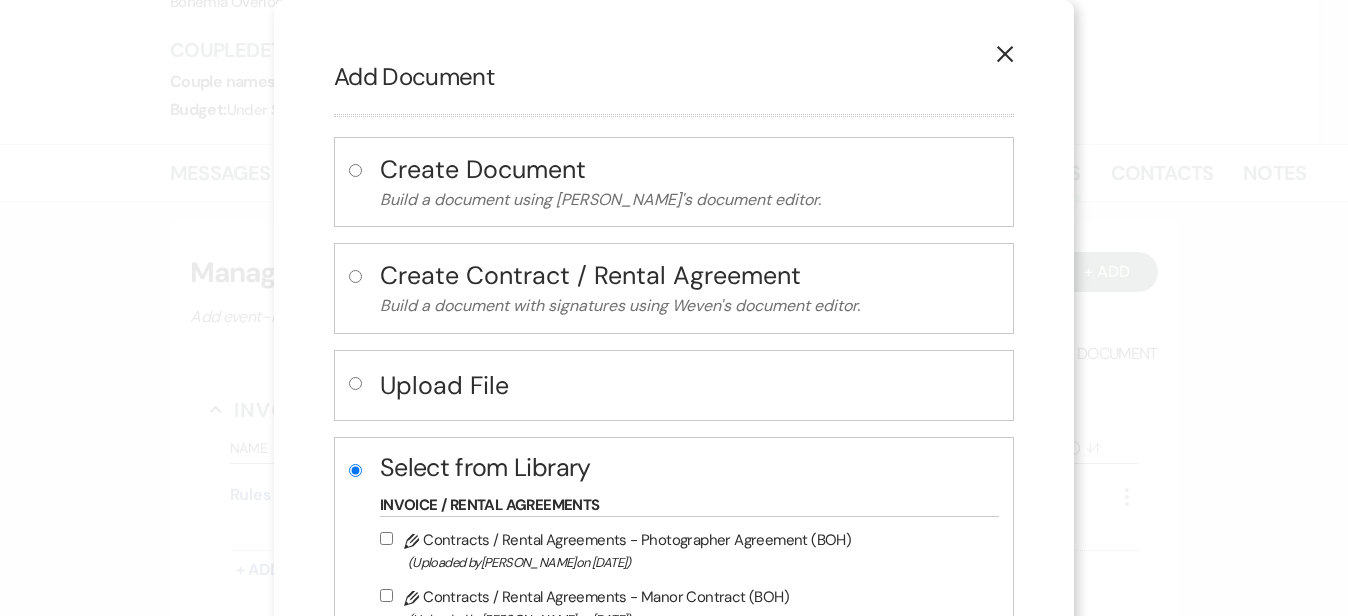 click on "X Add Document   Create Document Build a document using Weven's document editor.   Create Contract / Rental Agreement Build a document with signatures using Weven's document editor.   Upload File   Select from Library Select From Library Files Invoice / Rental Agreements   Pencil Contracts / Rental Agreements - Photographer Agreement (BOH) (Uploaded by  [PERSON_NAME]  on   [DATE] )   Pencil Contracts / Rental Agreements - Manor Contract (BOH) (Uploaded by  [PERSON_NAME]  on   [DATE] )   Pencil Contracts / Rental Agreements - Rules and Regulations Beach and Manor (BOH) (Uploaded by  [PERSON_NAME]  on   [DATE] )   Pencil Contracts / Rental Agreements - Barracks Contract (BOH) (Uploaded by  [PERSON_NAME]  on   [DATE] )   Pencil Contracts / Rental Agreements - Barracks Rules and Regulations (BOH) (Uploaded by  [PERSON_NAME]  on   [DATE] )   Pencil Contracts / Rental Agreements - Beach Contract (BOH) (Uploaded by  [PERSON_NAME]  on   [DATE] )   Pencil  on   )" at bounding box center [674, 2507] 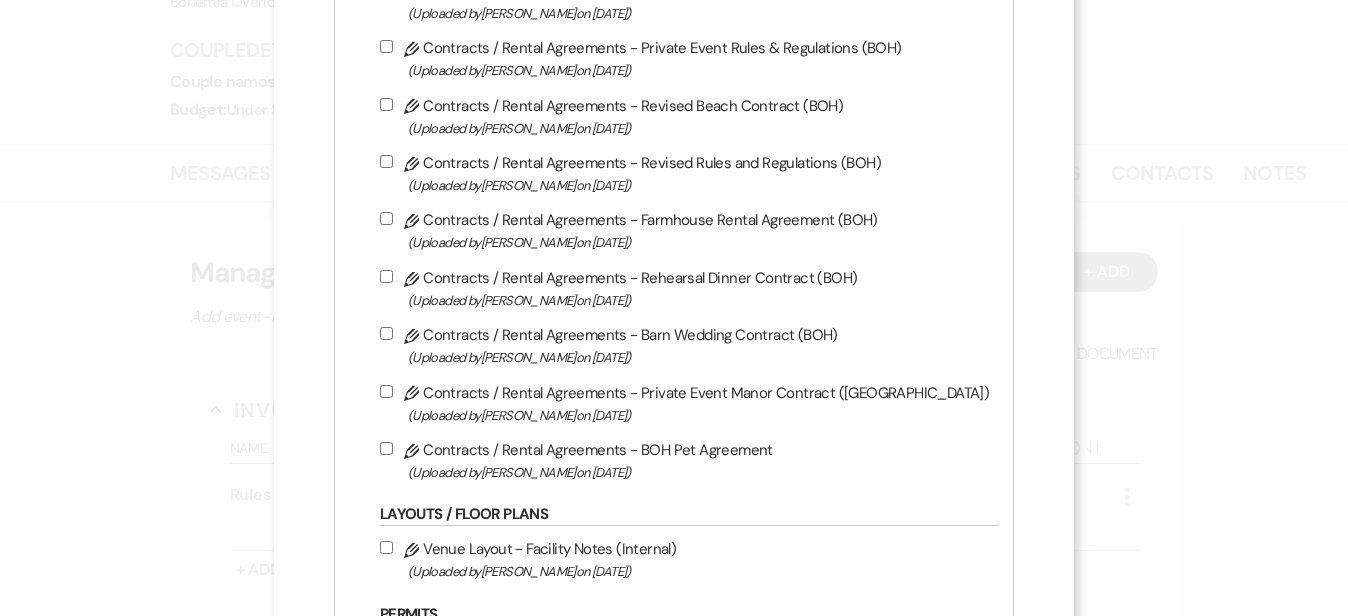 scroll, scrollTop: 1021, scrollLeft: 0, axis: vertical 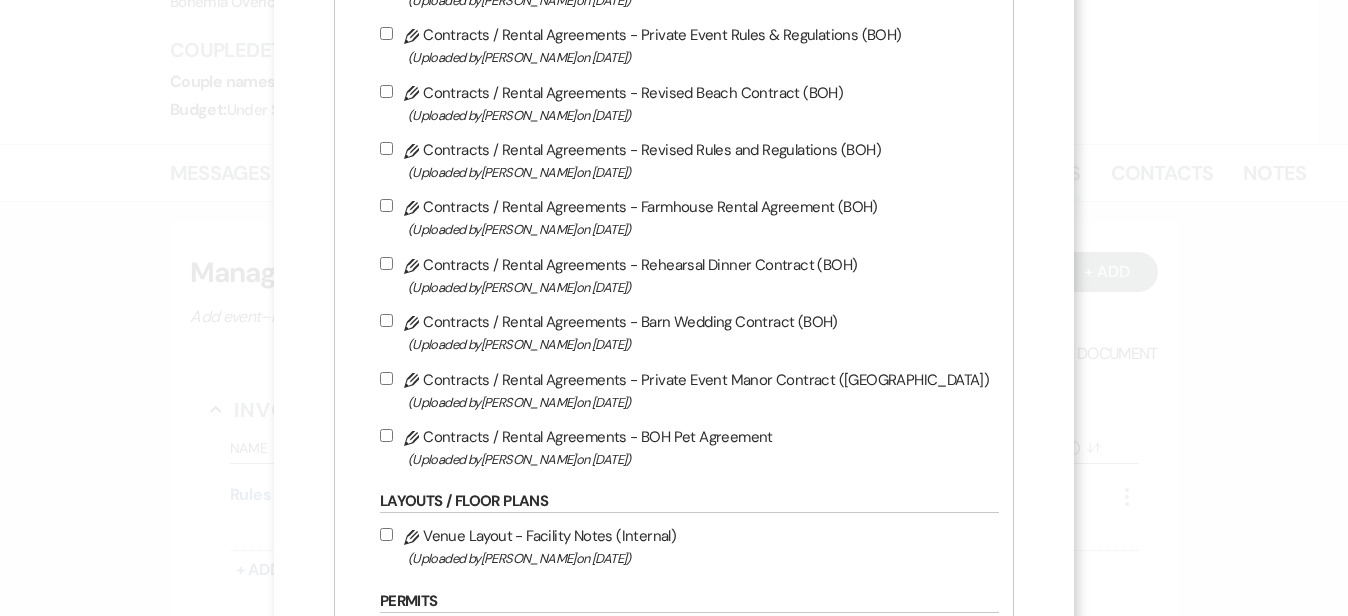 click on "Pencil Contracts / Rental Agreements - Barn Wedding Contract (BOH) (Uploaded by  [PERSON_NAME]  on   [DATE] )" at bounding box center [684, 332] 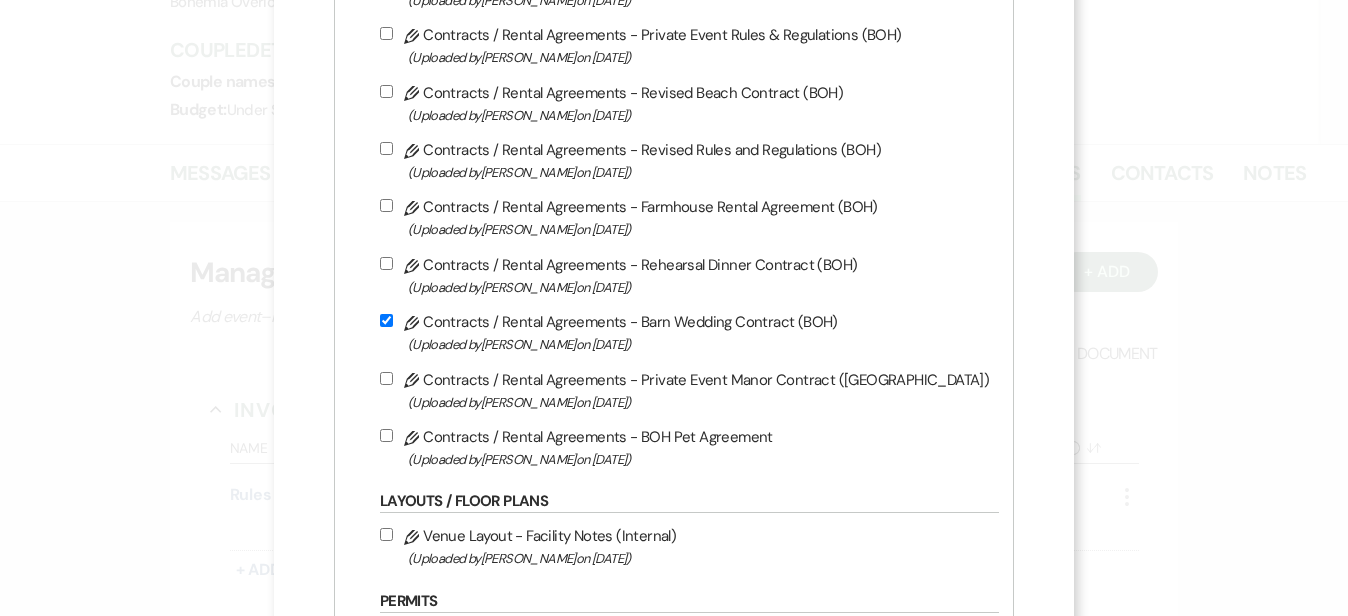checkbox on "true" 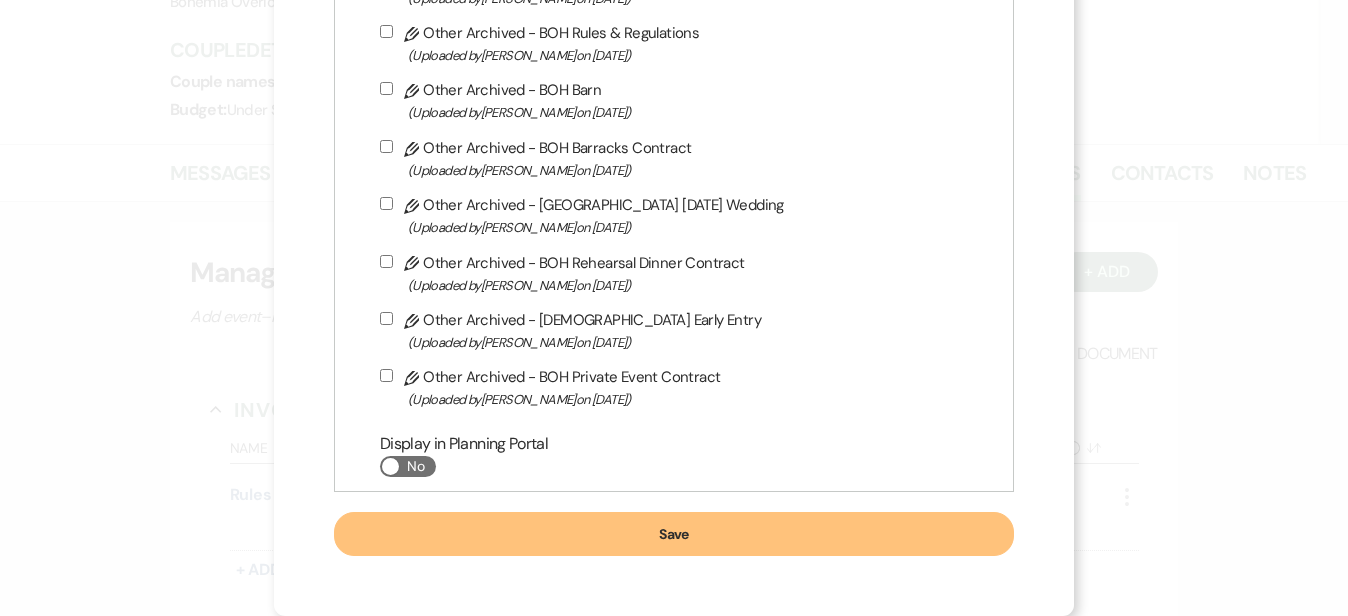 scroll, scrollTop: 4622, scrollLeft: 0, axis: vertical 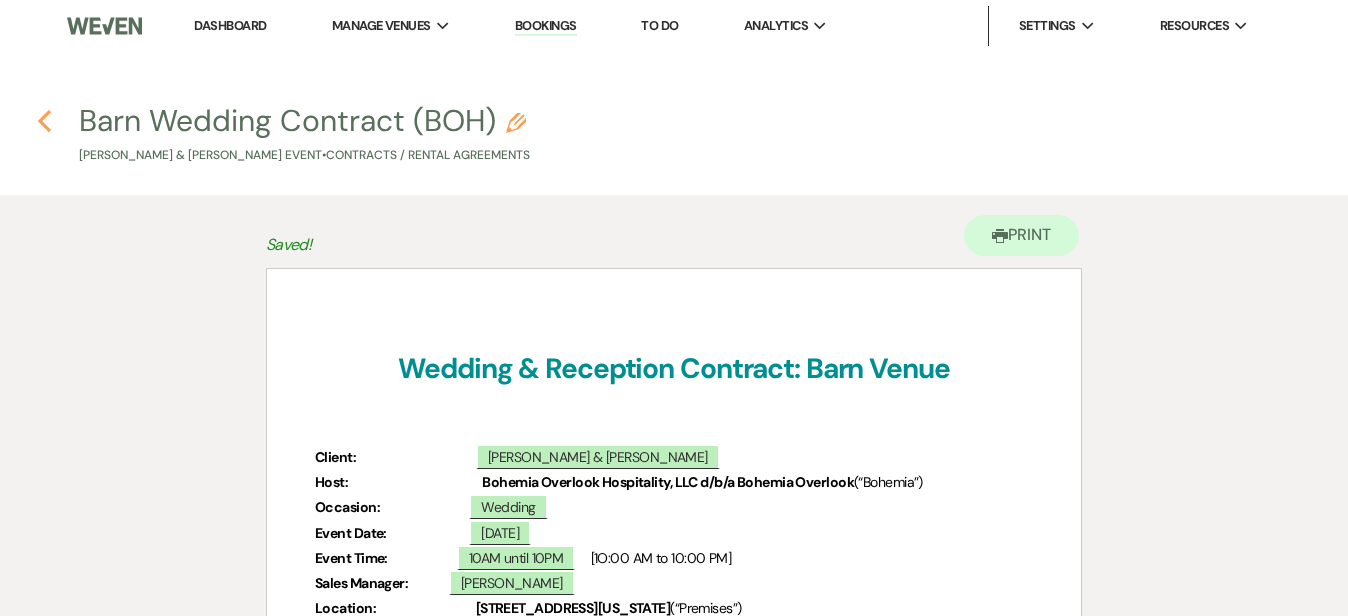 click on "Previous" 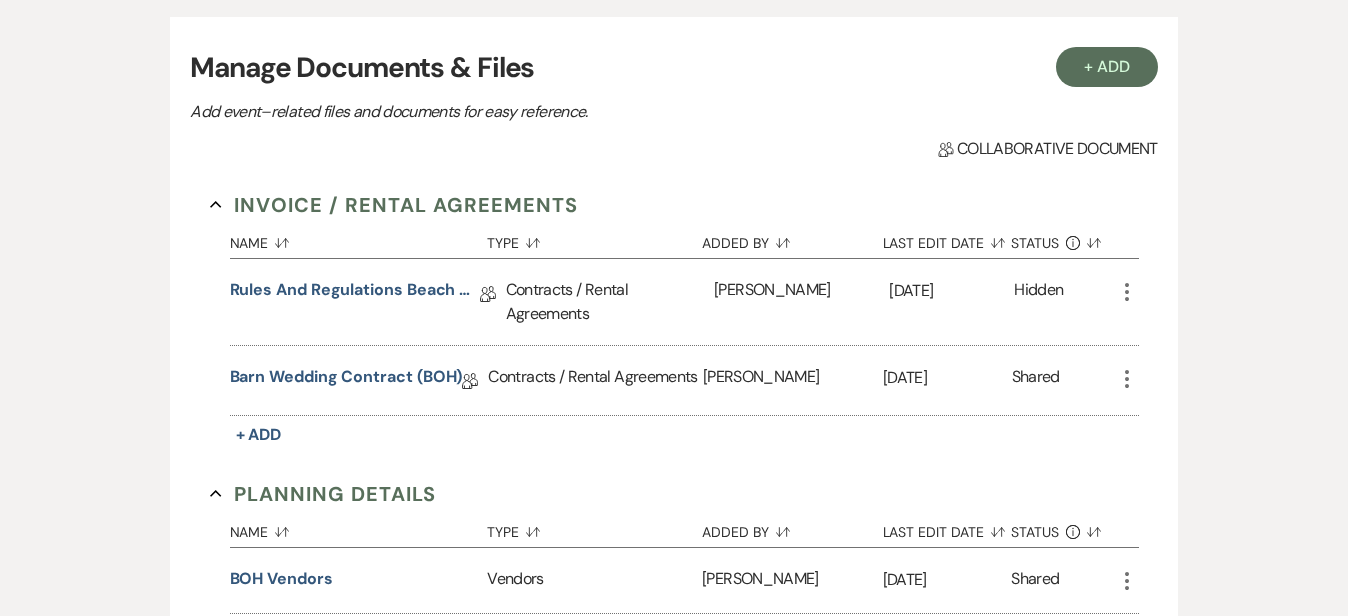 scroll, scrollTop: 466, scrollLeft: 0, axis: vertical 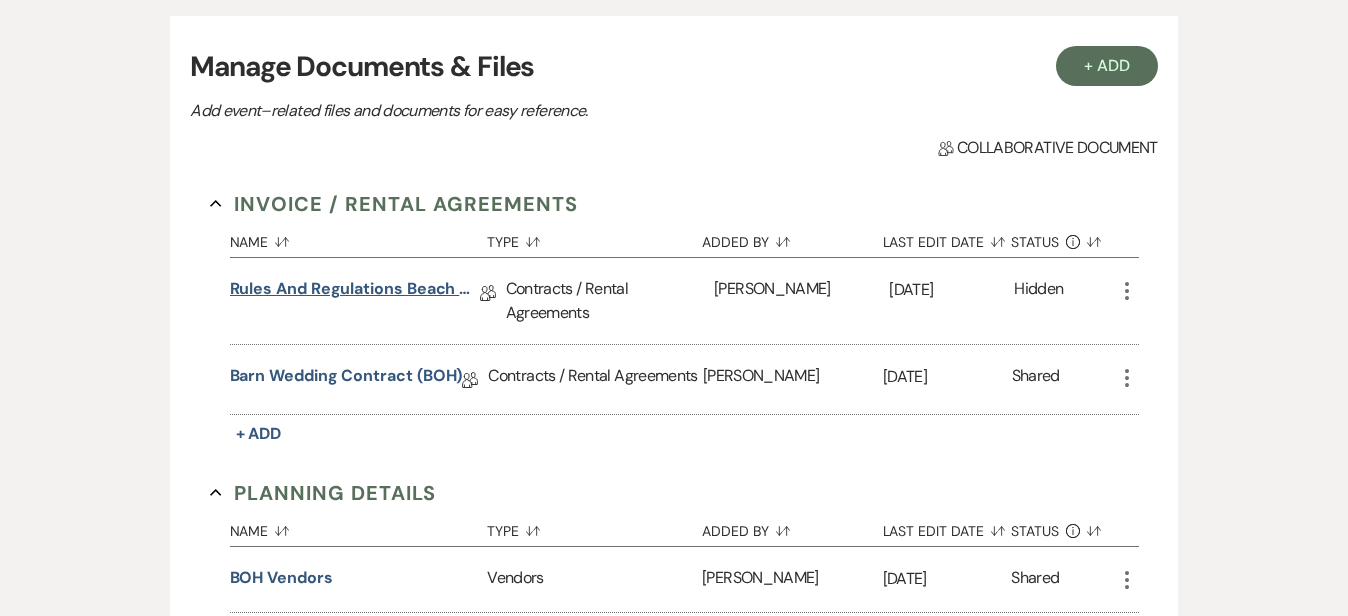 click on "Rules and Regulations Beach and Manor ([GEOGRAPHIC_DATA])" at bounding box center (355, 292) 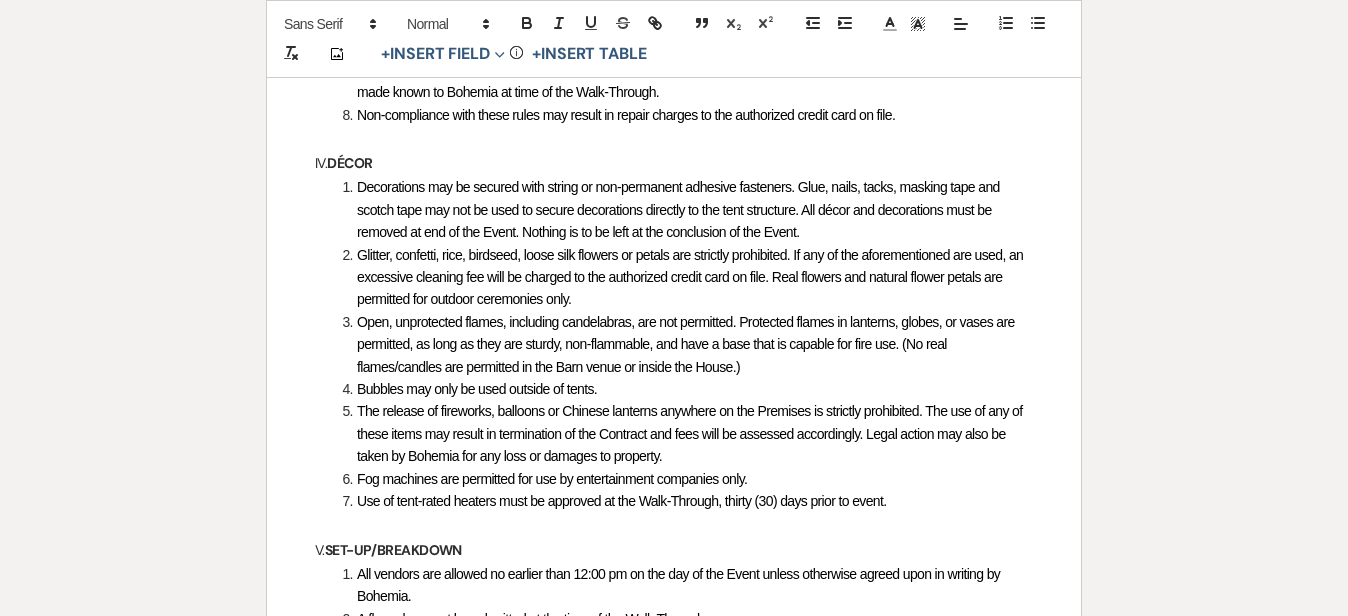 scroll, scrollTop: 2246, scrollLeft: 0, axis: vertical 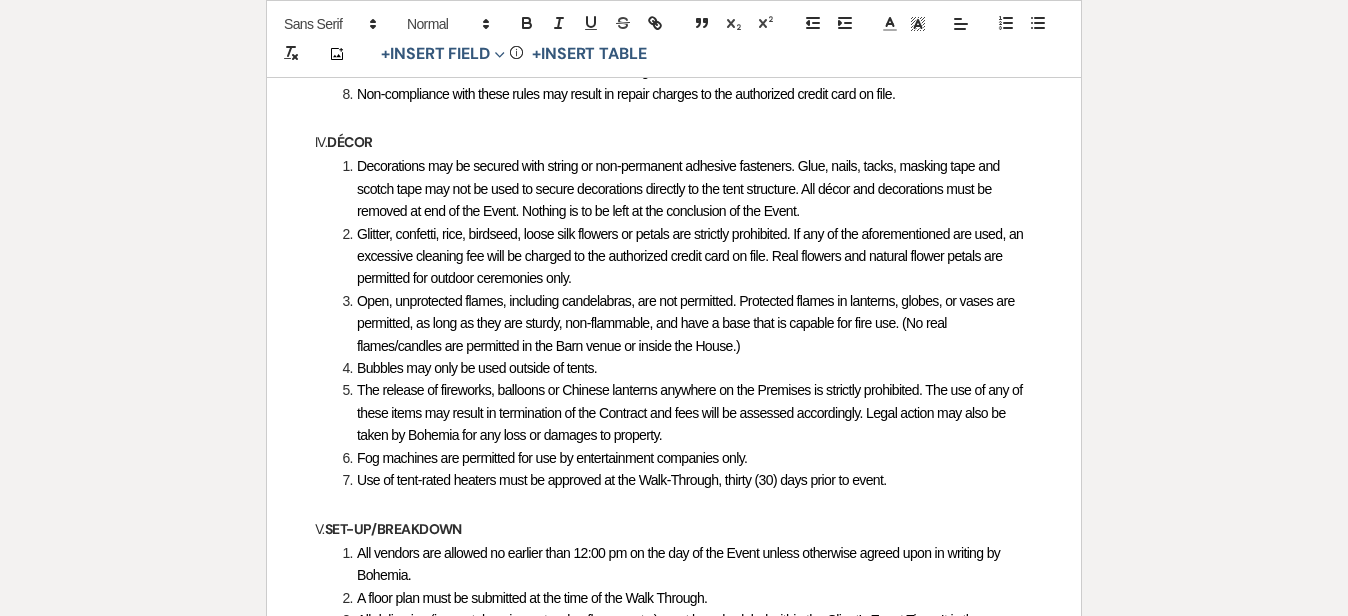 drag, startPoint x: 849, startPoint y: 399, endPoint x: 1001, endPoint y: 362, distance: 156.43849 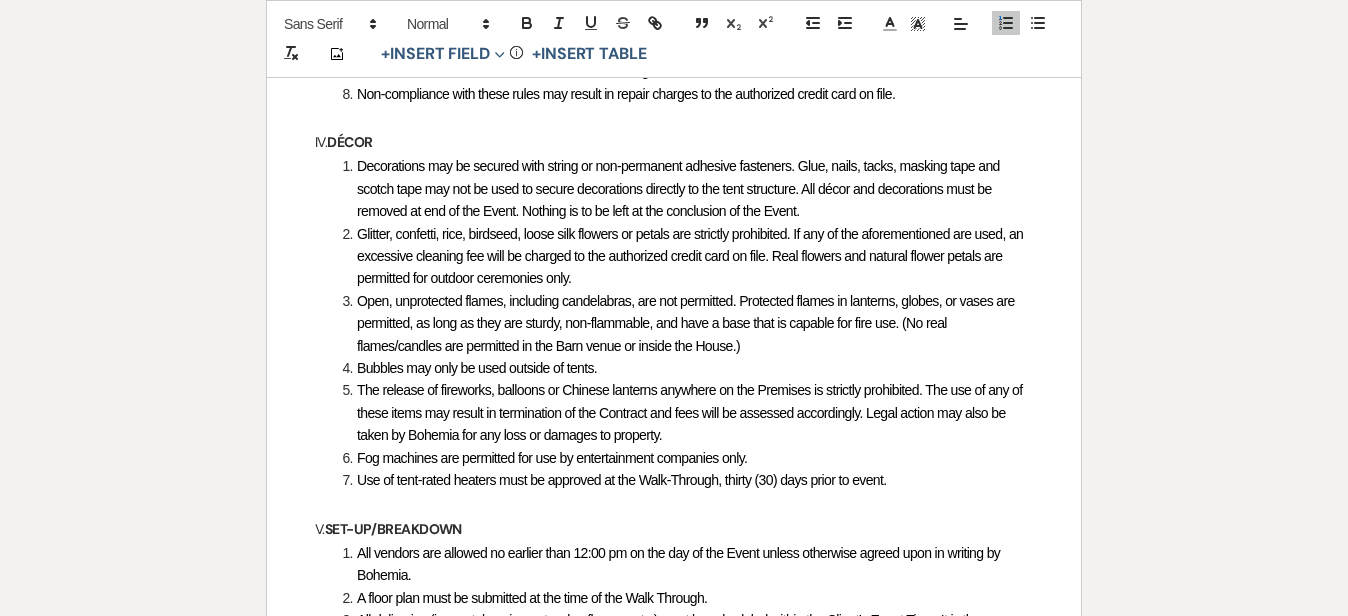 scroll, scrollTop: 2245, scrollLeft: 0, axis: vertical 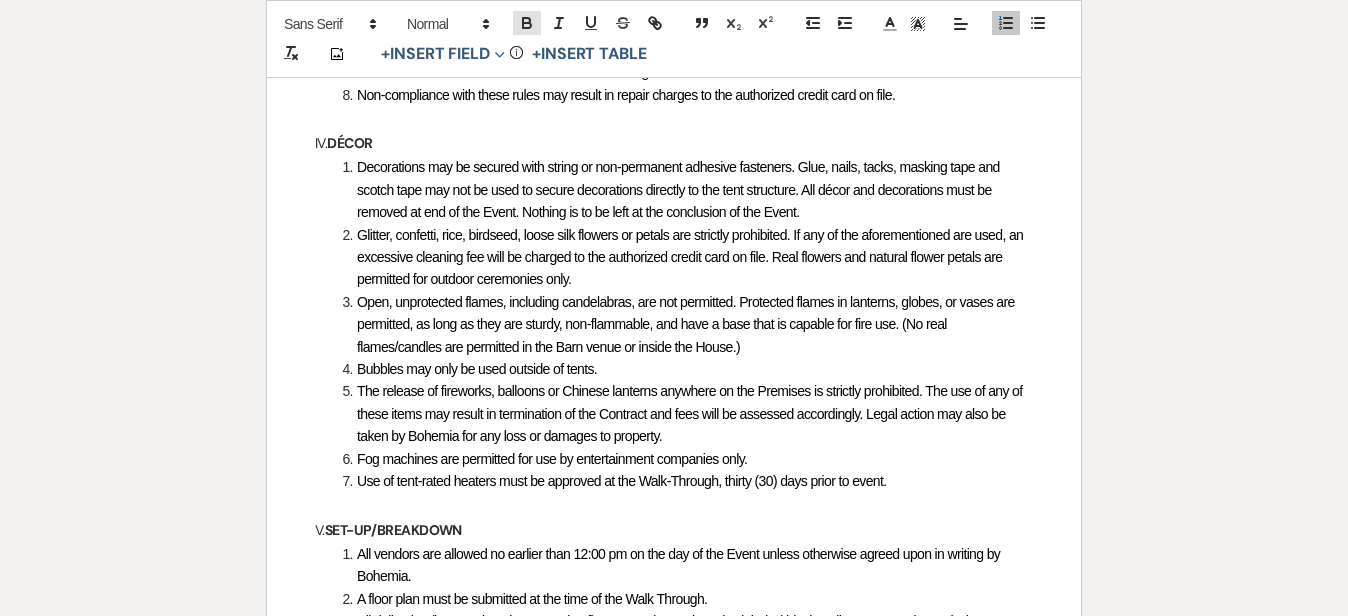 click 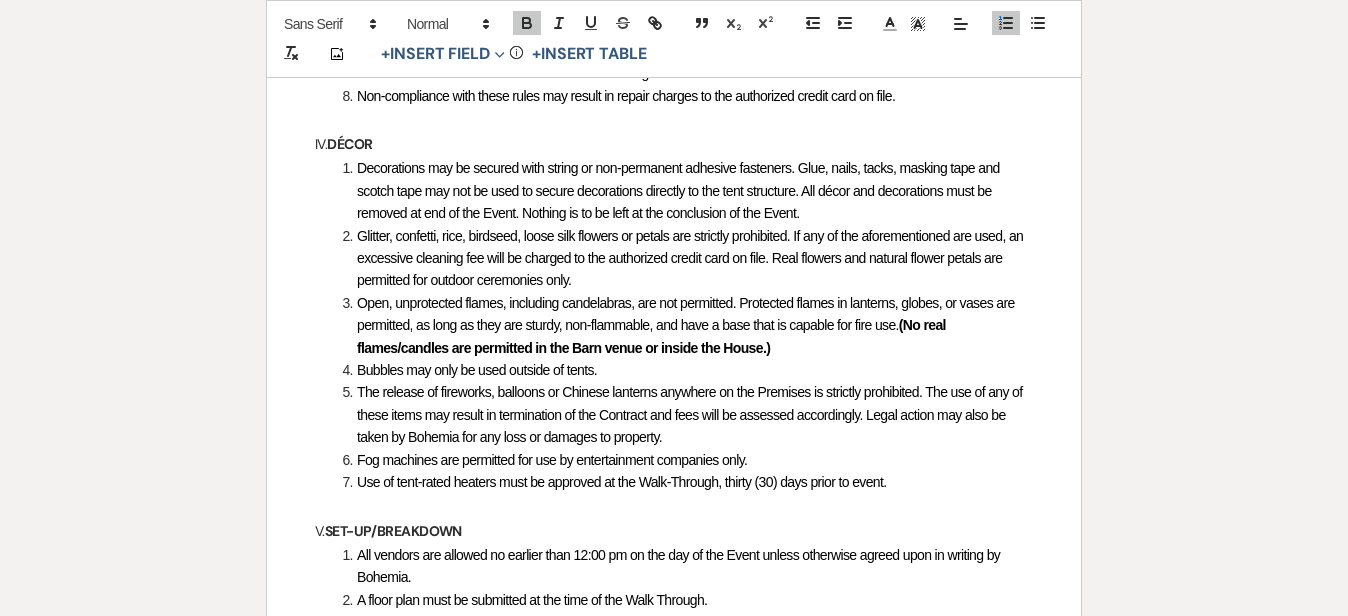 click on "Rules & Regulations: Manor & Beach Venues ﻿
[PERSON_NAME] & [PERSON_NAME]
﻿   ﻿
[DATE]
﻿   These general rules, regulations and guidelines (the “ Rules and Regulations ”) have been put in place for the safety of clients, guests, attendees, vendors and the property of [GEOGRAPHIC_DATA], LLC d/b/a Bohemia Overlook (“ Bohemia ”). Any exception to Rules and Regulations must be approved in writing by Bohemia. These Rules and Regulations are  Exhibit A  to that certain Venue Contract (as amended, the “ Contract ”) by and between the Client and Bohemia. Any capitalized terms used herein which are not defined herein, shall have the meaning given to the capitalized term in the Contract.   I.                   [GEOGRAPHIC_DATA], [GEOGRAPHIC_DATA], [GEOGRAPHIC_DATA], [GEOGRAPHIC_DATA] and/or Farmhouse and adjacent surrounding shall be known collectively as the “ House ”. The House is to be used for Event Time only.  REHEARSALS" at bounding box center (674, 808) 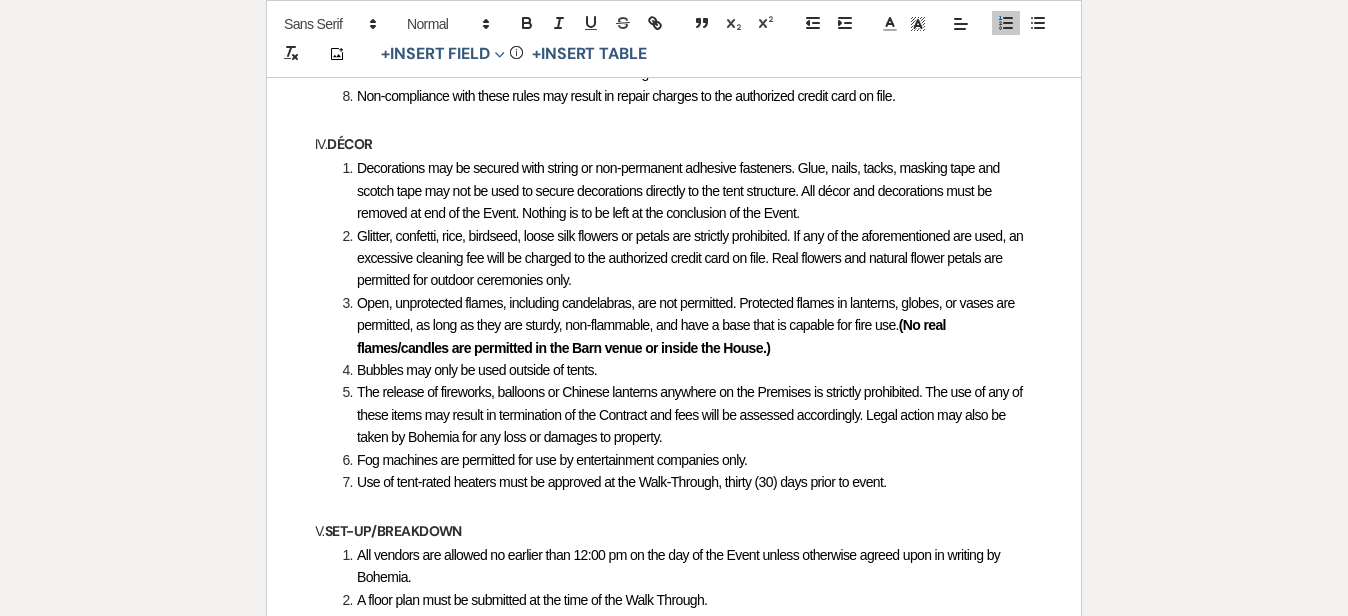 click on "Rules & Regulations: Manor & Beach Venues ﻿
[PERSON_NAME] & [PERSON_NAME]
﻿   ﻿
[DATE]
﻿   These general rules, regulations and guidelines (the “ Rules and Regulations ”) have been put in place for the safety of clients, guests, attendees, vendors and the property of [GEOGRAPHIC_DATA], LLC d/b/a Bohemia Overlook (“ Bohemia ”). Any exception to Rules and Regulations must be approved in writing by Bohemia. These Rules and Regulations are  Exhibit A  to that certain Venue Contract (as amended, the “ Contract ”) by and between the Client and Bohemia. Any capitalized terms used herein which are not defined herein, shall have the meaning given to the capitalized term in the Contract.   I.                   [GEOGRAPHIC_DATA], [GEOGRAPHIC_DATA], [GEOGRAPHIC_DATA], [GEOGRAPHIC_DATA] and/or Farmhouse and adjacent surrounding shall be known collectively as the “ House ”. The House is to be used for Event Time only.  REHEARSALS" at bounding box center (674, 808) 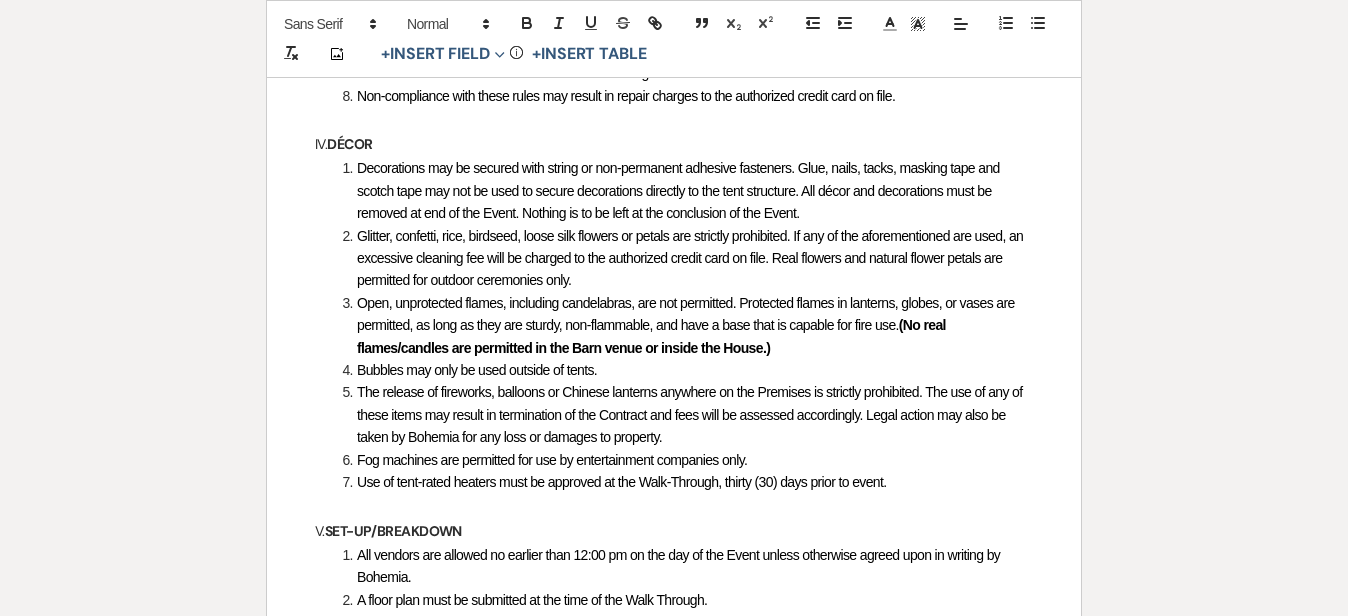 click on "Printer  Print                                                                                                                                                                                                                                                                                               Add Photo +  Insert Field Expand Standard Field Smart Field Signature Field Initial Field Info +  Insert Table Rules & Regulations: Manor & Beach Venues ﻿
[PERSON_NAME] & [PERSON_NAME]
﻿   ﻿
[DATE]
﻿   These general rules, regulations and guidelines (the “ Rules and Regulations ”) have been put in place for the safety of clients, guests, attendees, vendors and the property of [GEOGRAPHIC_DATA], LLC d/b/a Bohemia Overlook (“ Bohemia ”). Any exception to Rules and Regulations must be approved in writing by Bohemia. These Rules and Regulations are  Exhibit A  to that certain Venue Contract (as amended, the “ Contract" at bounding box center [674, 762] 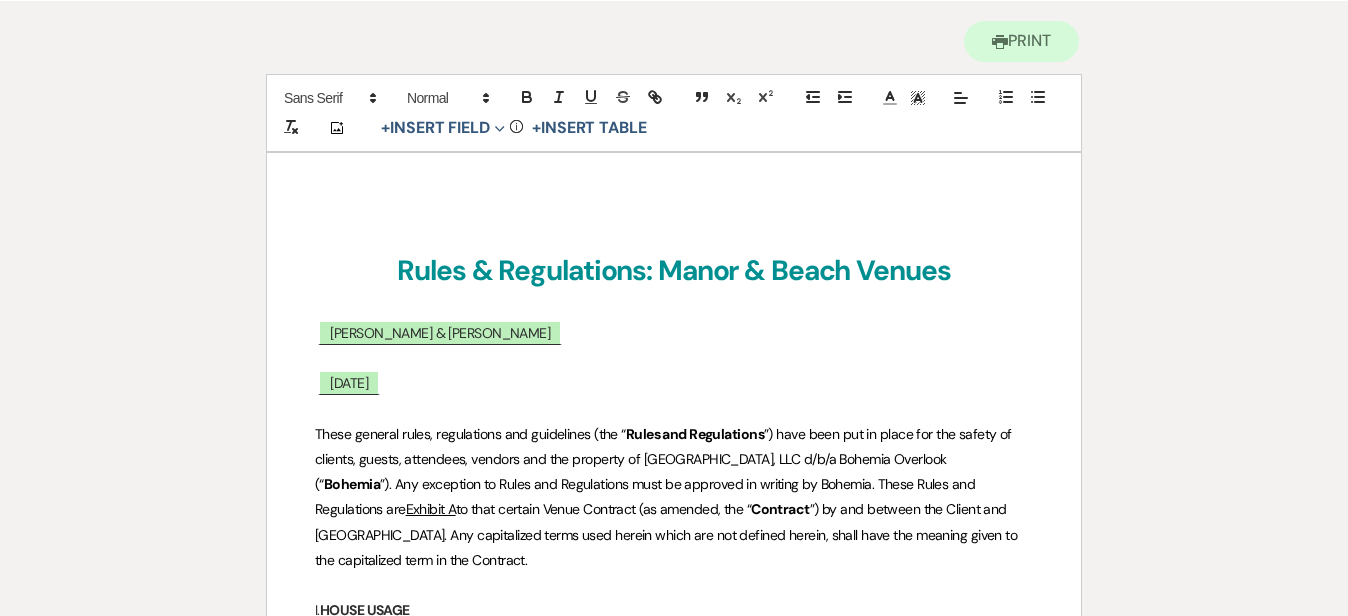 scroll, scrollTop: 186, scrollLeft: 0, axis: vertical 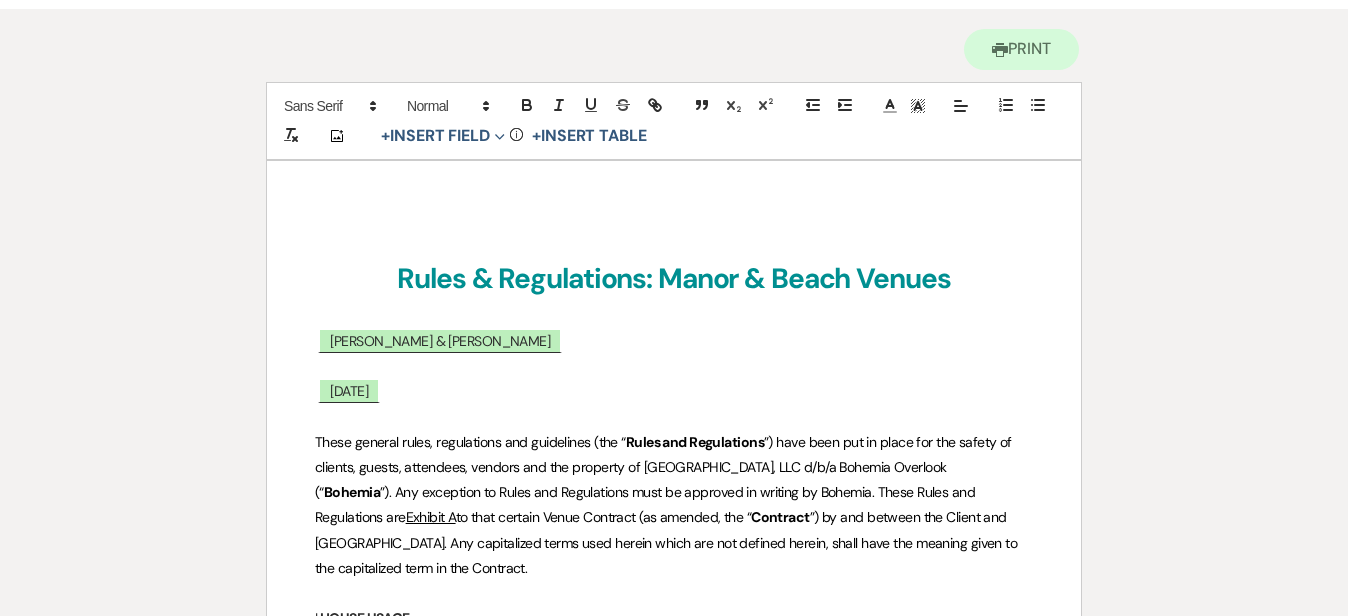 click on "Rules & Regulations: Manor & Beach Venues" at bounding box center (673, 278) 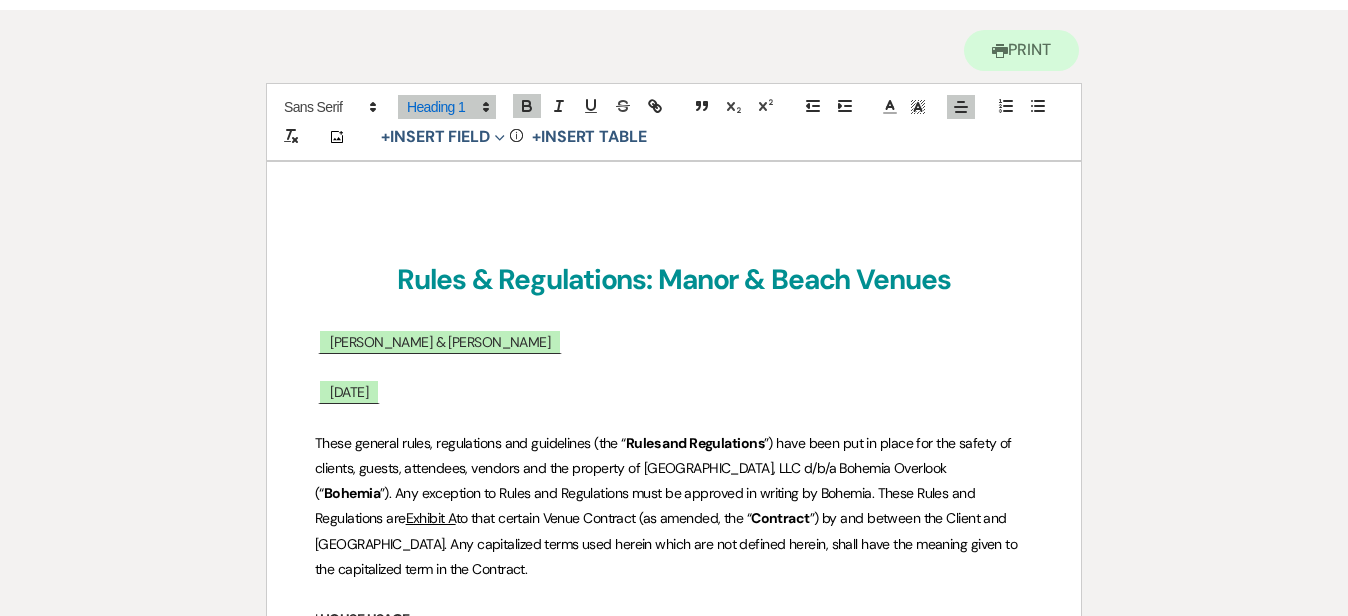 type 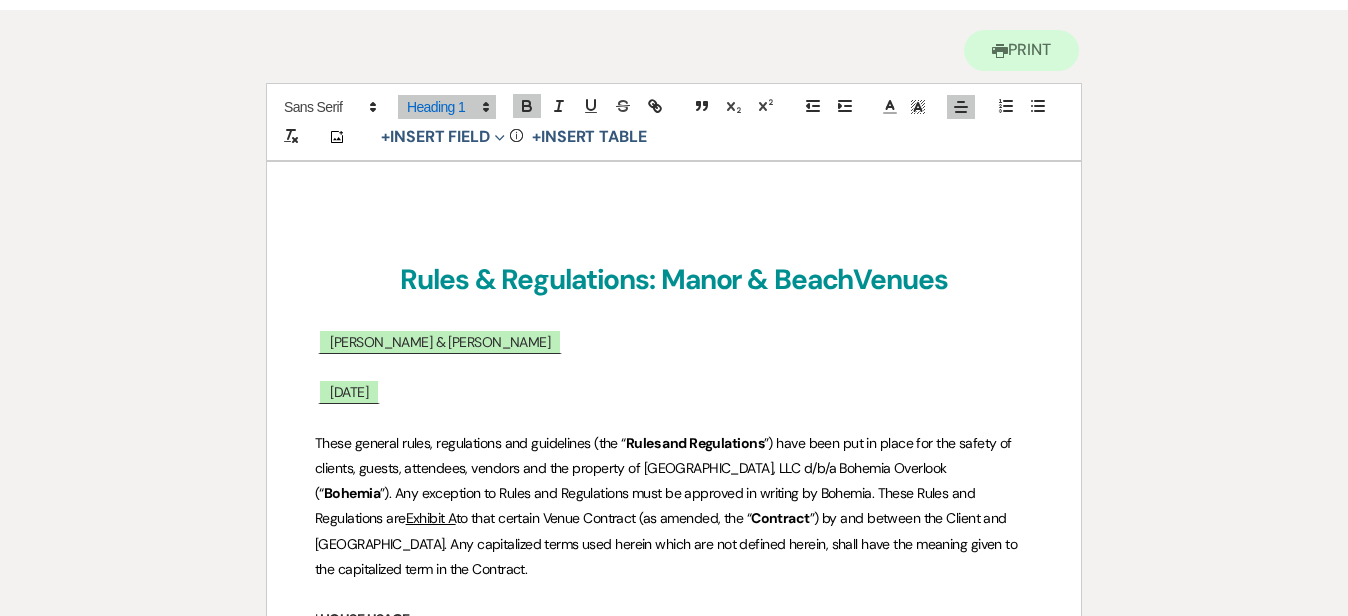 scroll, scrollTop: 184, scrollLeft: 0, axis: vertical 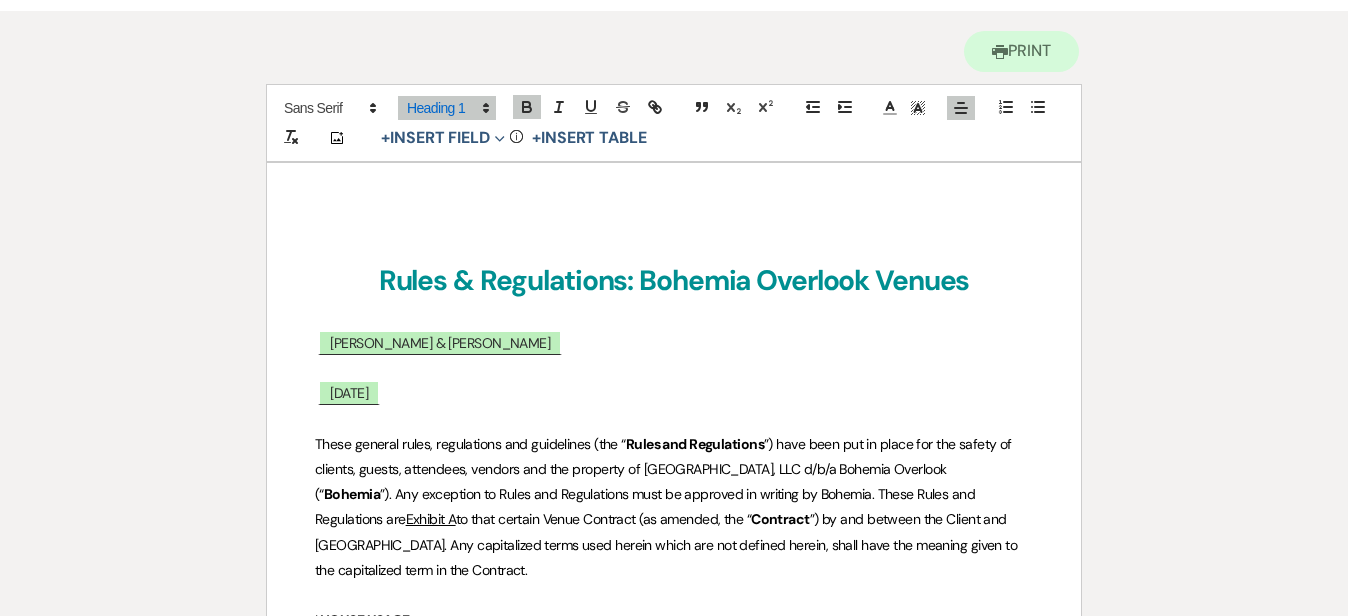 click on "Rules & Regulations: Bohemia Overlook Venues ﻿
[PERSON_NAME] & [PERSON_NAME]
﻿   ﻿
[DATE]
﻿   These general rules, regulations and guidelines (the “ Rules and Regulations ”) have been put in place for the safety of clients, guests, attendees, vendors and the property of [GEOGRAPHIC_DATA], LLC d/b/a Bohemia Overlook (“ Bohemia ”). Any exception to Rules and Regulations must be approved in writing by Bohemia. These Rules and Regulations are  Exhibit A  to that certain Venue Contract (as amended, the “ Contract ”) by and between the Client and Bohemia. Any capitalized terms used herein which are not defined herein, shall have the meaning given to the capitalized term in the Contract.   I.                   [GEOGRAPHIC_DATA], [GEOGRAPHIC_DATA], [GEOGRAPHIC_DATA], [GEOGRAPHIC_DATA] and/or Farmhouse and adjacent surrounding shall be known collectively as the “ House ”. The House is to be used for Event Time only.  REHEARSALS" at bounding box center (674, 2868) 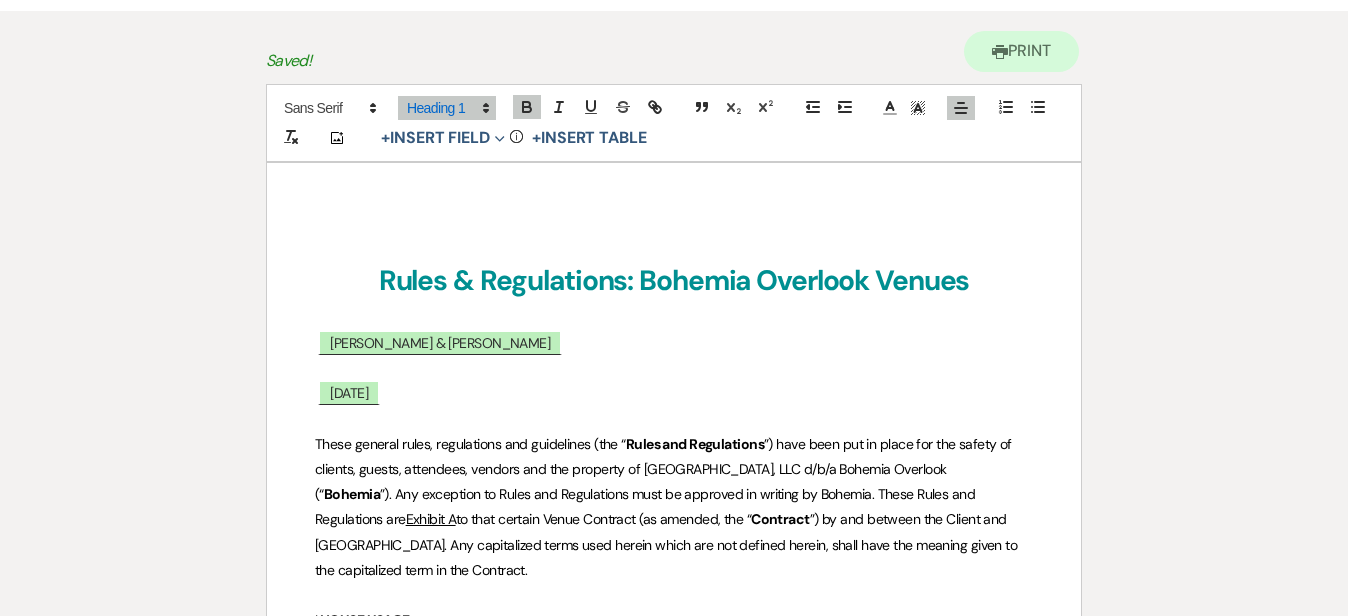 click on "Rules & Regulations: Bohemia Overlook Venues ﻿
[PERSON_NAME] & [PERSON_NAME]
﻿   ﻿
[DATE]
﻿   These general rules, regulations and guidelines (the “ Rules and Regulations ”) have been put in place for the safety of clients, guests, attendees, vendors and the property of [GEOGRAPHIC_DATA], LLC d/b/a Bohemia Overlook (“ Bohemia ”). Any exception to Rules and Regulations must be approved in writing by Bohemia. These Rules and Regulations are  Exhibit A  to that certain Venue Contract (as amended, the “ Contract ”) by and between the Client and Bohemia. Any capitalized terms used herein which are not defined herein, shall have the meaning given to the capitalized term in the Contract.   I.                   [GEOGRAPHIC_DATA], [GEOGRAPHIC_DATA], [GEOGRAPHIC_DATA], [GEOGRAPHIC_DATA] and/or Farmhouse and adjacent surrounding shall be known collectively as the “ House ”. The House is to be used for Event Time only.  REHEARSALS" at bounding box center [674, 2868] 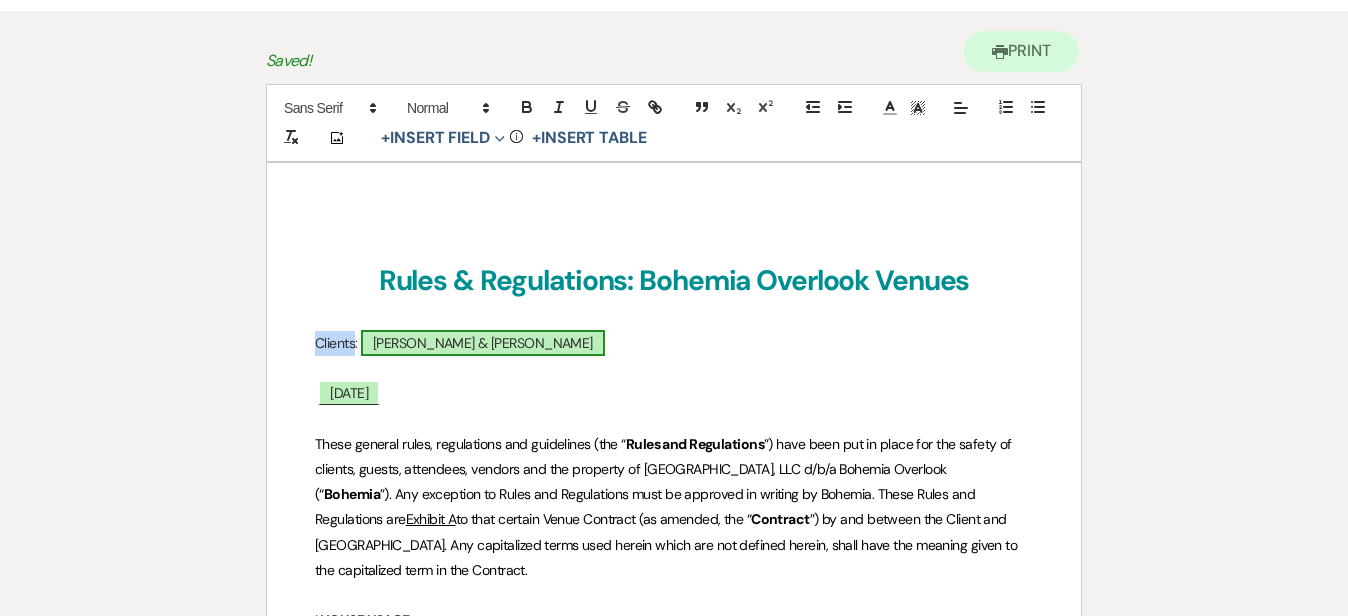 drag, startPoint x: 310, startPoint y: 352, endPoint x: 366, endPoint y: 348, distance: 56.142673 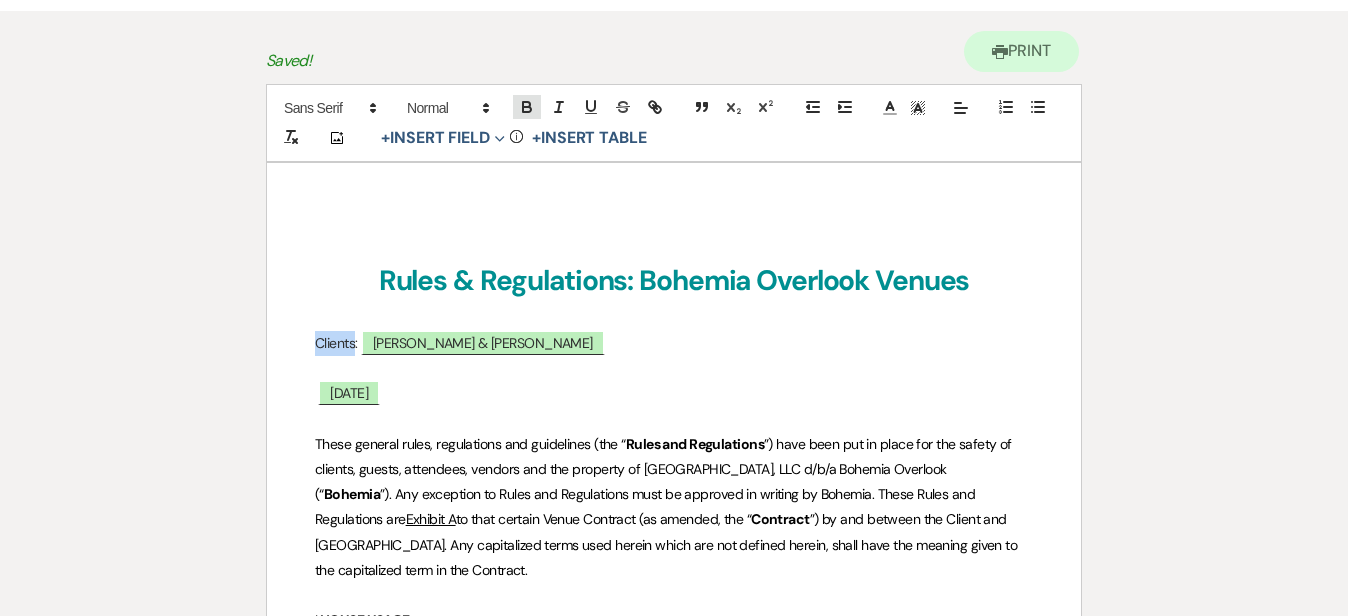 click 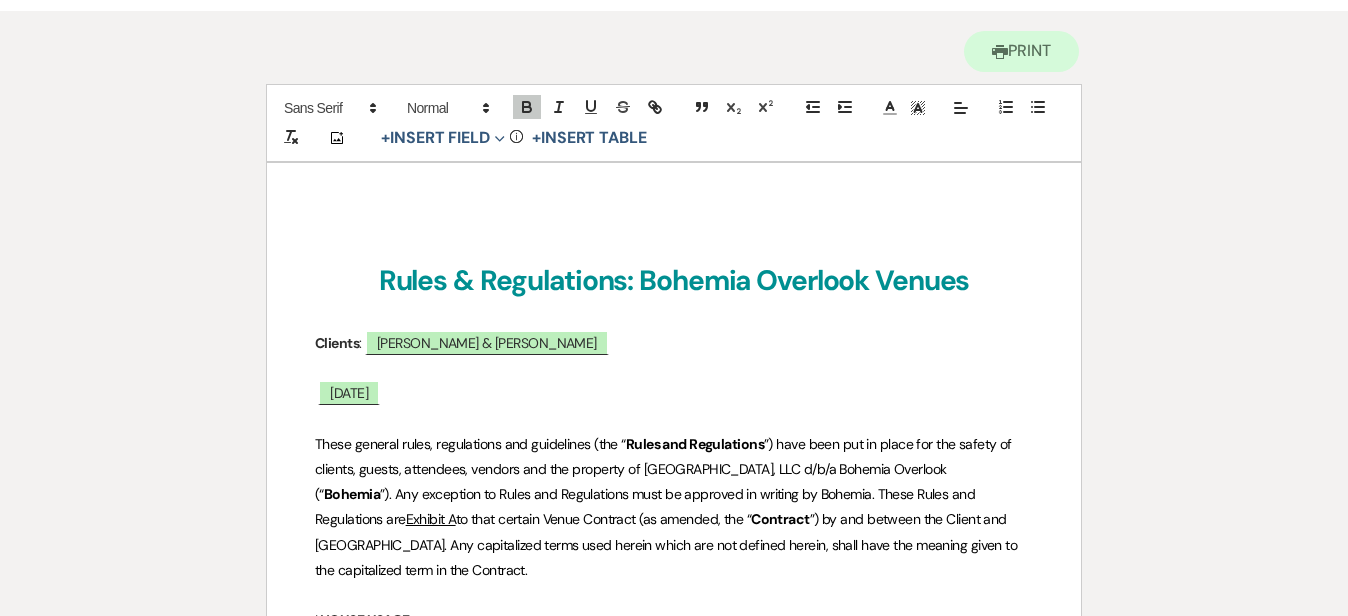 click on "Rules & Regulations: Bohemia Overlook Venues Clients : ﻿
[PERSON_NAME] & [PERSON_NAME]
﻿   ﻿
[DATE]
﻿   These general rules, regulations and guidelines (the “ Rules and Regulations ”) have been put in place for the safety of clients, guests, attendees, vendors and the property of [GEOGRAPHIC_DATA], LLC d/b/a Bohemia Overlook (“ Bohemia ”). Any exception to Rules and Regulations must be approved in writing by Bohemia. These Rules and Regulations are  Exhibit A  to that certain Venue Contract (as amended, the “ Contract ”) by and between the Client and Bohemia. Any capitalized terms used herein which are not defined herein, shall have the meaning given to the capitalized term in the Contract.   I.                   [GEOGRAPHIC_DATA], [GEOGRAPHIC_DATA], [GEOGRAPHIC_DATA], [GEOGRAPHIC_DATA] and/or Farmhouse and adjacent surrounding shall be known collectively as the “ House ”. The House is to be used for Event Time only." at bounding box center [674, 2868] 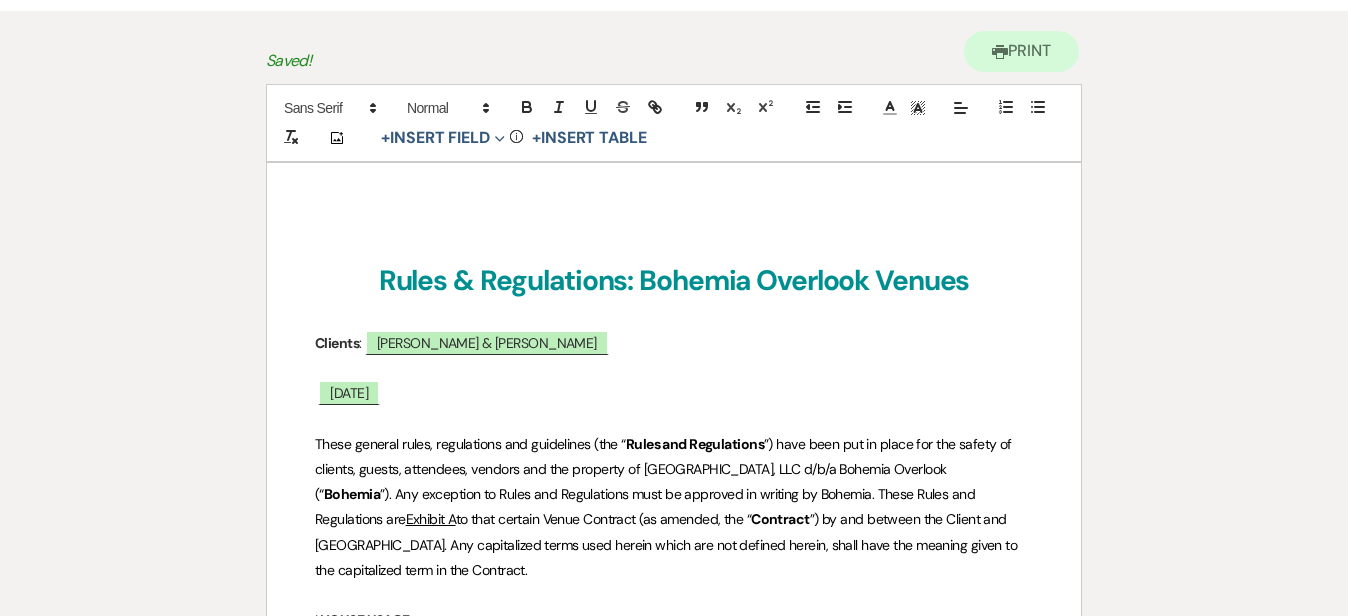 click on "Rules & Regulations: Bohemia Overlook Venues Clients : ﻿
[PERSON_NAME] & [PERSON_NAME]
﻿   ﻿
[DATE]
﻿   These general rules, regulations and guidelines (the “ Rules and Regulations ”) have been put in place for the safety of clients, guests, attendees, vendors and the property of [GEOGRAPHIC_DATA], LLC d/b/a Bohemia Overlook (“ Bohemia ”). Any exception to Rules and Regulations must be approved in writing by Bohemia. These Rules and Regulations are  Exhibit A  to that certain Venue Contract (as amended, the “ Contract ”) by and between the Client and Bohemia. Any capitalized terms used herein which are not defined herein, shall have the meaning given to the capitalized term in the Contract.   I.                   [GEOGRAPHIC_DATA], [GEOGRAPHIC_DATA], [GEOGRAPHIC_DATA], [GEOGRAPHIC_DATA] and/or Farmhouse and adjacent surrounding shall be known collectively as the “ House ”. The House is to be used for Event Time only." at bounding box center [674, 2868] 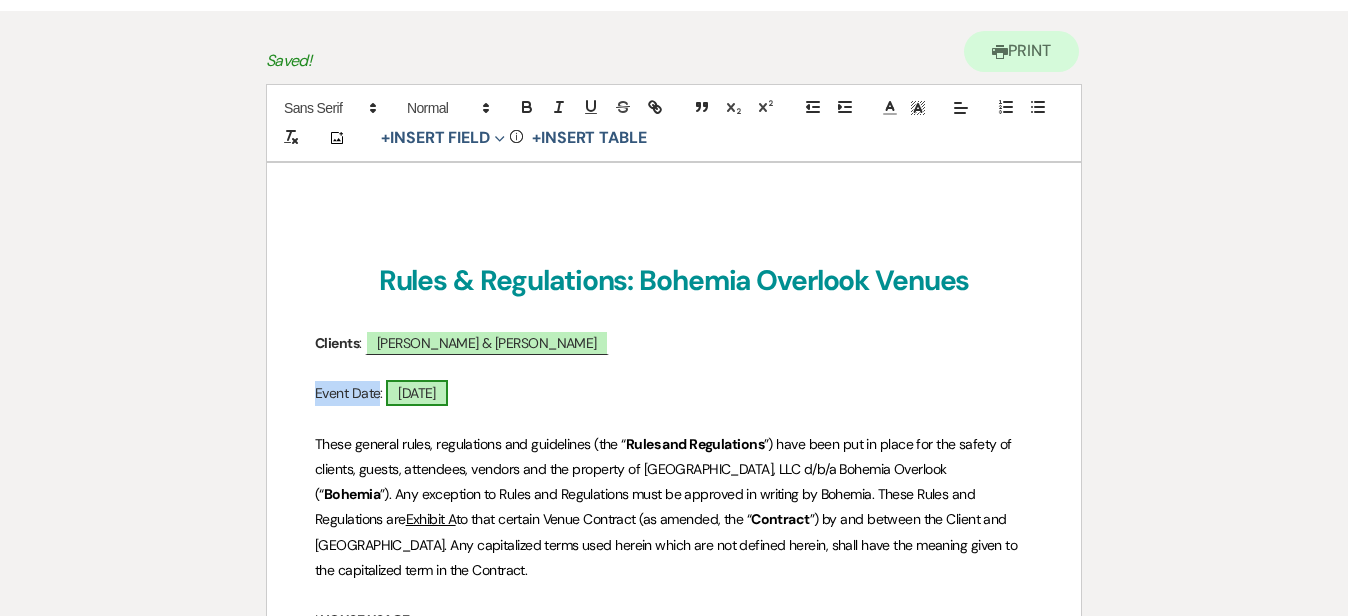 drag, startPoint x: 304, startPoint y: 397, endPoint x: 392, endPoint y: 393, distance: 88.09086 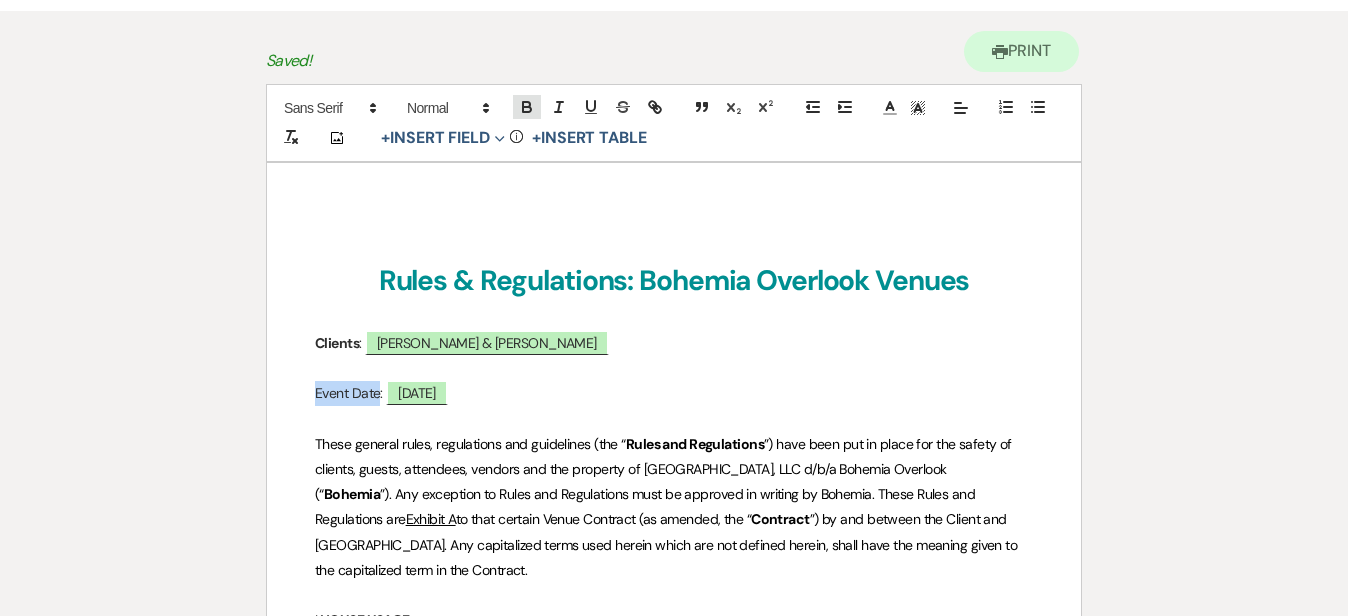 click 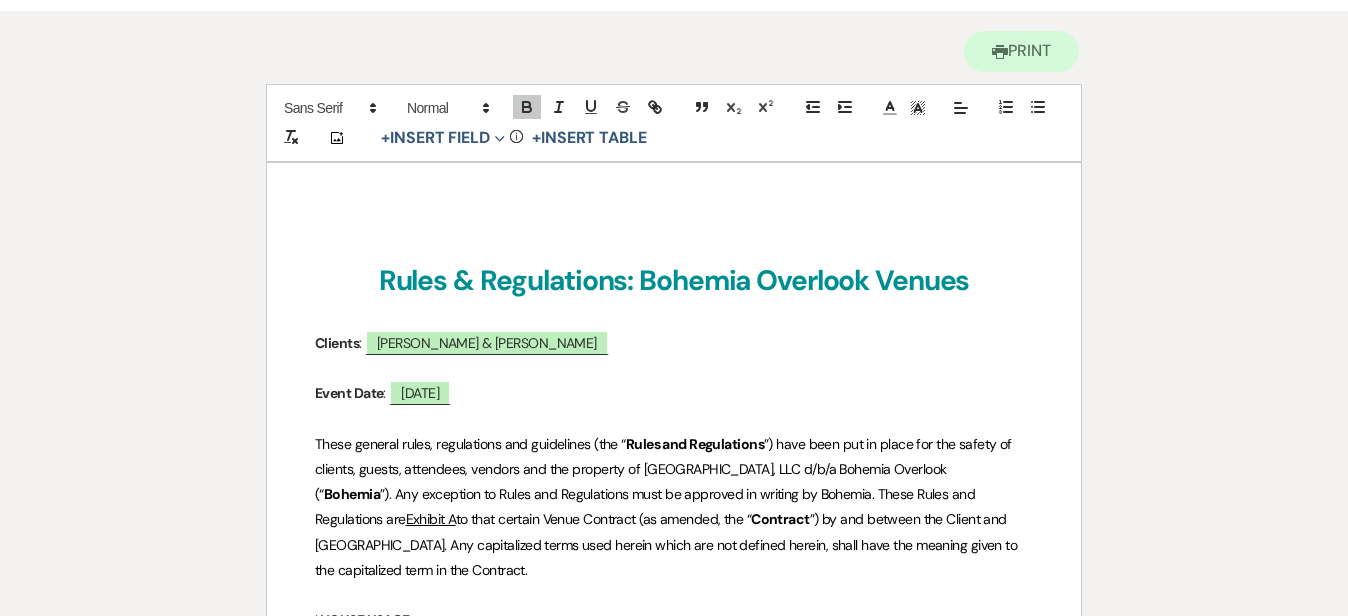 click on "Rules & Regulations: Bohemia Overlook Venues Clients : ﻿
[PERSON_NAME] & [PERSON_NAME]
﻿   Event Date : ﻿
[DATE]
﻿   These general rules, regulations and guidelines (the “ Rules and Regulations ”) have been put in place for the safety of clients, guests, attendees, vendors and the property of [GEOGRAPHIC_DATA], LLC d/b/a Bohemia Overlook (“ Bohemia ”). Any exception to Rules and Regulations must be approved in writing by Bohemia. These Rules and Regulations are  Exhibit A  to that certain Venue Contract (as amended, the “ Contract ”) by and between the Client and Bohemia. Any capitalized terms used herein which are not defined herein, shall have the meaning given to the capitalized term in the Contract.   I.                   [GEOGRAPHIC_DATA], [GEOGRAPHIC_DATA], [GEOGRAPHIC_DATA], [GEOGRAPHIC_DATA] and/or Farmhouse and adjacent surrounding shall be known collectively as the “ House II." at bounding box center [674, 2868] 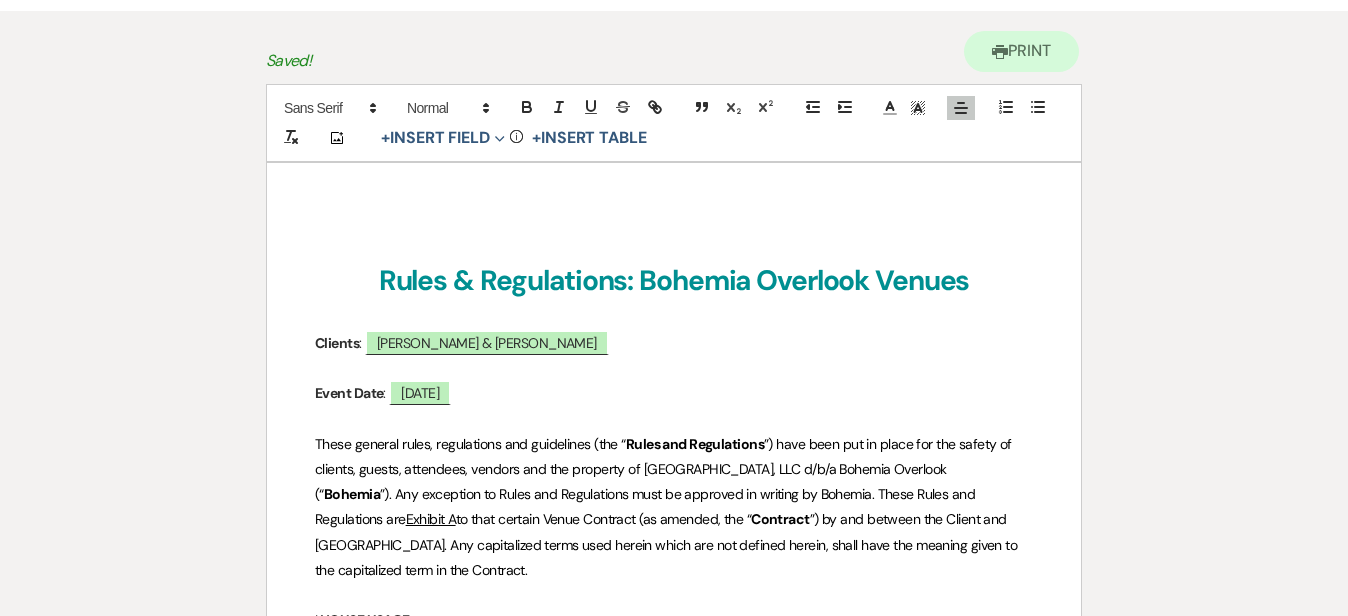 click on "Printer  Print   Saved!                                                                                                                                                                                                                                                                                           Add Photo +  Insert Field Expand Standard Field Smart Field Signature Field Initial Field Info +  Insert Table Rules & Regulations: Bohemia Overlook Venues Clients : ﻿
[PERSON_NAME] & [PERSON_NAME]
﻿   Event Date : ﻿
[DATE]
﻿   These general rules, regulations and guidelines (the “ Rules and Regulations ”) have been put in place for the safety of clients, guests, attendees, vendors and the property of [GEOGRAPHIC_DATA], LLC d/b/a Bohemia Overlook (“ Bohemia ”). Any exception to Rules and Regulations must be approved in writing by Bohemia. These Rules and Regulations are  Exhibit A Contract HOUSE USAGE   House" at bounding box center [674, 2822] 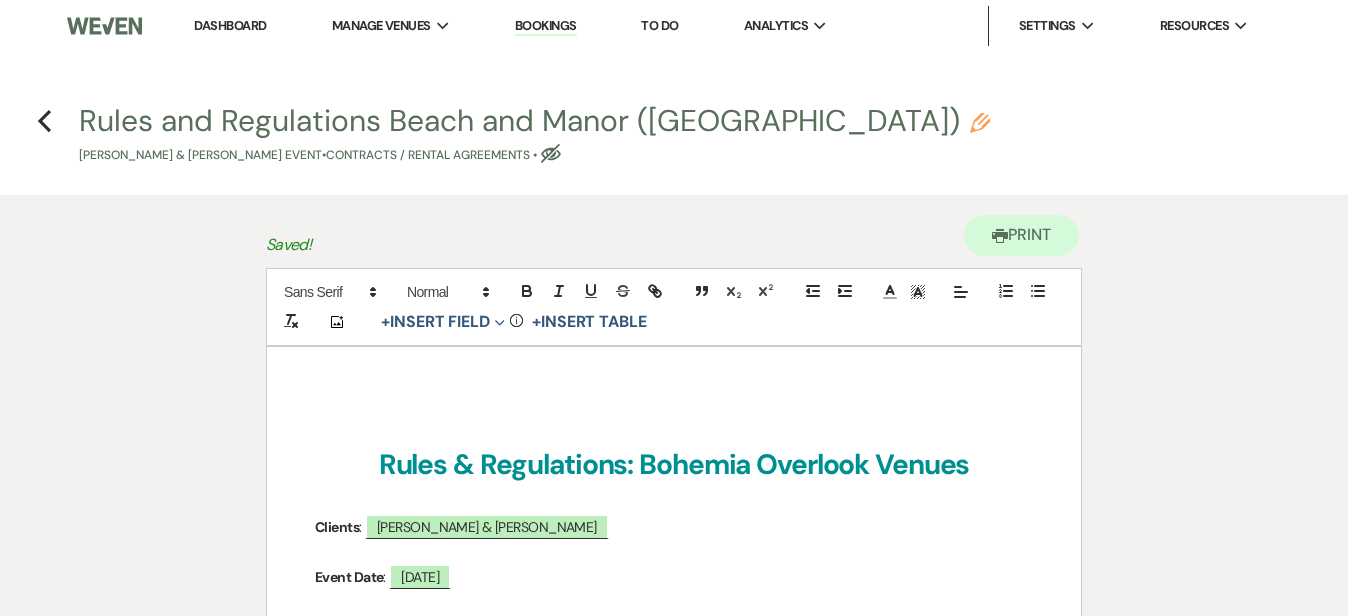scroll, scrollTop: 0, scrollLeft: 0, axis: both 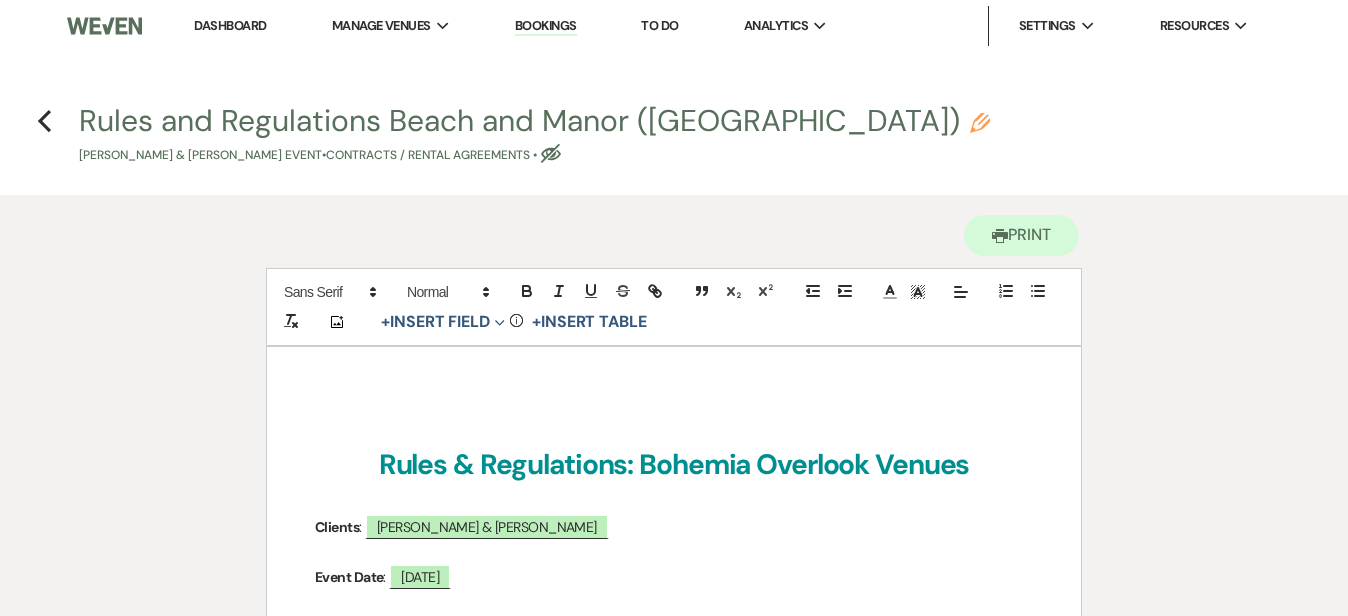 click on "Pencil" 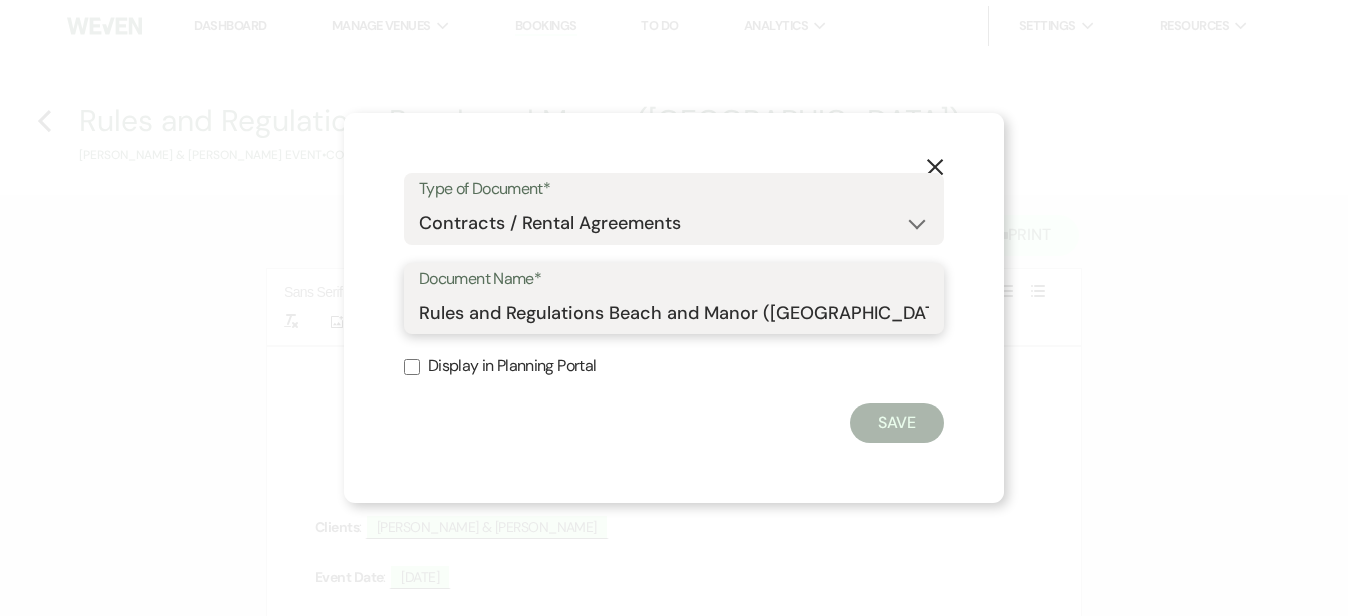 drag, startPoint x: 769, startPoint y: 318, endPoint x: 618, endPoint y: 313, distance: 151.08276 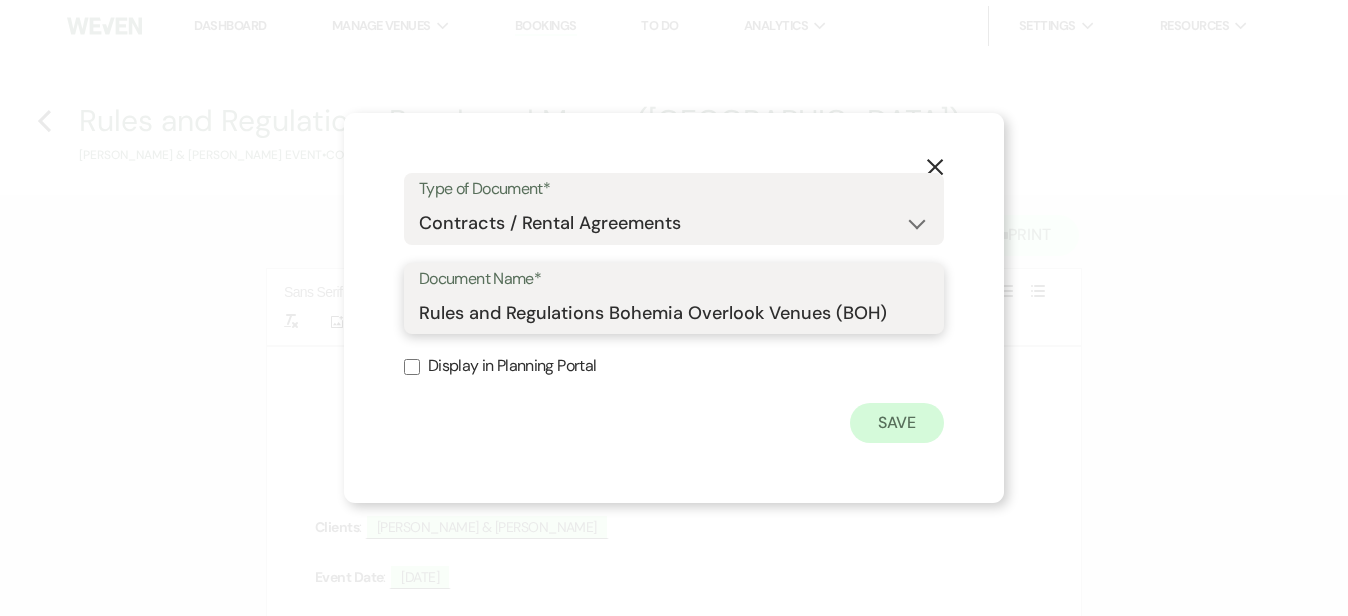 type on "Rules and Regulations Bohemia Overlook Venues (BOH)" 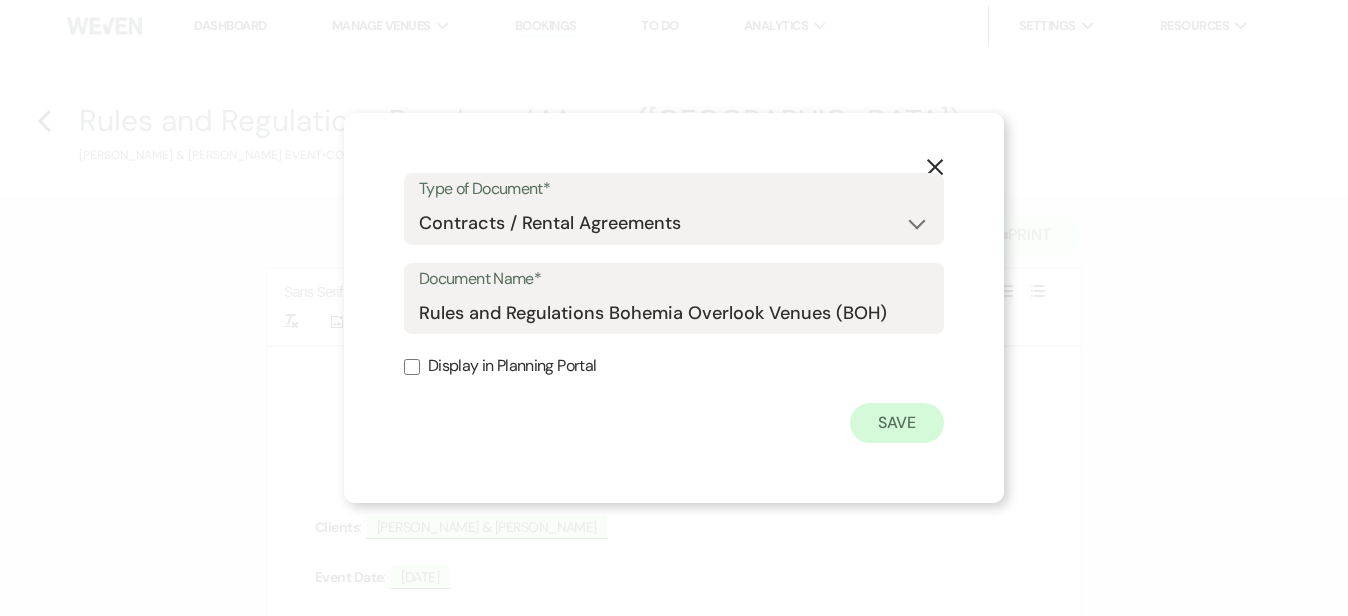 click on "Save" at bounding box center (897, 423) 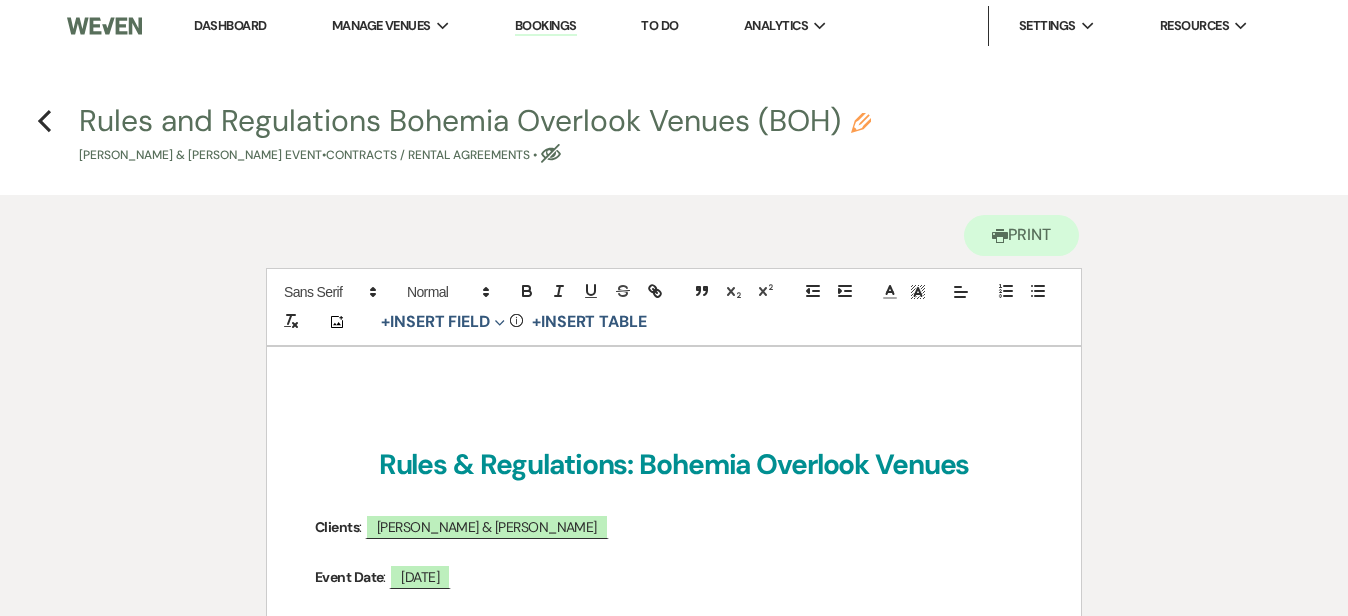 click 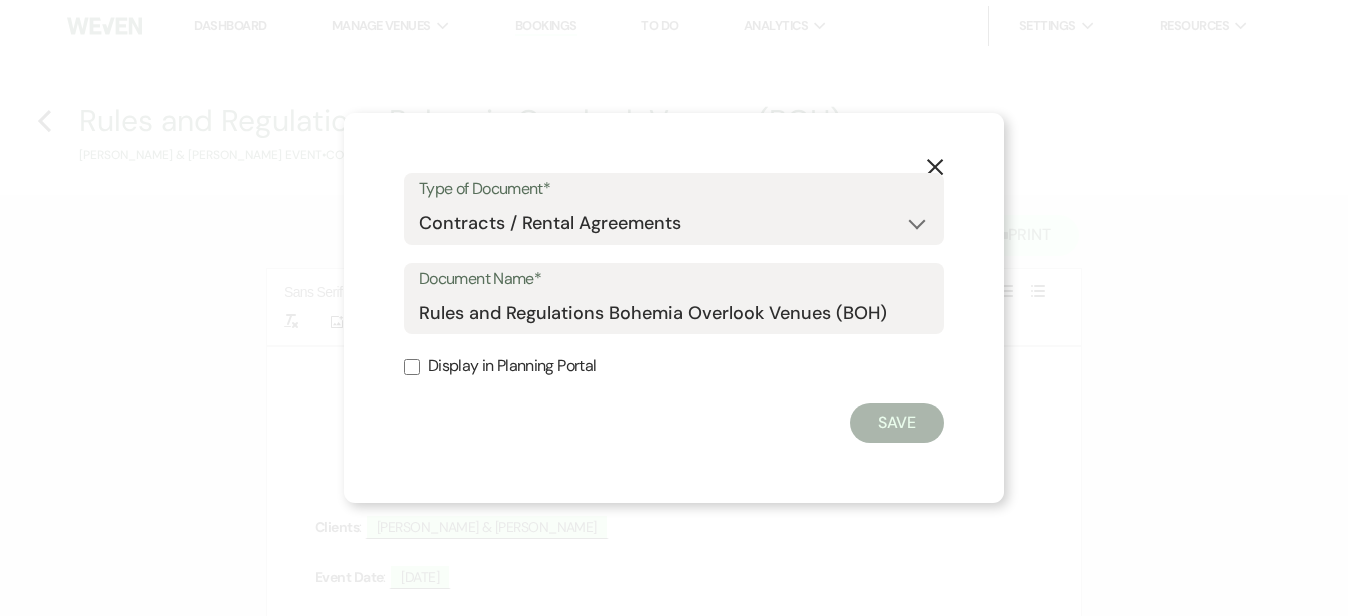 click on "Display in Planning Portal" at bounding box center [412, 367] 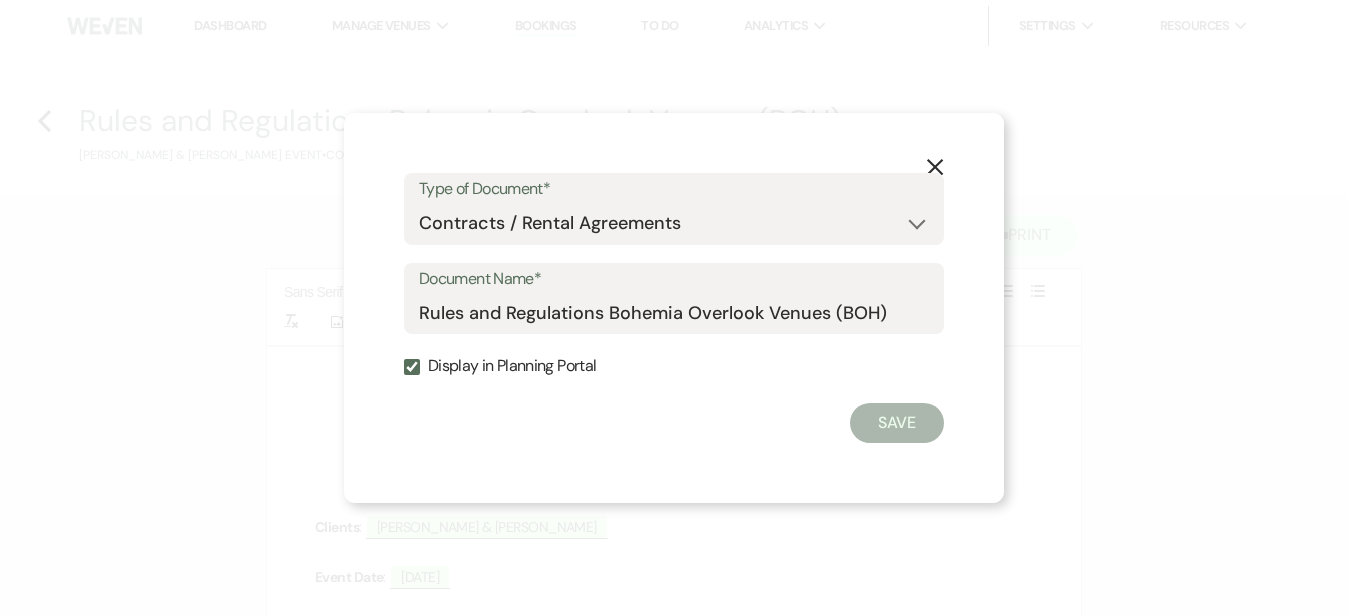 checkbox on "true" 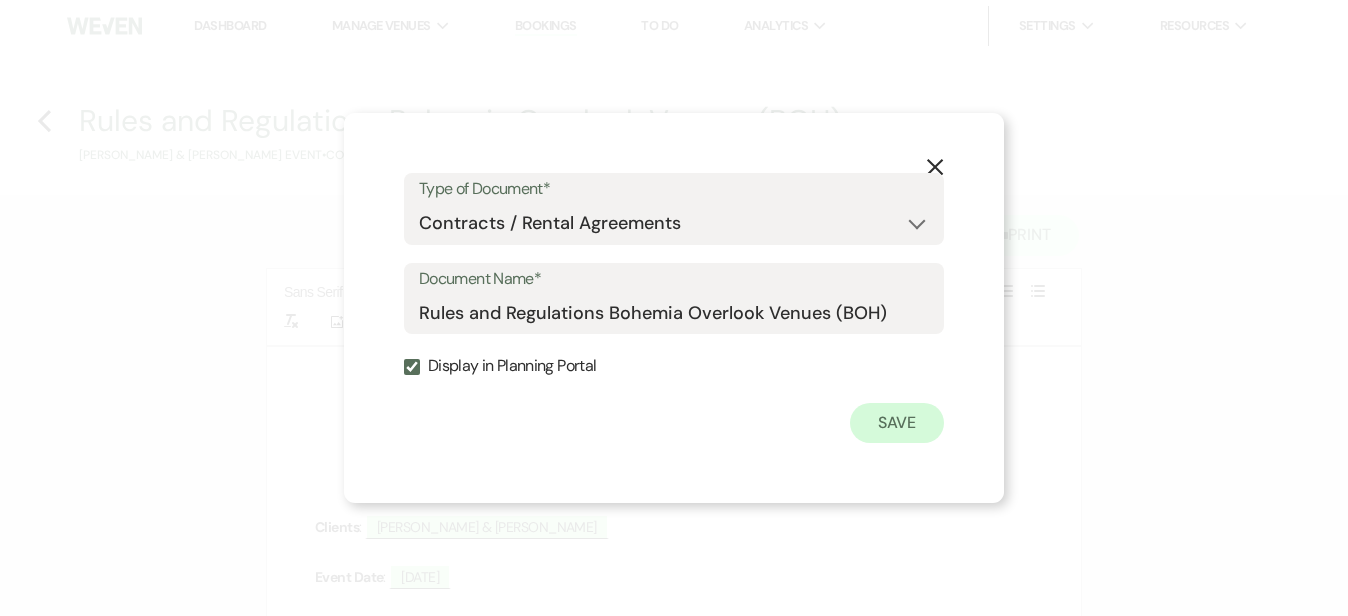 click on "Save" at bounding box center [897, 423] 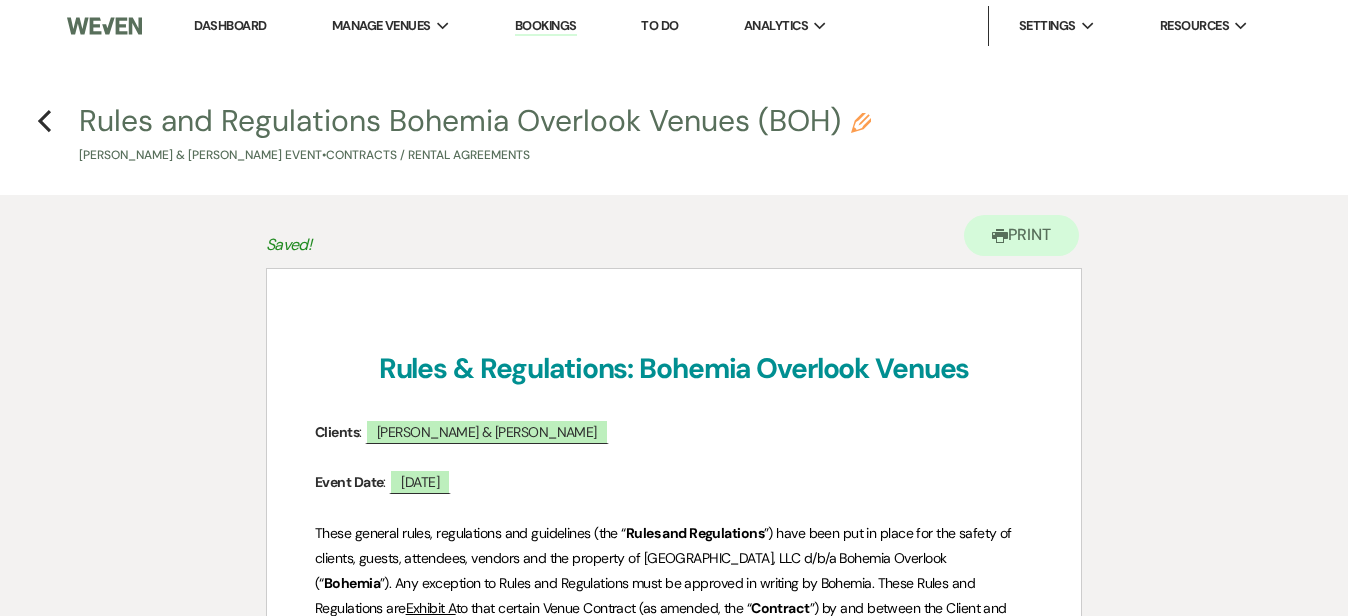 click on "Previous Rules and Regulations Bohemia Overlook Venues (BOH) Pencil [PERSON_NAME] & [PERSON_NAME] Event  •  Contracts / Rental Agreements" at bounding box center (674, 132) 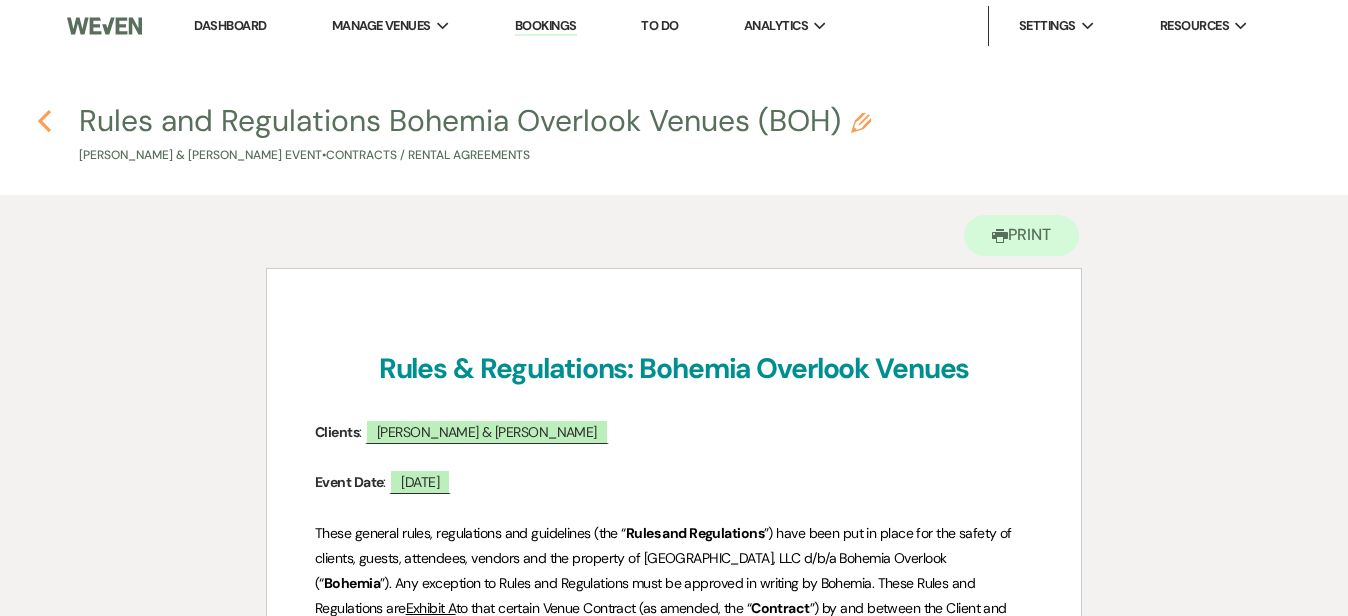 click on "Previous" 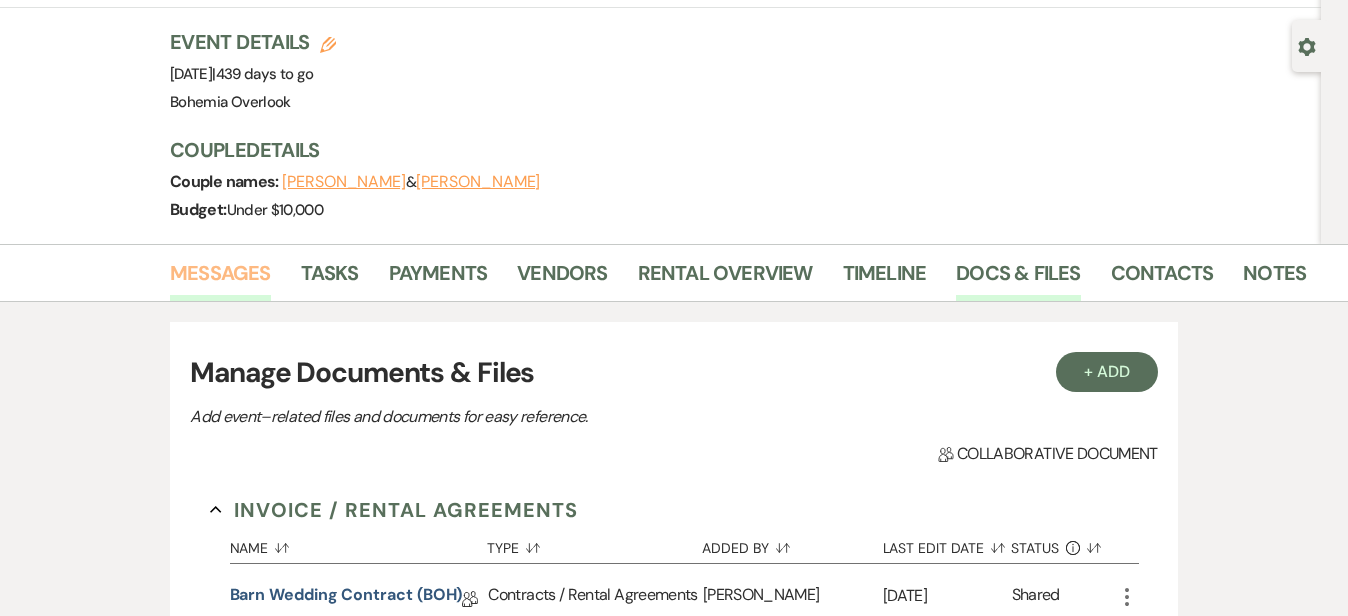 click on "Messages" at bounding box center (220, 279) 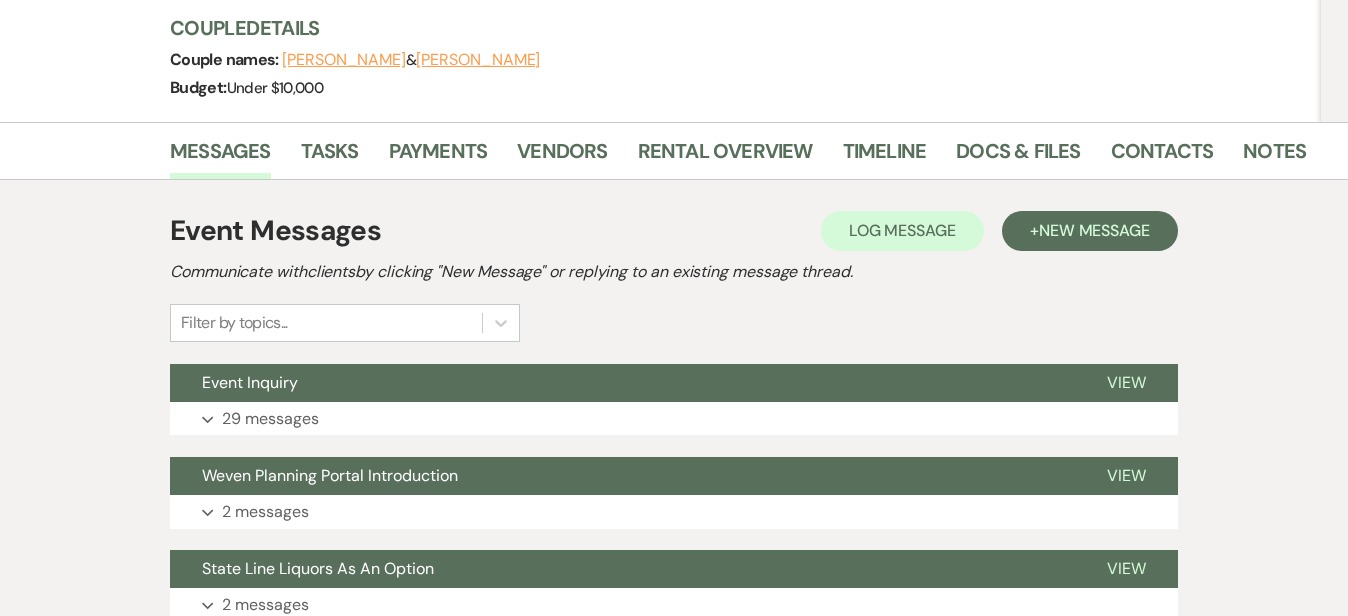 scroll, scrollTop: 285, scrollLeft: 0, axis: vertical 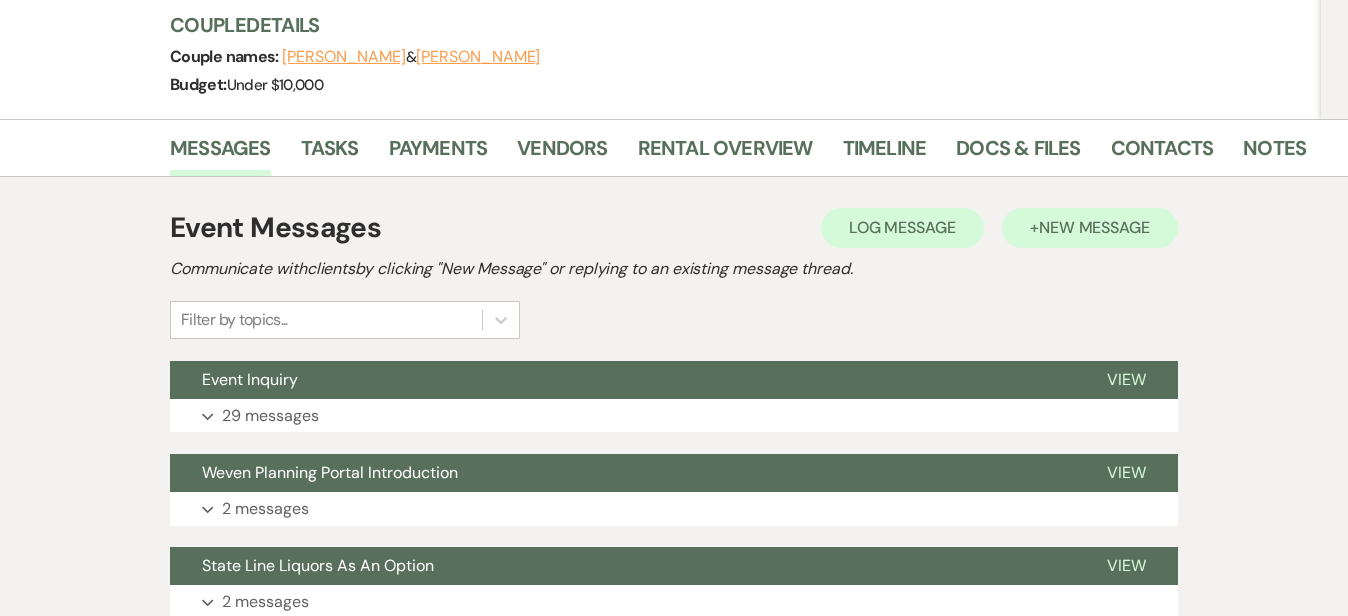click on "New Message" at bounding box center (1094, 227) 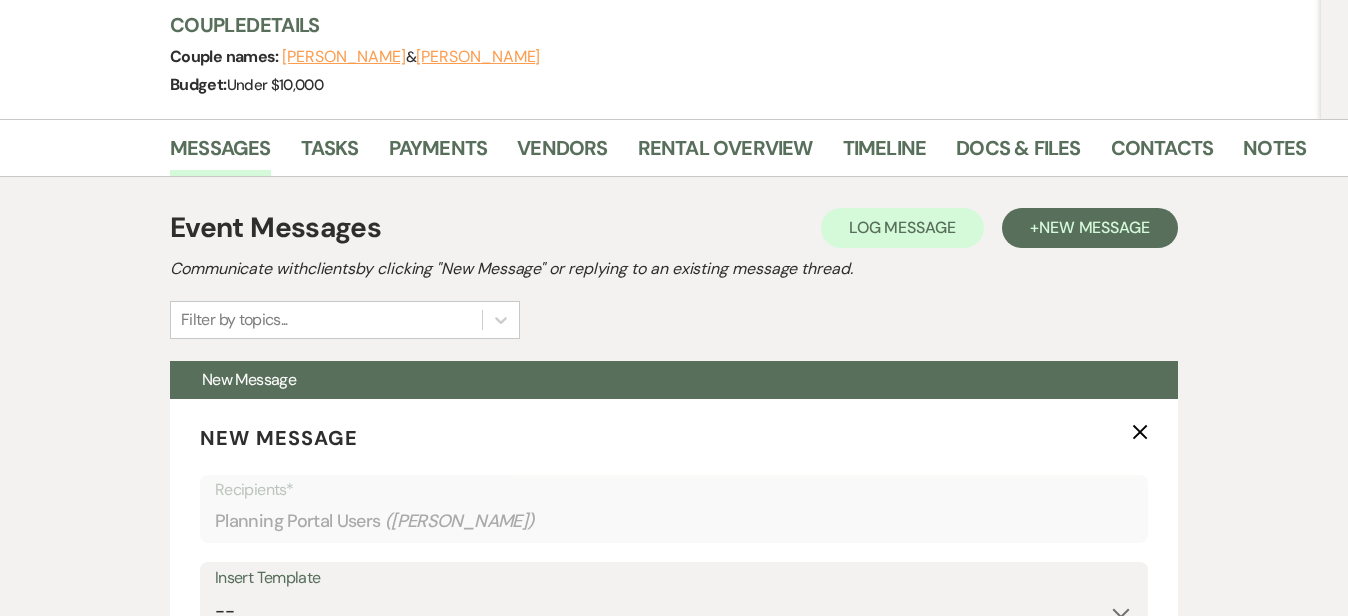 click on "Event Messages   Log Log Message +  New Message Communicate with  clients  by clicking "New Message" or replying to an existing message thread. Filter by topics..." at bounding box center [674, 273] 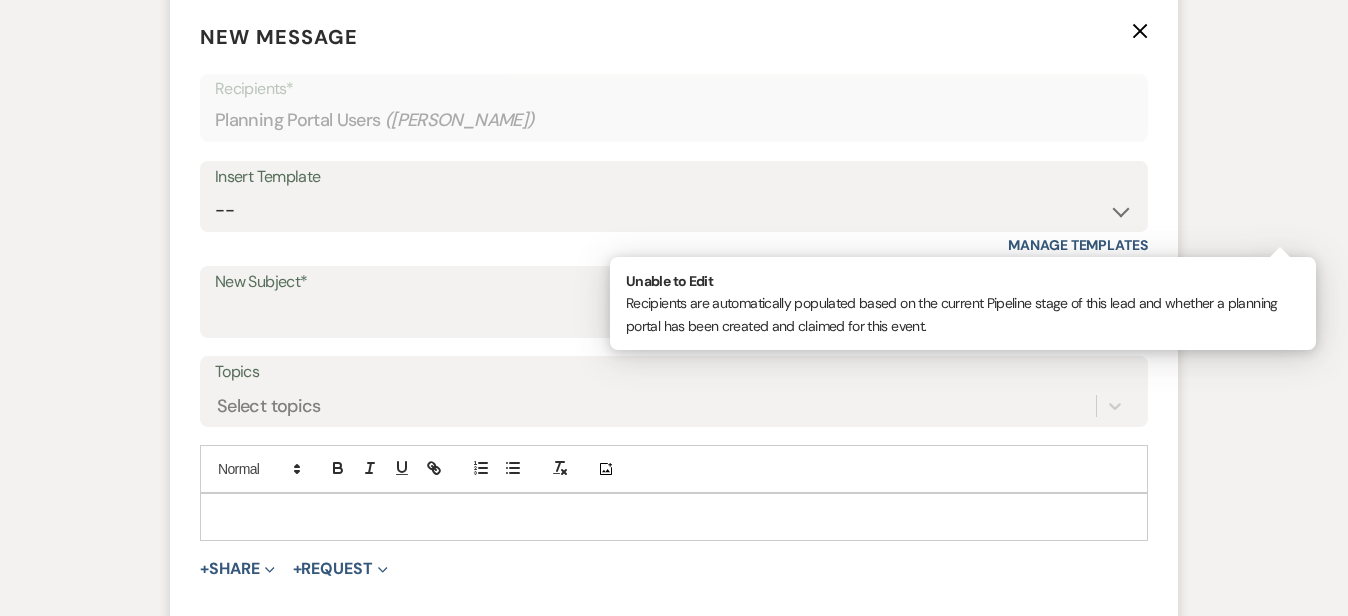scroll, scrollTop: 772, scrollLeft: 0, axis: vertical 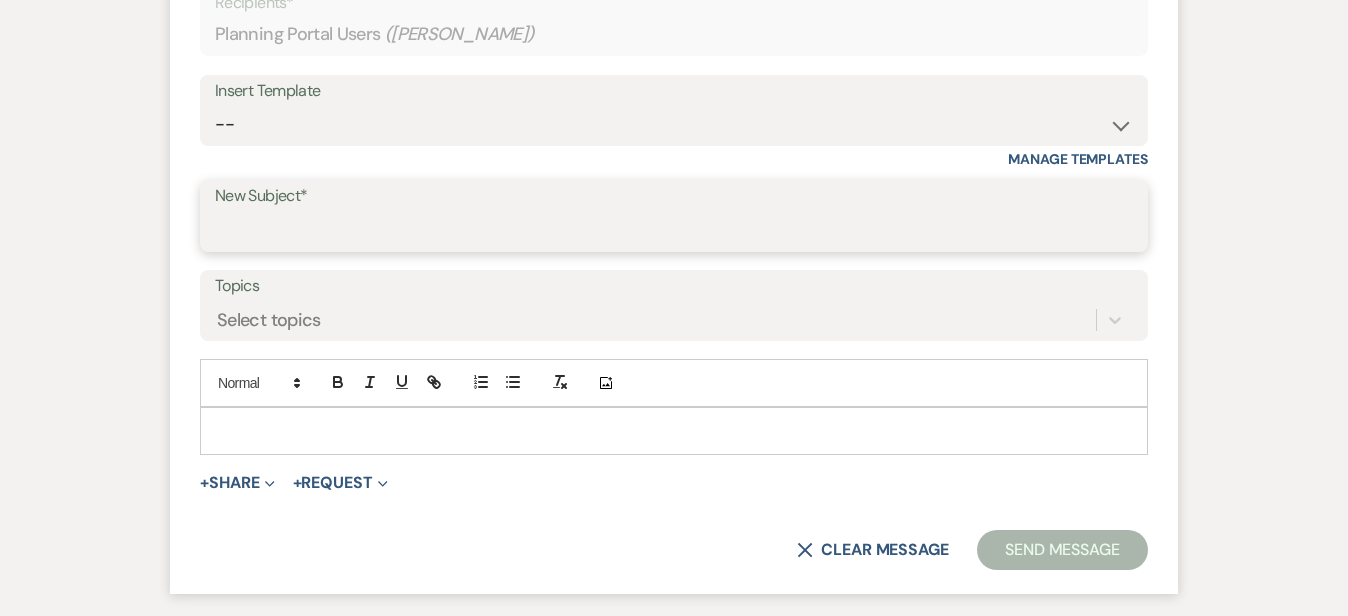 click on "New Subject*" at bounding box center [674, 230] 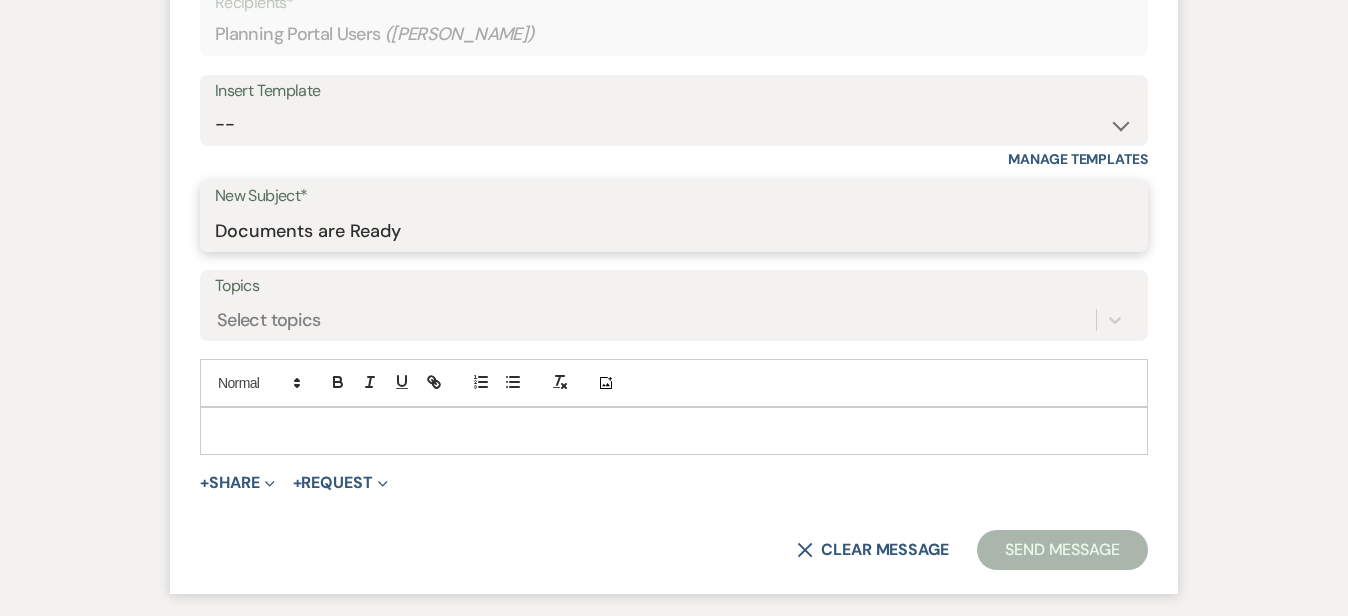 type on "Documents are Ready" 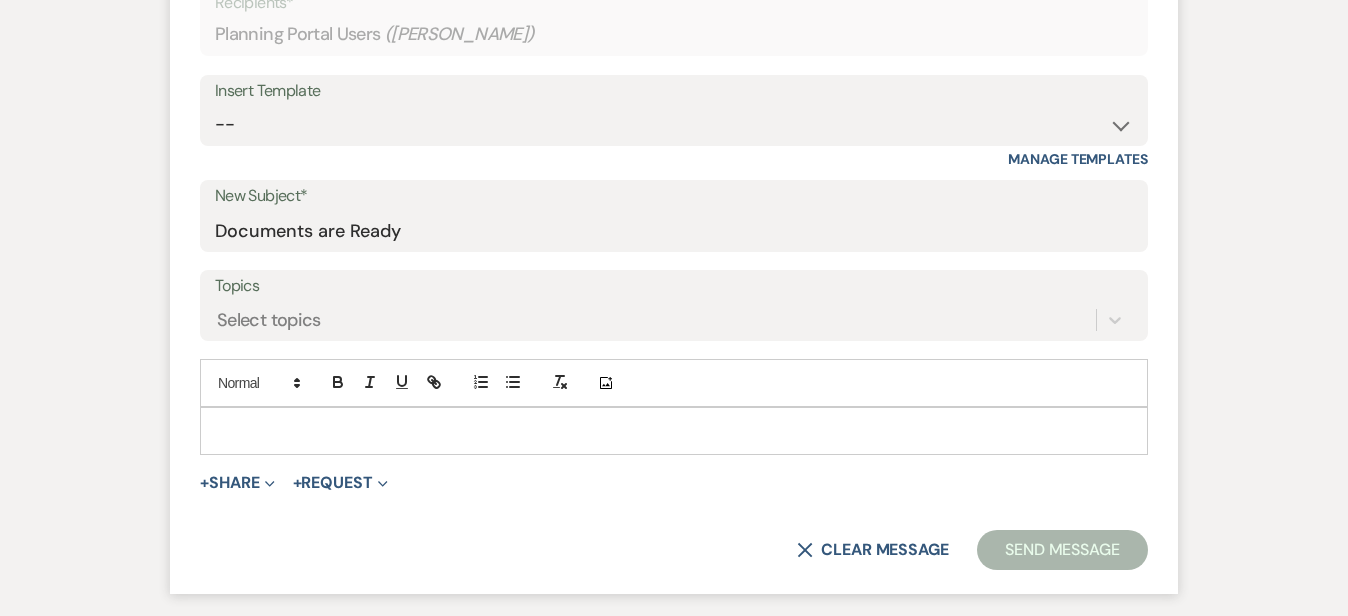 click at bounding box center [674, 431] 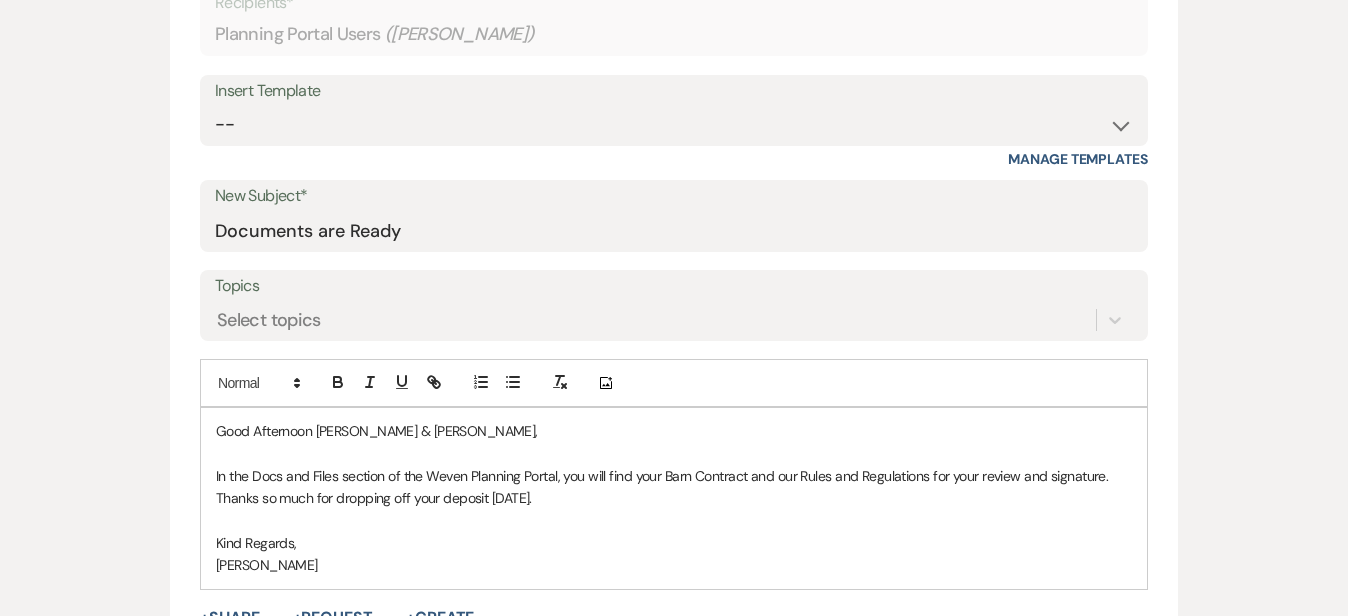 click on "Messages Tasks Payments Vendors Rental Overview Timeline Docs & Files Contacts Notes Event Messages   Log Log Message +  New Message Communicate with  clients  by clicking "New Message" or replying to an existing message thread. Filter by topics... New Message New Message   X Saving draft... Recipients* Planning Portal Users   ( [PERSON_NAME] )   Insert Template   -- Weven Planning Portal Introduction (Booked Events) Initial Inquiry Response Tour Request Response Follow Up BOH Private Event Inquiry  [GEOGRAPHIC_DATA] Highlights for Guests Event Set Up Sheet  Tour Follow Up Contract (Pre-Booked Leads) Local Options for Food Pickup & Delivery  Thank You  Lawn Party  Lift Contract  Accommodations Update Bohemia Overlook Review 2025 & 2026 Inquiry Response  New 2025 Bohemia Overlook Inquiry  Bohemia Overlook Hospitality  Bohemia Overlook Hospitality Inquiry Information  BOH Intimate Wedding Options  BOH Direct Banking Transfer Information  Bohemia Overlook Google Review (BOH) Bohemia Overlook Bridal Expo [DATE]" at bounding box center (674, 336) 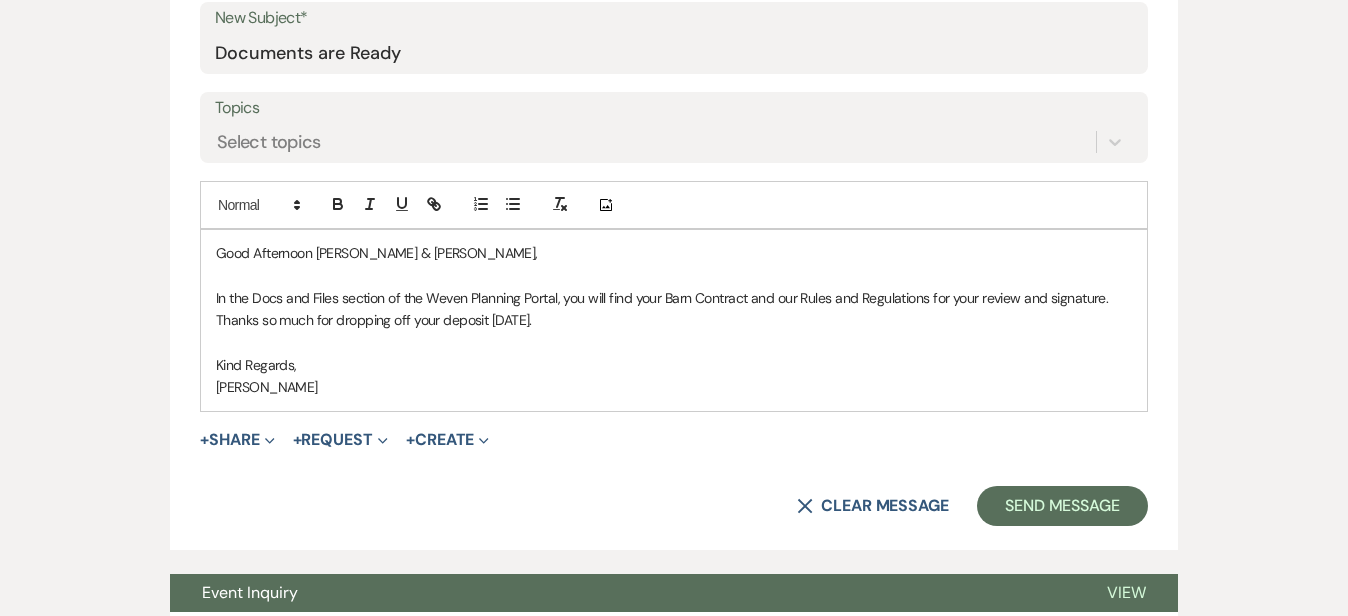 scroll, scrollTop: 956, scrollLeft: 0, axis: vertical 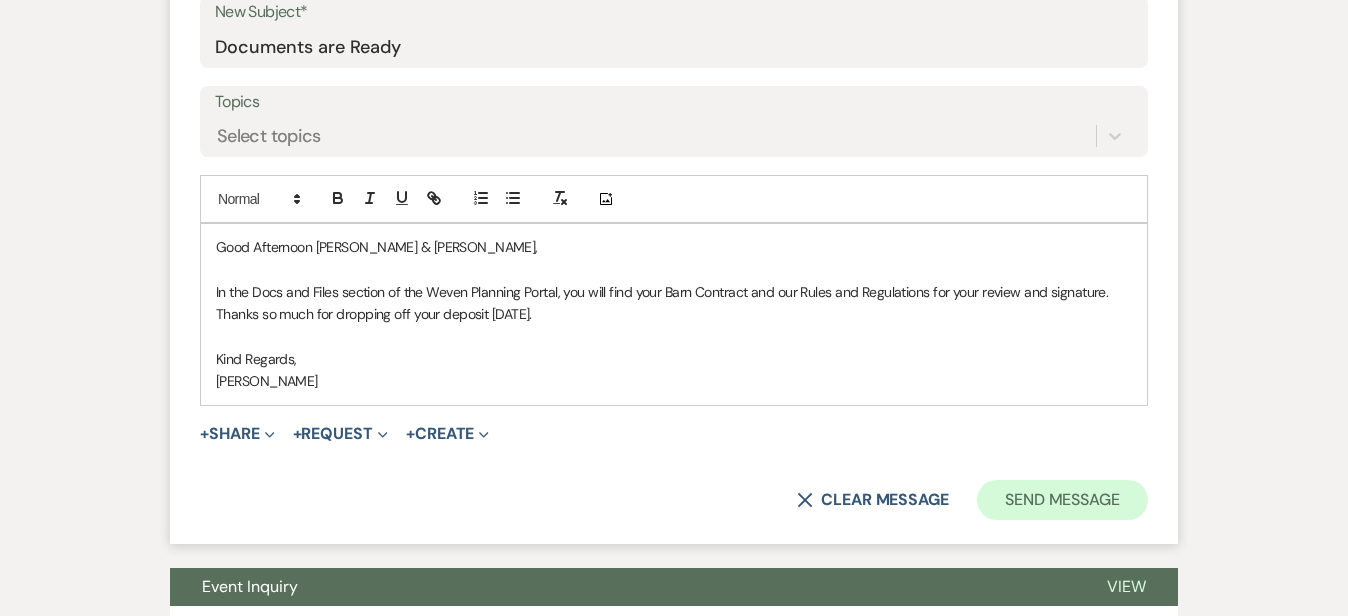 click on "Send Message" at bounding box center [1062, 500] 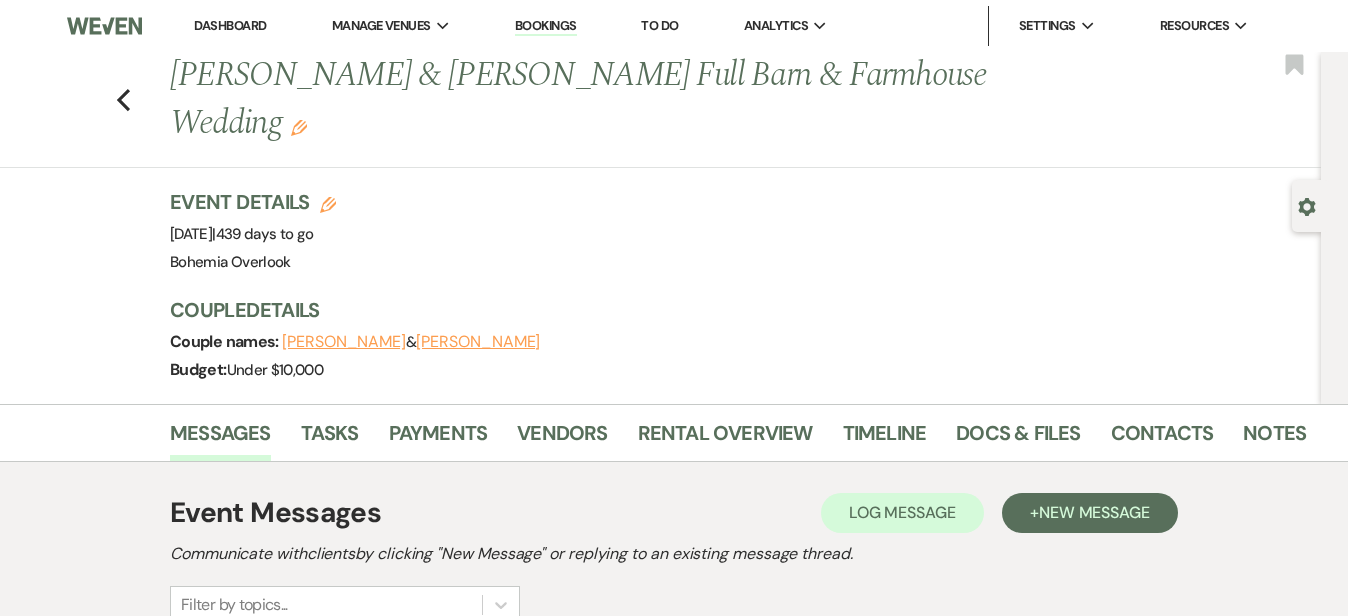 scroll, scrollTop: 0, scrollLeft: 0, axis: both 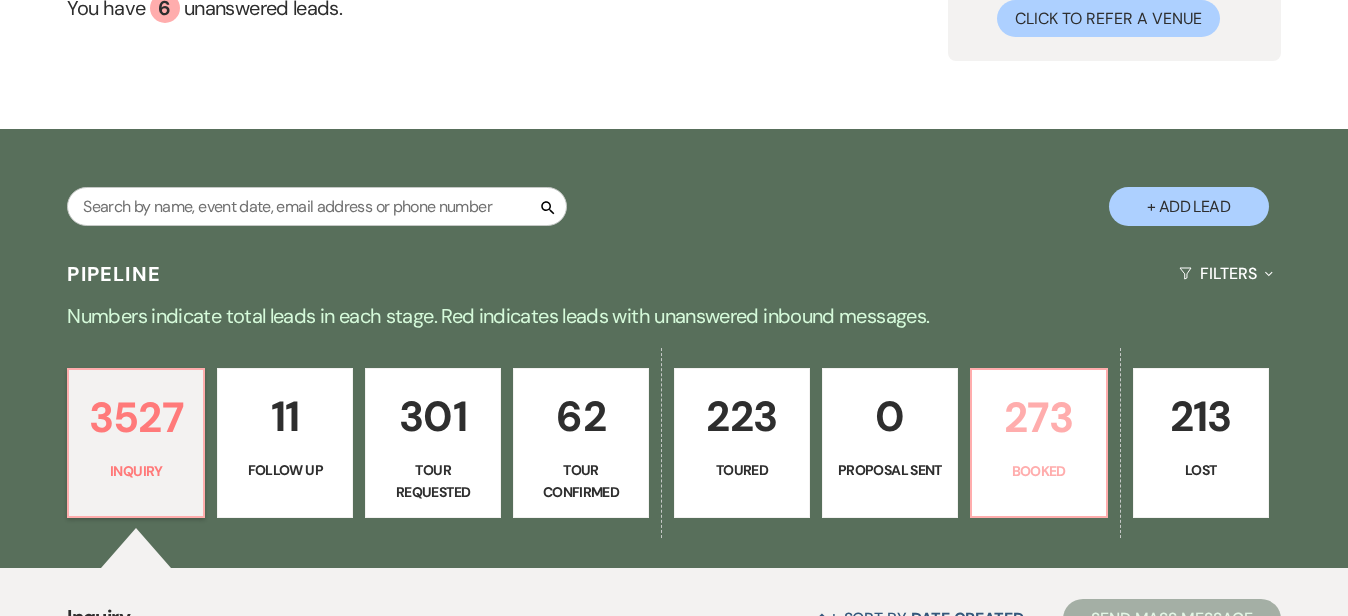 click on "273" at bounding box center (1039, 417) 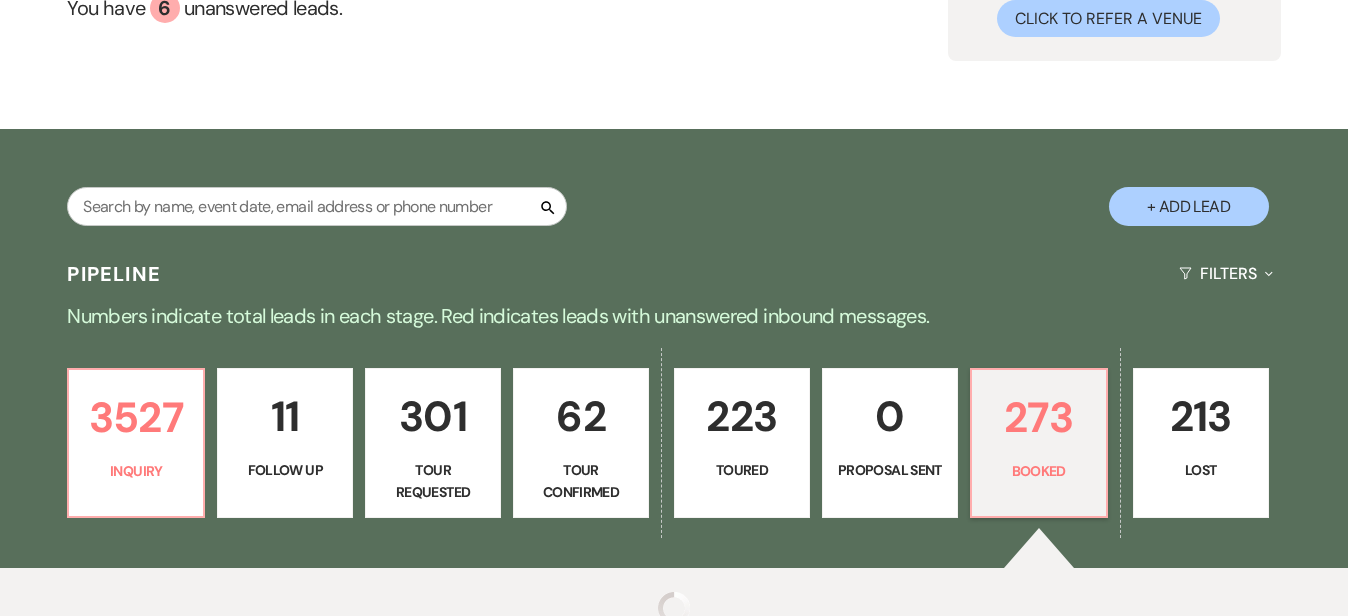 scroll, scrollTop: 393, scrollLeft: 0, axis: vertical 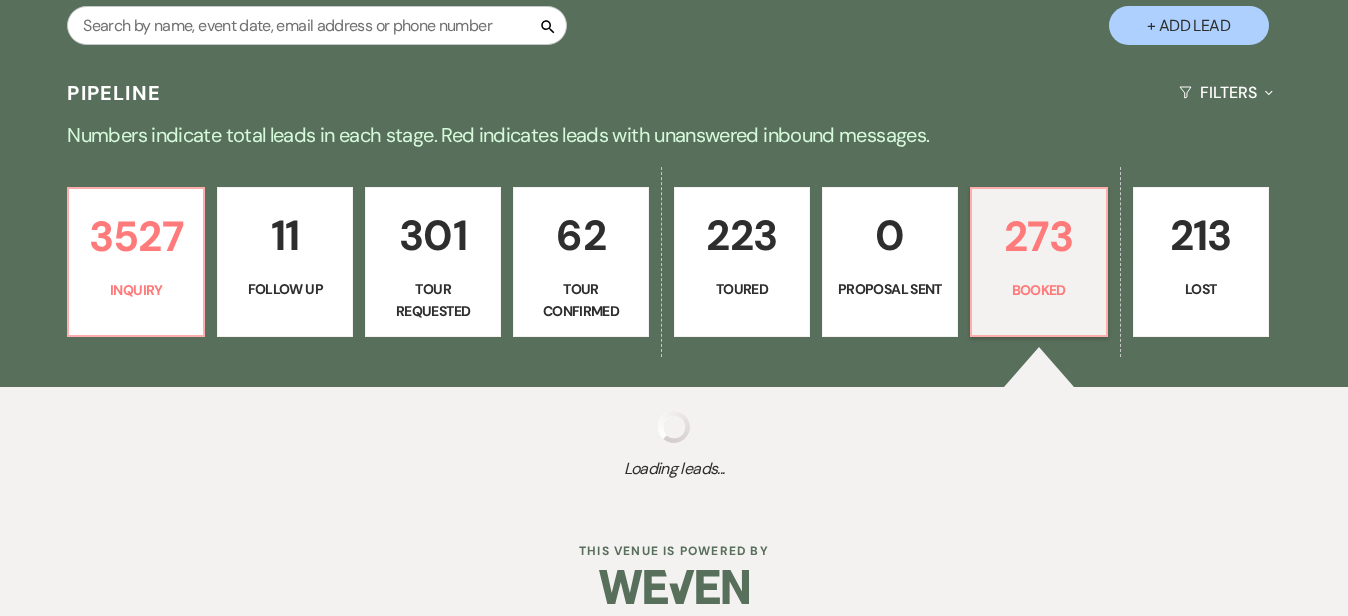 click on "Numbers indicate total leads in each stage. Red indicates leads with unanswered inbound messages." at bounding box center [674, 135] 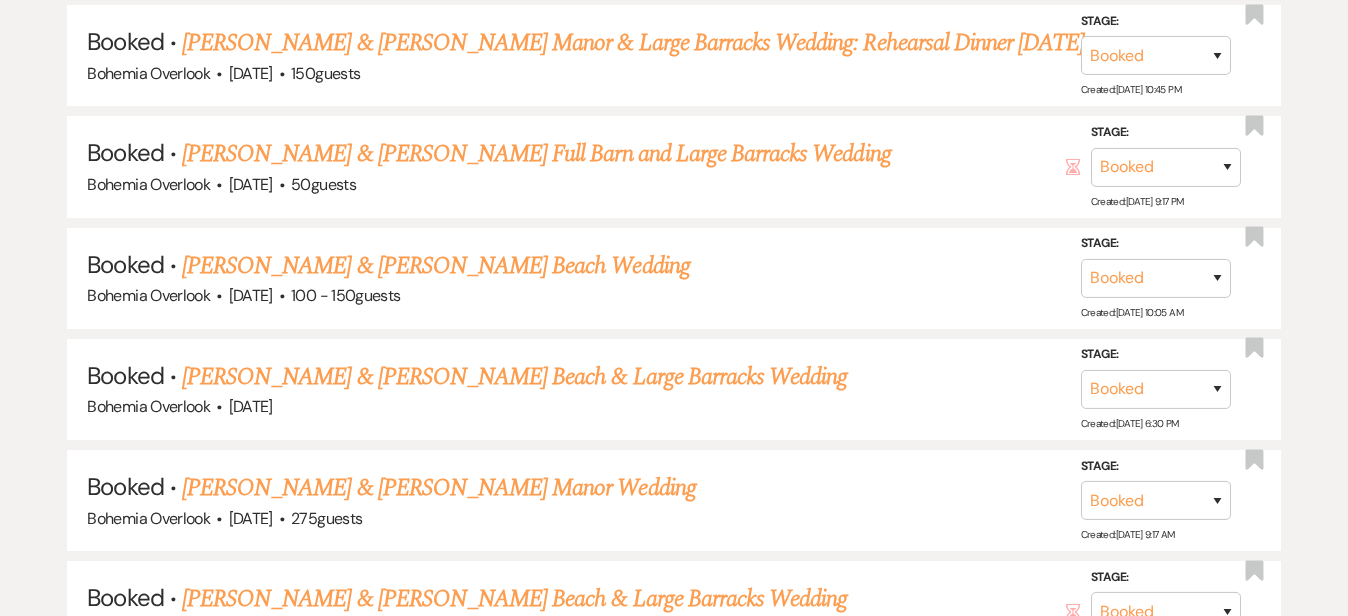 scroll, scrollTop: 6746, scrollLeft: 0, axis: vertical 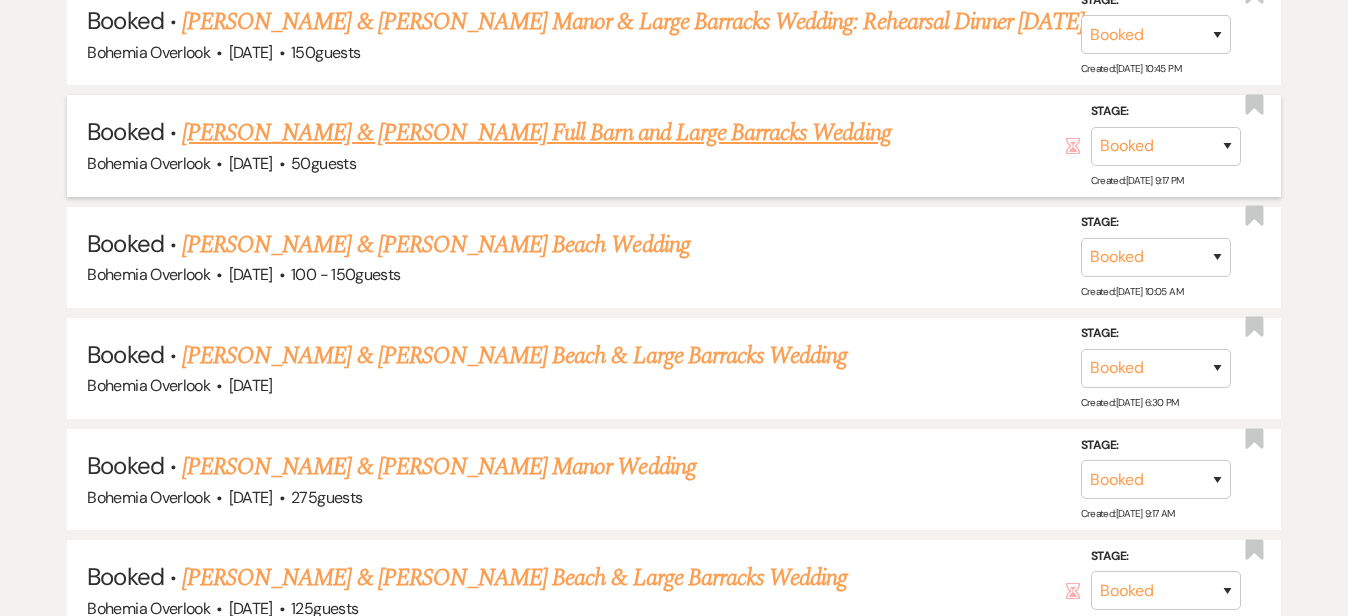 click on "[PERSON_NAME] & [PERSON_NAME] Full Barn and Large Barracks Wedding" at bounding box center (536, 133) 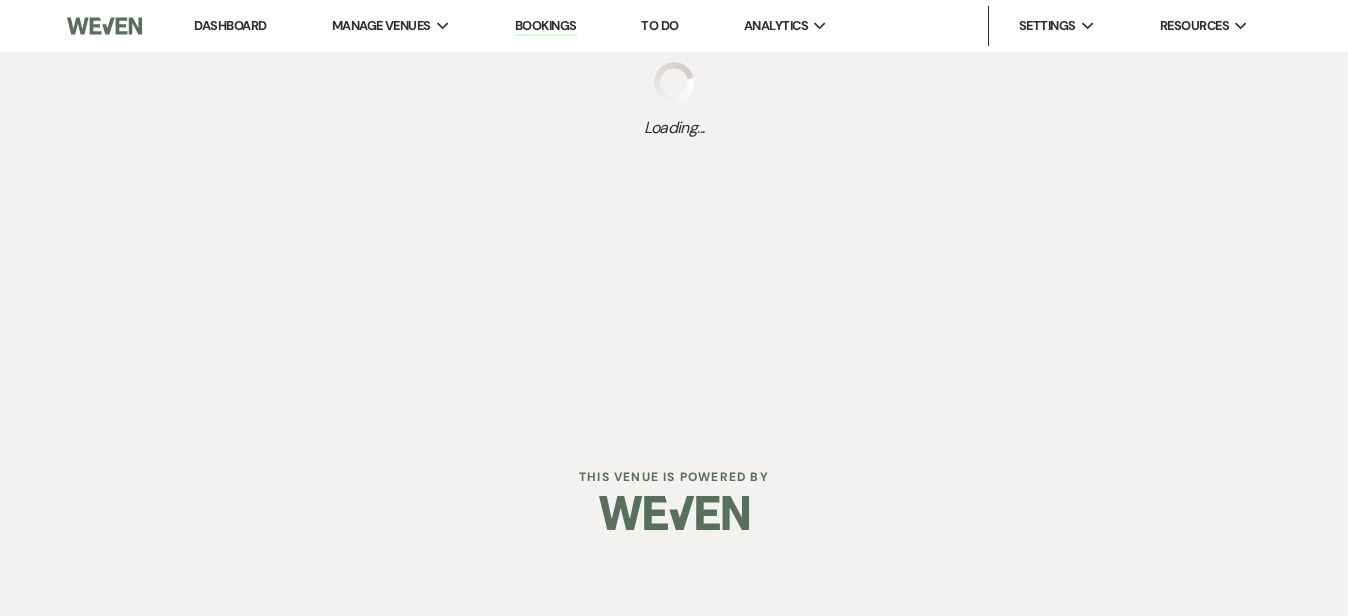 scroll, scrollTop: 0, scrollLeft: 0, axis: both 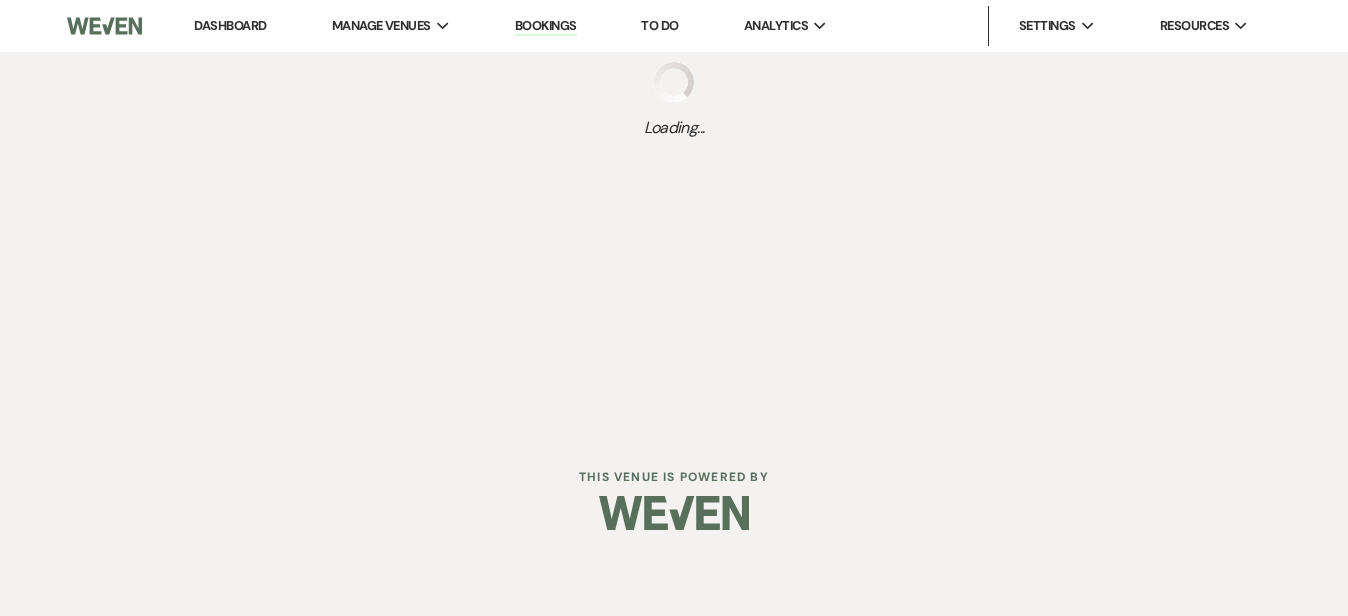 select on "5" 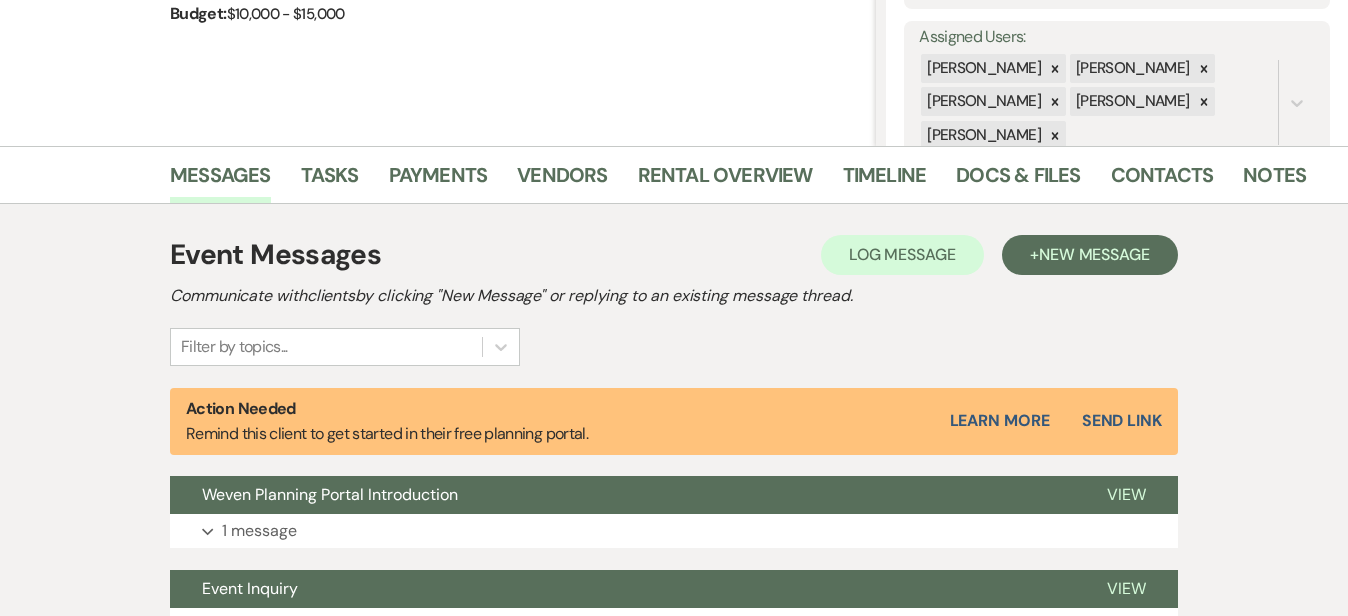 scroll, scrollTop: 357, scrollLeft: 0, axis: vertical 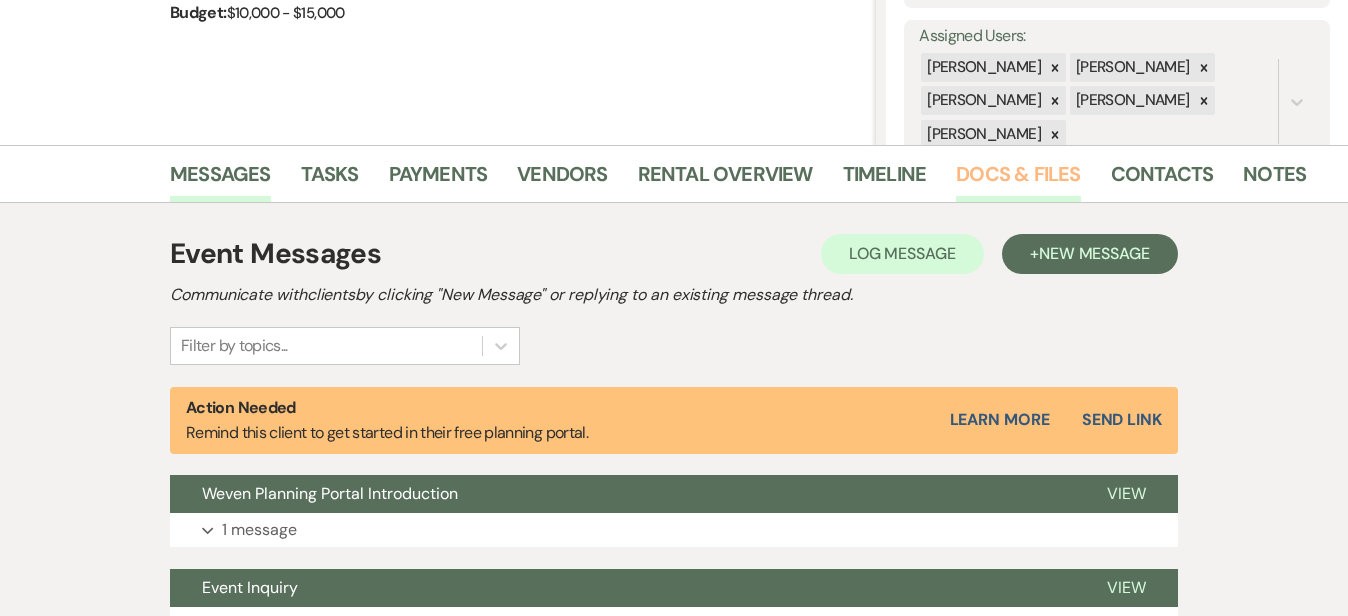 click on "Docs & Files" at bounding box center (1018, 180) 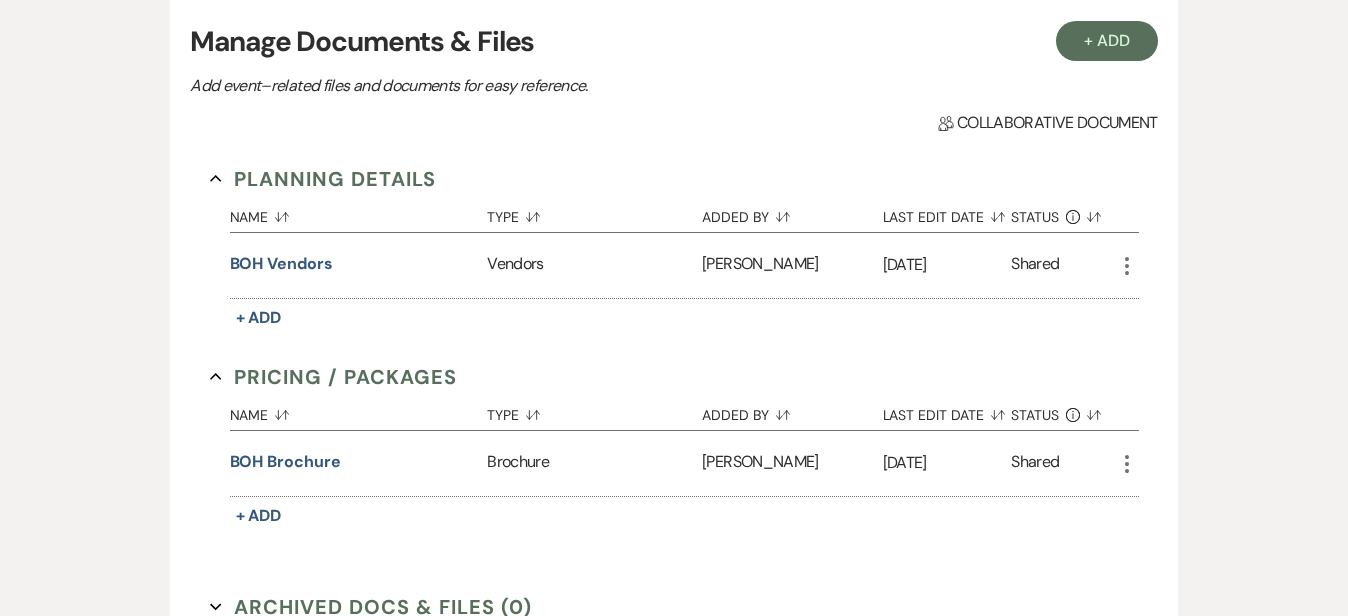 scroll, scrollTop: 454, scrollLeft: 0, axis: vertical 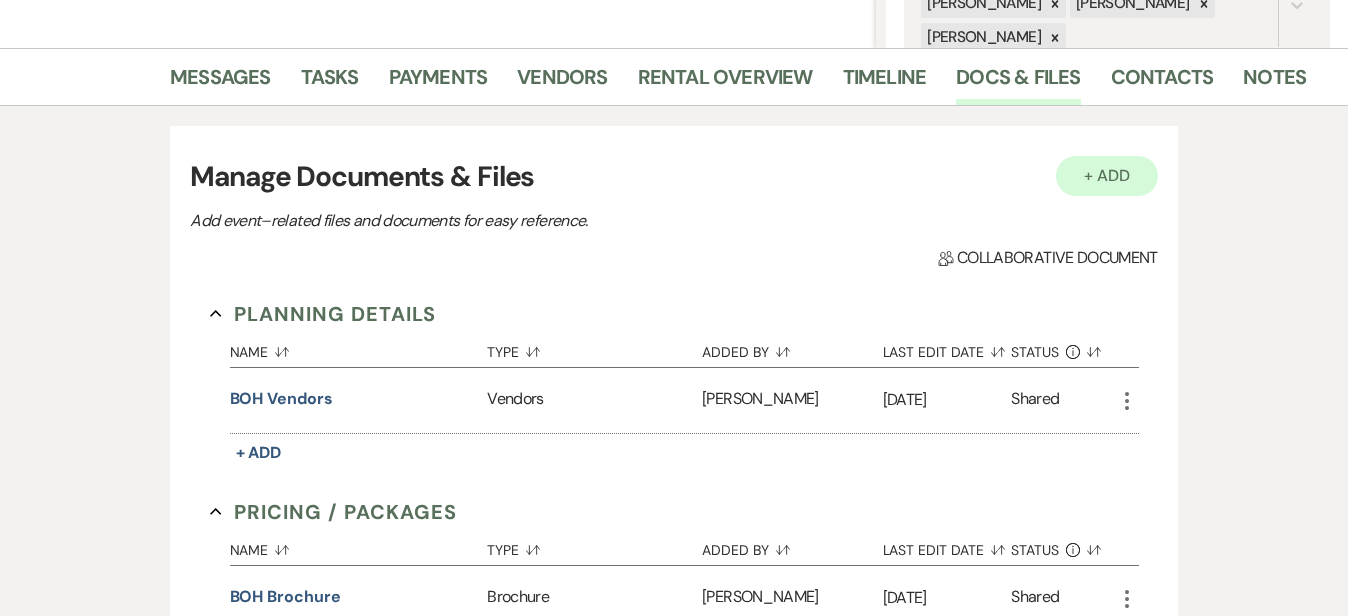 click on "+ Add" at bounding box center [1107, 176] 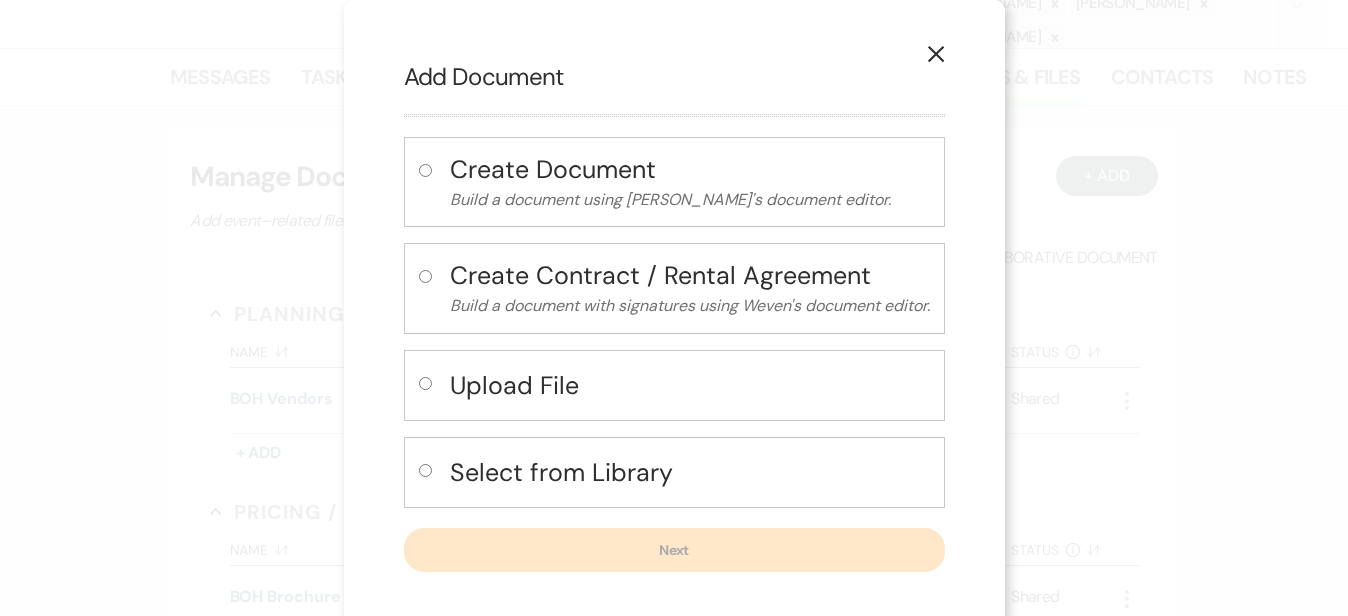 click on "Select from Library" at bounding box center (690, 472) 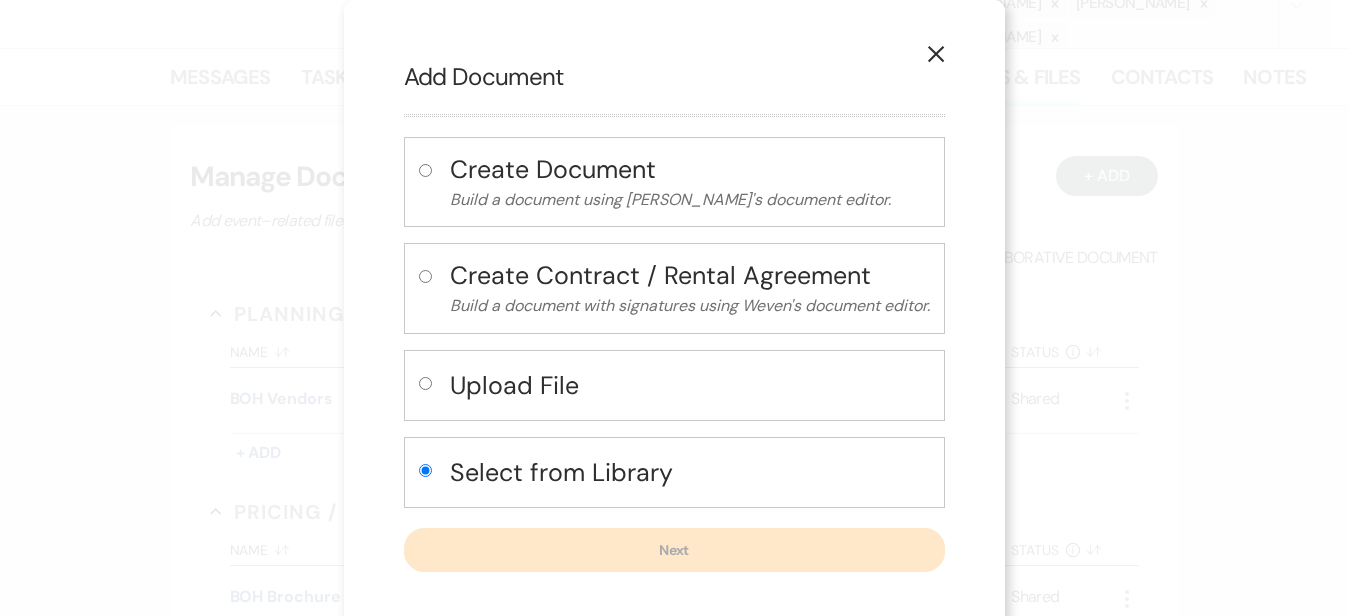 radio on "true" 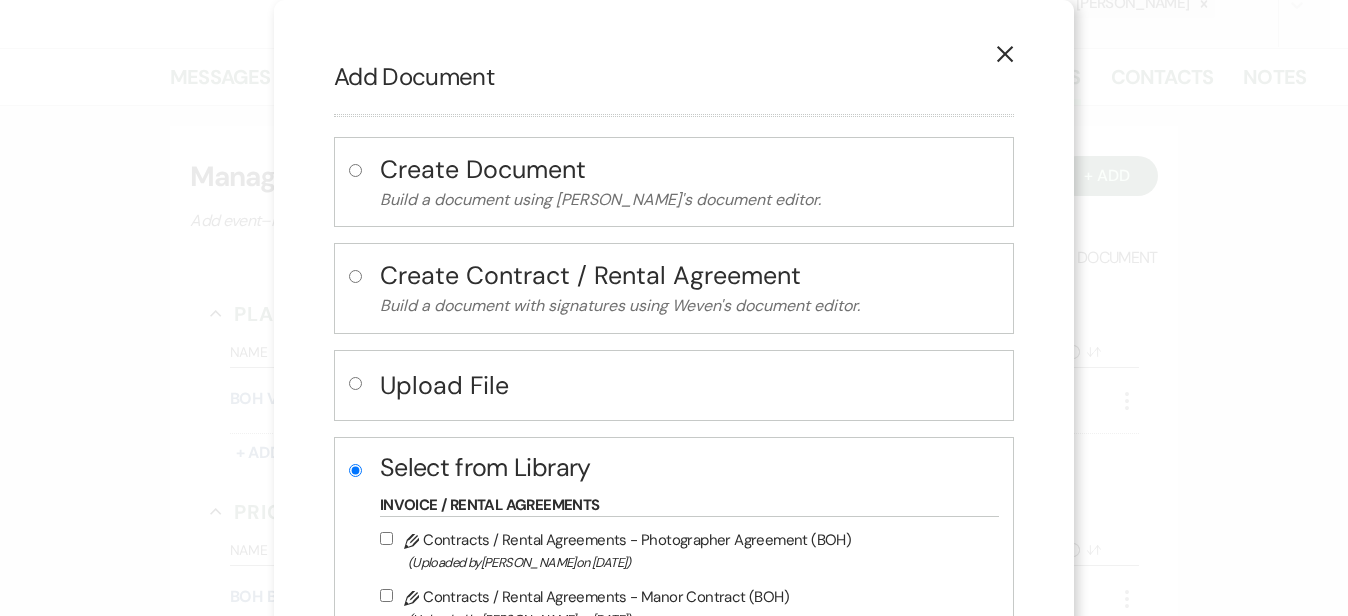 click on "X Add Document   Create Document Build a document using Weven's document editor.   Create Contract / Rental Agreement Build a document with signatures using Weven's document editor.   Upload File   Select from Library Select From Library Files Invoice / Rental Agreements   Pencil Contracts / Rental Agreements - Photographer Agreement (BOH) (Uploaded by  [PERSON_NAME]  on   [DATE] )   Pencil Contracts / Rental Agreements - Manor Contract (BOH) (Uploaded by  [PERSON_NAME]  on   [DATE] )   Pencil Contracts / Rental Agreements - Rules and Regulations Beach and Manor (BOH) (Uploaded by  [PERSON_NAME]  on   [DATE] )   Pencil Contracts / Rental Agreements - Barracks Contract (BOH) (Uploaded by  [PERSON_NAME]  on   [DATE] )   Pencil Contracts / Rental Agreements - Barracks Rules and Regulations (BOH) (Uploaded by  [PERSON_NAME]  on   [DATE] )   Pencil Contracts / Rental Agreements - Beach Contract (BOH) (Uploaded by  [PERSON_NAME]  on   [DATE] )   Pencil  on   )" at bounding box center [674, 2507] 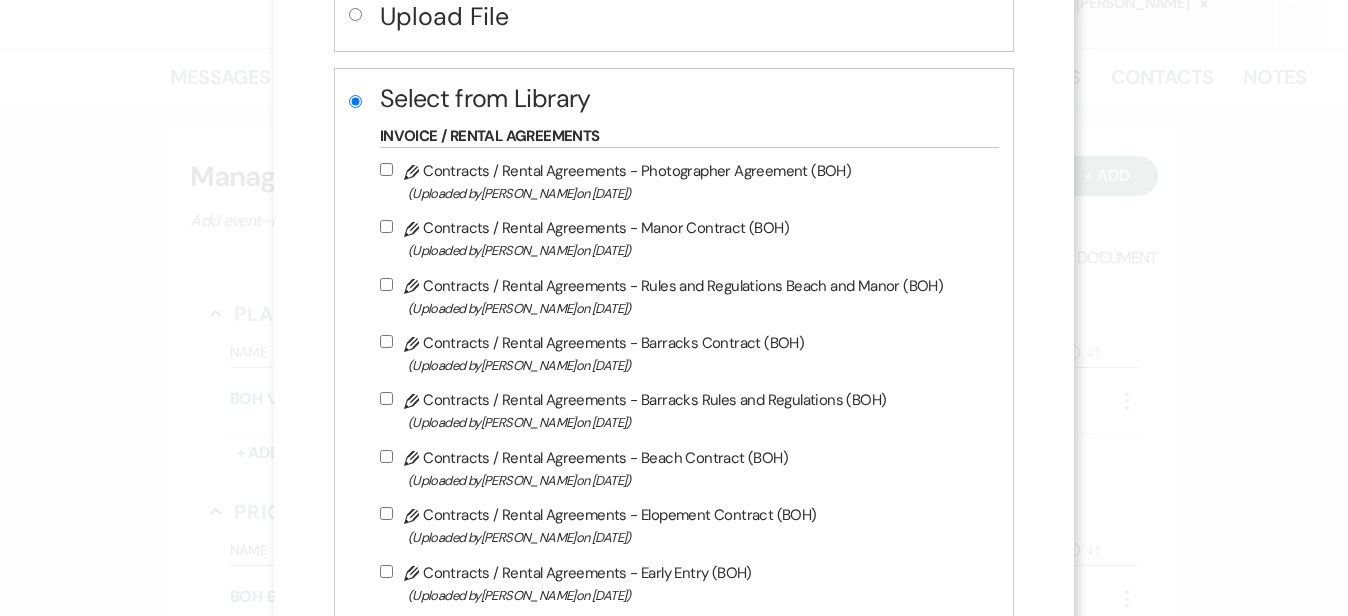 scroll, scrollTop: 390, scrollLeft: 0, axis: vertical 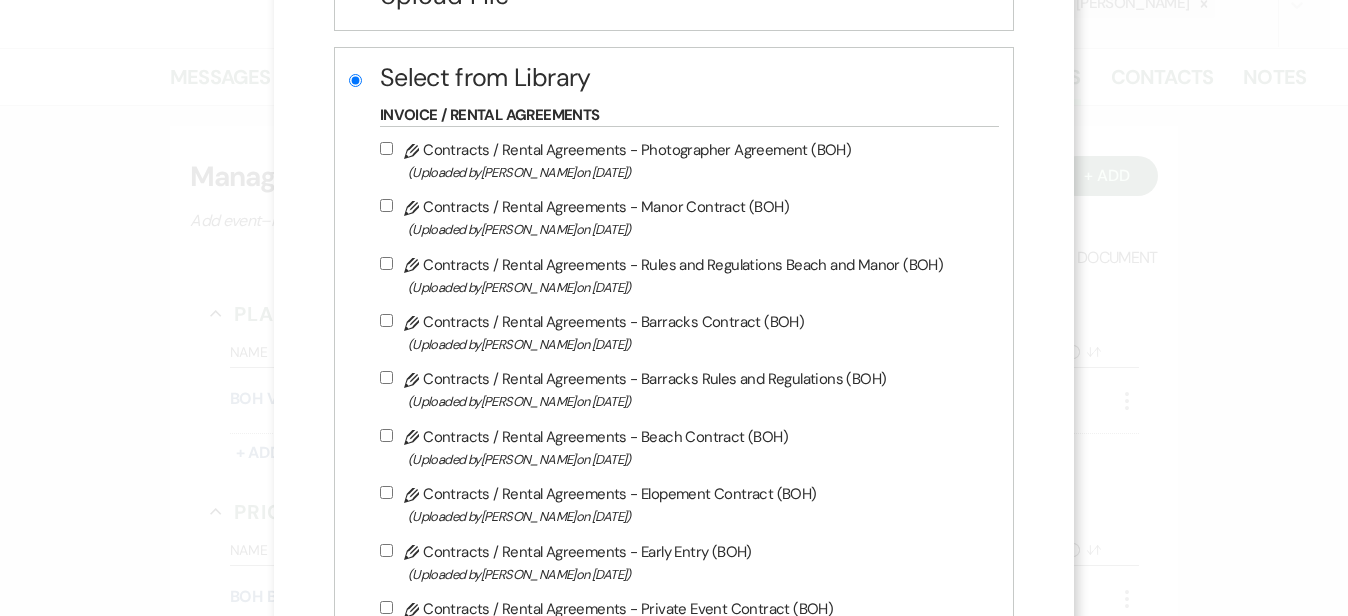 click on "Pencil Contracts / Rental Agreements - Rules and Regulations Beach and Manor (BOH) (Uploaded by  [PERSON_NAME]  on   [DATE] )" at bounding box center (684, 275) 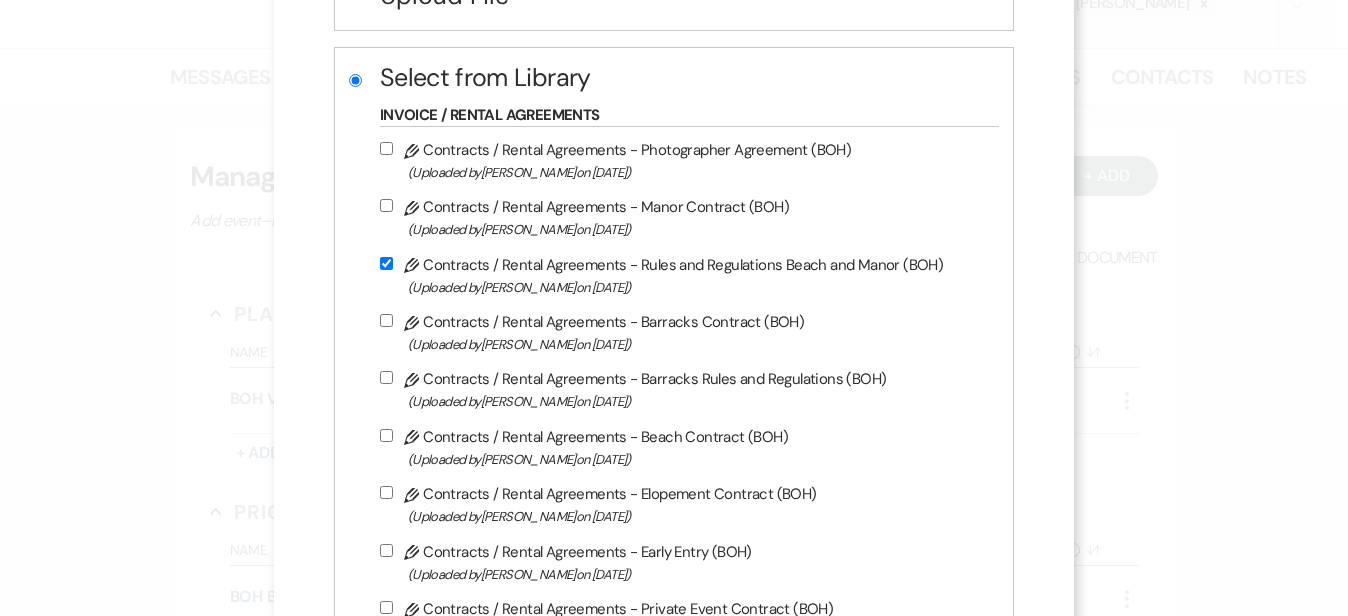 checkbox on "true" 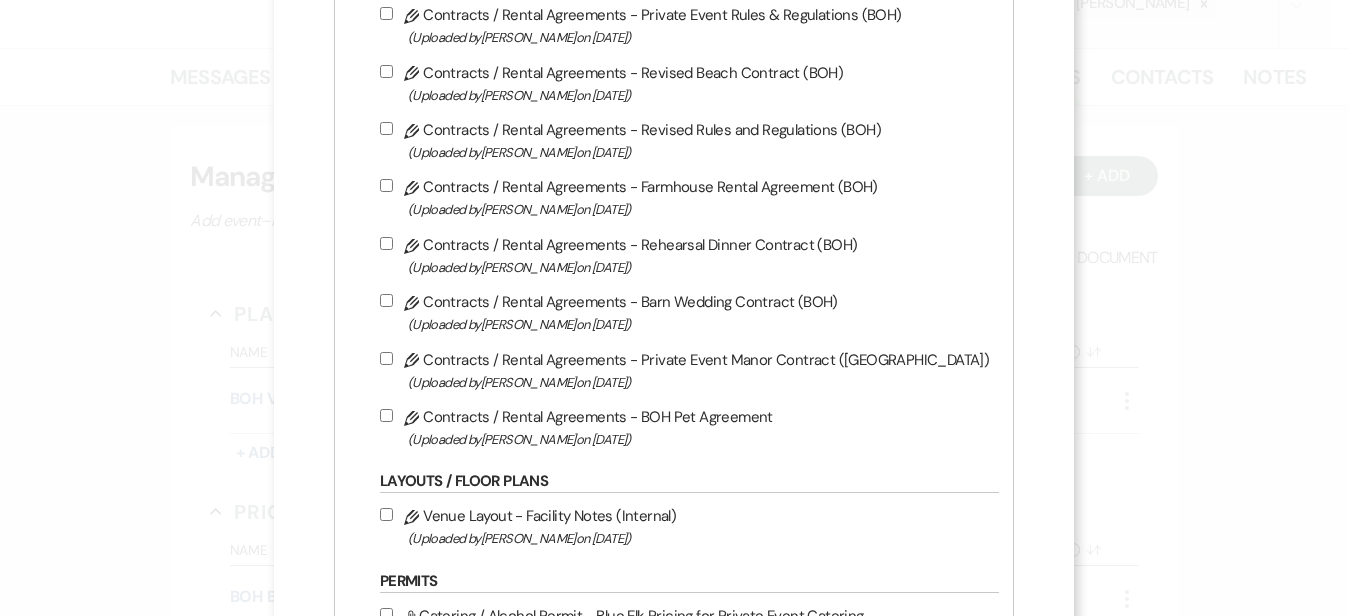 scroll, scrollTop: 1045, scrollLeft: 0, axis: vertical 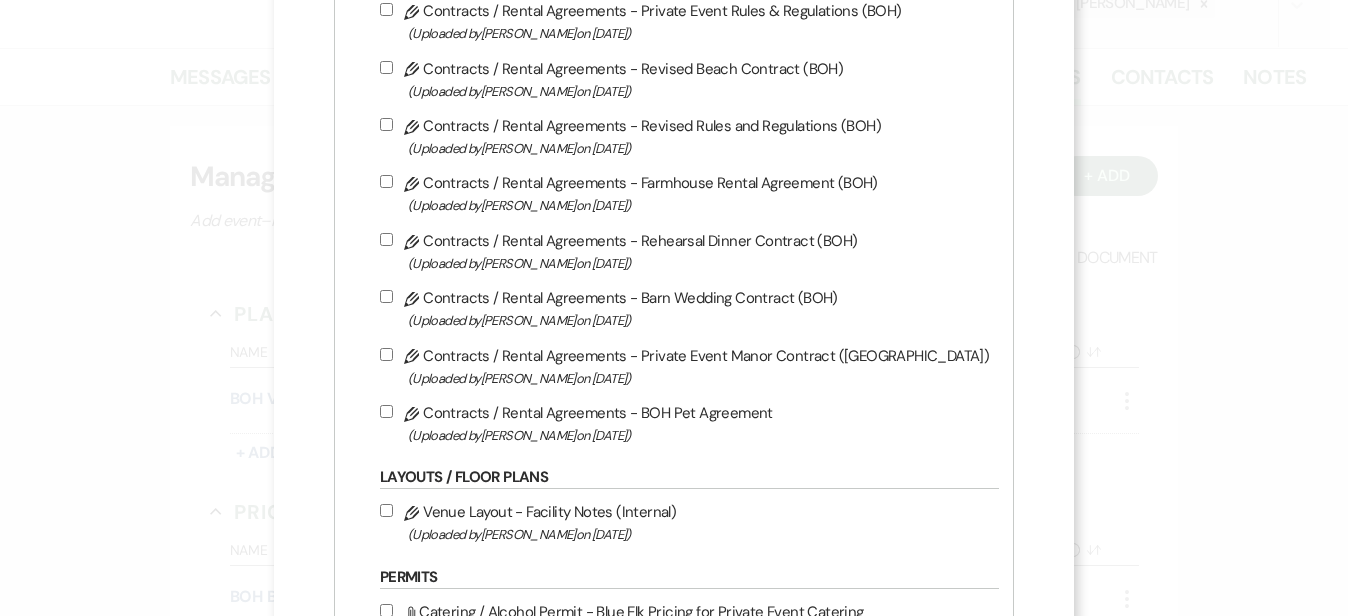 click on "Pencil Contracts / Rental Agreements - Barn Wedding Contract (BOH) (Uploaded by  [PERSON_NAME]  on   [DATE] )" at bounding box center [684, 308] 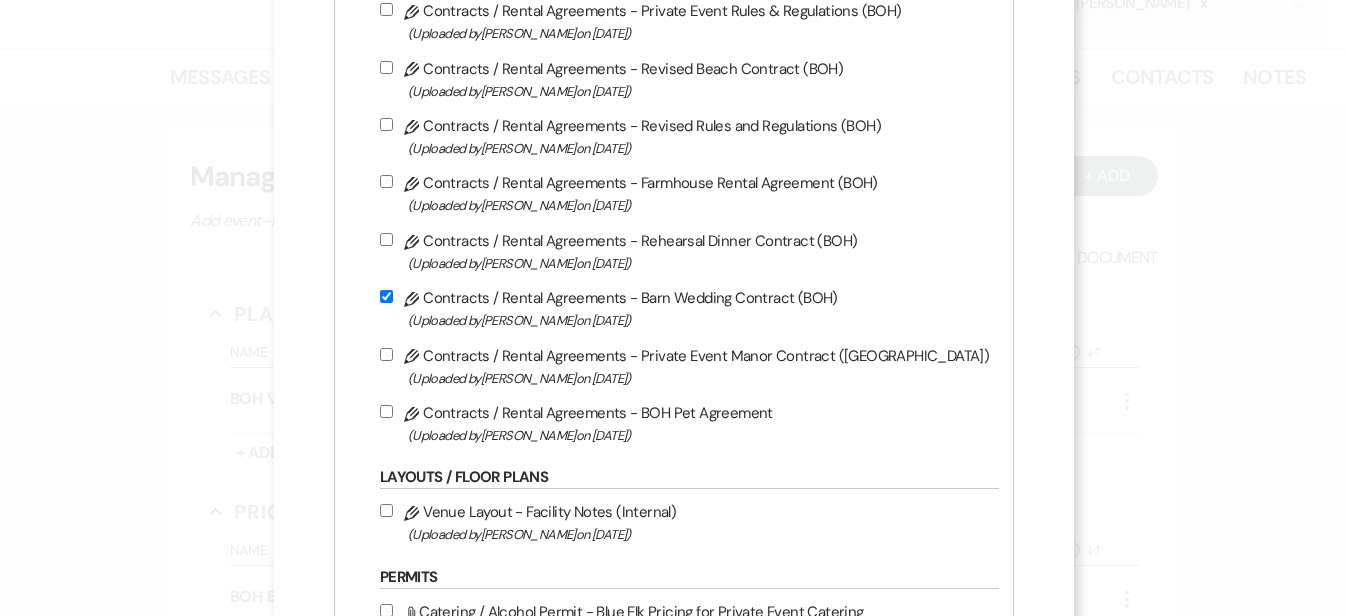 checkbox on "true" 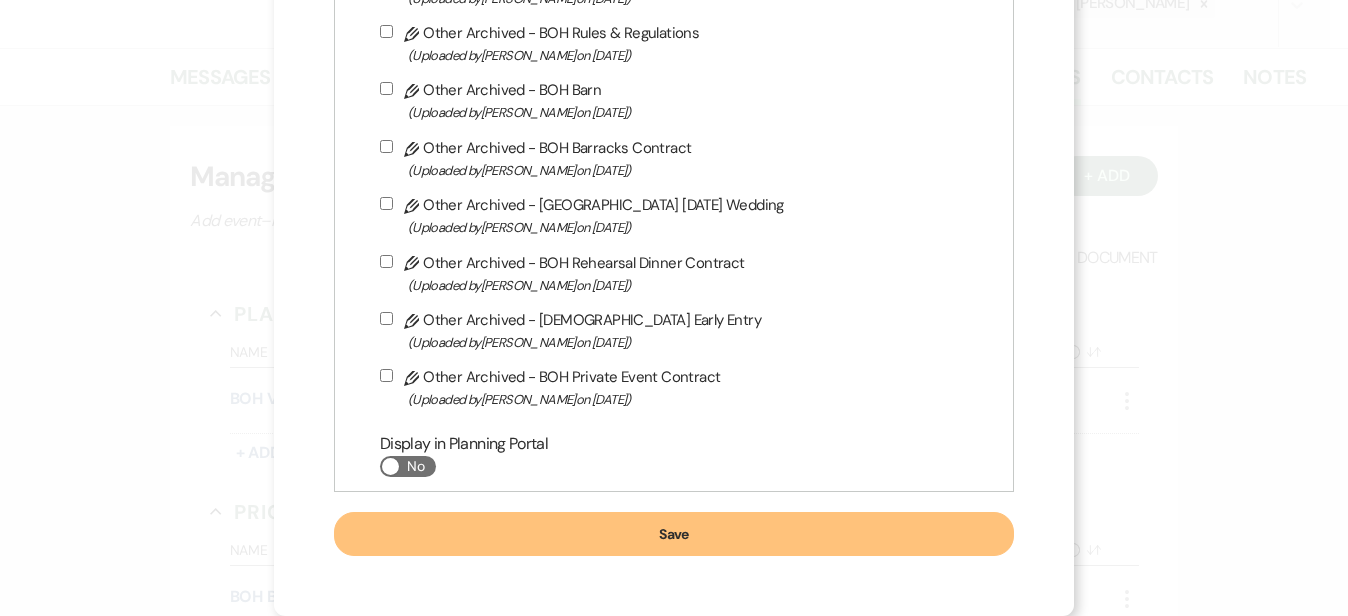 scroll, scrollTop: 4622, scrollLeft: 0, axis: vertical 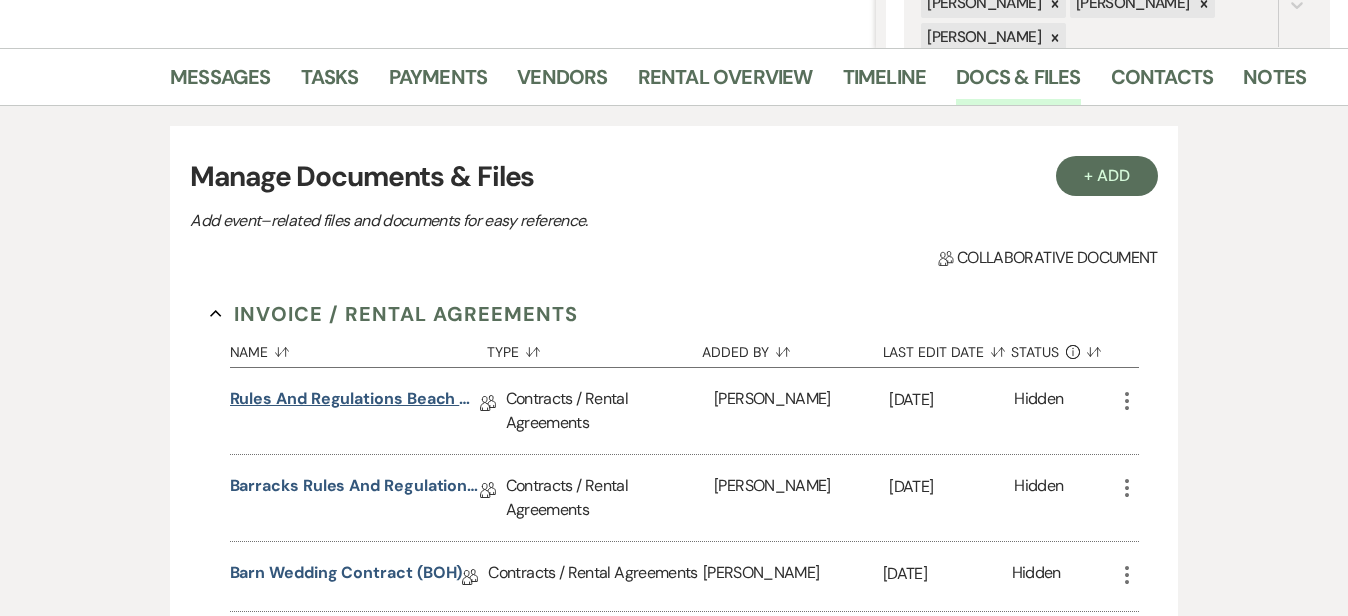 click on "Rules and Regulations Beach and Manor ([GEOGRAPHIC_DATA])" at bounding box center [355, 402] 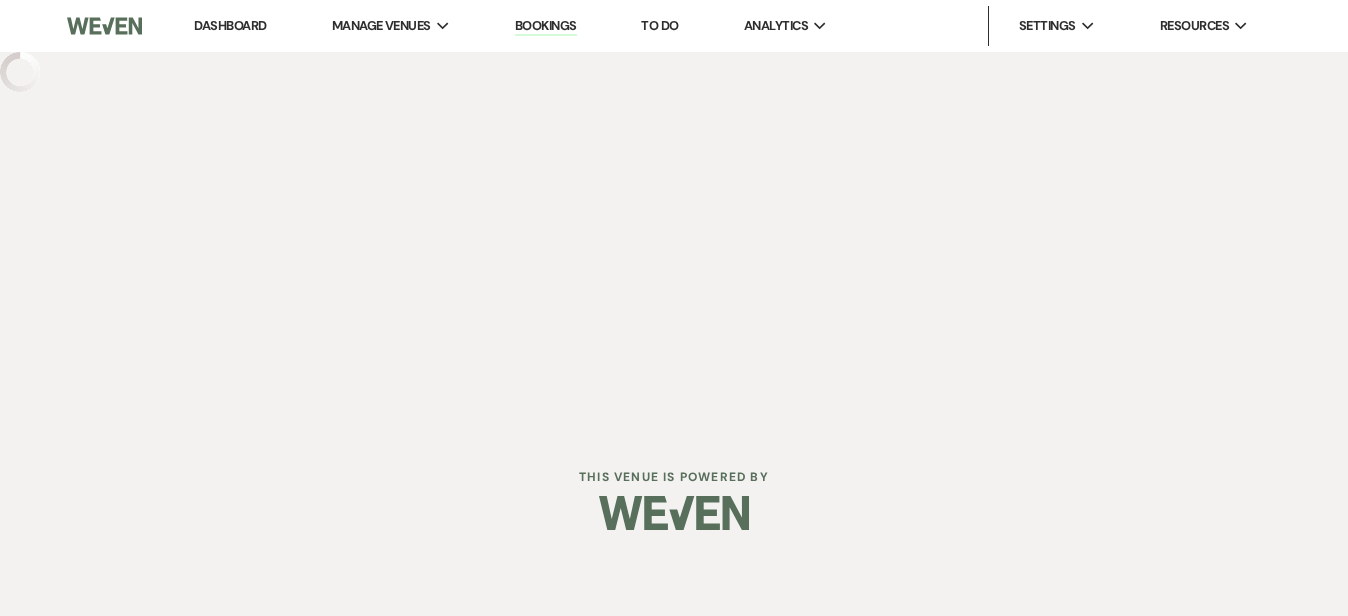 scroll, scrollTop: 0, scrollLeft: 0, axis: both 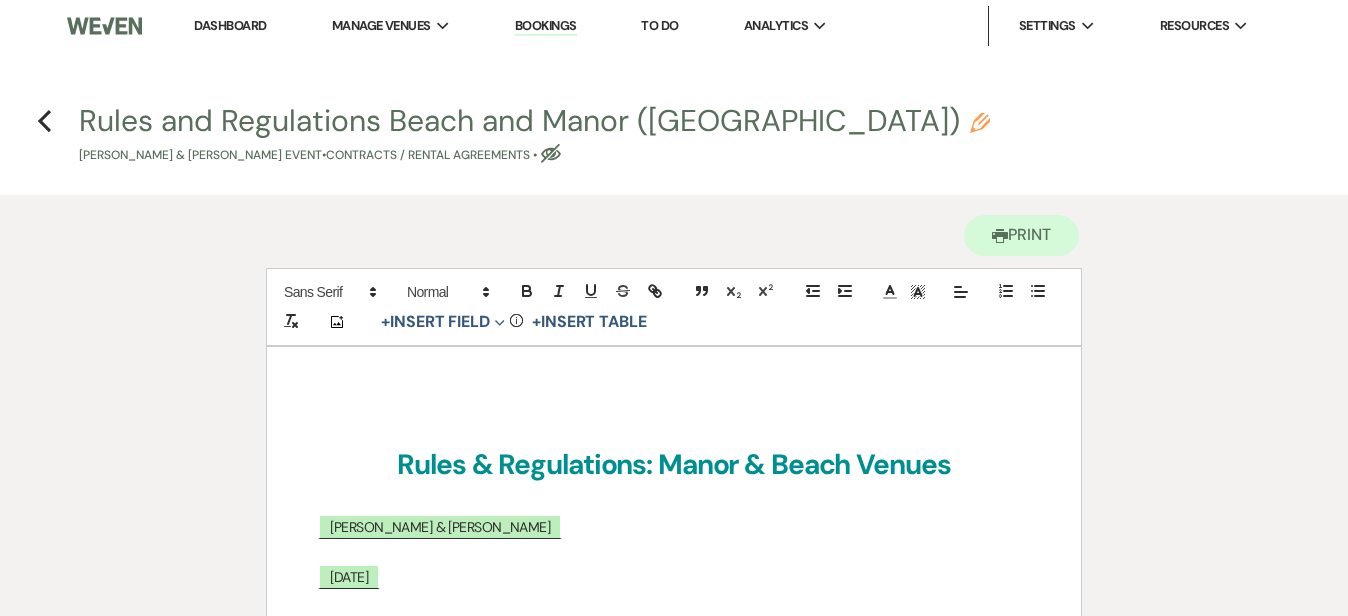 click on "Pencil" 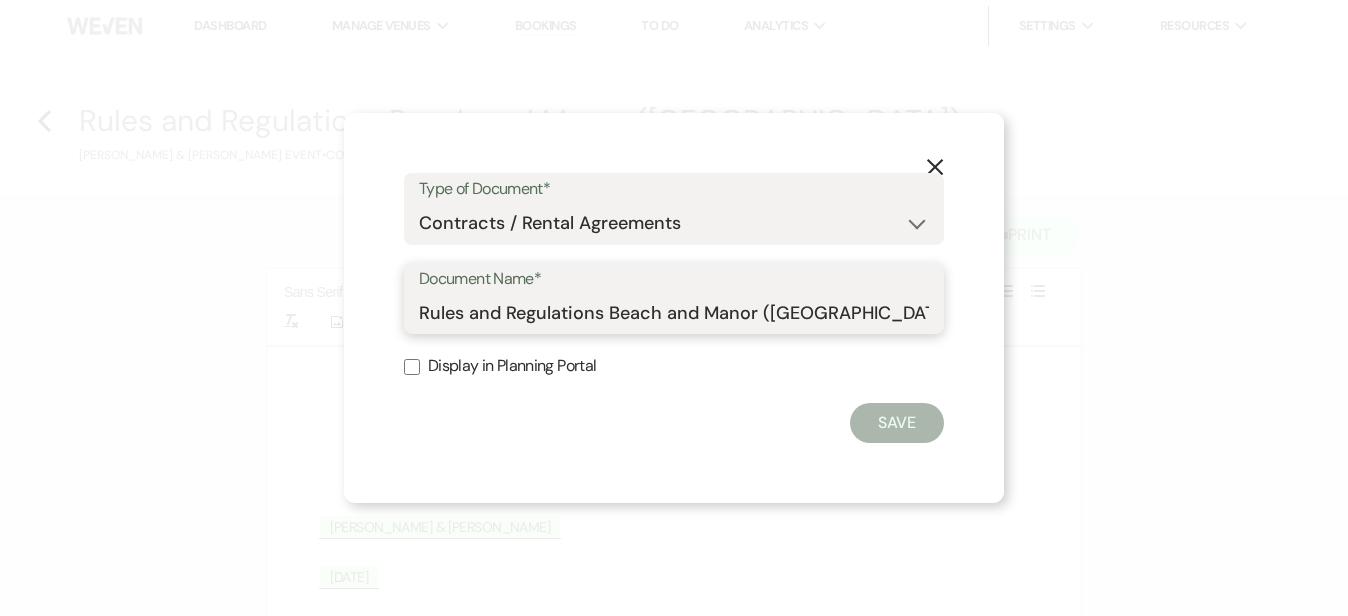 click on "Rules and Regulations Beach and Manor ([GEOGRAPHIC_DATA])" at bounding box center (674, 312) 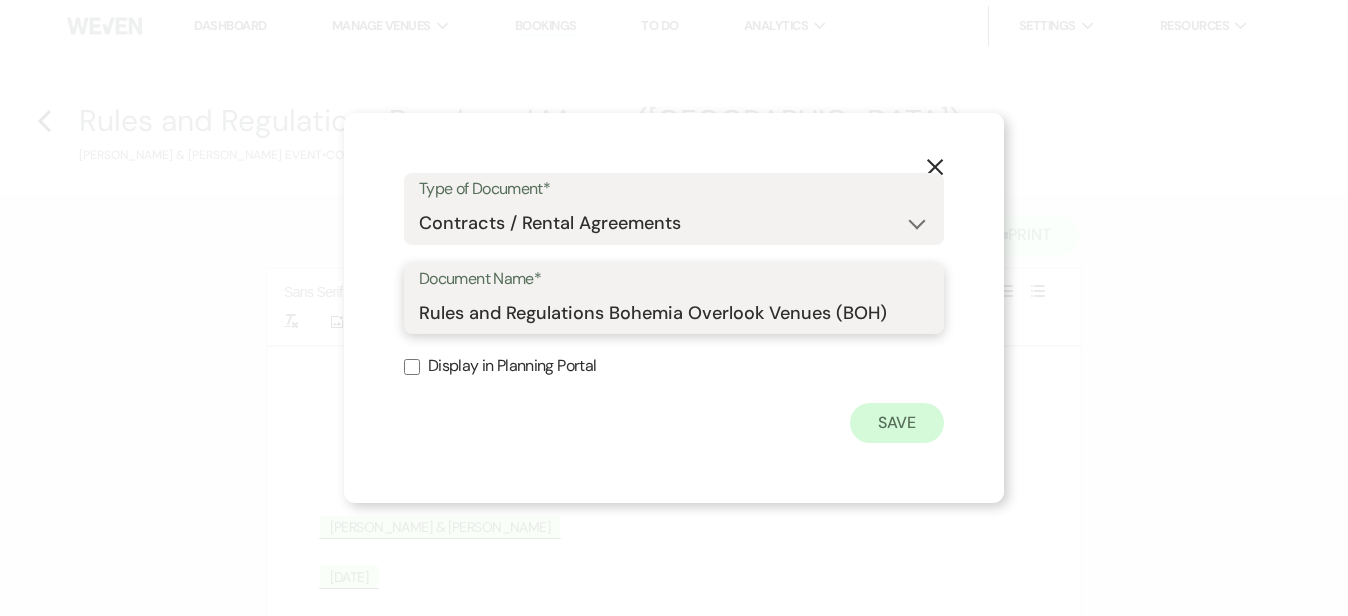 type on "Rules and Regulations Bohemia Overlook Venues (BOH)" 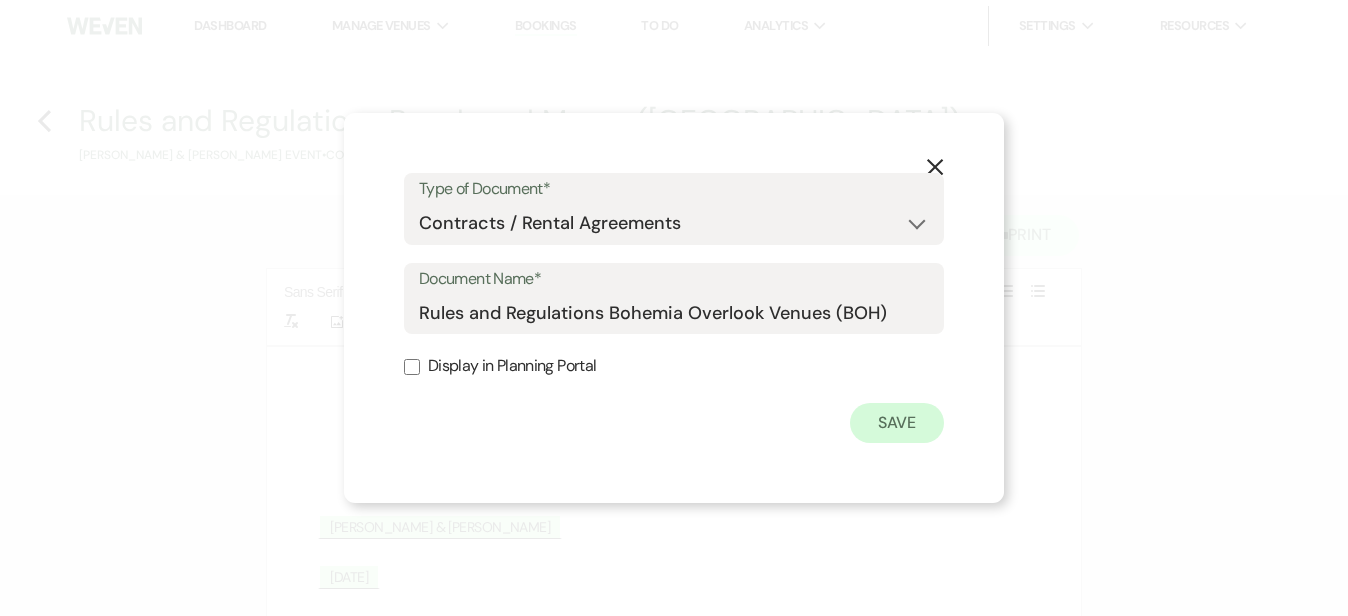 click on "Save" at bounding box center [897, 423] 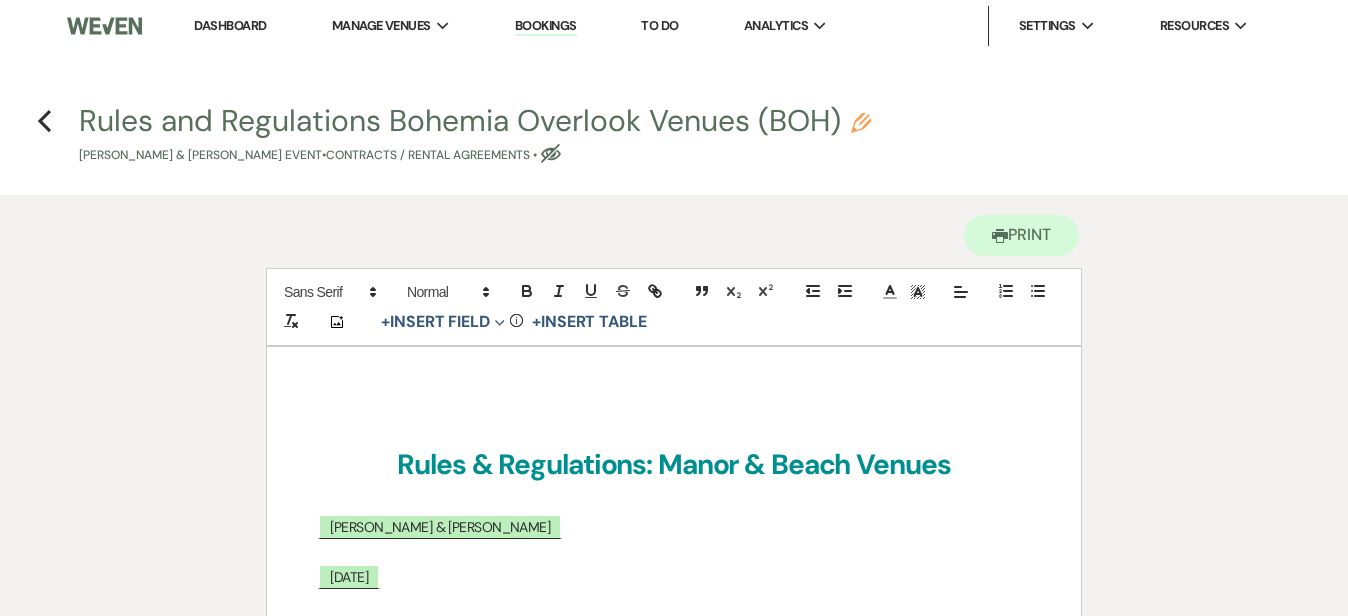 click on "Printer  Print                                                                                                                                                                                                                                                                                               Add Photo +  Insert Field Expand Standard Field Smart Field Signature Field Initial Field Info +  Insert Table Rules & Regulations: Manor & Beach Venues ﻿
[PERSON_NAME] & [PERSON_NAME]
﻿   ﻿
[DATE]
﻿   These general rules, regulations and guidelines (the “ Rules and Regulations ”) have been put in place for the safety of clients, guests, attendees, vendors and the property of [GEOGRAPHIC_DATA], LLC d/b/a Bohemia Overlook (“ Bohemia ”). Any exception to Rules and Regulations must be approved in writing by Bohemia. These Rules and Regulations are  Exhibit A  to that certain Venue Contract (as amended, the “" at bounding box center [674, 3006] 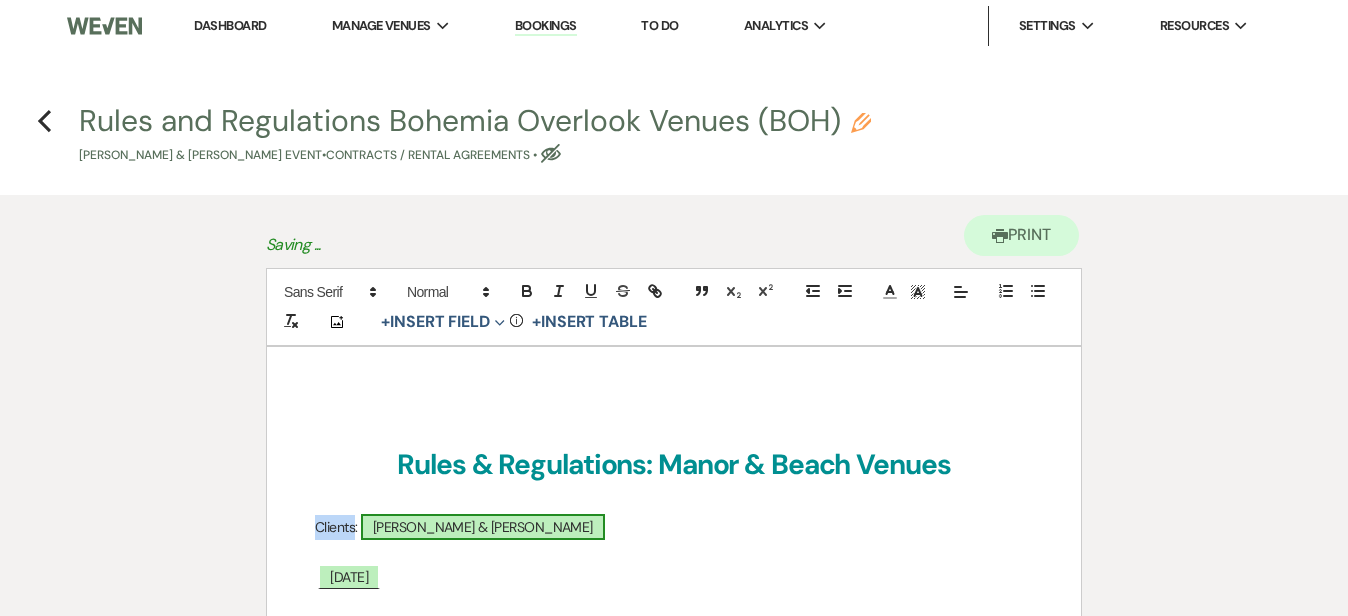 drag, startPoint x: 314, startPoint y: 529, endPoint x: 369, endPoint y: 534, distance: 55.226807 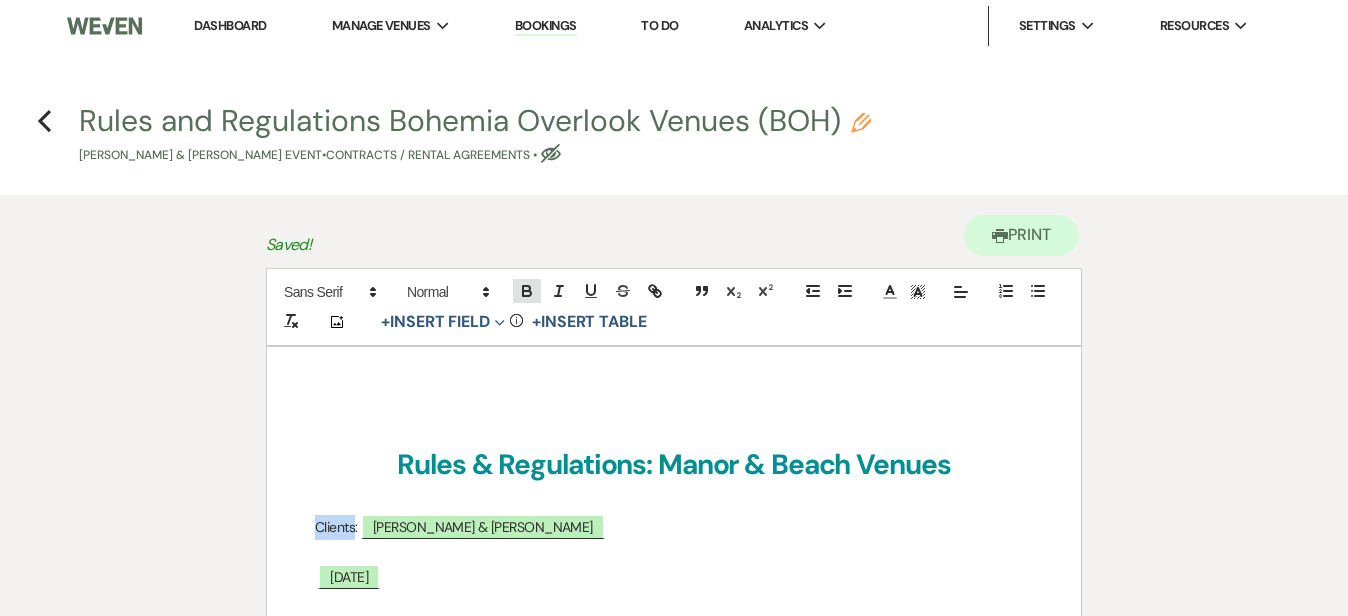 click 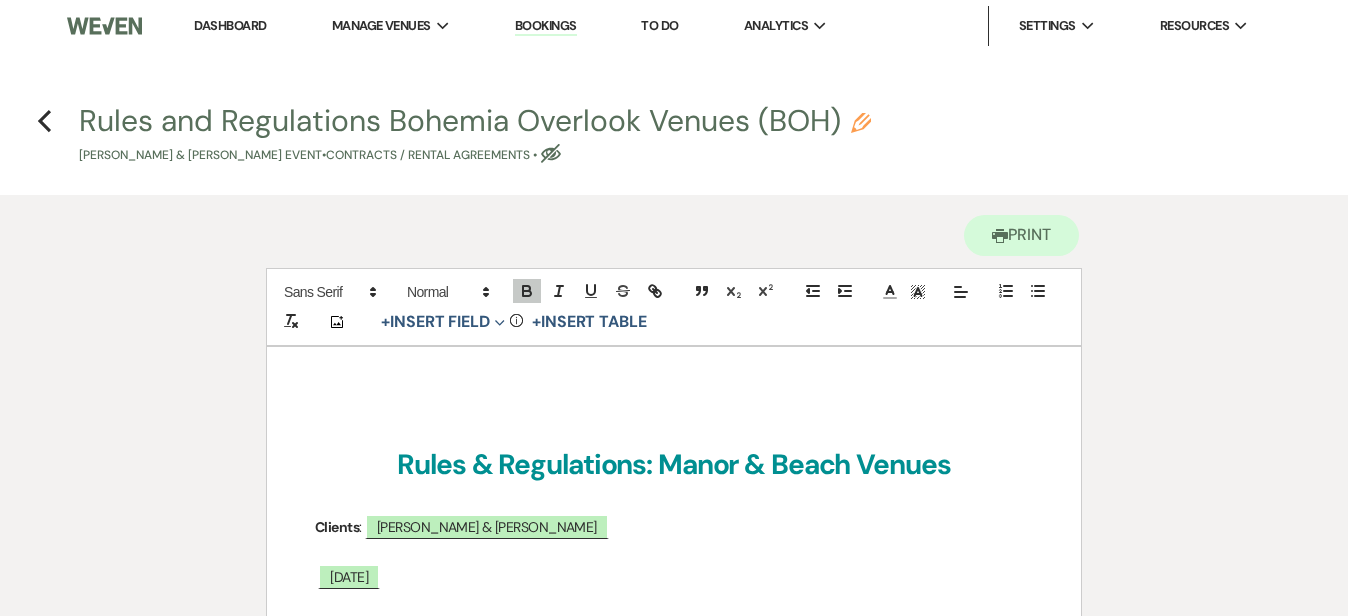 click on "Rules & Regulations: Manor & Beach Venues Clients : ﻿
[PERSON_NAME] & [PERSON_NAME]
﻿   ﻿
[DATE]
﻿   These general rules, regulations and guidelines (the “ Rules and Regulations ”) have been put in place for the safety of clients, guests, attendees, vendors and the property of [GEOGRAPHIC_DATA], LLC d/b/a Bohemia Overlook (“ Bohemia ”). Any exception to Rules and Regulations must be approved in writing by Bohemia. These Rules and Regulations are  Exhibit A  to that certain Venue Contract (as amended, the “ Contract ”) by and between the Client and Bohemia. Any capitalized terms used herein which are not defined herein, shall have the meaning given to the capitalized term in the Contract.   I.                   [GEOGRAPHIC_DATA], [GEOGRAPHIC_DATA], [GEOGRAPHIC_DATA], [GEOGRAPHIC_DATA] and/or Farmhouse and adjacent surrounding shall be known collectively as the “ House II.                   REHEARSALS" at bounding box center [674, 3052] 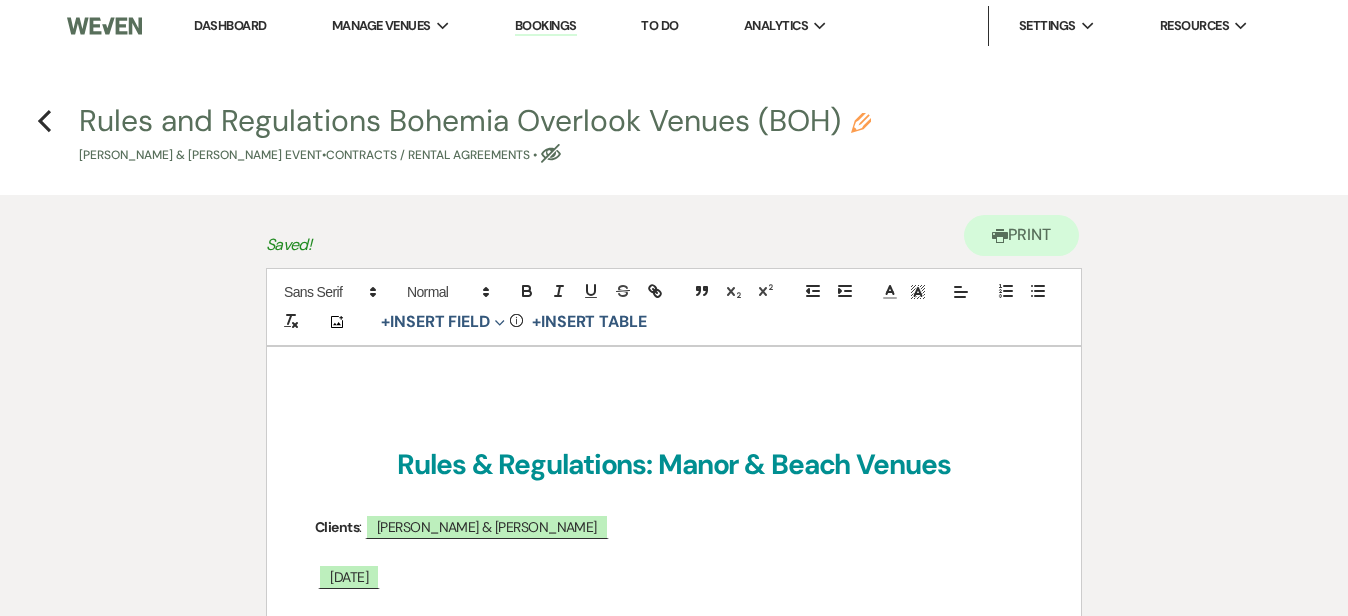 click on "Rules & Regulations: Manor & Beach Venues Clients : ﻿
[PERSON_NAME] & [PERSON_NAME]
﻿   ﻿
[DATE]
﻿   These general rules, regulations and guidelines (the “ Rules and Regulations ”) have been put in place for the safety of clients, guests, attendees, vendors and the property of [GEOGRAPHIC_DATA], LLC d/b/a Bohemia Overlook (“ Bohemia ”). Any exception to Rules and Regulations must be approved in writing by Bohemia. These Rules and Regulations are  Exhibit A  to that certain Venue Contract (as amended, the “ Contract ”) by and between the Client and Bohemia. Any capitalized terms used herein which are not defined herein, shall have the meaning given to the capitalized term in the Contract.   I.                   [GEOGRAPHIC_DATA], [GEOGRAPHIC_DATA], [GEOGRAPHIC_DATA], [GEOGRAPHIC_DATA] and/or Farmhouse and adjacent surrounding shall be known collectively as the “ House II.                   REHEARSALS" at bounding box center [674, 3052] 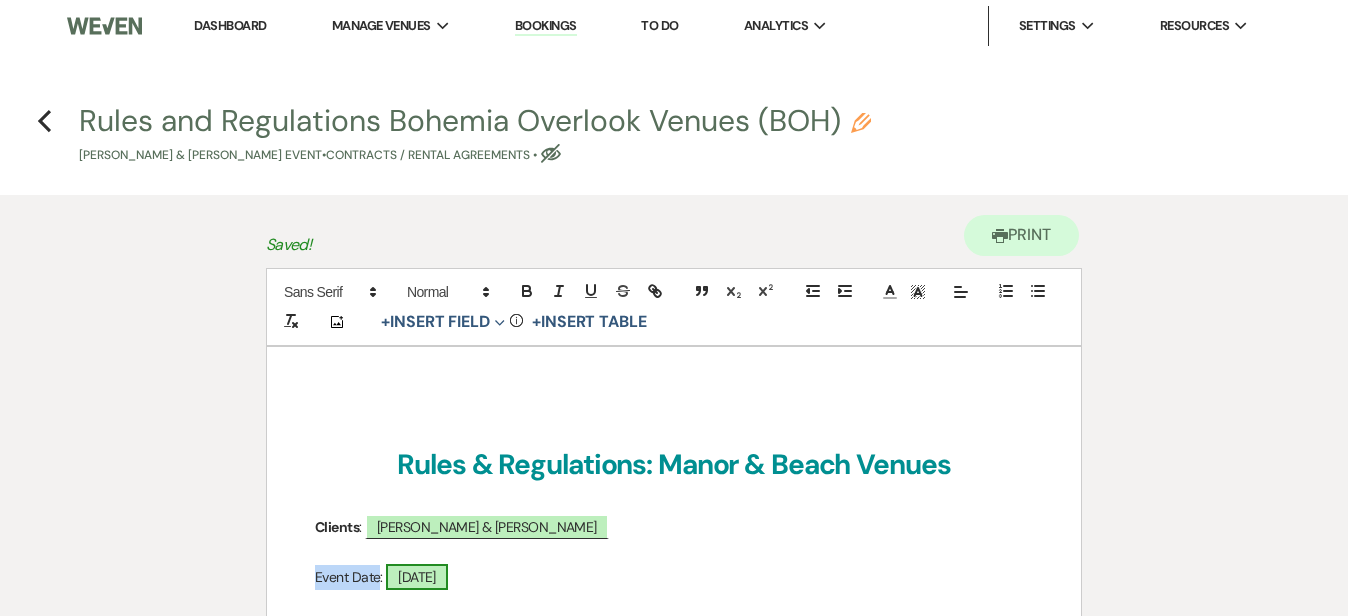 drag, startPoint x: 314, startPoint y: 578, endPoint x: 397, endPoint y: 580, distance: 83.02409 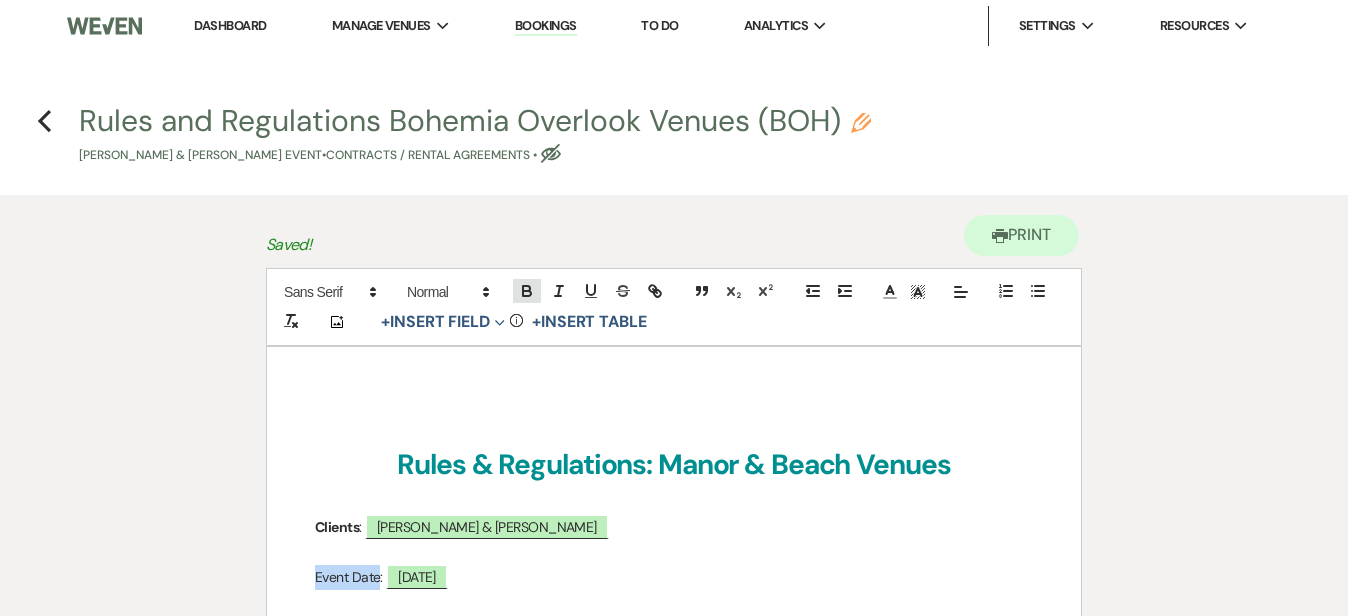 click 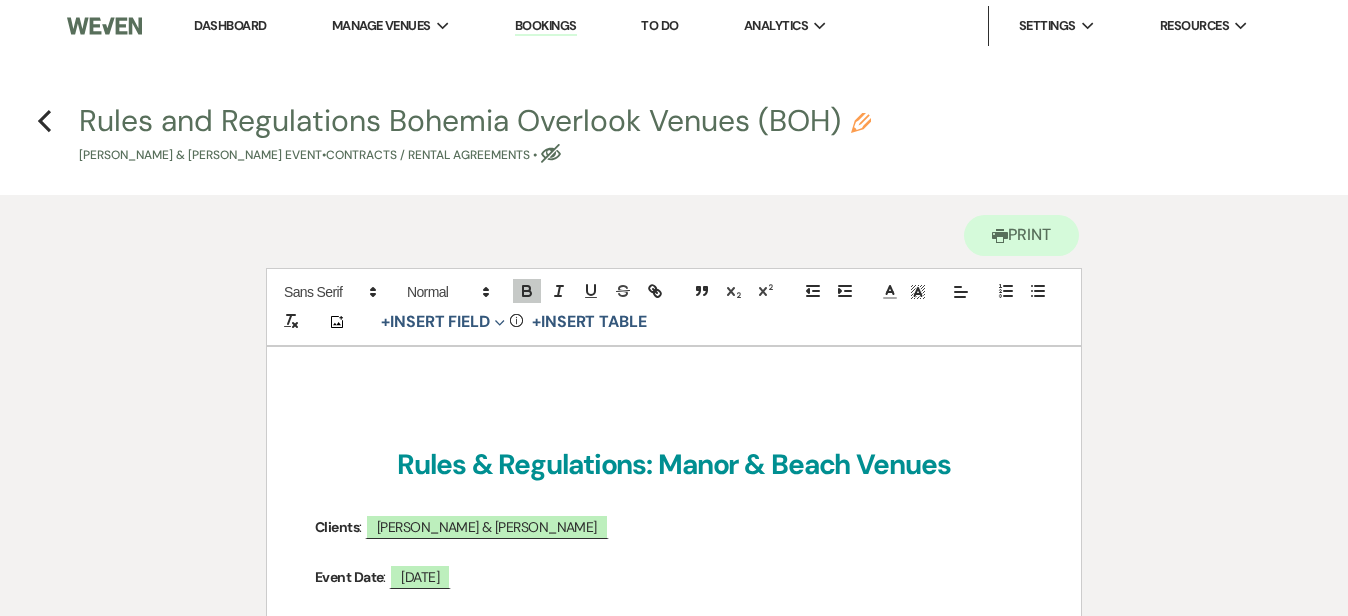 click on "Printer  Print                                                                                                                                                                                                                                                                                               Add Photo +  Insert Field Expand Standard Field Smart Field Signature Field Initial Field Info +  Insert Table Rules & Regulations: Manor & Beach Venues Clients : ﻿
[PERSON_NAME] & [PERSON_NAME]
﻿   Event Date : ﻿
[DATE]
﻿   These general rules, regulations and guidelines (the “ Rules and Regulations ”) have been put in place for the safety of clients, guests, attendees, vendors and the property of [GEOGRAPHIC_DATA], LLC d/b/a Bohemia Overlook (“ Bohemia ”). Any exception to Rules and Regulations must be approved in writing by Bohemia. These Rules and Regulations are  Exhibit A Contract HOUSE USAGE   House" at bounding box center [674, 3006] 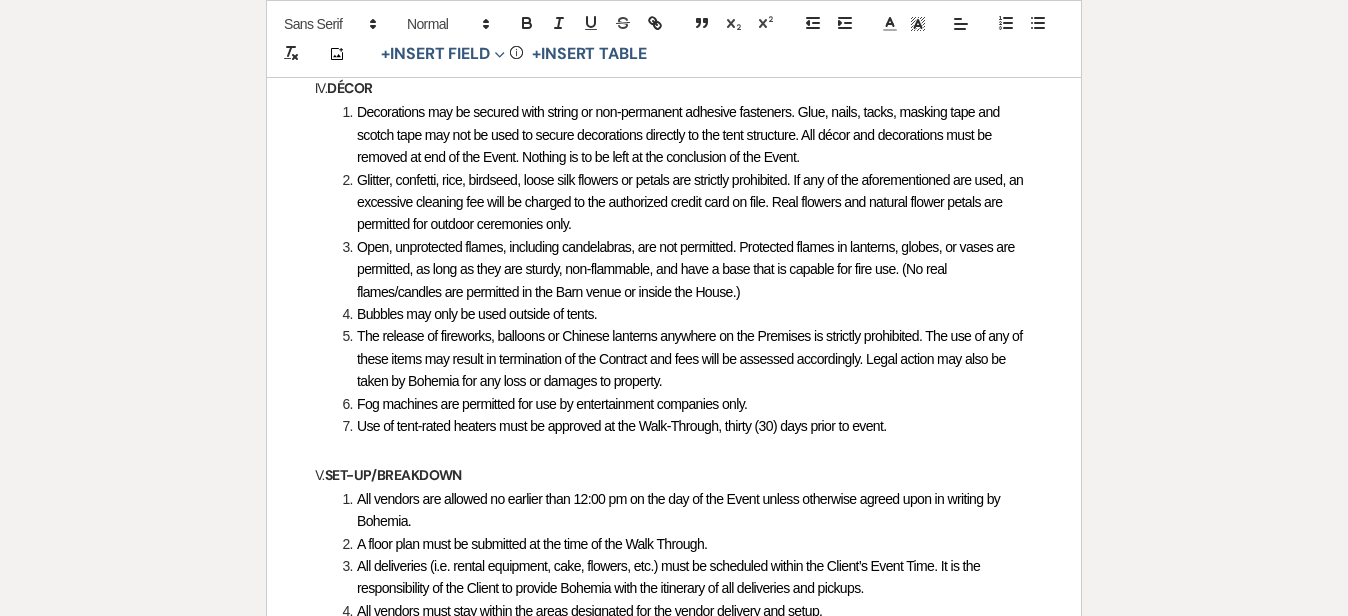 scroll, scrollTop: 2306, scrollLeft: 0, axis: vertical 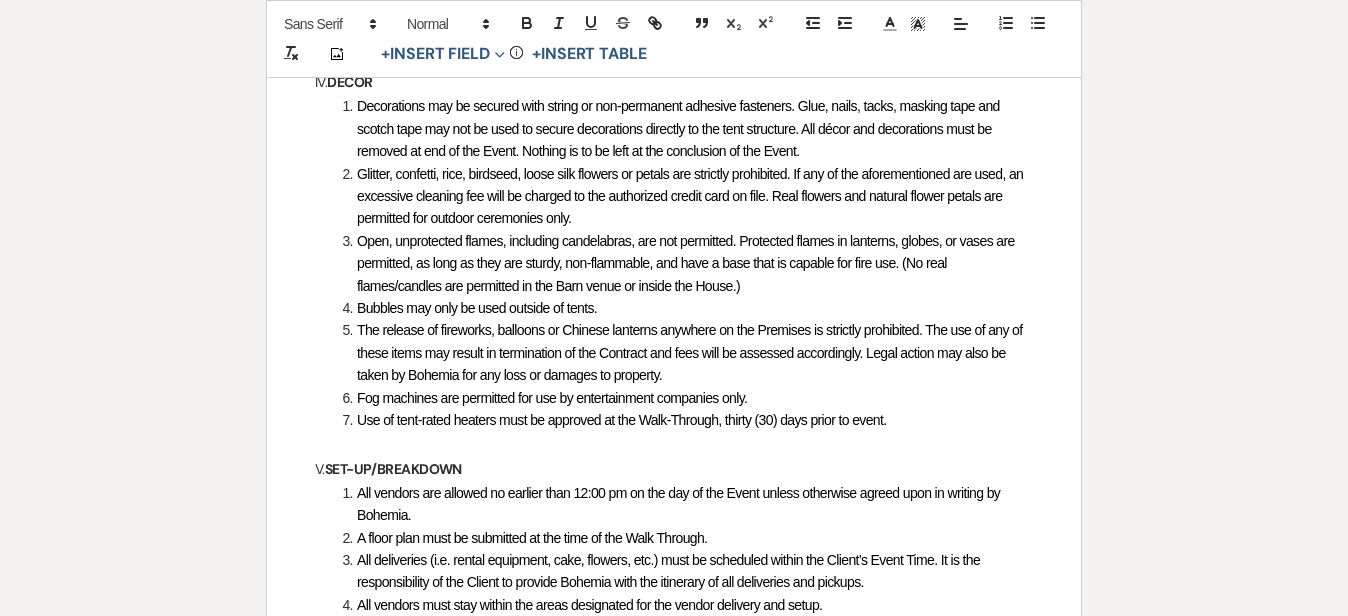 drag, startPoint x: 924, startPoint y: 331, endPoint x: 998, endPoint y: 301, distance: 79.84986 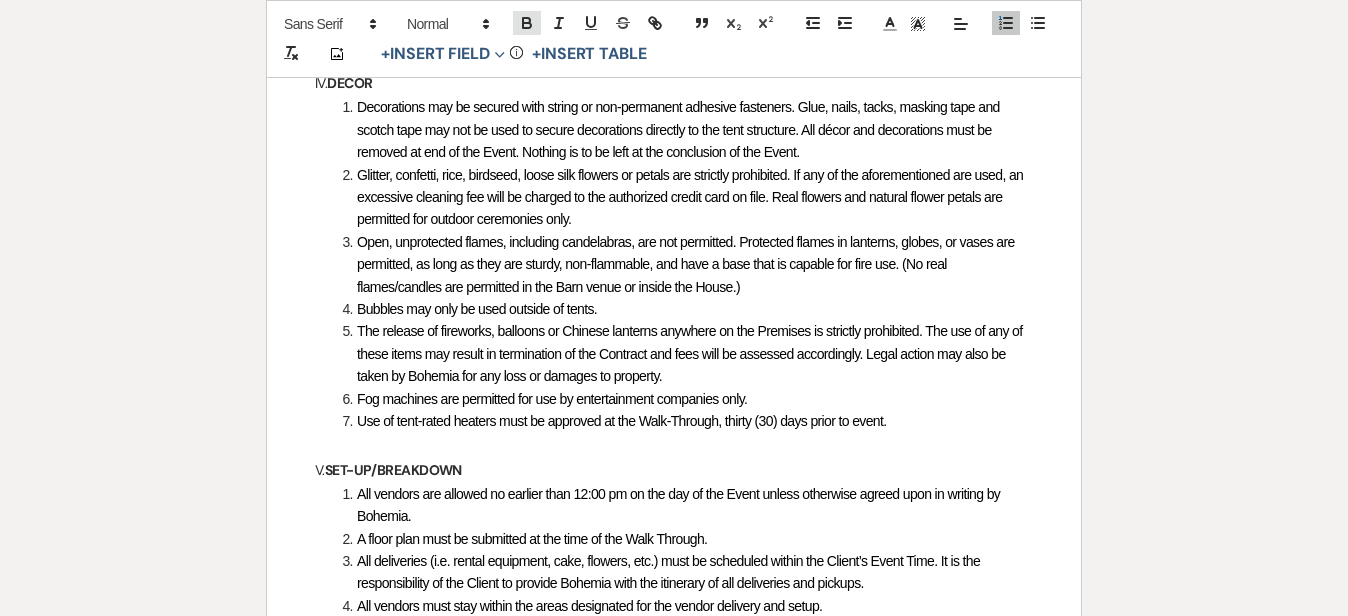 click 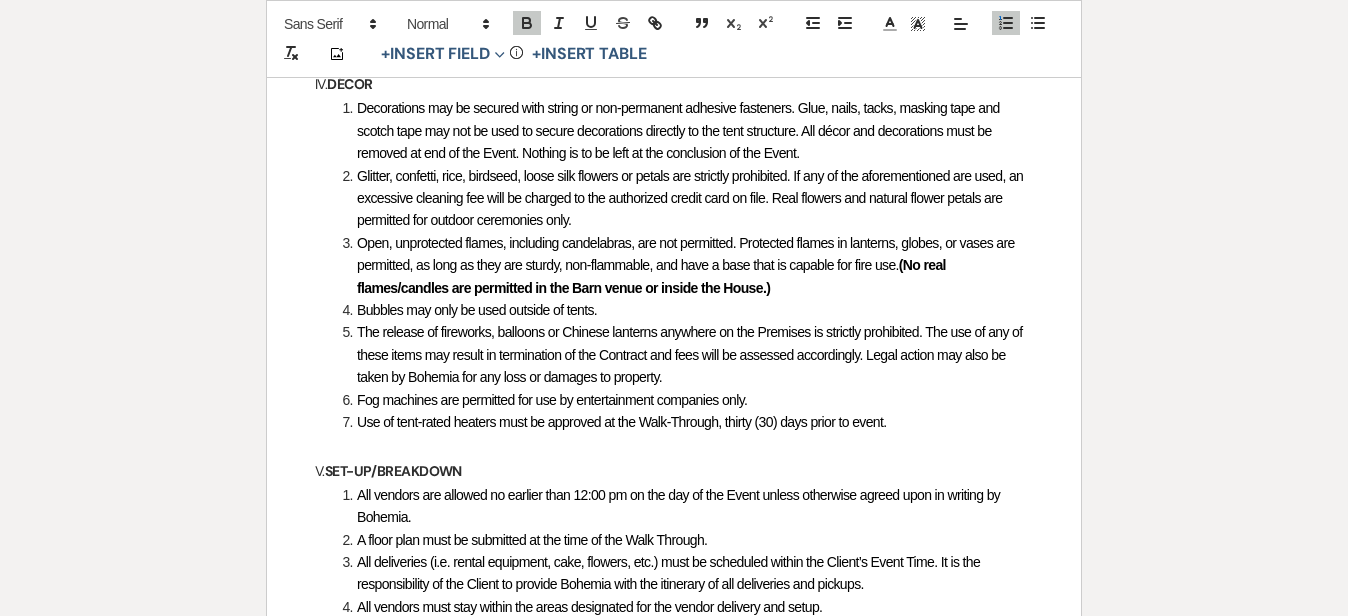 click on "Printer  Print                                                                                                                                                                                                                                                                                               Add Photo +  Insert Field Expand Standard Field Smart Field Signature Field Initial Field Info +  Insert Table Rules & Regulations: Manor & Beach Venues Clients : ﻿
[PERSON_NAME] & [PERSON_NAME]
﻿   Event Date : ﻿
[DATE]
﻿   These general rules, regulations and guidelines (the “ Rules and Regulations ”) have been put in place for the safety of clients, guests, attendees, vendors and the property of [GEOGRAPHIC_DATA], LLC d/b/a Bohemia Overlook (“ Bohemia ”). Any exception to Rules and Regulations must be approved in writing by Bohemia. These Rules and Regulations are  Exhibit A Contract HOUSE USAGE   House" at bounding box center (674, 702) 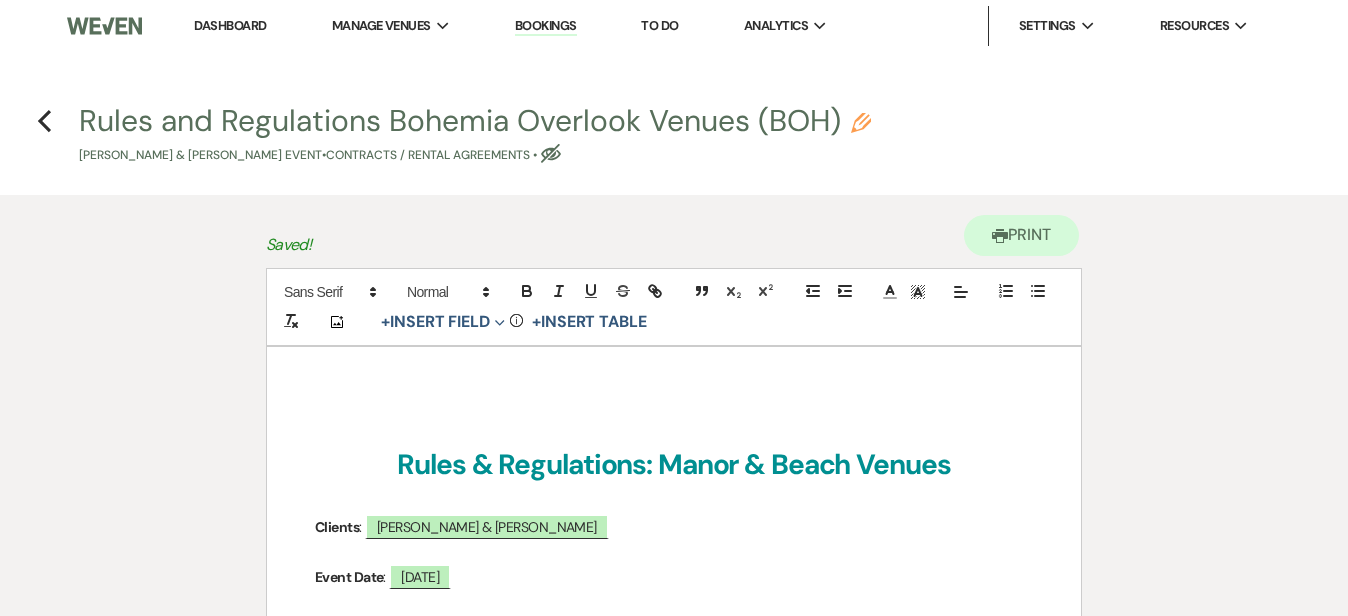 scroll, scrollTop: 0, scrollLeft: 0, axis: both 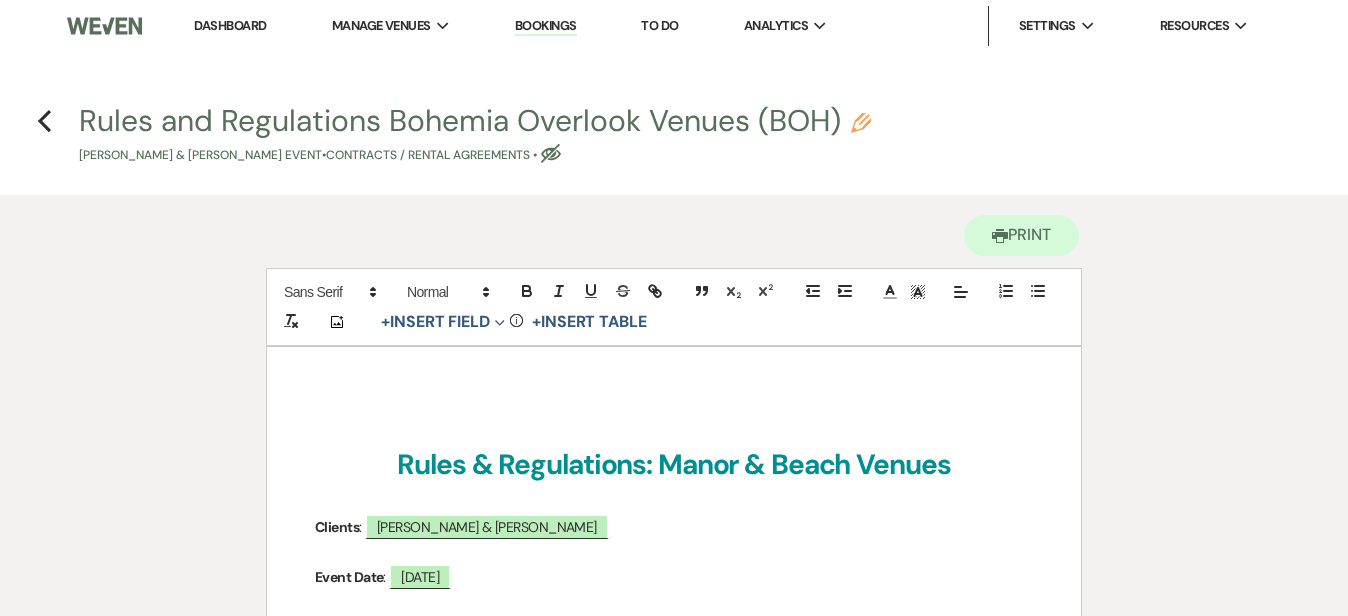 click on "Rules & Regulations: Manor & Beach Venues" at bounding box center (673, 464) 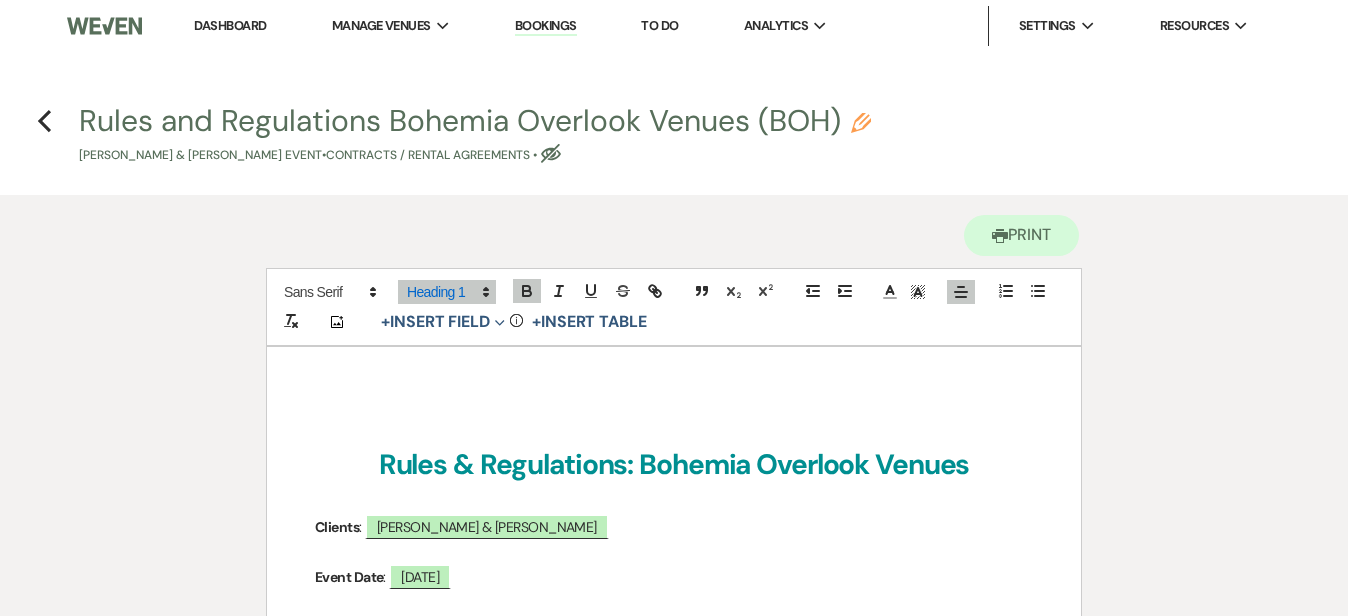 click on "Printer  Print                                                                                                                                                                                                                                                                                               Add Photo +  Insert Field Expand Standard Field Smart Field Signature Field Initial Field Info +  Insert Table Rules & Regulations: Bohemia Overlook Venues Clients : ﻿
[PERSON_NAME] & [PERSON_NAME]
﻿   Event Date : ﻿
[DATE]
﻿   These general rules, regulations and guidelines (the “ Rules and Regulations ”) have been put in place for the safety of clients, guests, attendees, vendors and the property of [GEOGRAPHIC_DATA], LLC d/b/a Bohemia Overlook (“ Bohemia ”). Any exception to Rules and Regulations must be approved in writing by Bohemia. These Rules and Regulations are  Exhibit A Contract HOUSE USAGE   House" at bounding box center (674, 3006) 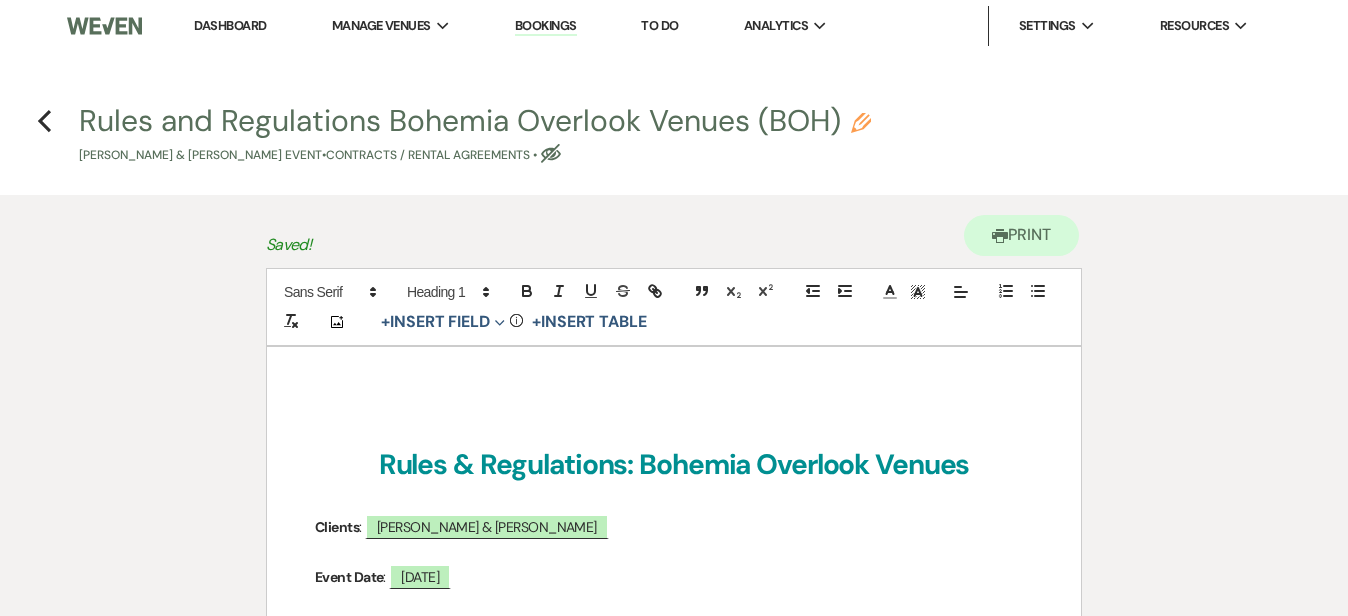 scroll, scrollTop: 0, scrollLeft: 0, axis: both 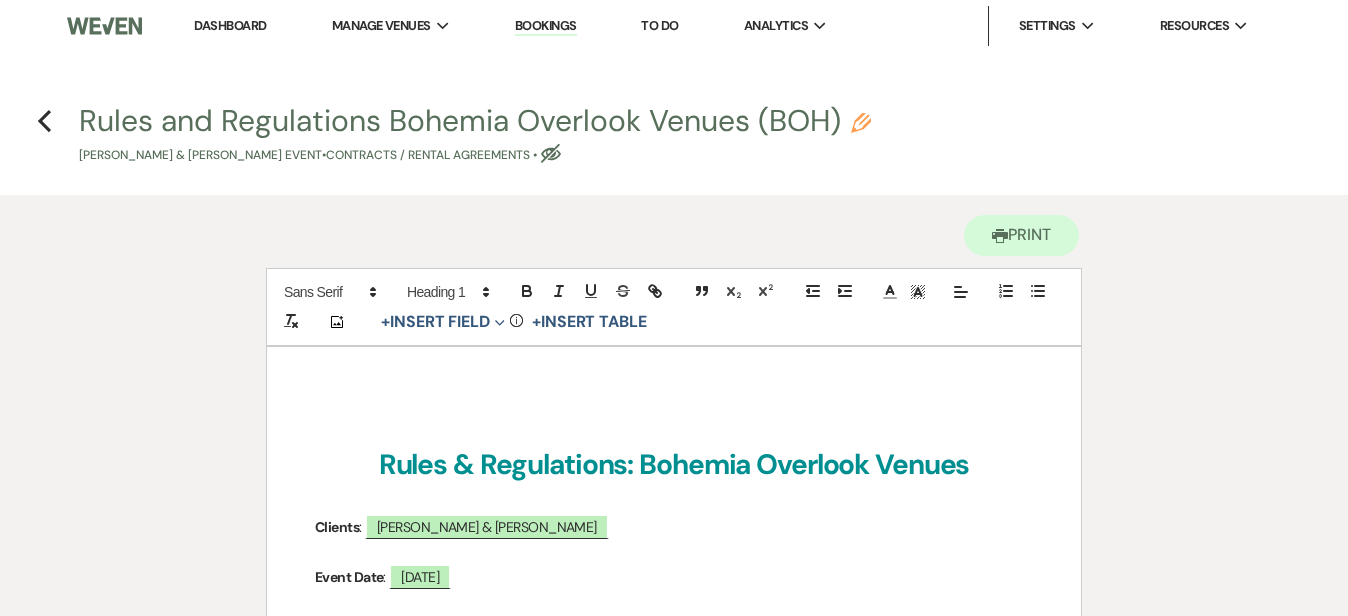 click 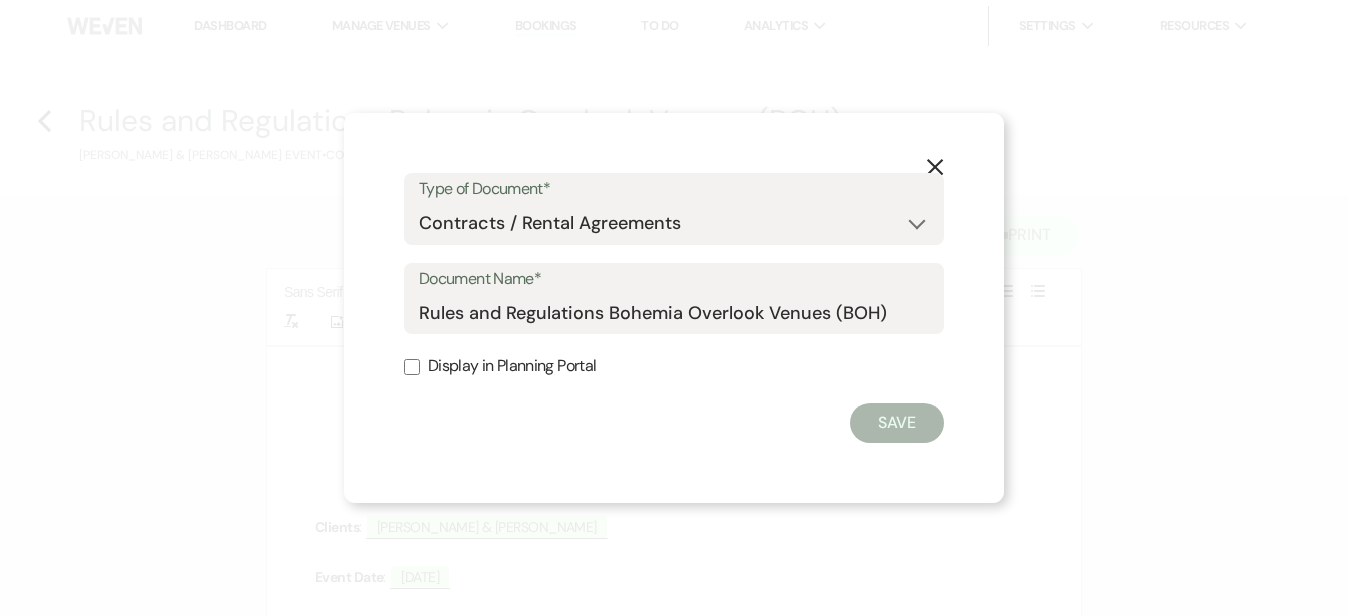 click on "Display in Planning Portal" at bounding box center (412, 367) 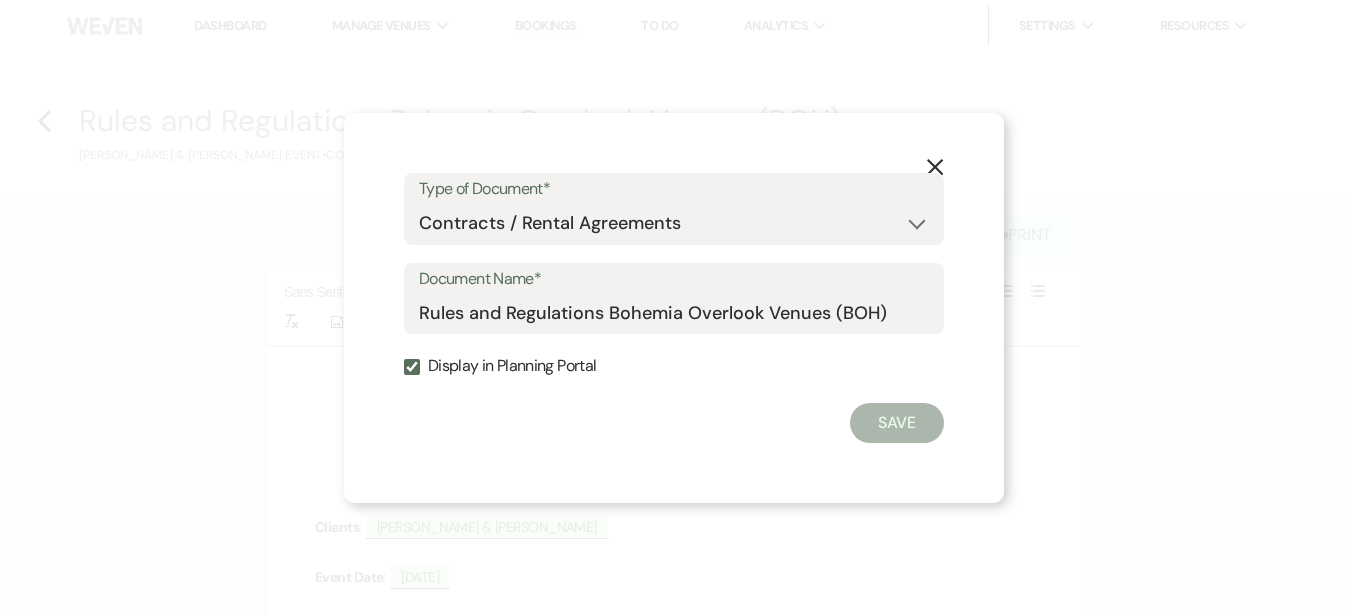 checkbox on "true" 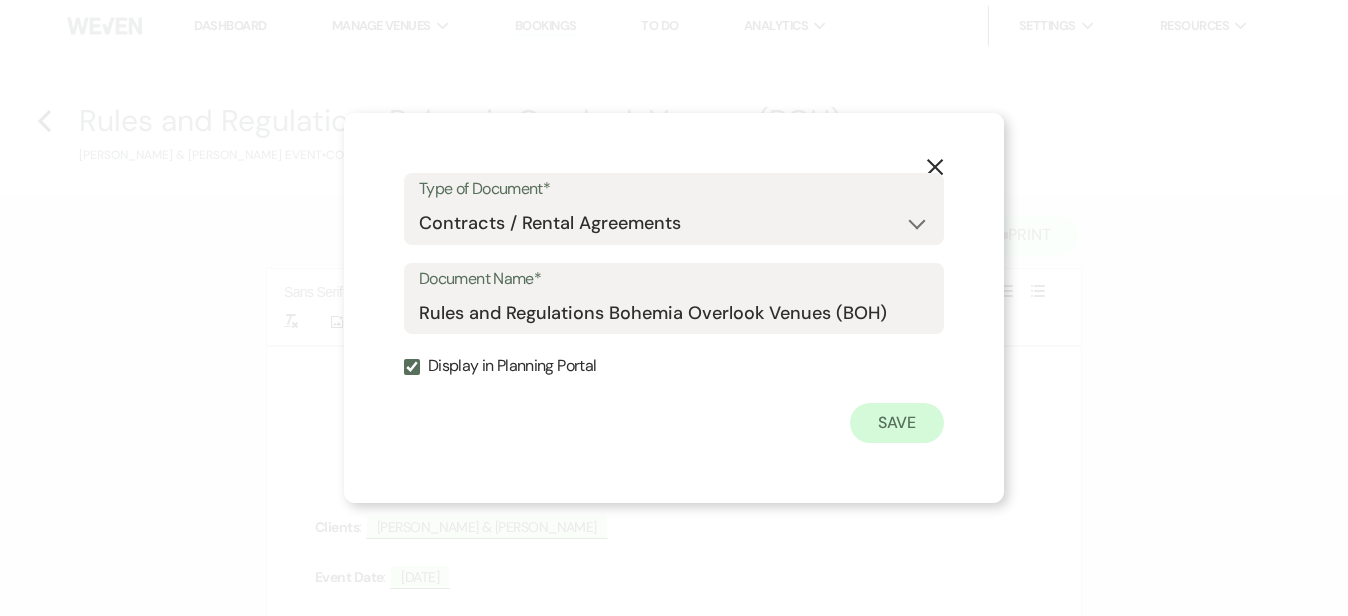 click on "Save" at bounding box center [897, 423] 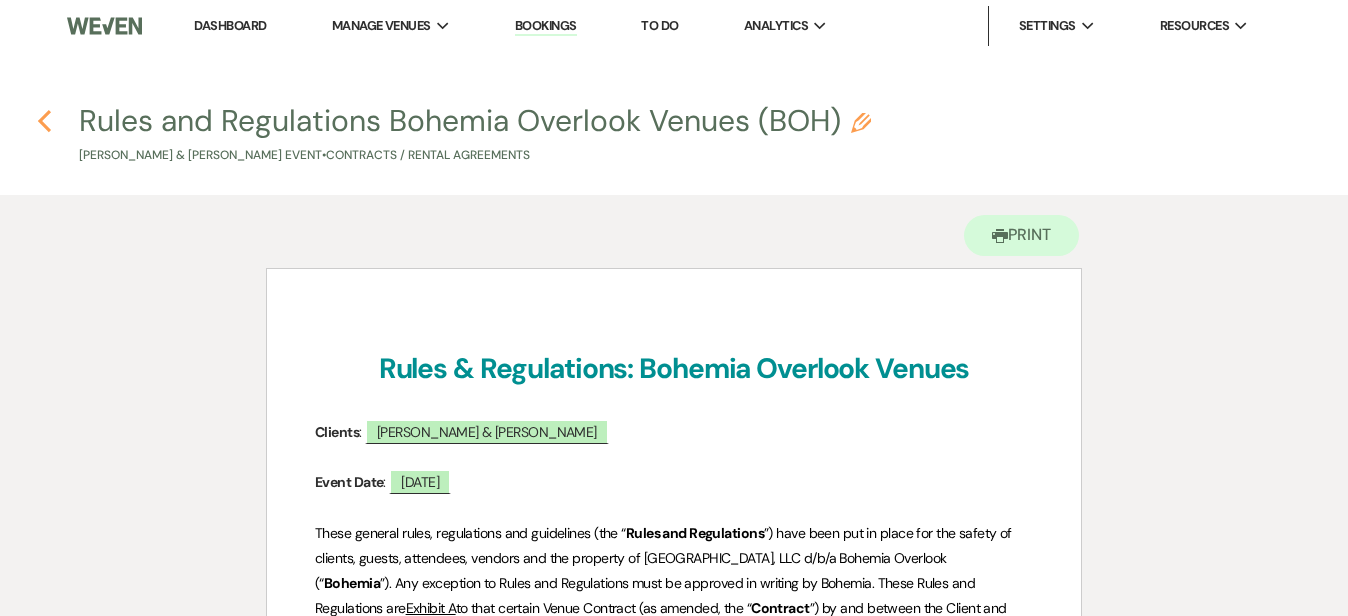 click 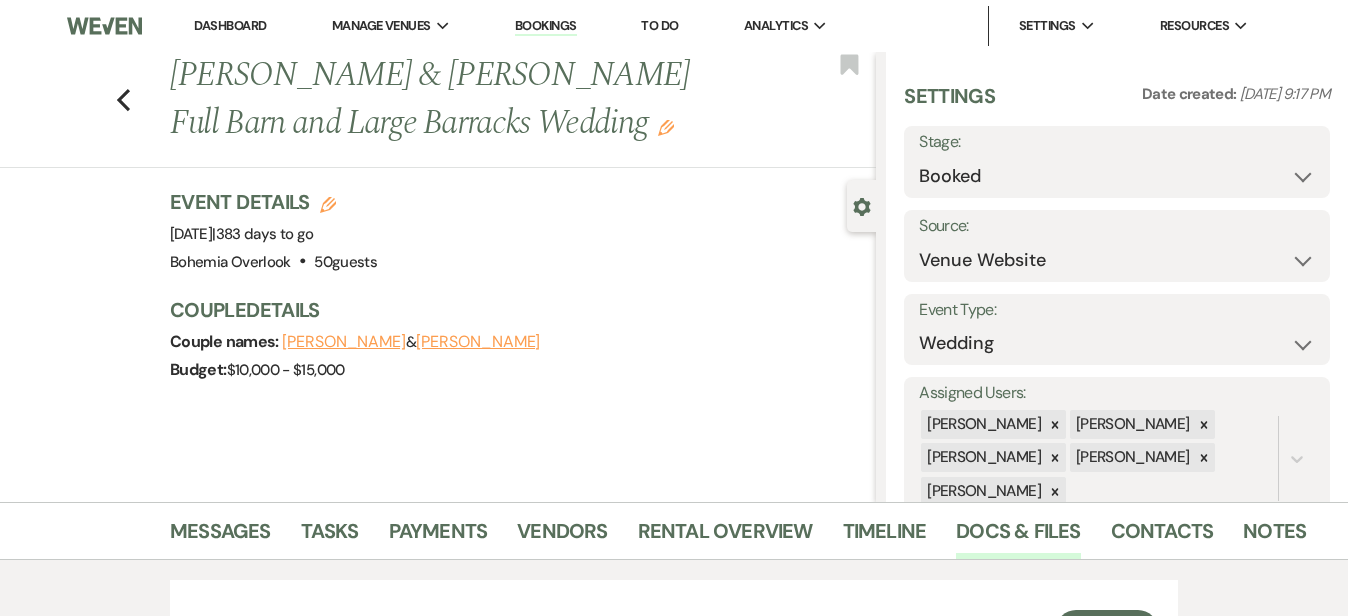 scroll, scrollTop: 454, scrollLeft: 0, axis: vertical 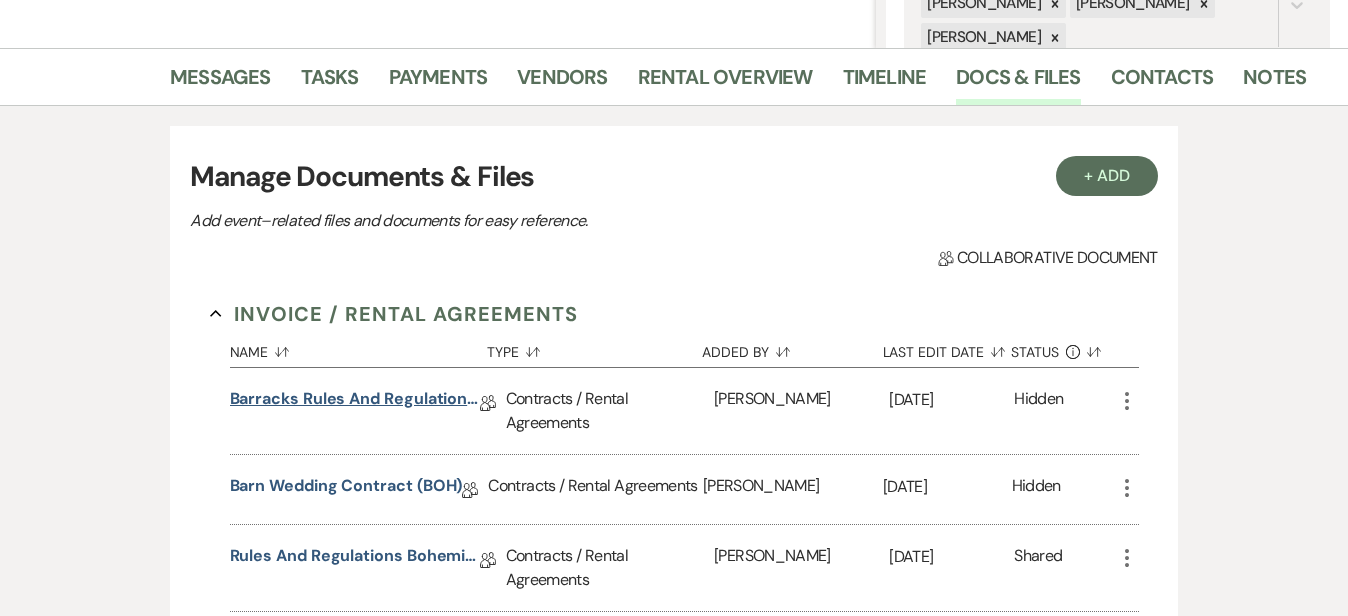 click on "Barracks Rules and Regulations (BOH)" at bounding box center (355, 402) 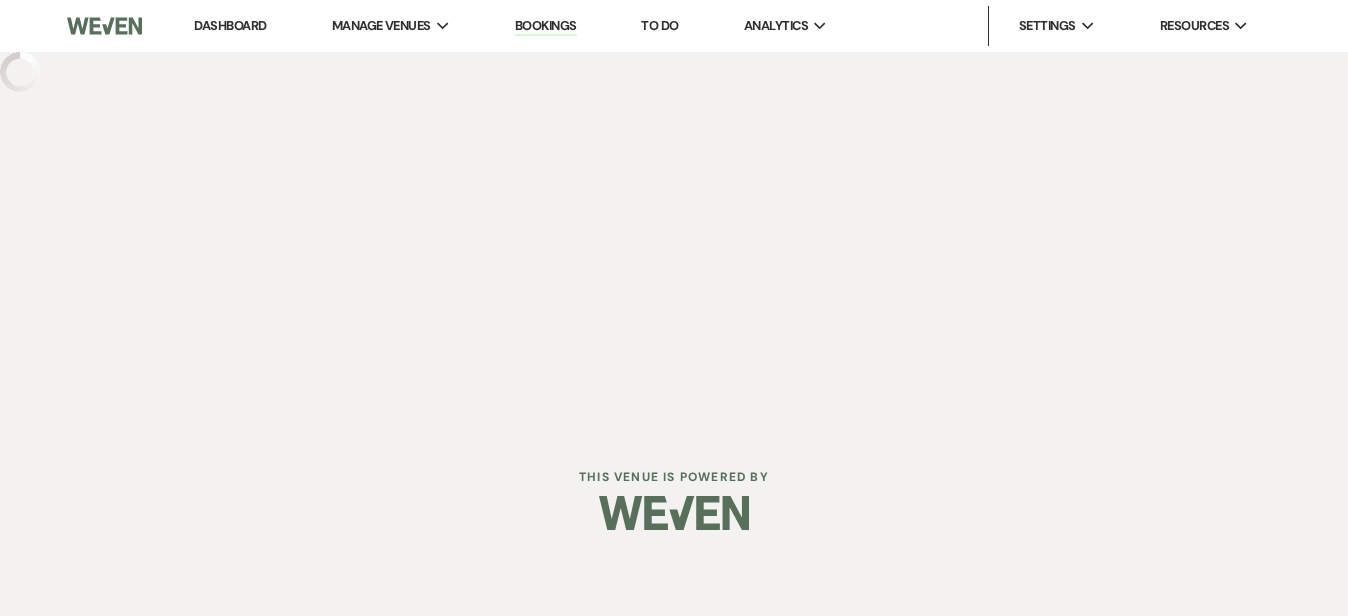 scroll, scrollTop: 0, scrollLeft: 0, axis: both 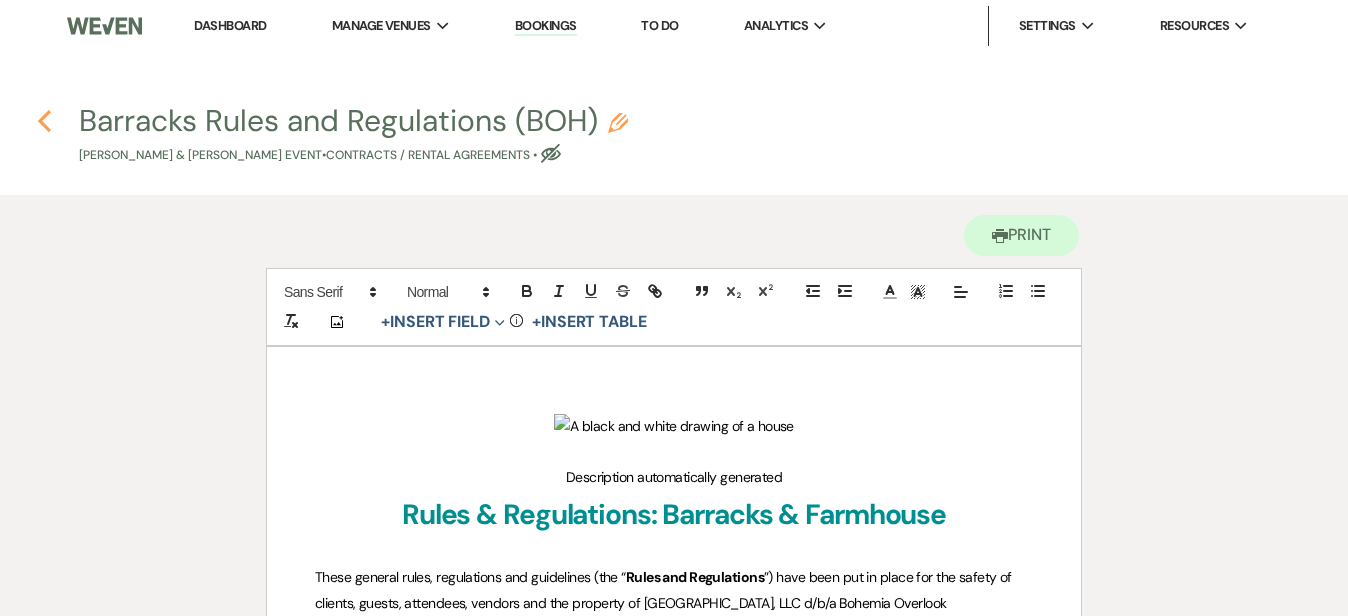 click 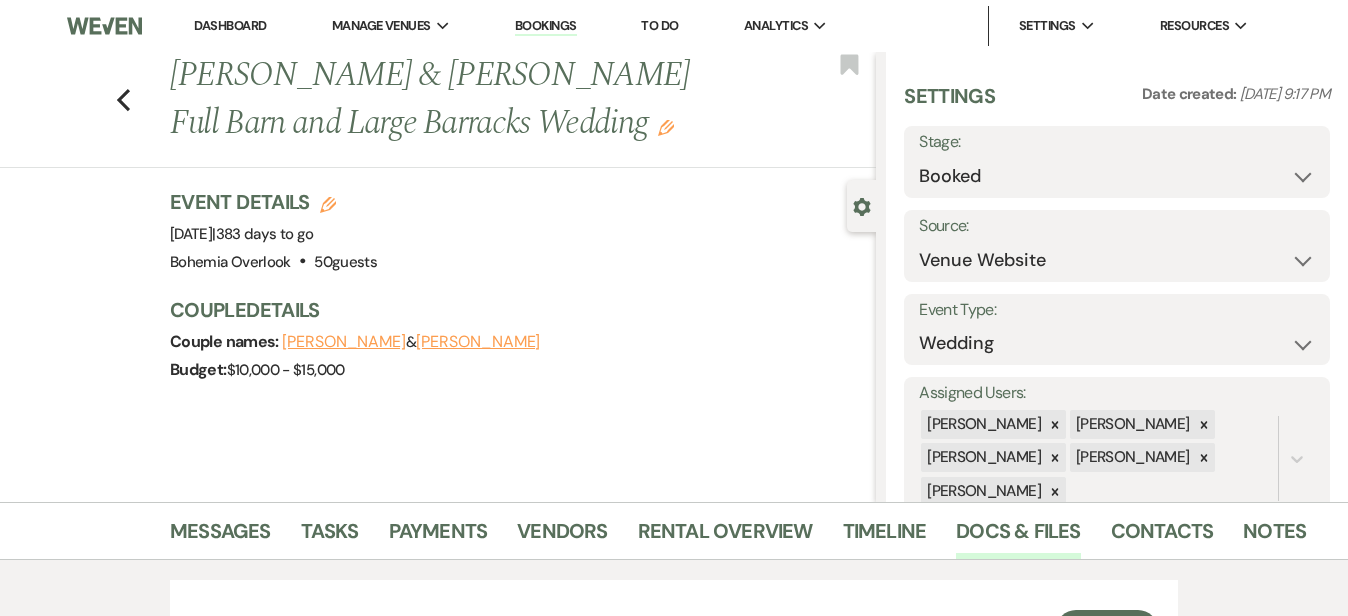 scroll, scrollTop: 454, scrollLeft: 0, axis: vertical 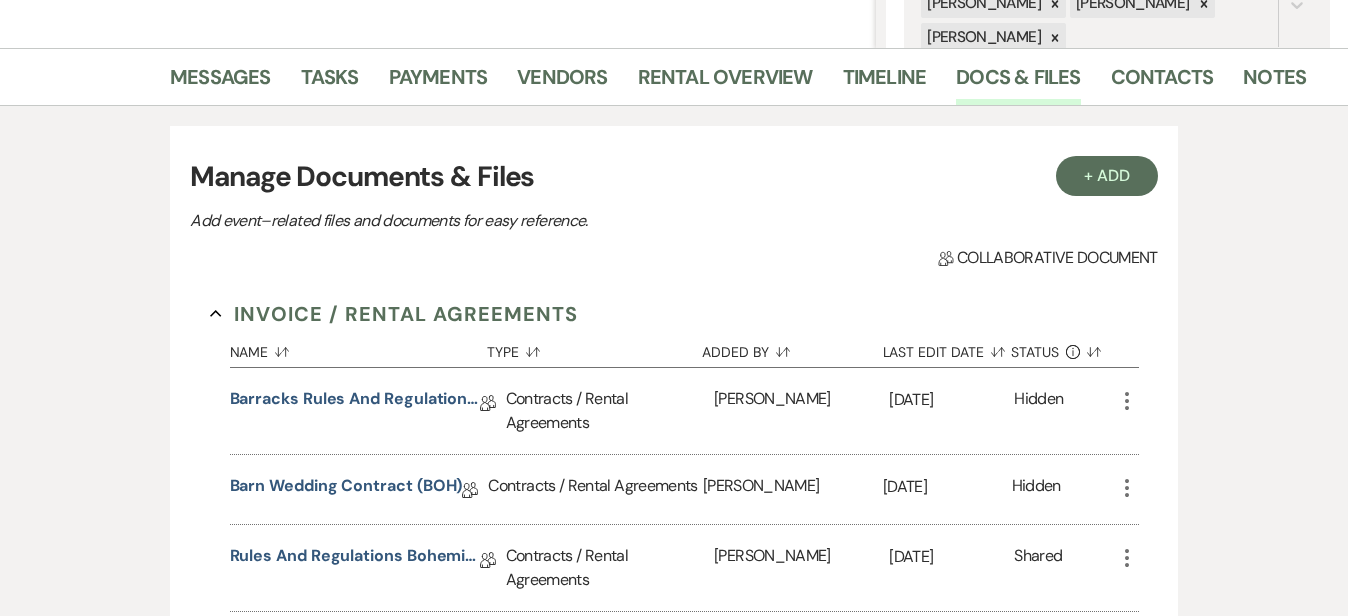 click on "More" 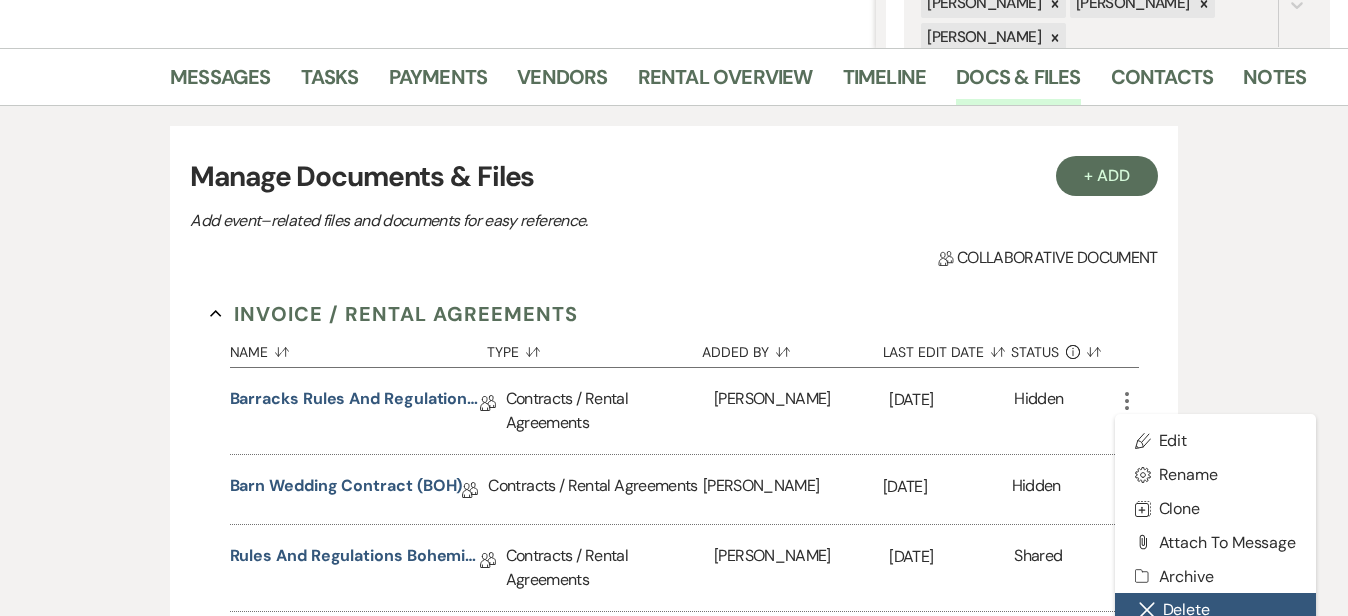 click on "Close Delete X Delete" at bounding box center (1216, 610) 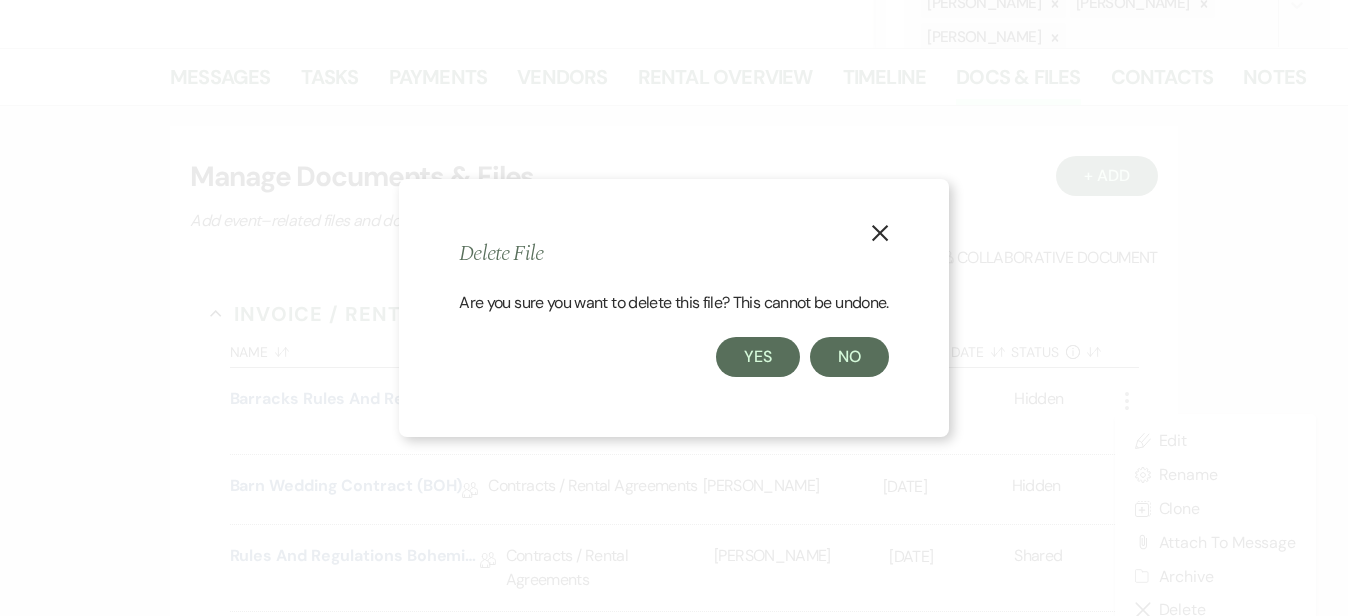 click on "Yes" at bounding box center (758, 357) 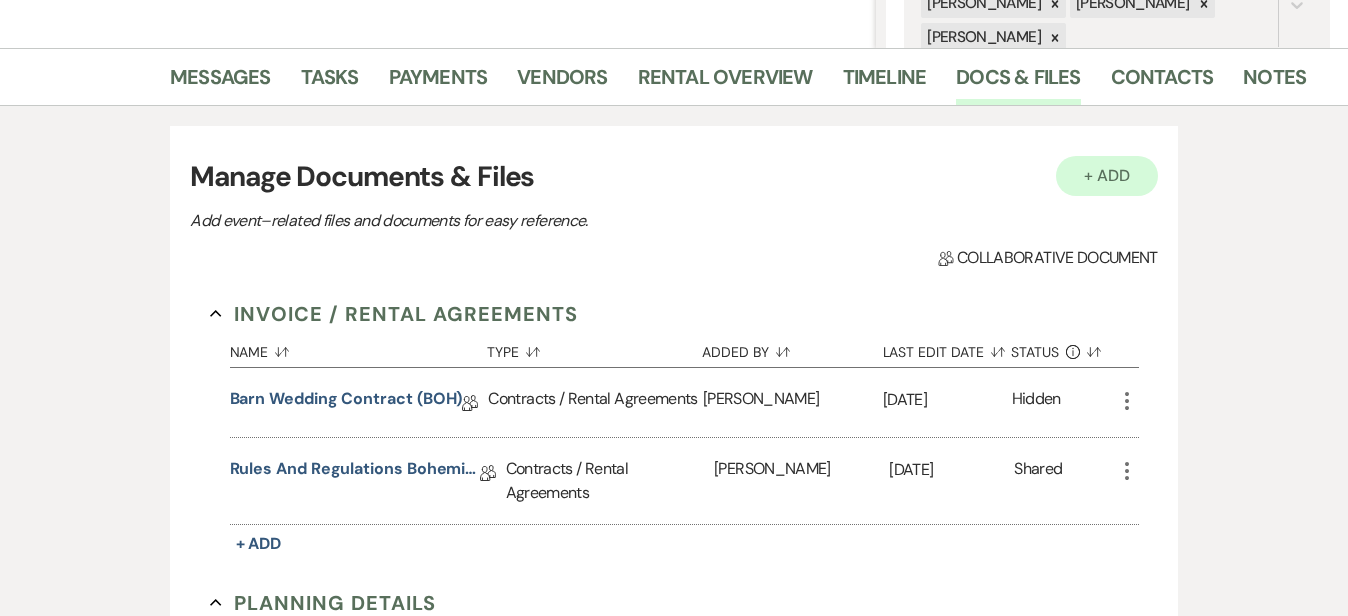 click on "+ Add" at bounding box center (1107, 176) 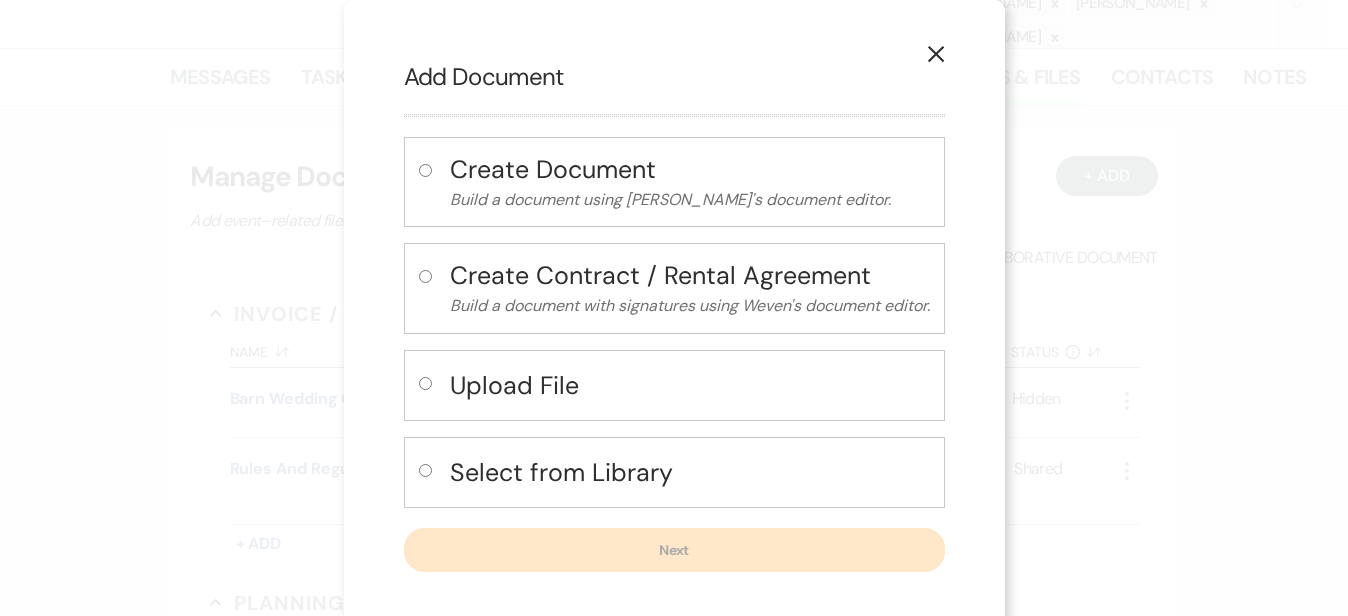 click on "Select from Library" at bounding box center [690, 472] 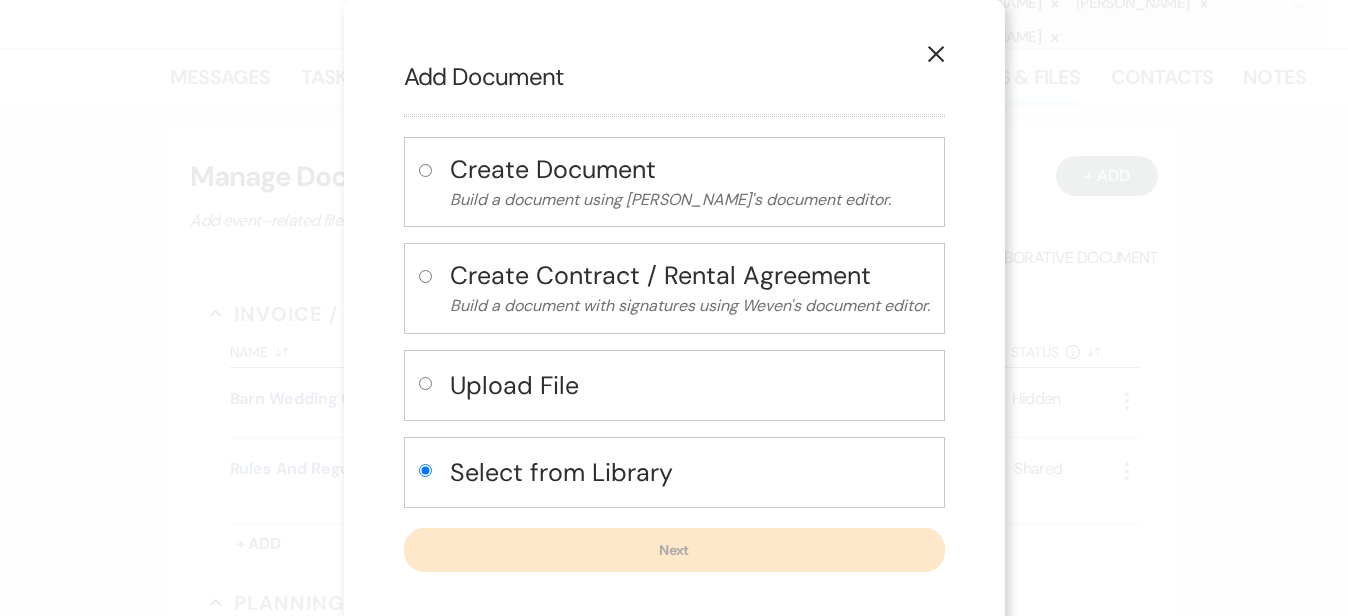 radio on "true" 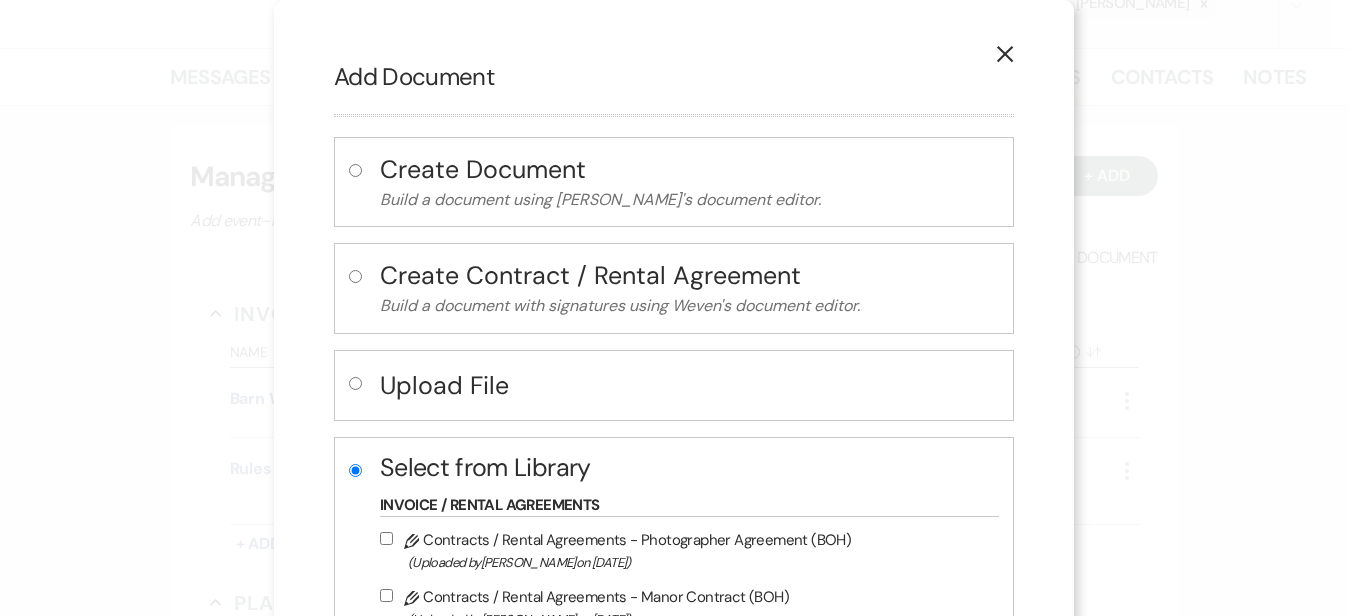 click on "X Add Document   Create Document Build a document using Weven's document editor.   Create Contract / Rental Agreement Build a document with signatures using Weven's document editor.   Upload File   Select from Library Select From Library Files Invoice / Rental Agreements   Pencil Contracts / Rental Agreements - Photographer Agreement (BOH) (Uploaded by  [PERSON_NAME]  on   [DATE] )   Pencil Contracts / Rental Agreements - Manor Contract (BOH) (Uploaded by  [PERSON_NAME]  on   [DATE] )   Pencil Contracts / Rental Agreements - Rules and Regulations Beach and Manor (BOH) (Uploaded by  [PERSON_NAME]  on   [DATE] )   Pencil Contracts / Rental Agreements - Barracks Contract (BOH) (Uploaded by  [PERSON_NAME]  on   [DATE] )   Pencil Contracts / Rental Agreements - Barracks Rules and Regulations (BOH) (Uploaded by  [PERSON_NAME]  on   [DATE] )   Pencil Contracts / Rental Agreements - Beach Contract (BOH) (Uploaded by  [PERSON_NAME]  on   [DATE] )   Pencil  on   )" at bounding box center [674, 2507] 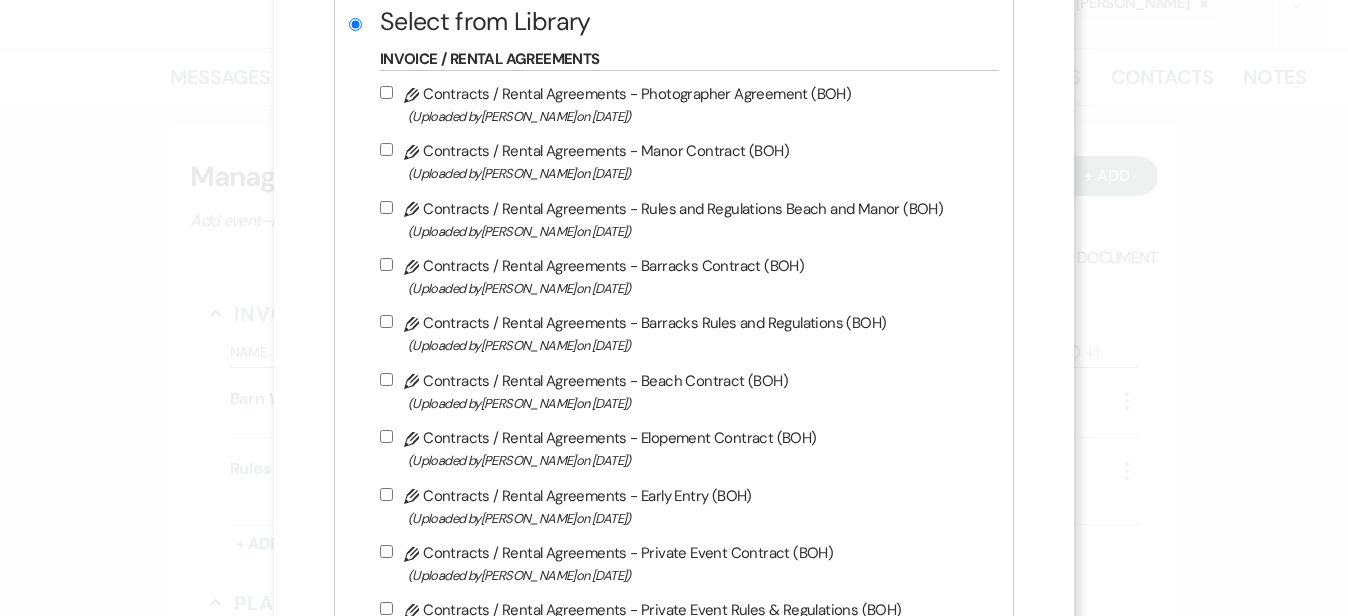 scroll, scrollTop: 492, scrollLeft: 0, axis: vertical 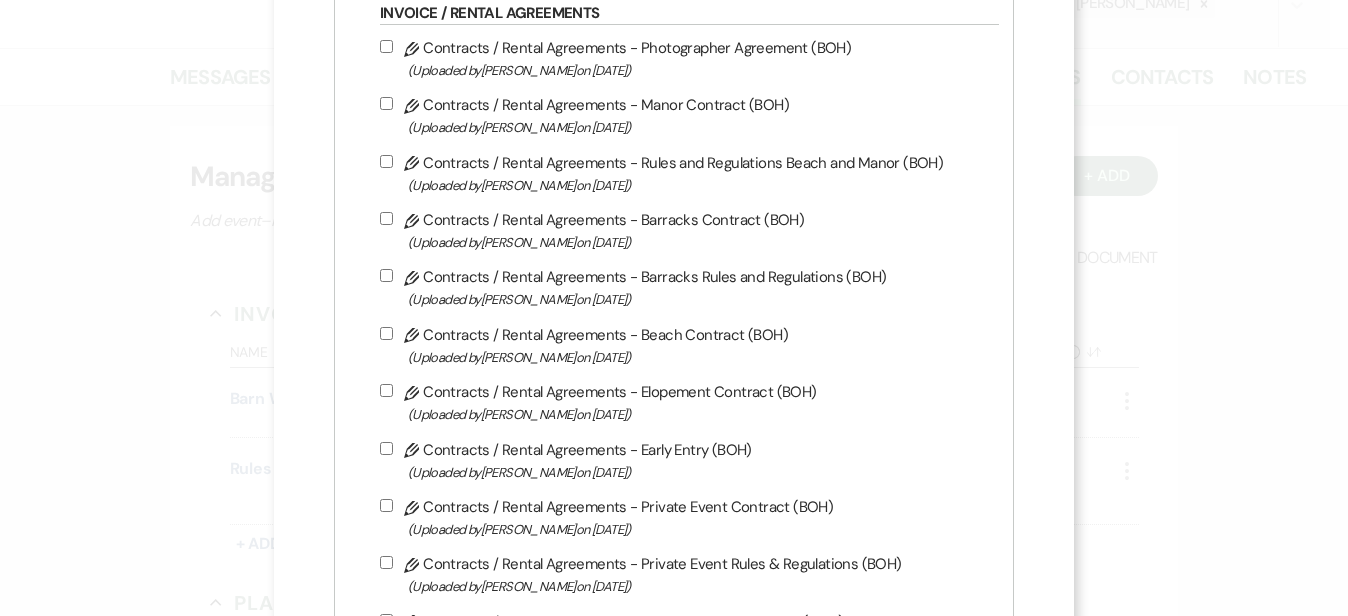click on "Pencil Contracts / Rental Agreements - Barracks Contract (BOH) (Uploaded by  [PERSON_NAME]  on   [DATE] )" at bounding box center [684, 230] 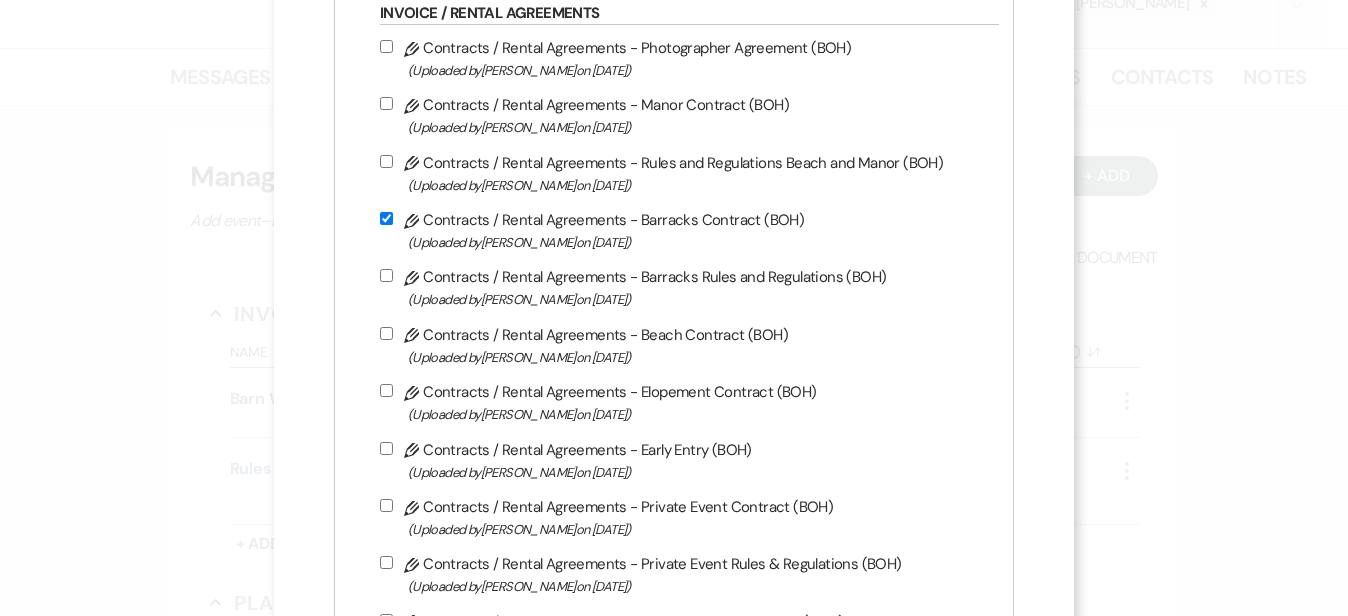 checkbox on "true" 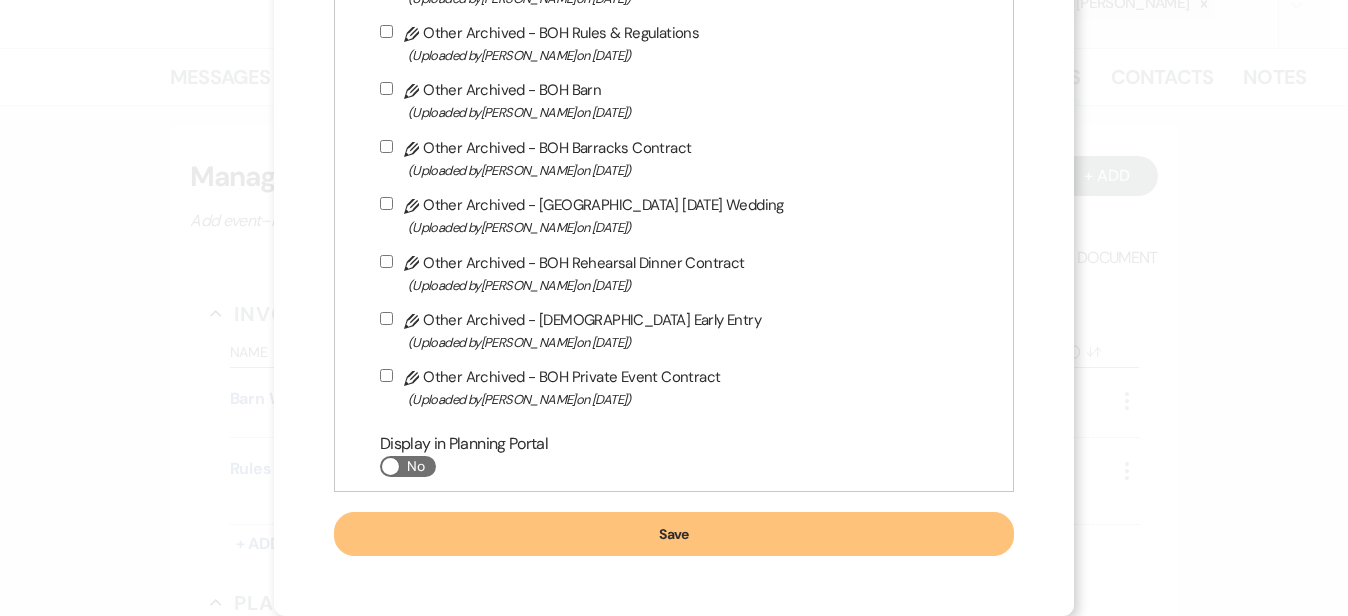 scroll, scrollTop: 4622, scrollLeft: 0, axis: vertical 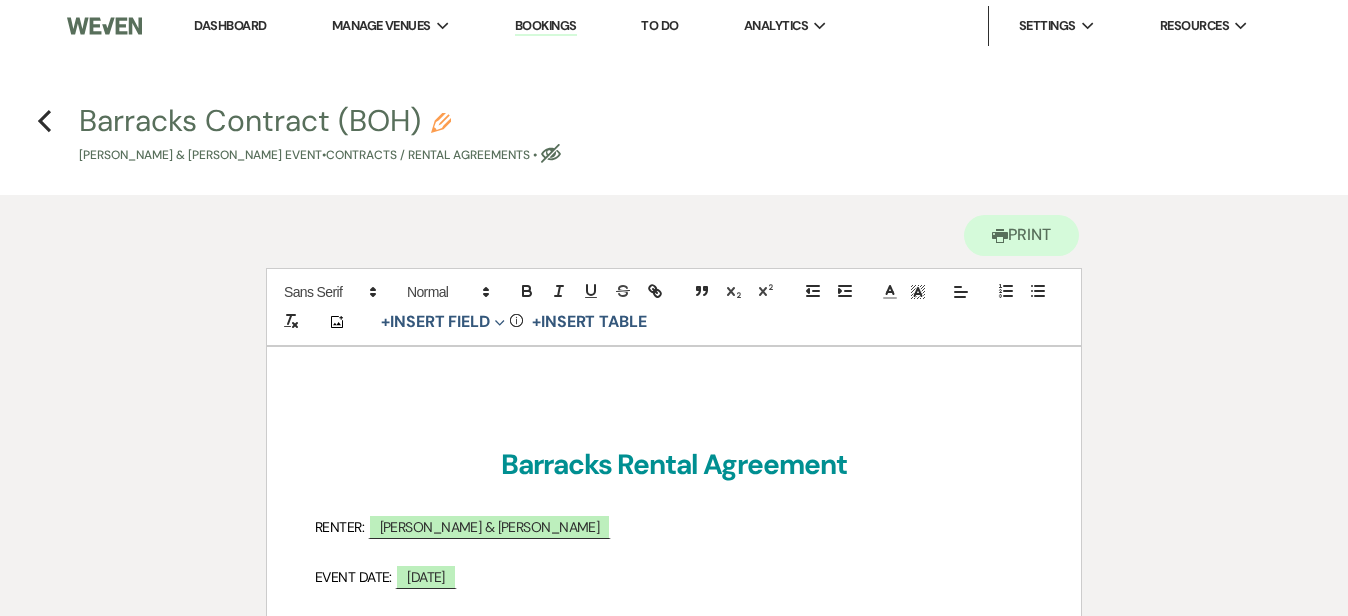click on "Printer  Print                                                                                                                                                                                                                                                                                               Add Photo +  Insert Field Expand Standard Field Smart Field Signature Field Initial Field Info +  Insert Table Barracks Rental Agreement RENTER:   ﻿
[PERSON_NAME] & [PERSON_NAME]
﻿   EVENT DATE:    ﻿
[DATE]
﻿   This agreement is made on  ﻿
Click to fill* :
Date
﻿   by and between Bohemia Overlook Hospitality 	         (“MANAGER”) in this Agreement, and  ﻿
Click to fill* :
Name
﻿   (“RENTER”).  	 I.               RENTER will rent/occupy the:  ﻿
Location
﻿ ﻿" at bounding box center (674, 1886) 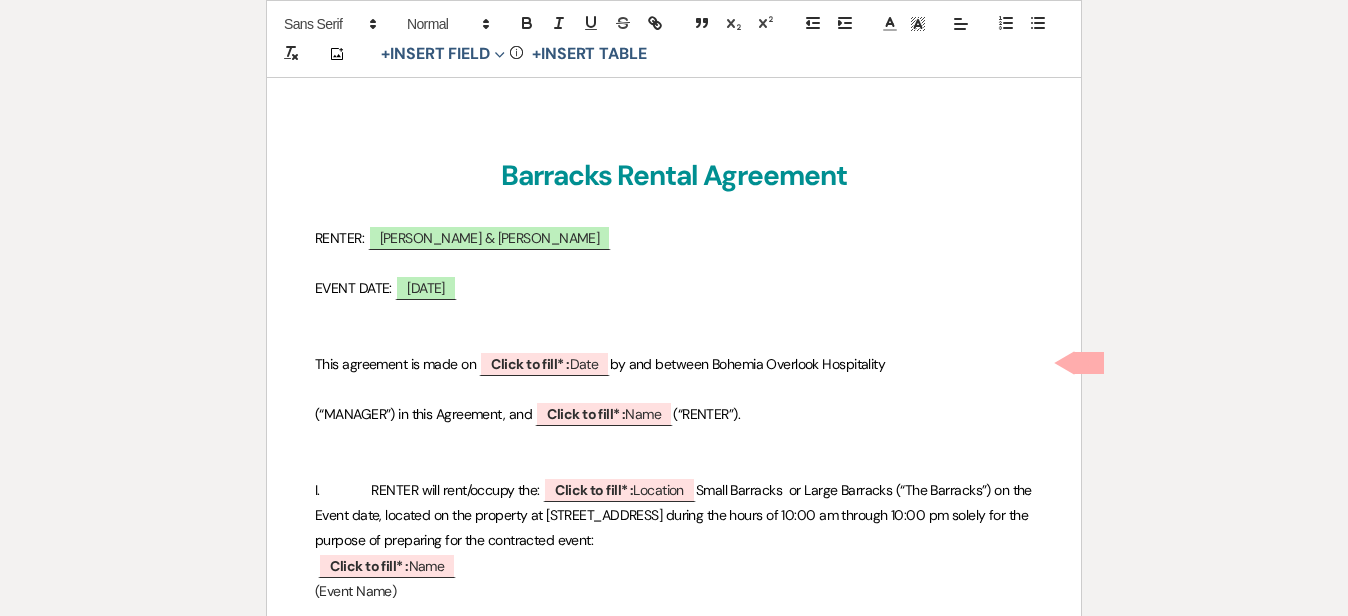 scroll, scrollTop: 290, scrollLeft: 0, axis: vertical 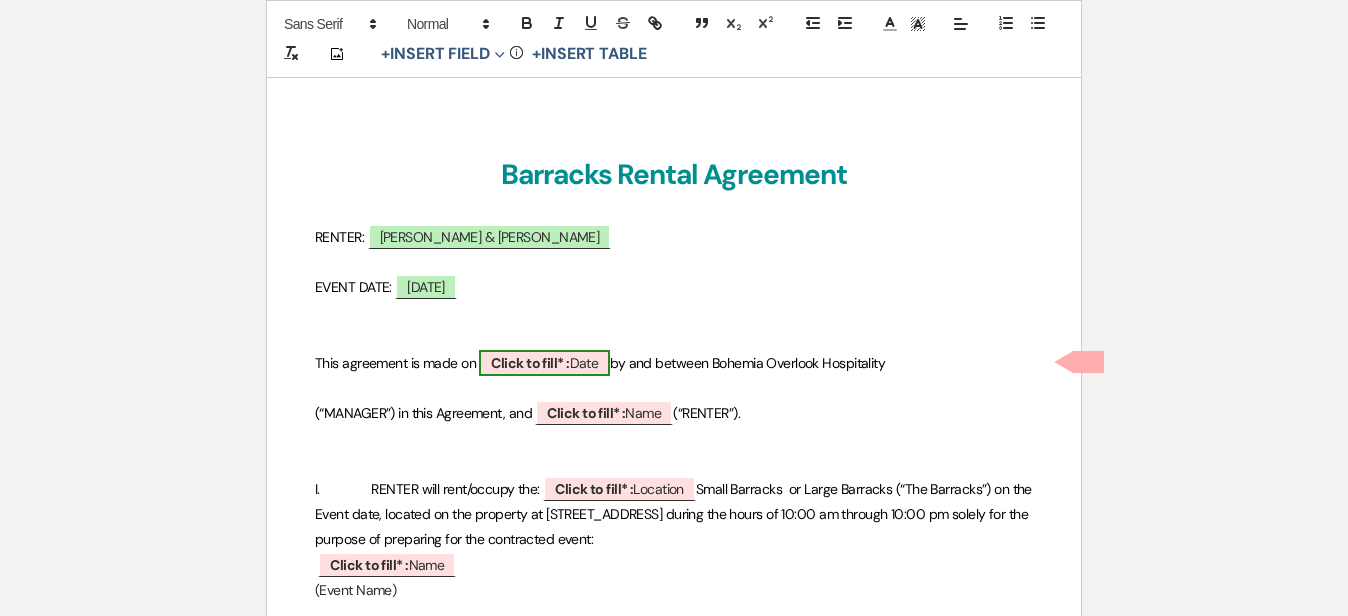 click on "Click to fill* :
Date" at bounding box center (544, 363) 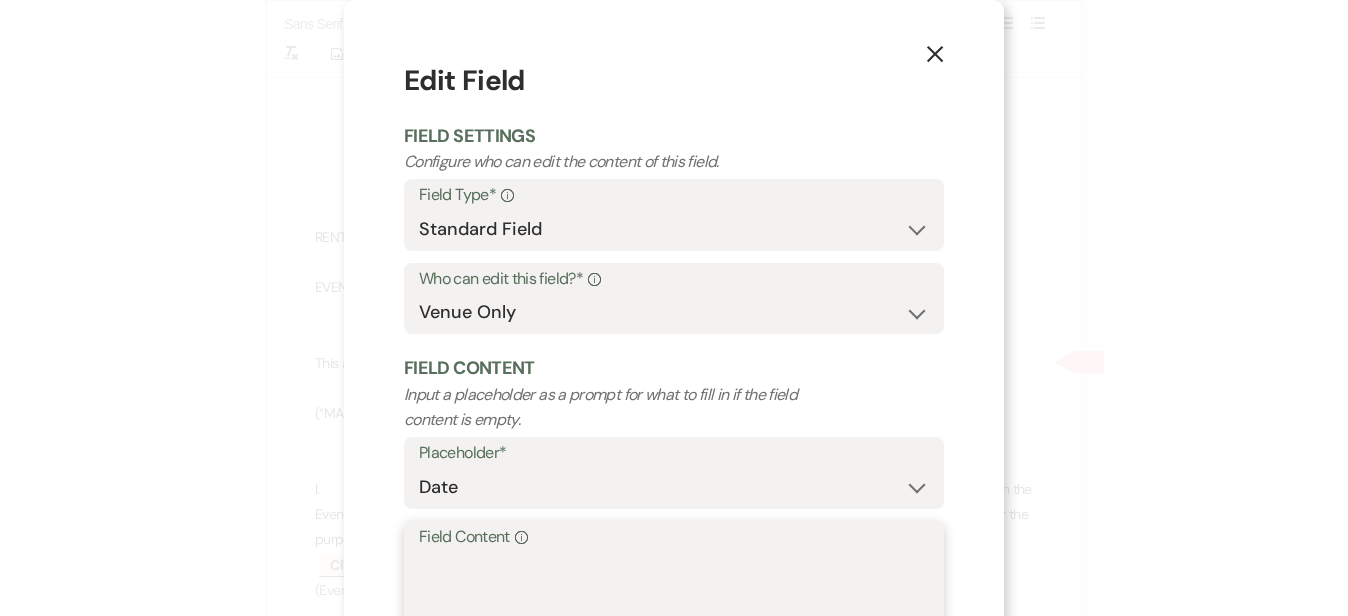 click on "Field Content Info" at bounding box center [674, 601] 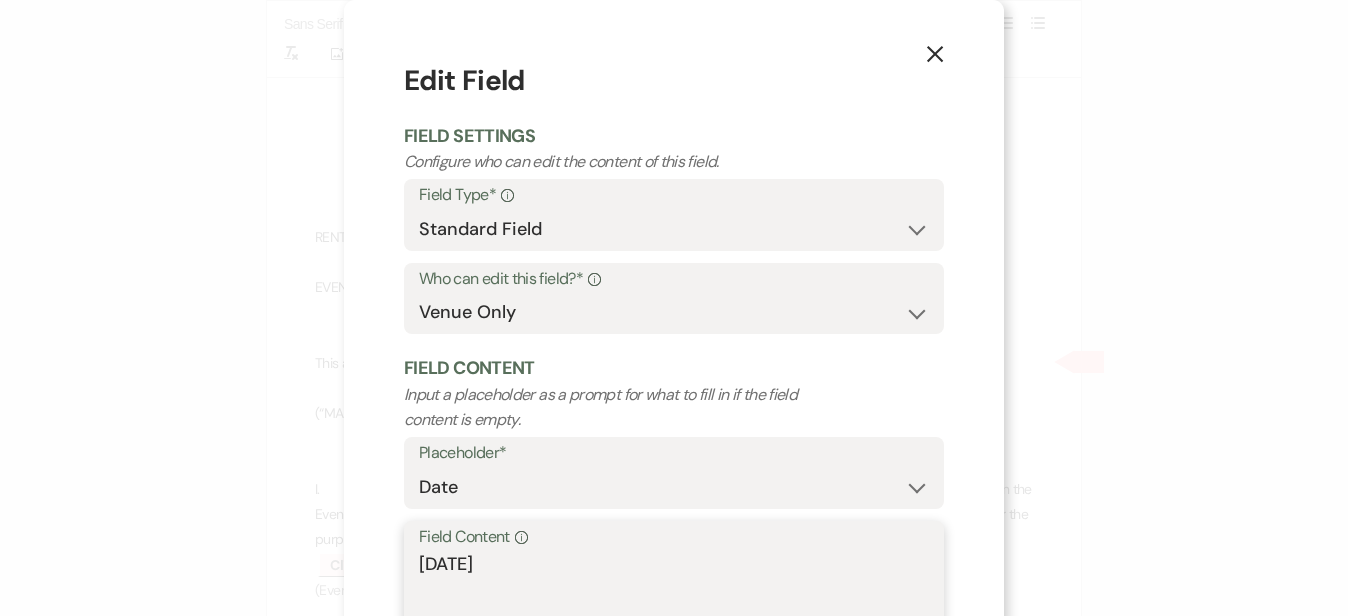 type on "[DATE]" 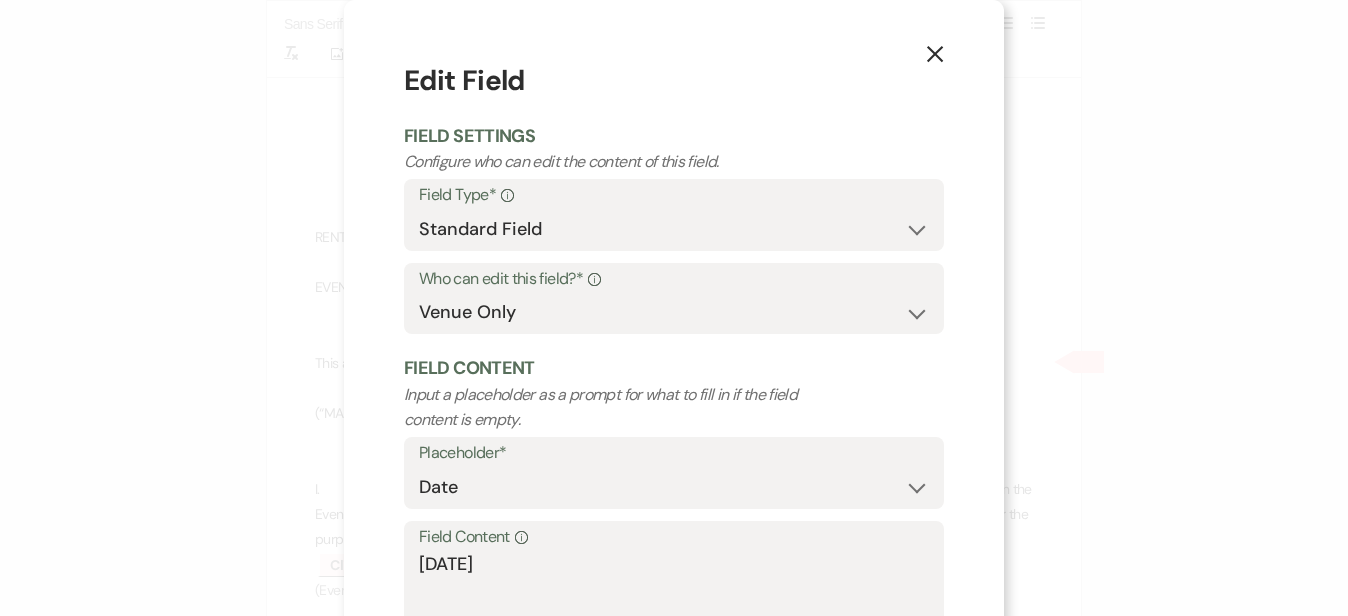 click on "X Edit Field Field Settings Configure who can edit the content of this field. Field Type* Info Standard Field Smart Field Who can edit this field?* Info Both Venue & Client Client Only Venue Only Field Content Input a placeholder as a prompt for what to fill in if the field content is empty. Placeholder* Custom Placeholder Date Time Name Location Venue Name Type Number Budget Address Phone Number Email Amount Total Field Content Info [DATE] Save" at bounding box center (674, 387) 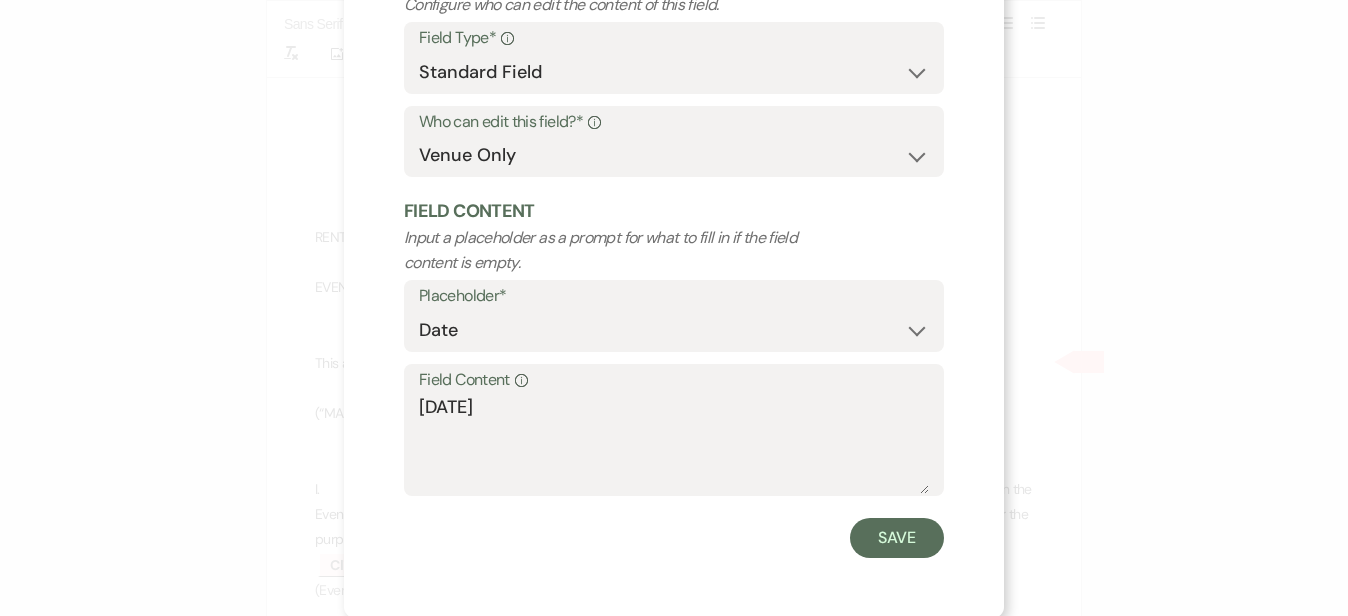 scroll, scrollTop: 154, scrollLeft: 0, axis: vertical 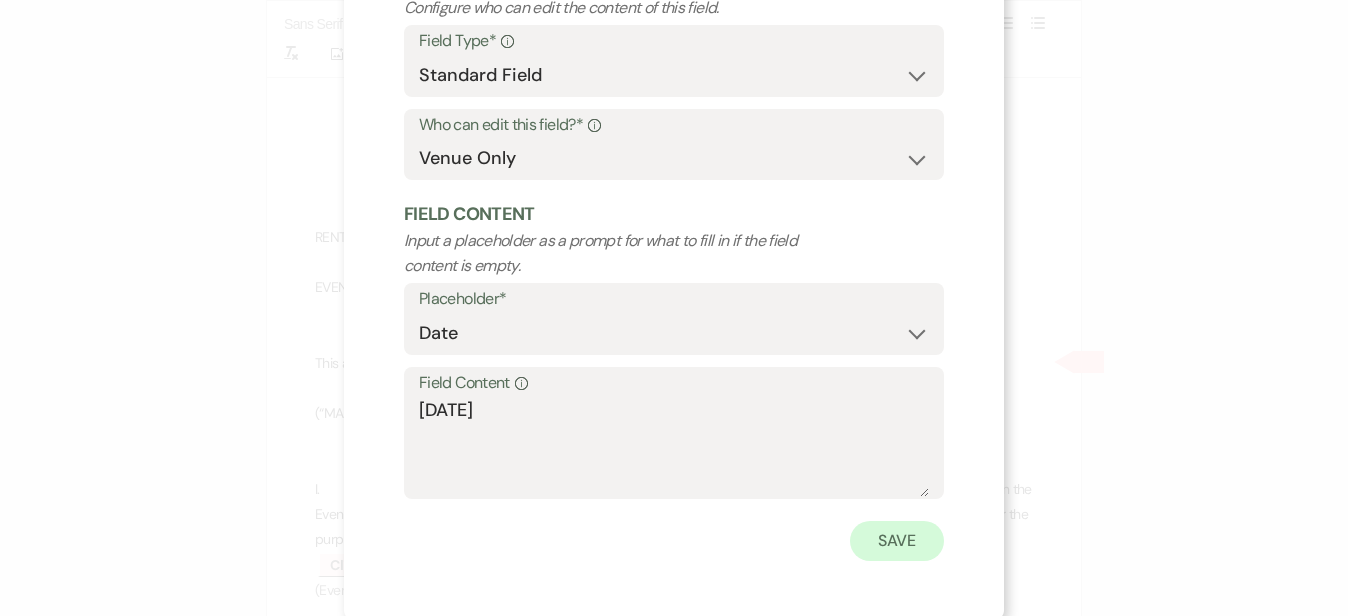 click on "Save" at bounding box center (897, 541) 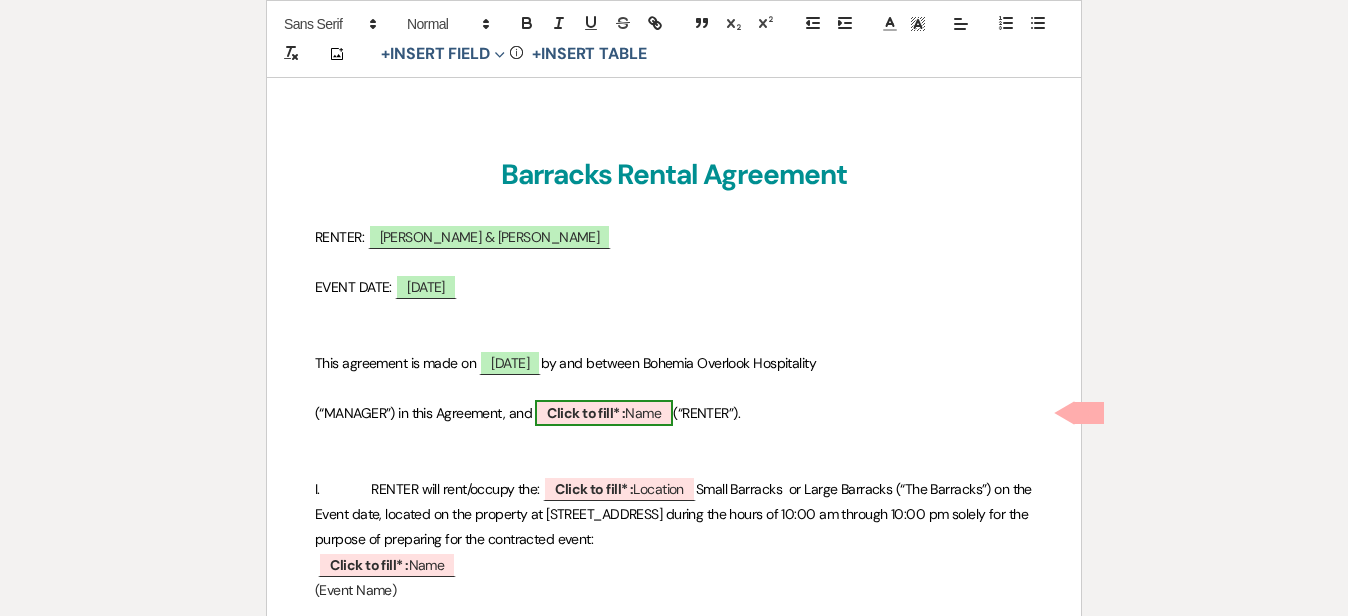 click on "Click to fill* :
Name" at bounding box center [604, 413] 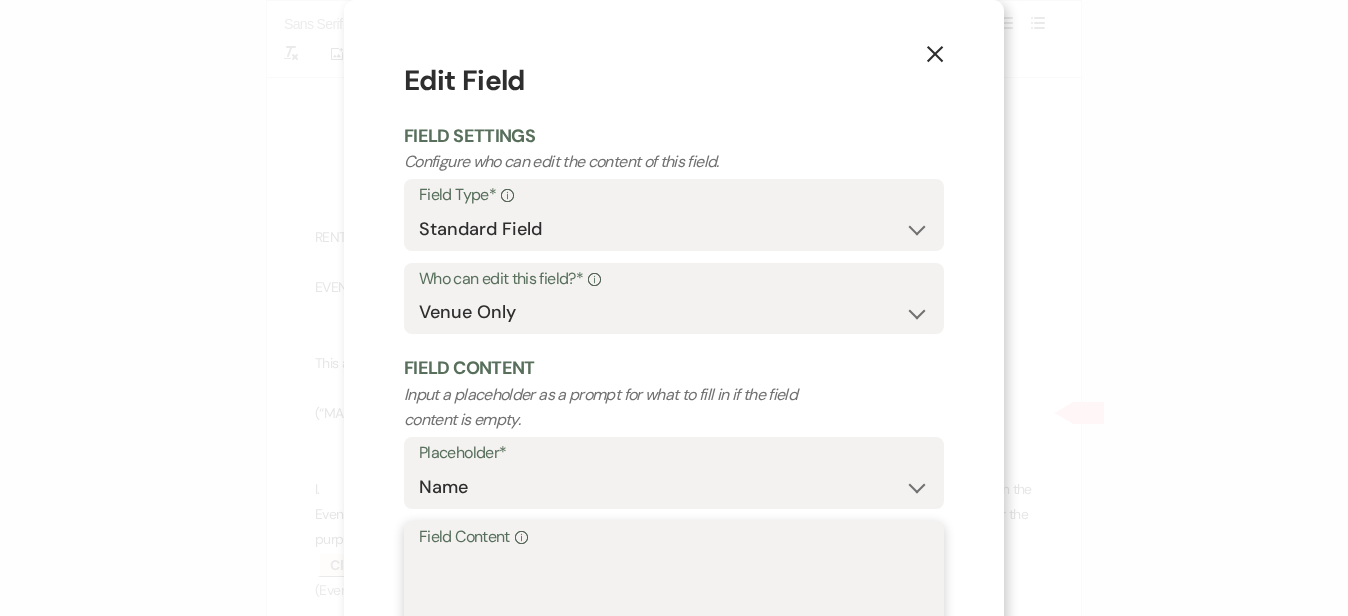 click on "Field Content Info" at bounding box center [674, 601] 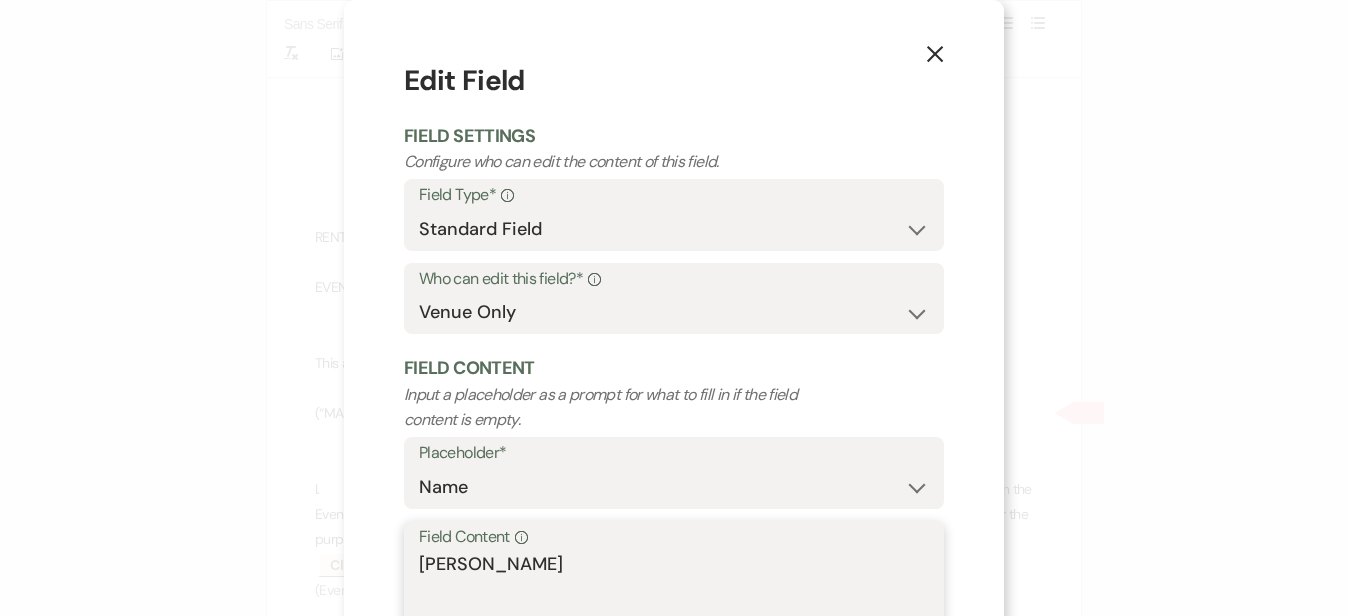 type on "[PERSON_NAME]" 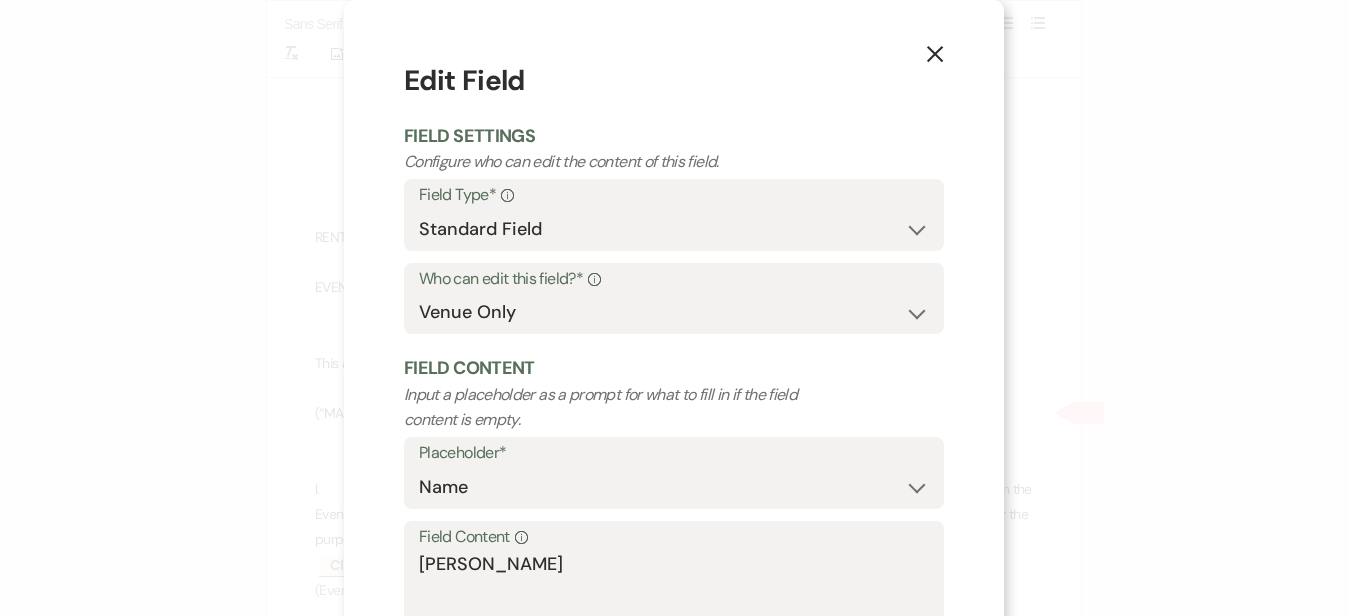 click on "X Edit Field Field Settings Configure who can edit the content of this field. Field Type* Info Standard Field Smart Field Who can edit this field?* Info Both Venue & Client Client Only Venue Only Field Content Input a placeholder as a prompt for what to fill in if the field content is empty. Placeholder* Custom Placeholder Date Time Name Location Venue Name Type Number Budget Address Phone Number Email Amount Total Field Content Info [PERSON_NAME]  Save" at bounding box center (674, 387) 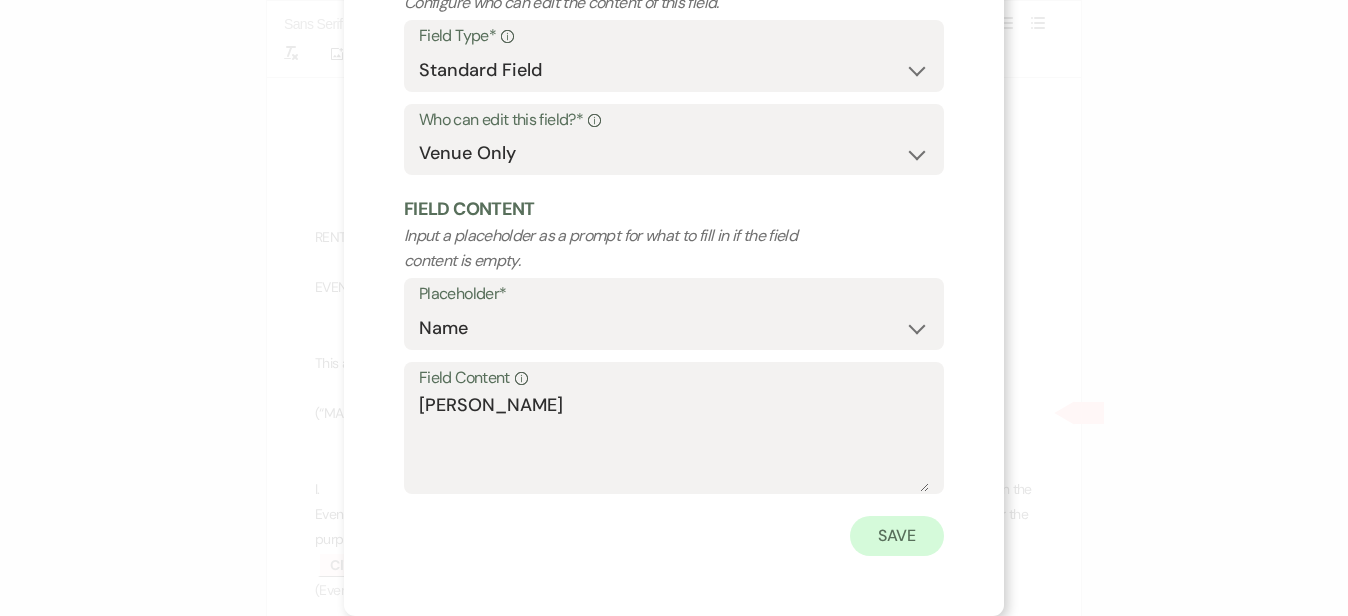 scroll, scrollTop: 154, scrollLeft: 0, axis: vertical 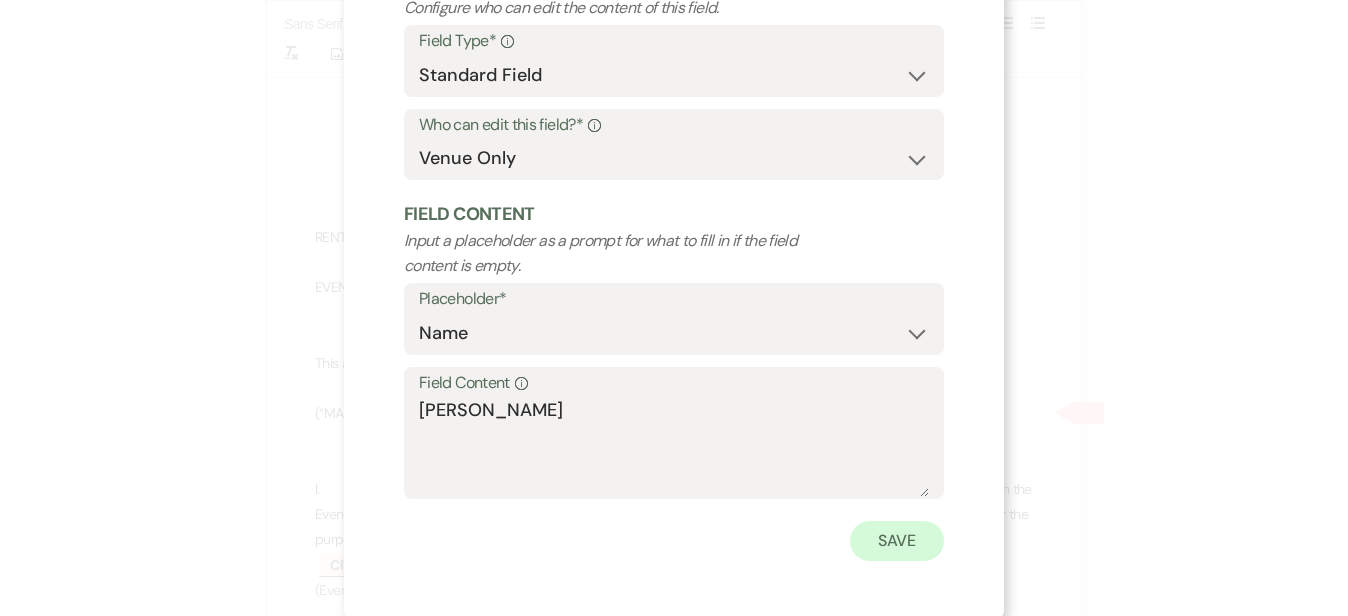 click on "Save" at bounding box center (897, 541) 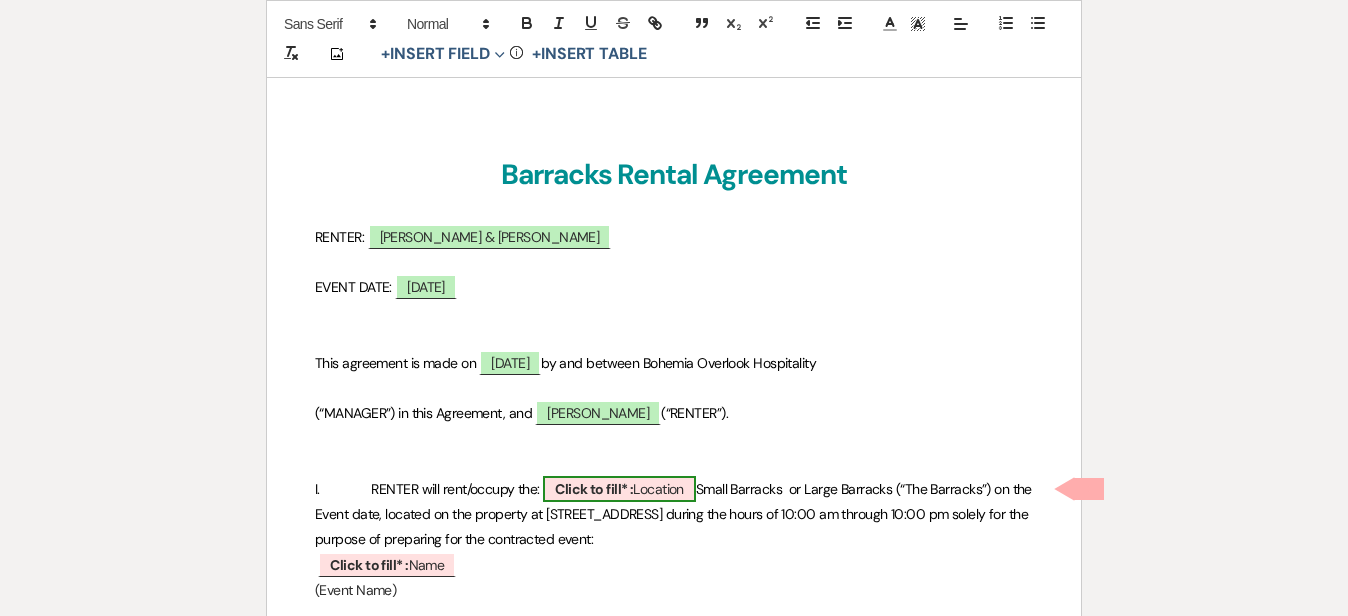 click on "Click to fill* :
Location" at bounding box center (619, 489) 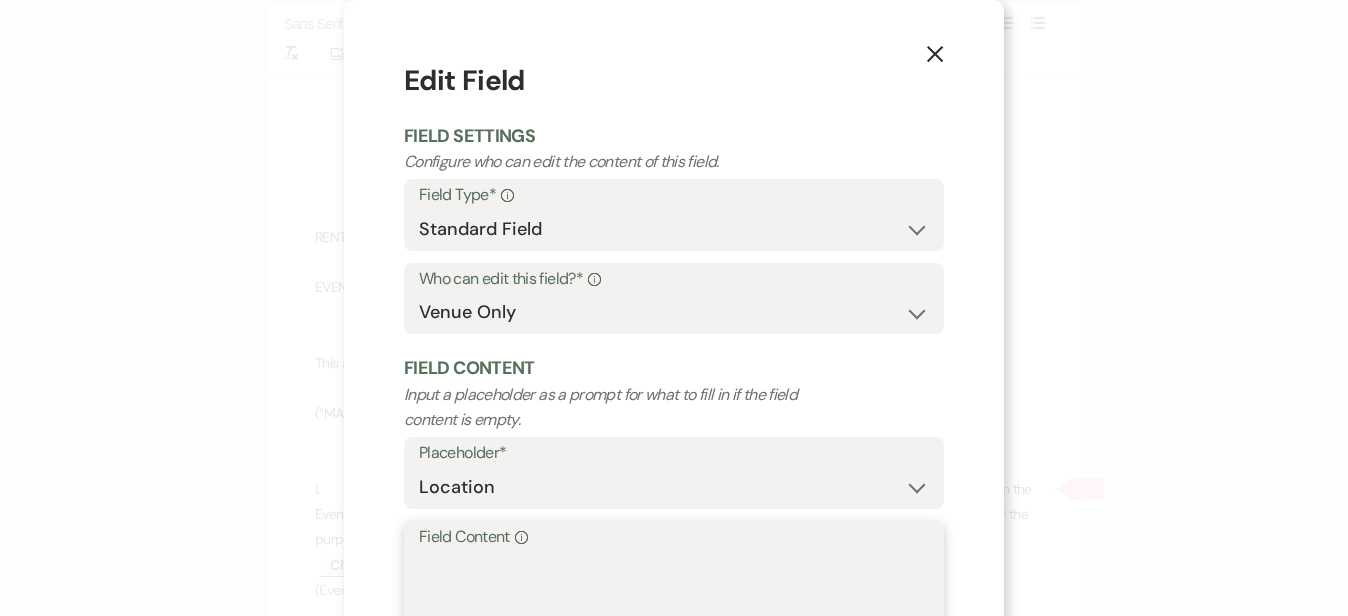 click on "Field Content Info" at bounding box center (674, 601) 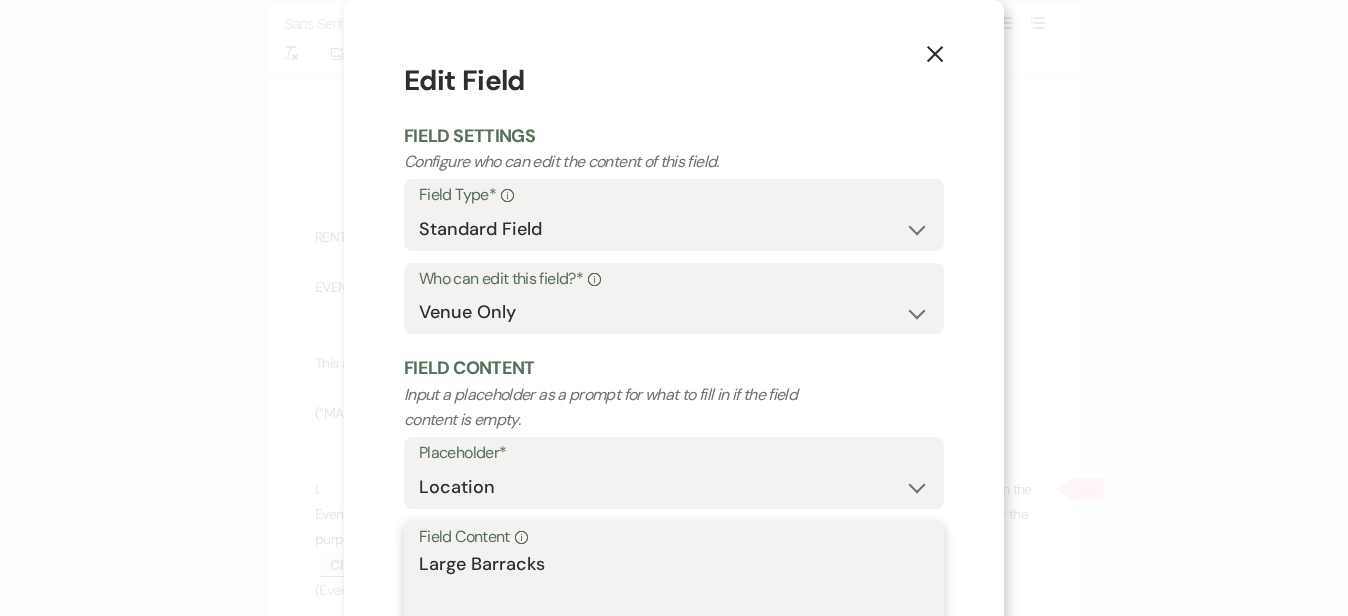 type on "Large Barracks" 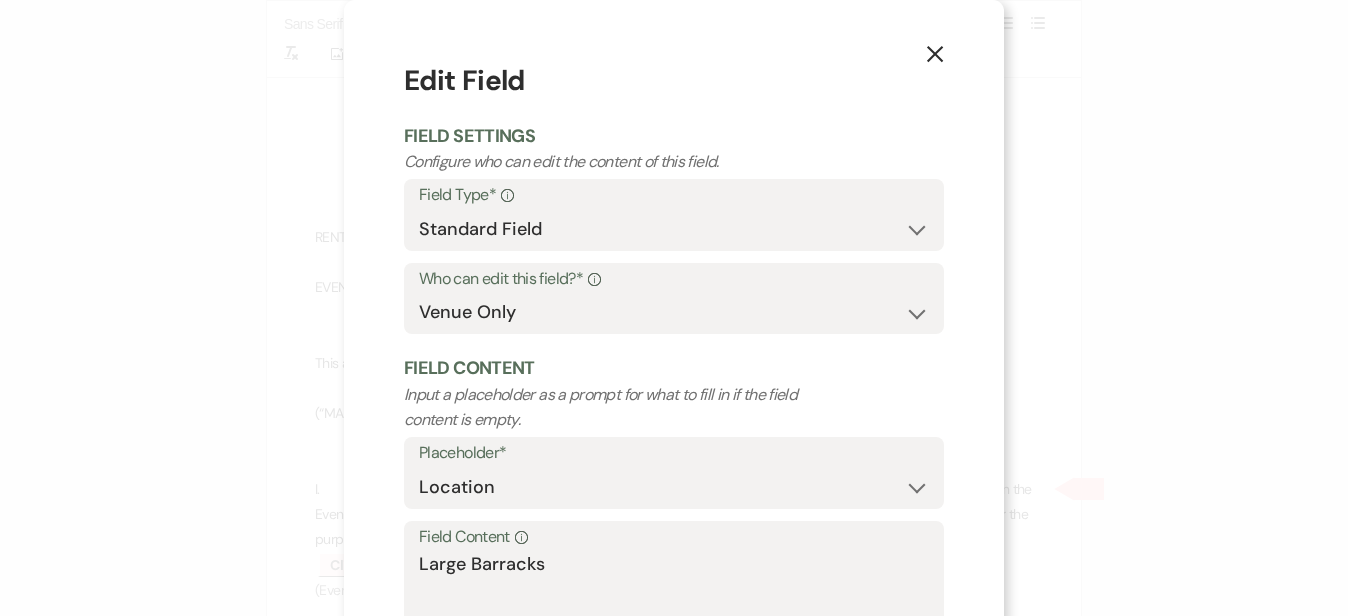 click on "X Edit Field Field Settings Configure who can edit the content of this field. Field Type* Info Standard Field Smart Field Who can edit this field?* Info Both Venue & Client Client Only Venue Only Field Content Input a placeholder as a prompt for what to fill in if the field content is empty. Placeholder* Custom Placeholder Date Time Name Location Venue Name Type Number Budget Address Phone Number Email Amount Total Field Content Info Large Barracks Save" at bounding box center (674, 387) 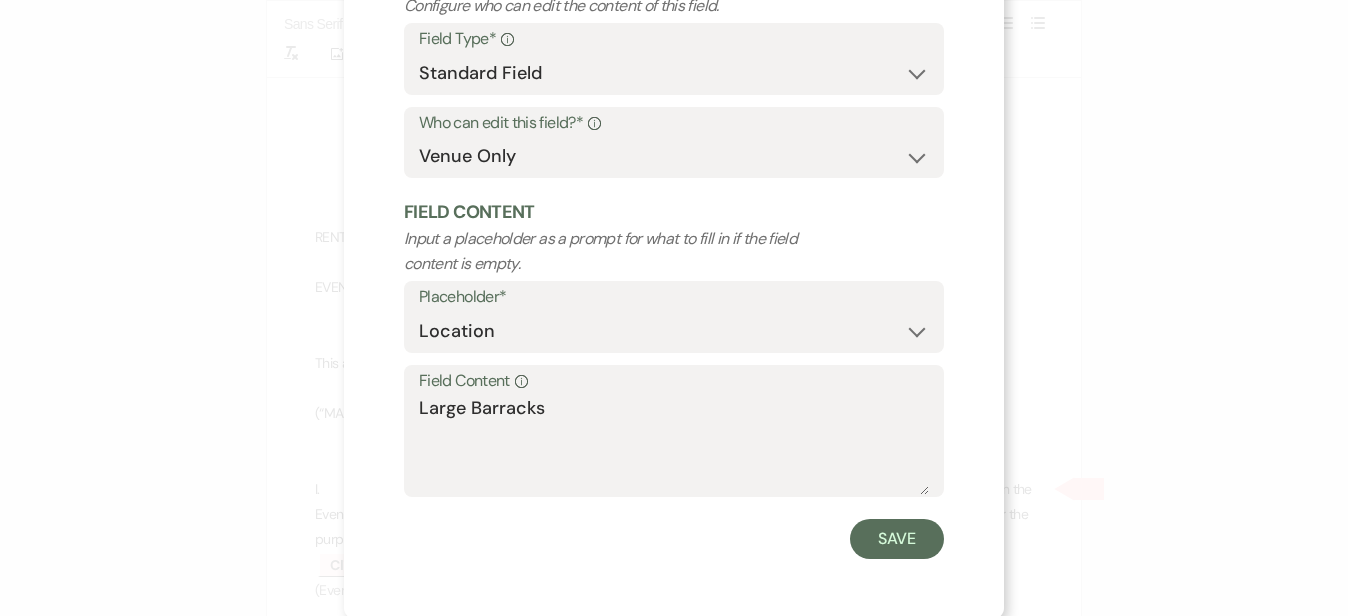 scroll, scrollTop: 154, scrollLeft: 0, axis: vertical 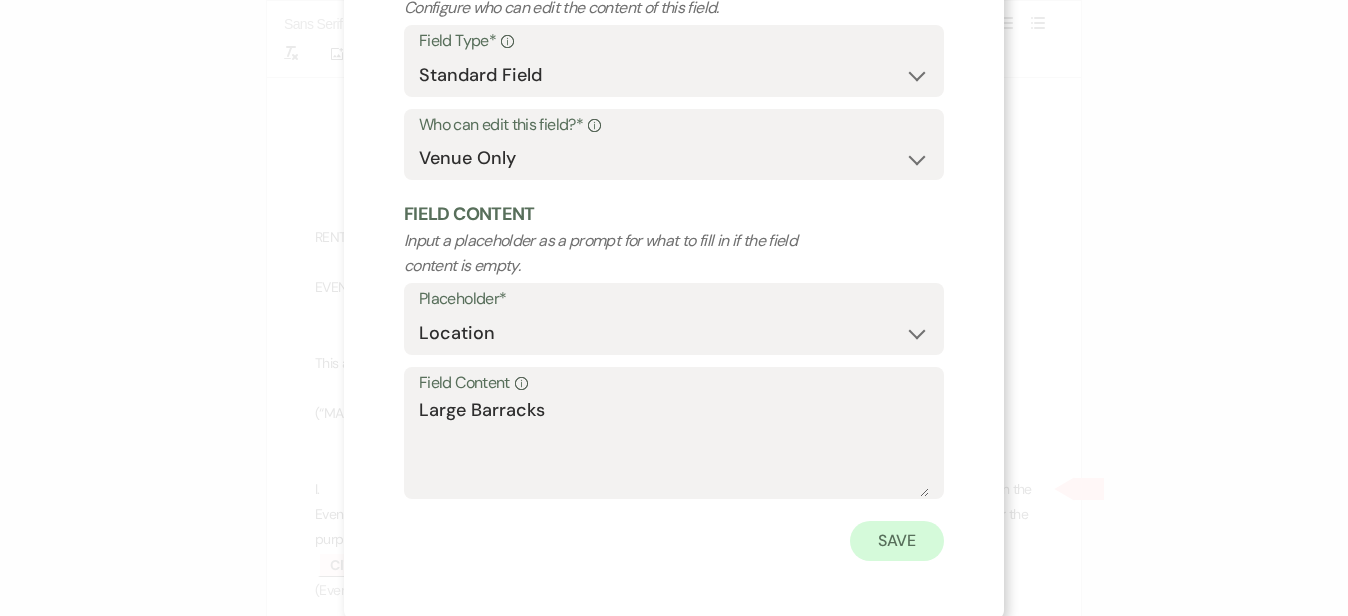 click on "Save" at bounding box center (897, 541) 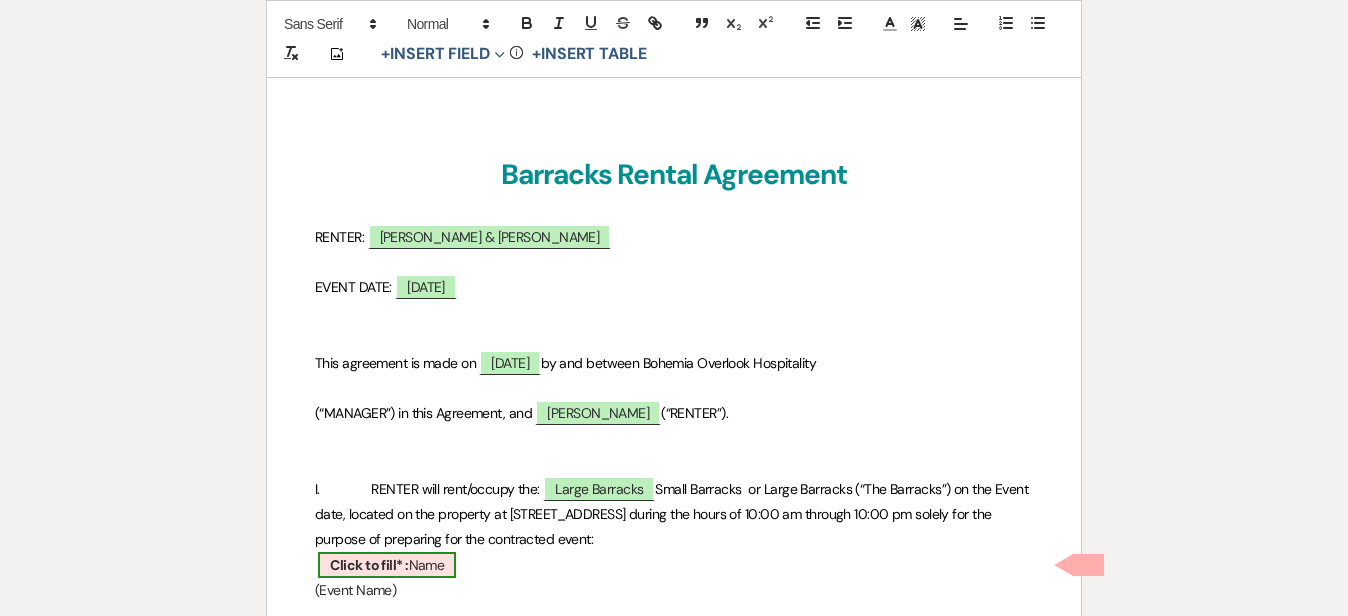 click on "Click to fill* :
Name" at bounding box center [387, 565] 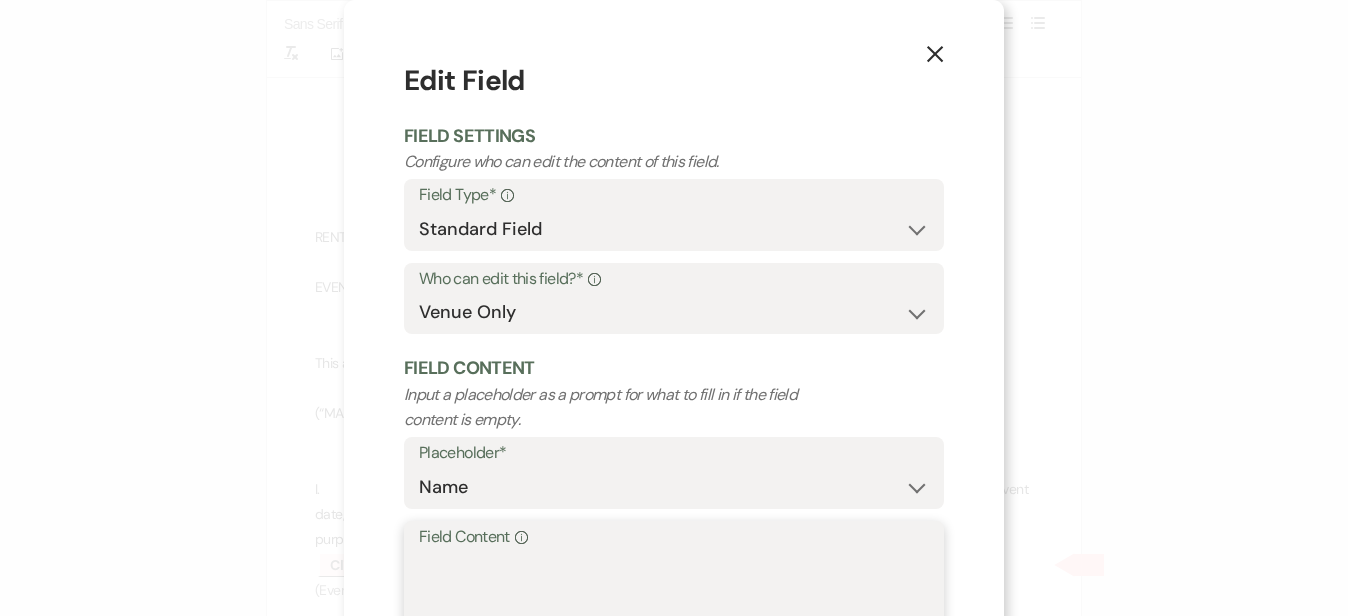 click on "Field Content Info" at bounding box center (674, 601) 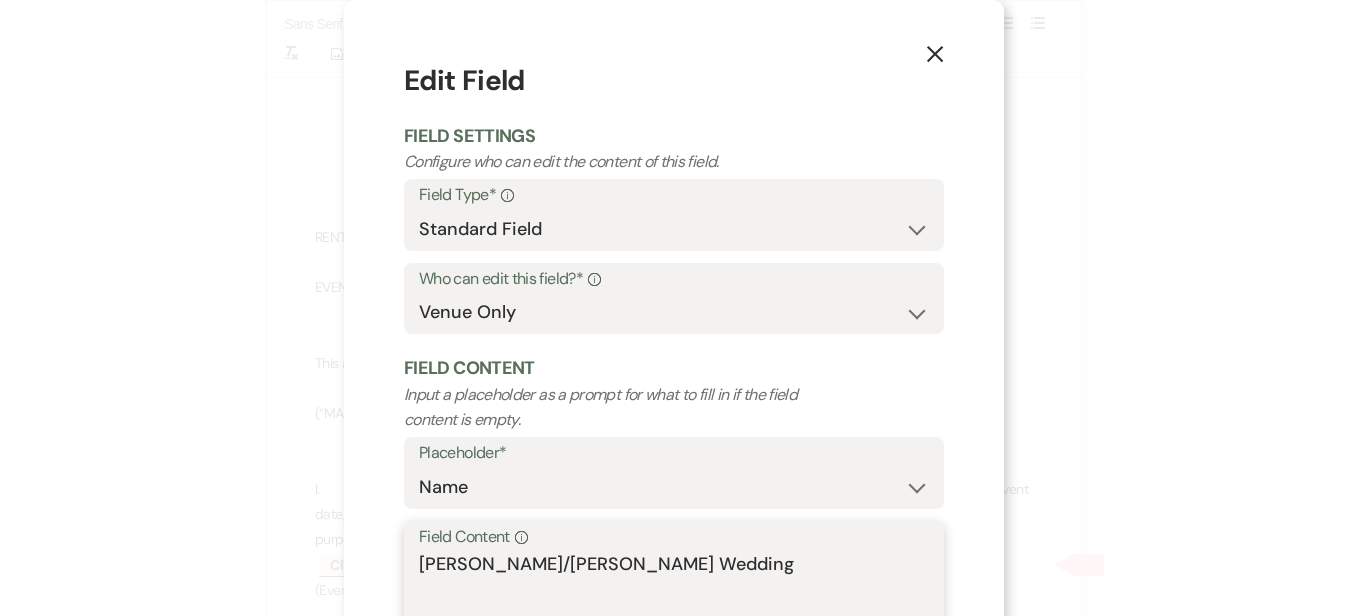 type on "[PERSON_NAME]/[PERSON_NAME] Wedding" 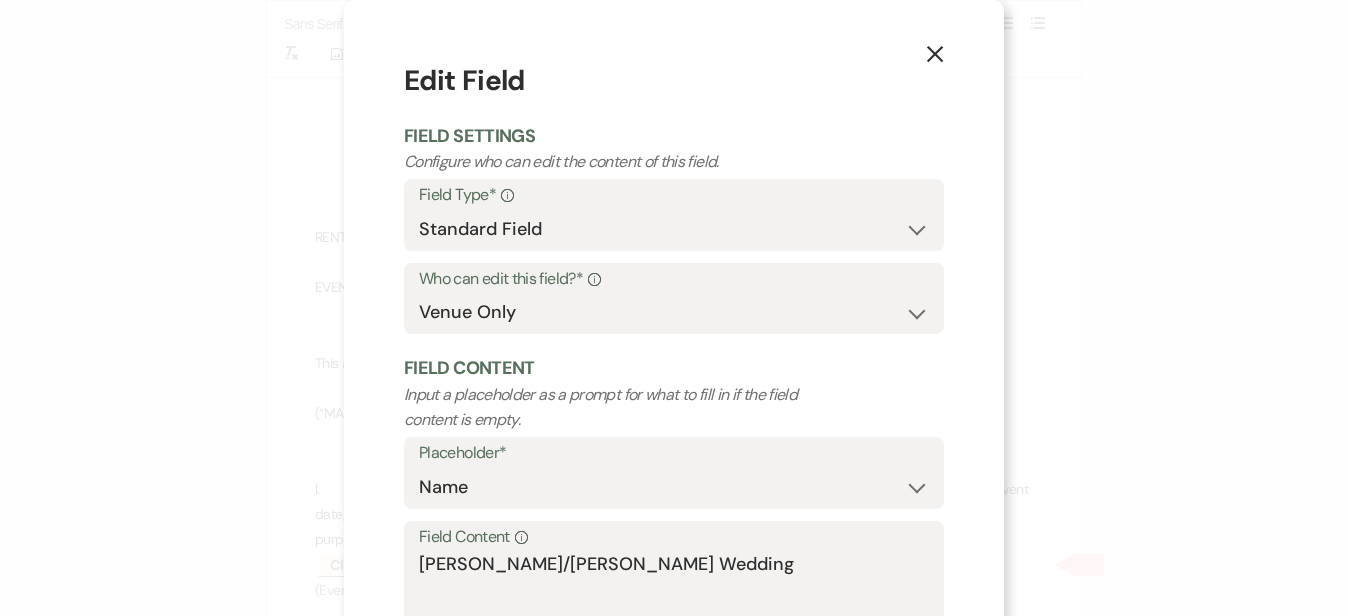click on "X Edit Field Field Settings Configure who can edit the content of this field. Field Type* Info Standard Field Smart Field Who can edit this field?* Info Both Venue & Client Client Only Venue Only Field Content Input a placeholder as a prompt for what to fill in if the field content is empty. Placeholder* Custom Placeholder Date Time Name Location Venue Name Type Number Budget Address Phone Number Email Amount Total Field Content Info [PERSON_NAME]/[PERSON_NAME] Wedding  Save" at bounding box center [674, 387] 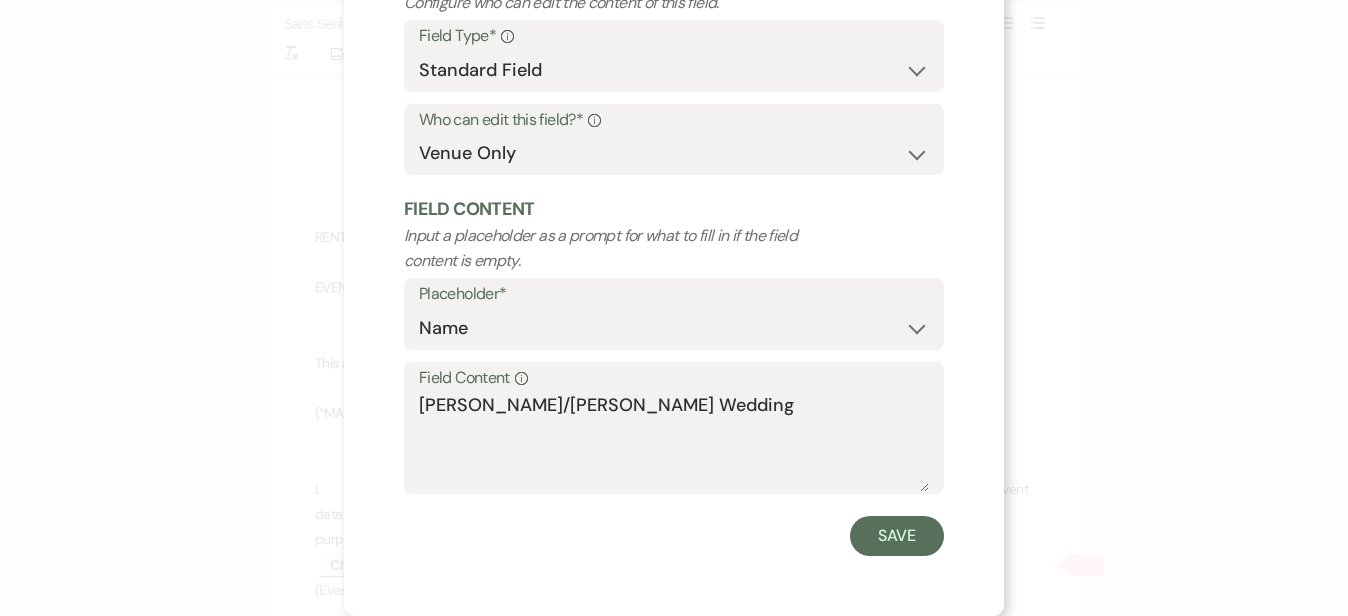 scroll, scrollTop: 154, scrollLeft: 0, axis: vertical 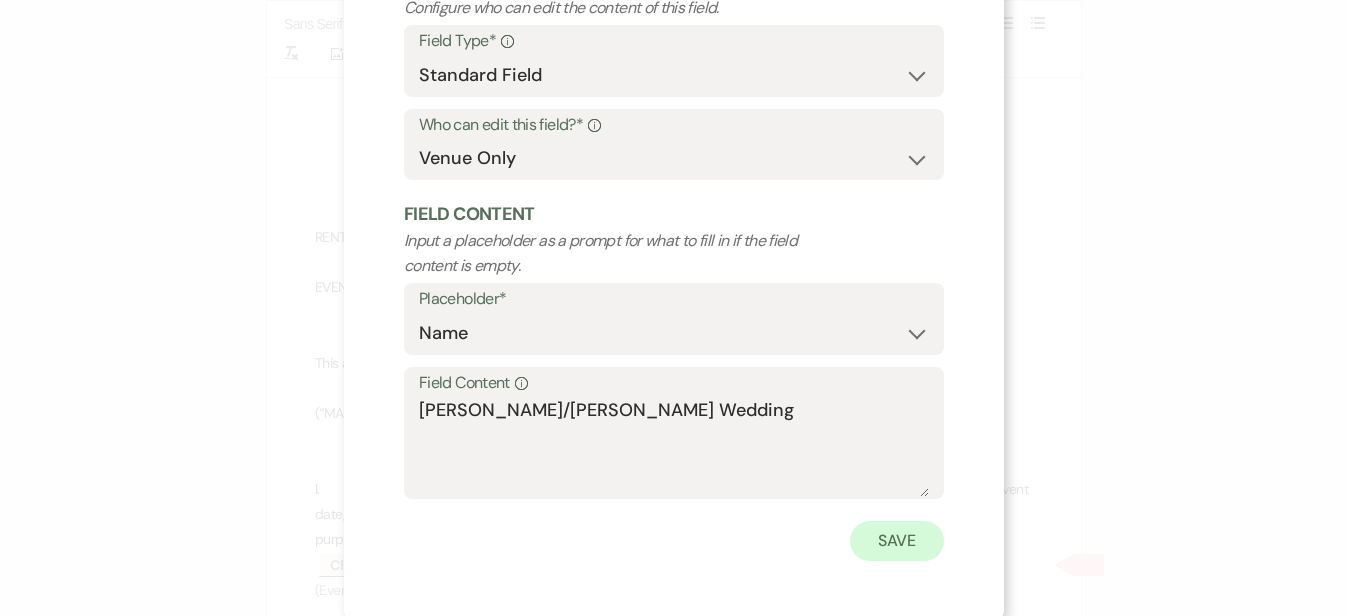 click on "Save" at bounding box center [897, 541] 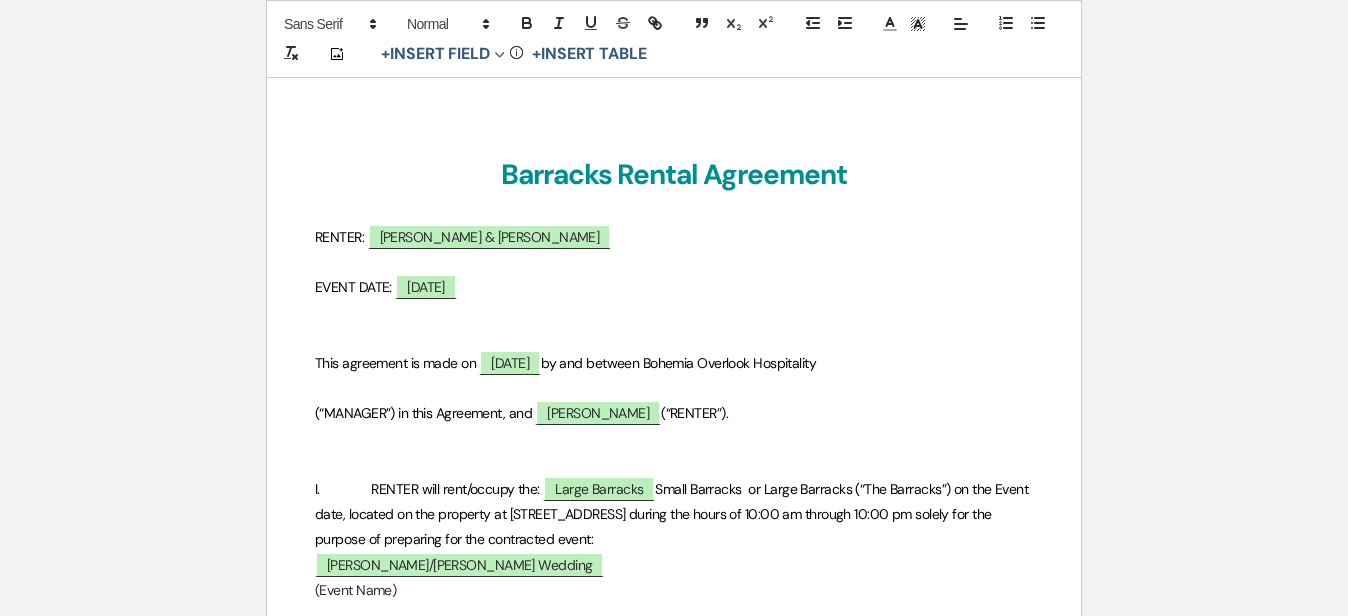 click on "Barracks Rental Agreement RENTER:   ﻿
[PERSON_NAME] & [PERSON_NAME]
﻿   EVENT DATE:    ﻿
[DATE]
﻿   This agreement is made on
[DATE]
by and between [GEOGRAPHIC_DATA] 	         (“MANAGER”) in this Agreement, and
[PERSON_NAME]
(“RENTER”).  	 I.               RENTER will rent/occupy the:
Large Barracks
Small Barracks  or Large Barracks (“The Barracks”) on the Event date, located on the property at [STREET_ADDRESS] during the hours of 10:00 am through 10:00 pm solely for the purpose of preparing for the contracted event:
[PERSON_NAME]/[PERSON_NAME] Wedding
(Event Name) II.              PRICING Small Barracks Large Barracks Base Rent $500.00 $1,000.00 Tax $30.00 $60.00 Total $530.00 $1,060.00 ﻿ Initial ﻿" at bounding box center [674, 1641] 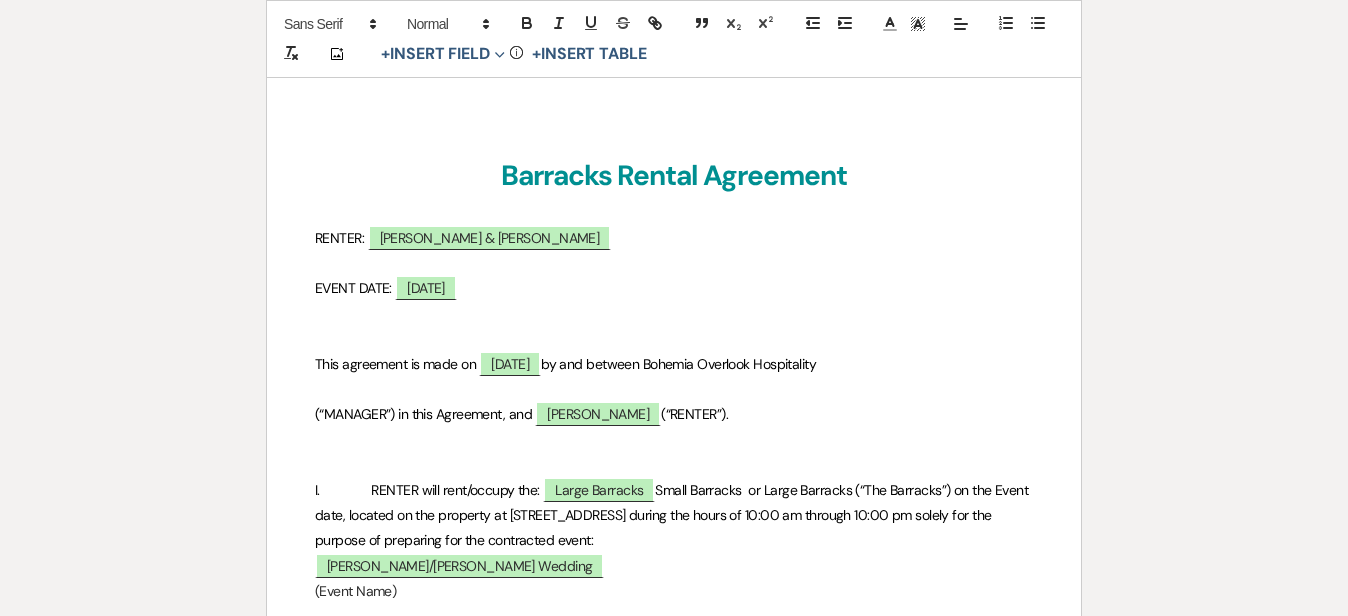 scroll, scrollTop: 288, scrollLeft: 0, axis: vertical 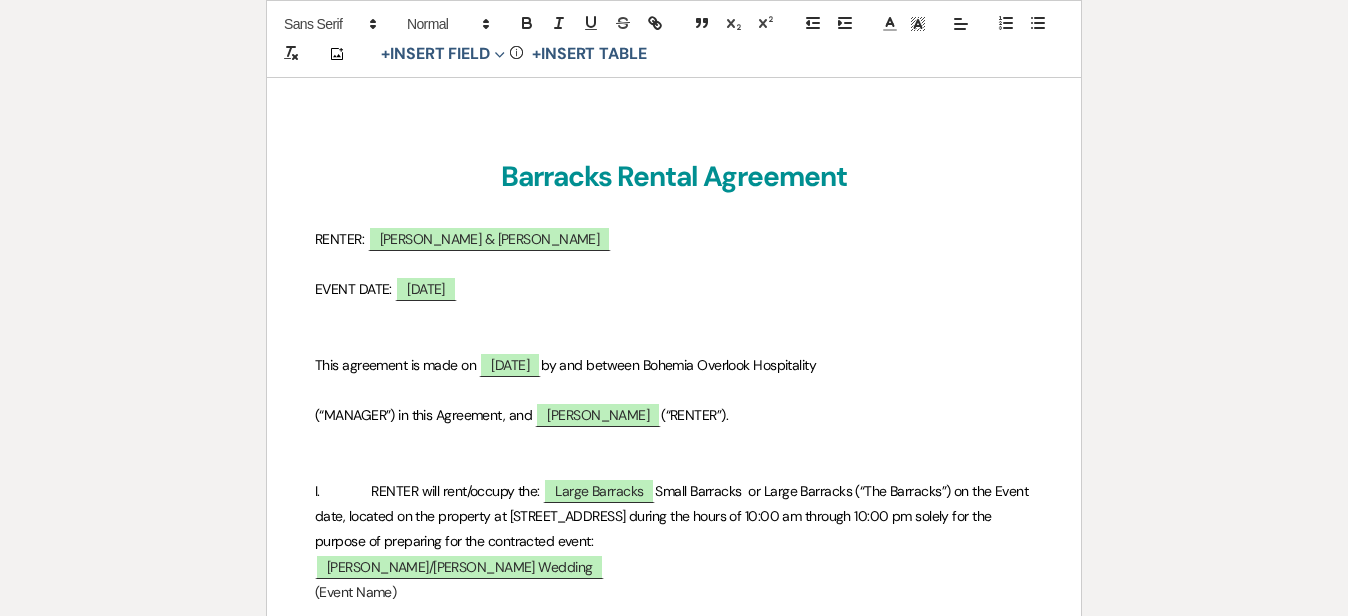 click on "Printer  Print   Saved!                                                                                                                                                                                                                                                                                           Add Photo +  Insert Field Expand Standard Field Smart Field Signature Field Initial Field Info +  Insert Table Barracks Rental Agreement RENTER:   ﻿
[PERSON_NAME] & [PERSON_NAME]
﻿   EVENT DATE:    ﻿
[DATE]
﻿   This agreement is made on
[DATE]
by and between [GEOGRAPHIC_DATA] 	         (“MANAGER”) in this Agreement, and
[PERSON_NAME]
(“RENTER”).  	 I.               RENTER will rent/occupy the:
Large Barracks
[PERSON_NAME]/[PERSON_NAME] Wedding
(Event Name)" at bounding box center (674, 1598) 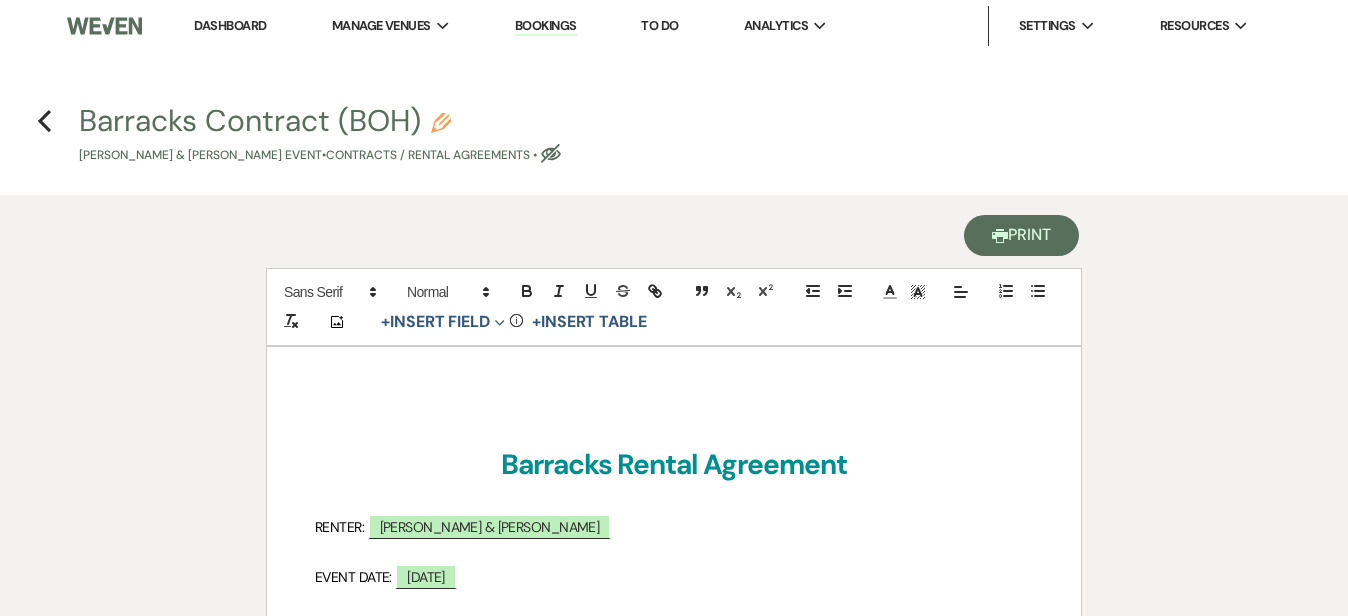 scroll, scrollTop: 0, scrollLeft: 0, axis: both 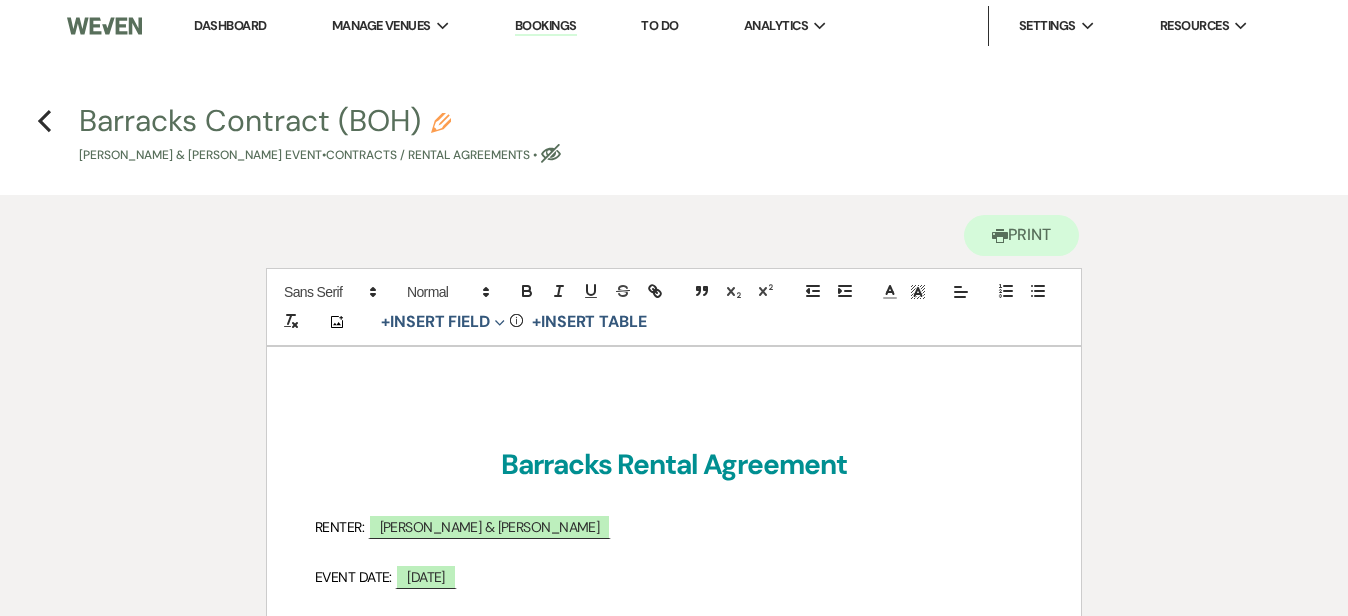 click 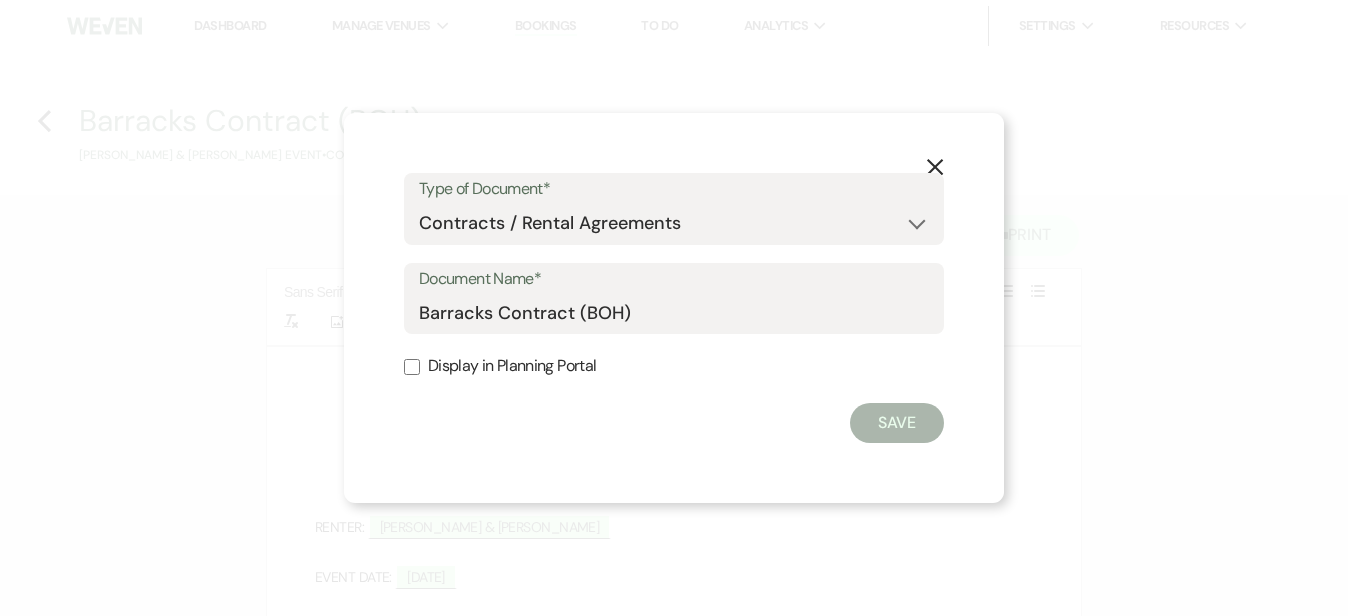 click on "Display in Planning Portal" at bounding box center [412, 367] 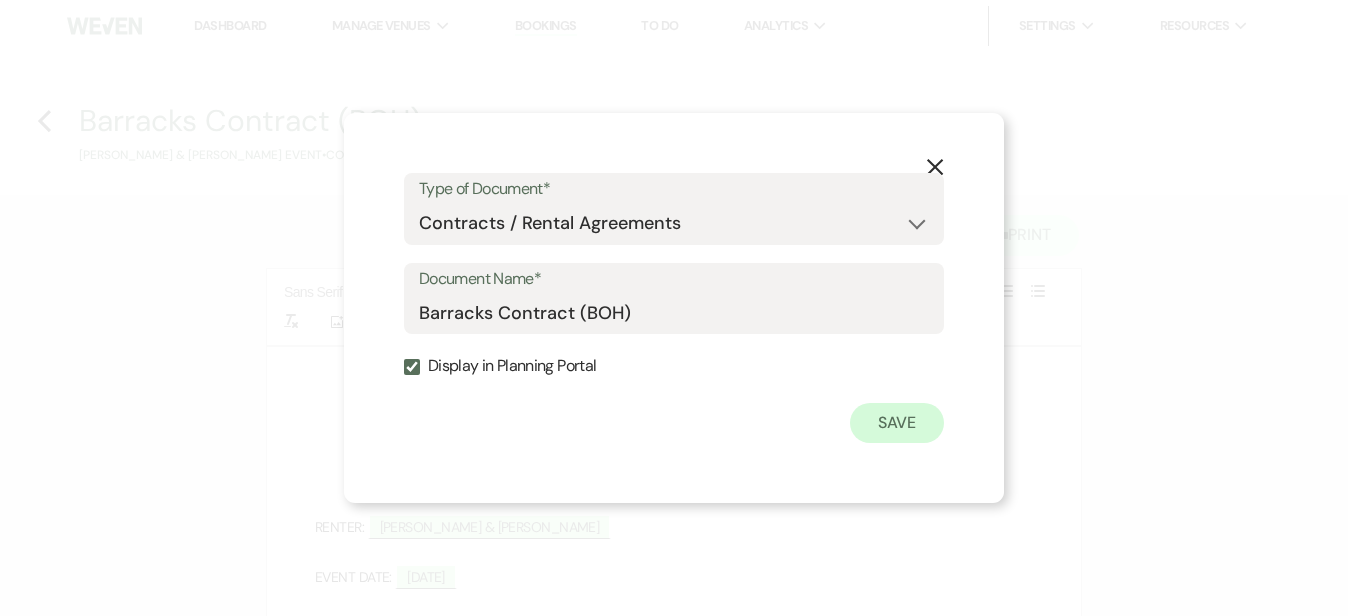 click on "Save" at bounding box center (897, 423) 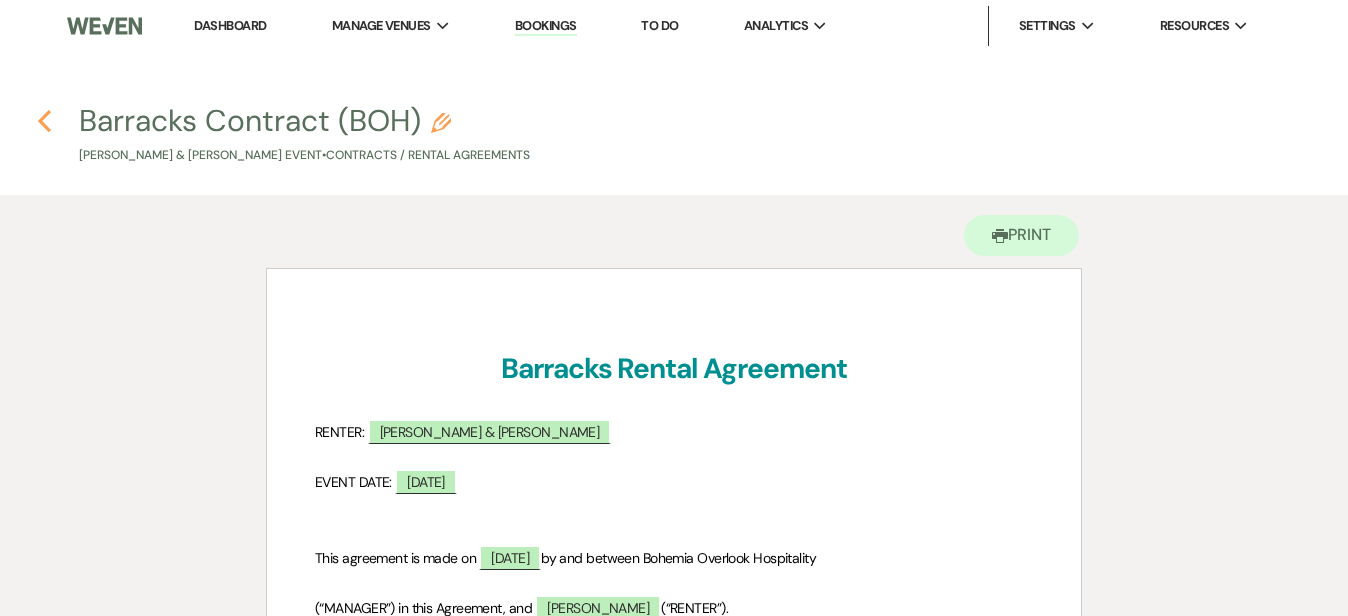 click on "Previous" 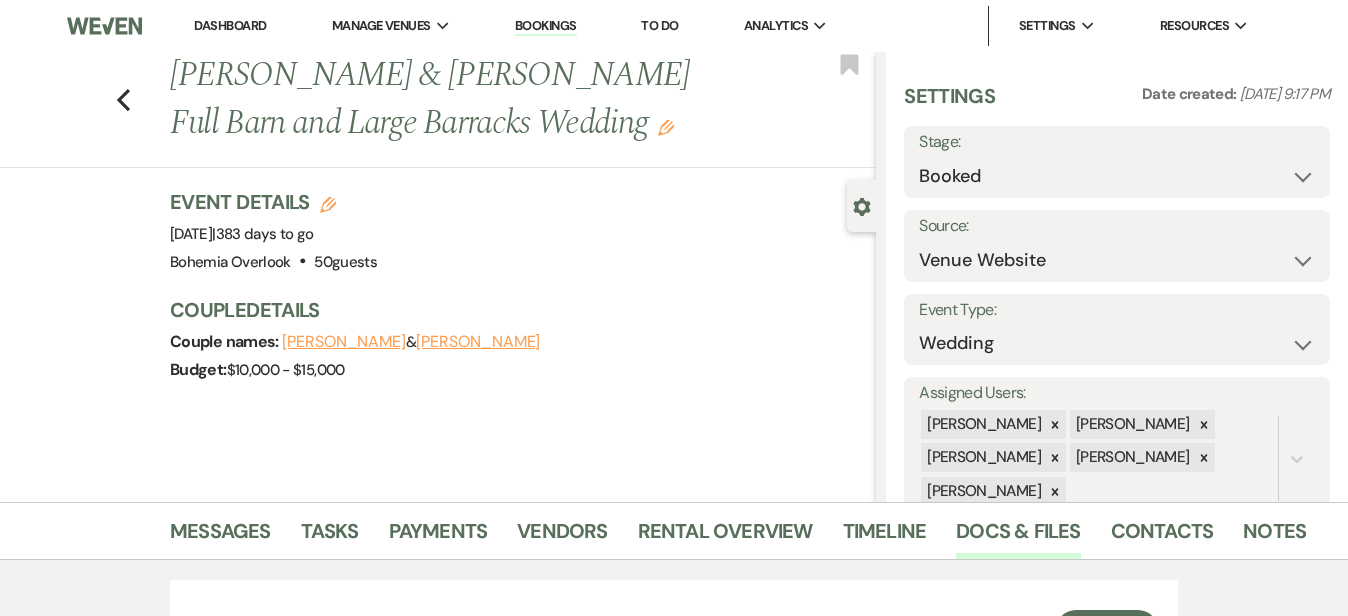 scroll, scrollTop: 454, scrollLeft: 0, axis: vertical 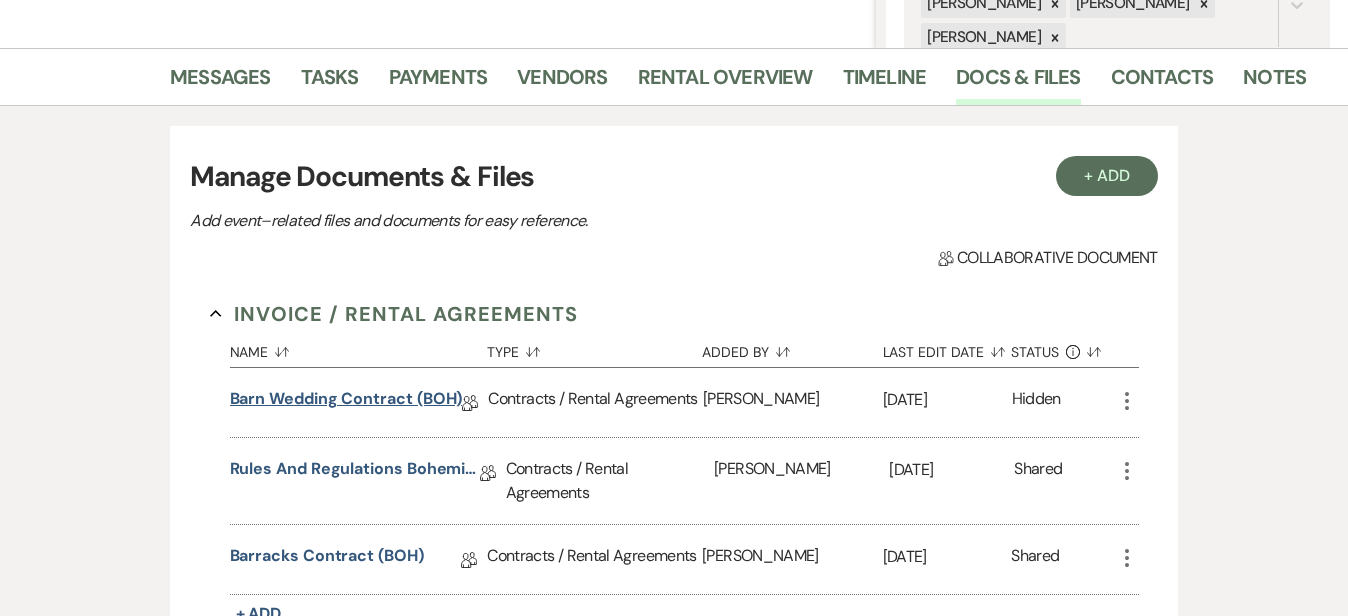 click on "Barn Wedding Contract (BOH)" at bounding box center (346, 402) 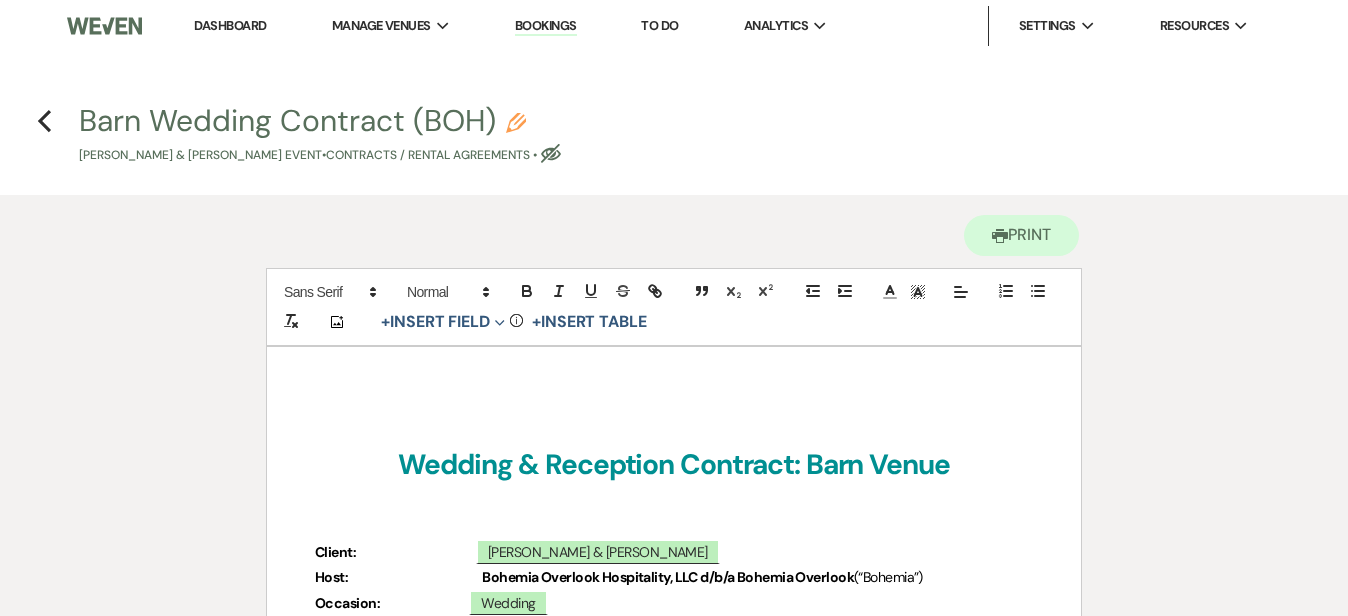 click on "Printer  Print                                                                                                                                                                                                                                                                                               Add Photo +  Insert Field Expand Standard Field Smart Field Signature Field Initial Field Info +  Insert Table Wedding & Reception Contract: Barn Venue Client: ﻿                                    ﻿
[PERSON_NAME] & [PERSON_NAME]
﻿   Host:                                         Bohemia Overlook Hospitality, LLC d/b/a Bohemia Overlook  (“Bohemia”)  Occasion:                            ﻿
Wedding
﻿   Event Date:                         ﻿
[DATE]
﻿   Event Time:  ﻿" at bounding box center [674, 3573] 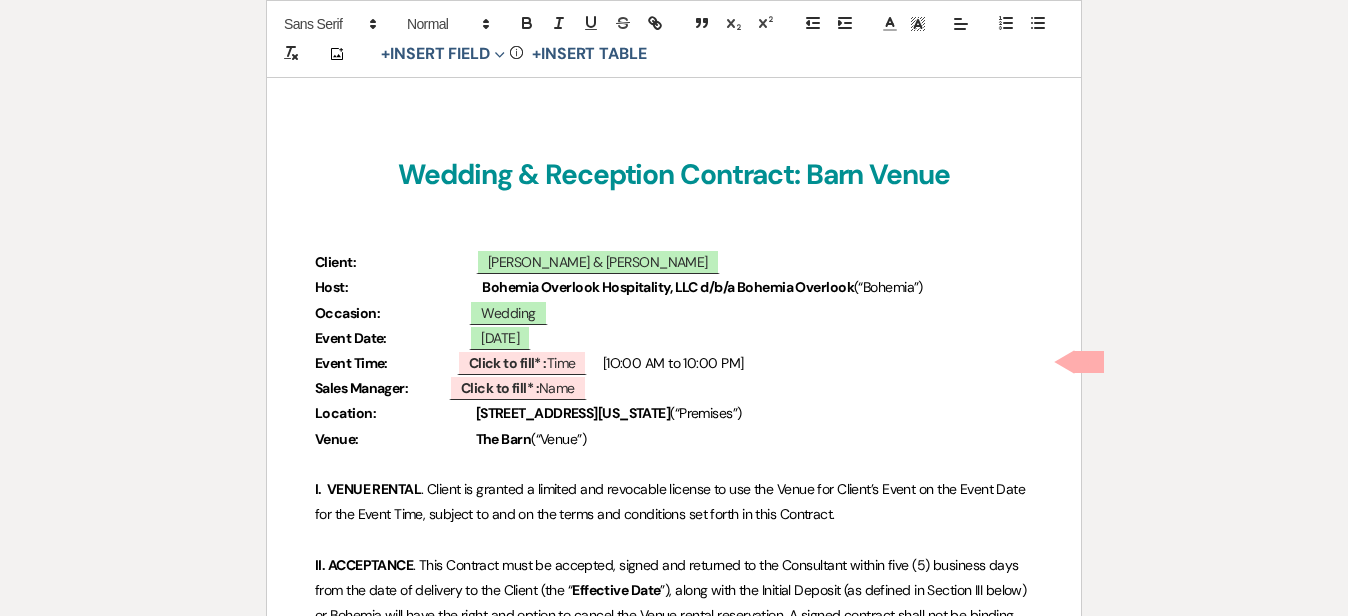 scroll, scrollTop: 312, scrollLeft: 0, axis: vertical 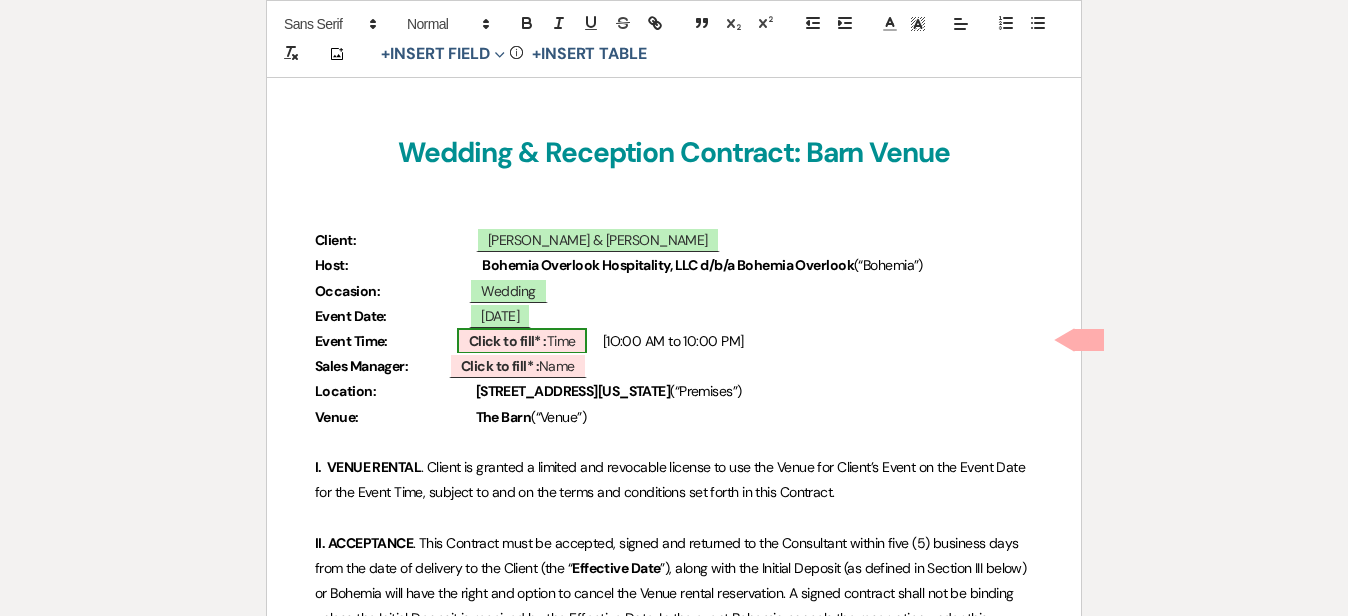 click on "Click to fill* :" at bounding box center [508, 341] 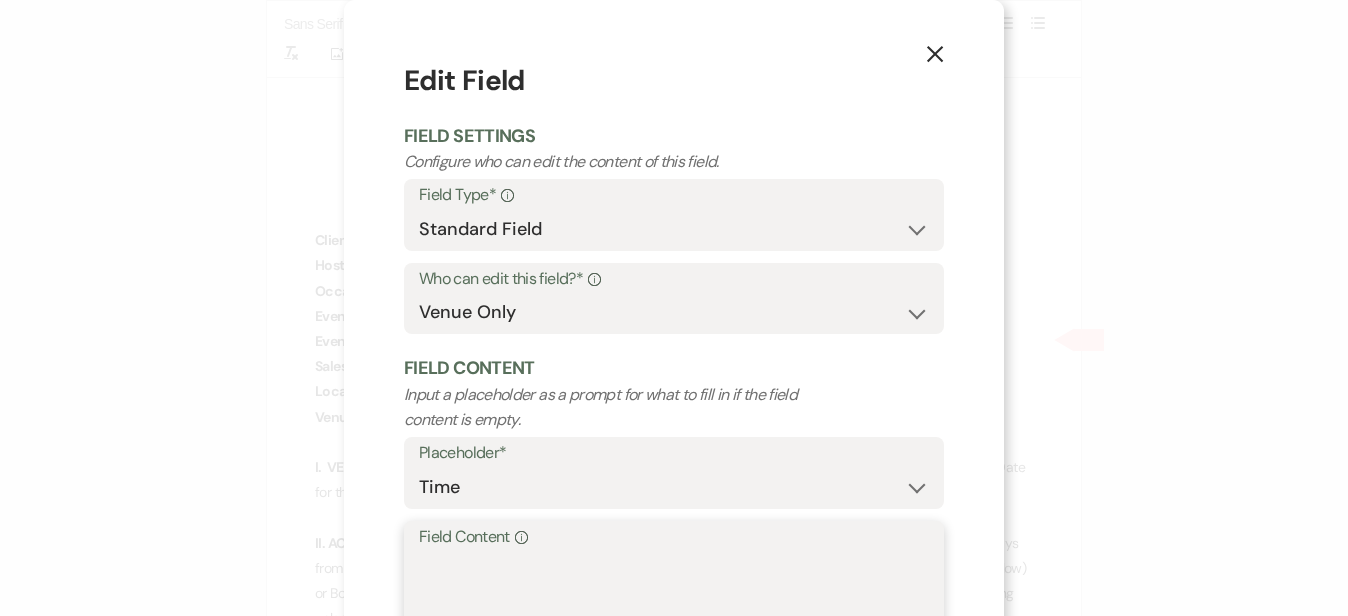 click on "Field Content Info" at bounding box center (674, 601) 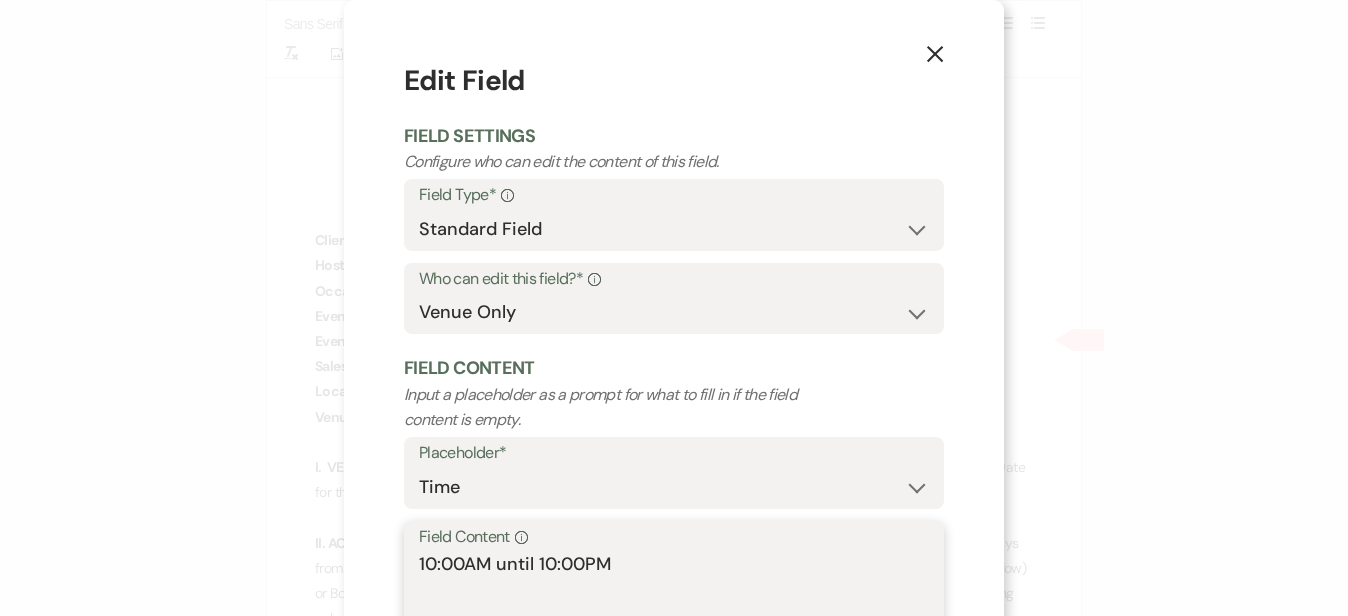 type on "10:00AM until 10:00PM" 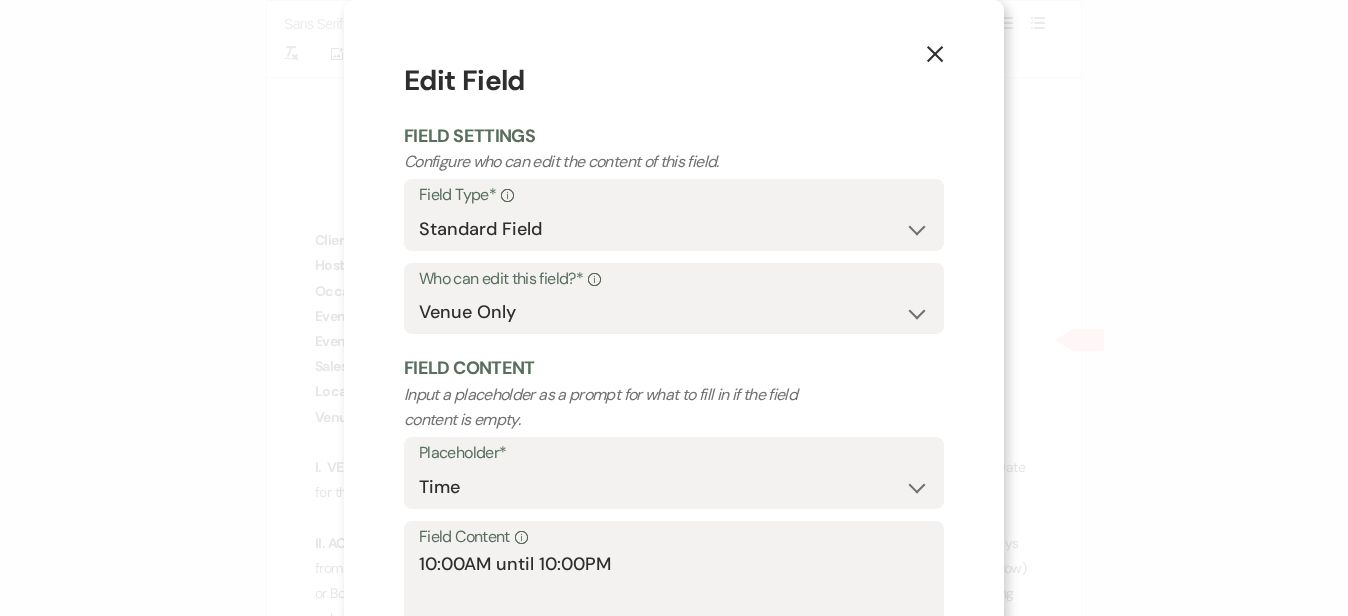 click on "X Edit Field Field Settings Configure who can edit the content of this field. Field Type* Info Standard Field Smart Field Who can edit this field?* Info Both Venue & Client Client Only Venue Only Field Content Input a placeholder as a prompt for what to fill in if the field content is empty. Placeholder* Custom Placeholder Date Time Name Location Venue Name Type Number Budget Address Phone Number Email Amount Total Field Content Info 10:00AM until 10:00PM Save" at bounding box center (674, 387) 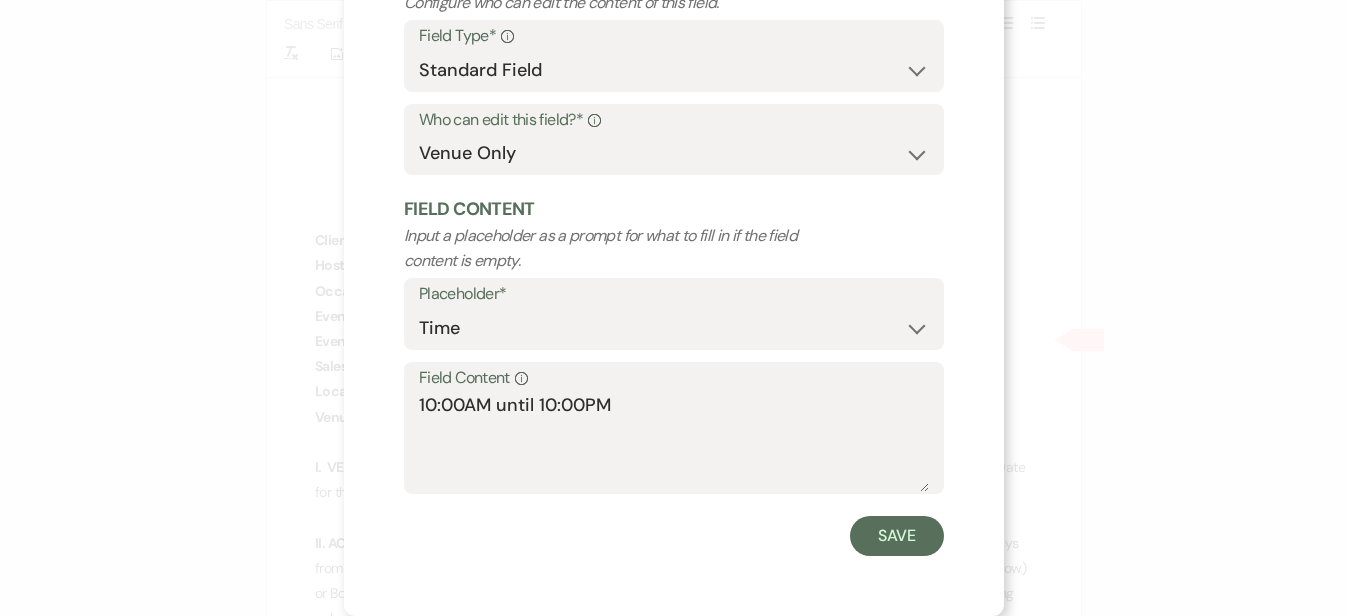 scroll, scrollTop: 154, scrollLeft: 0, axis: vertical 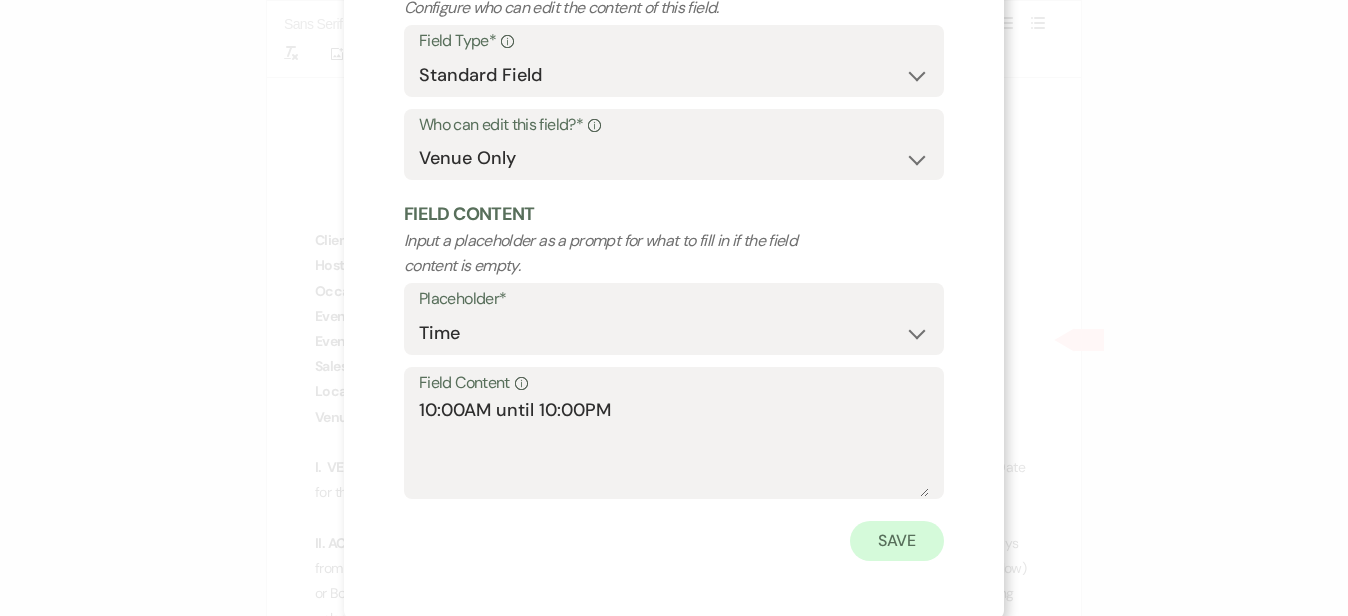 click on "Save" at bounding box center (897, 541) 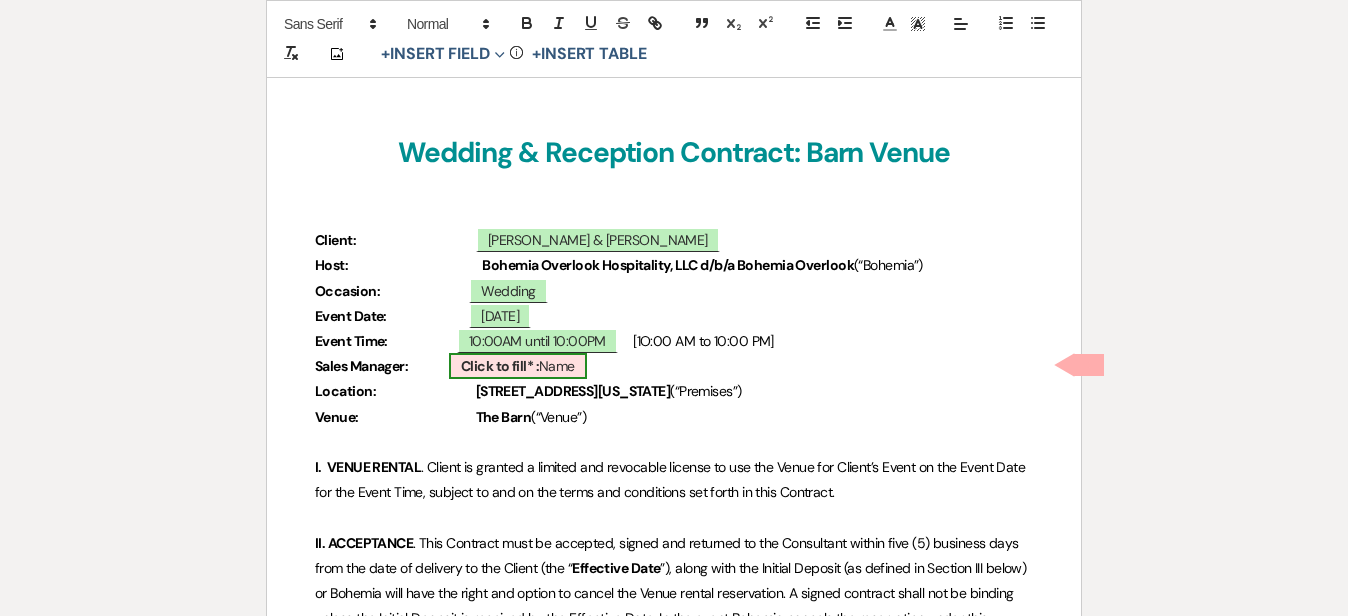 click on "Click to fill* :
Name" at bounding box center (518, 366) 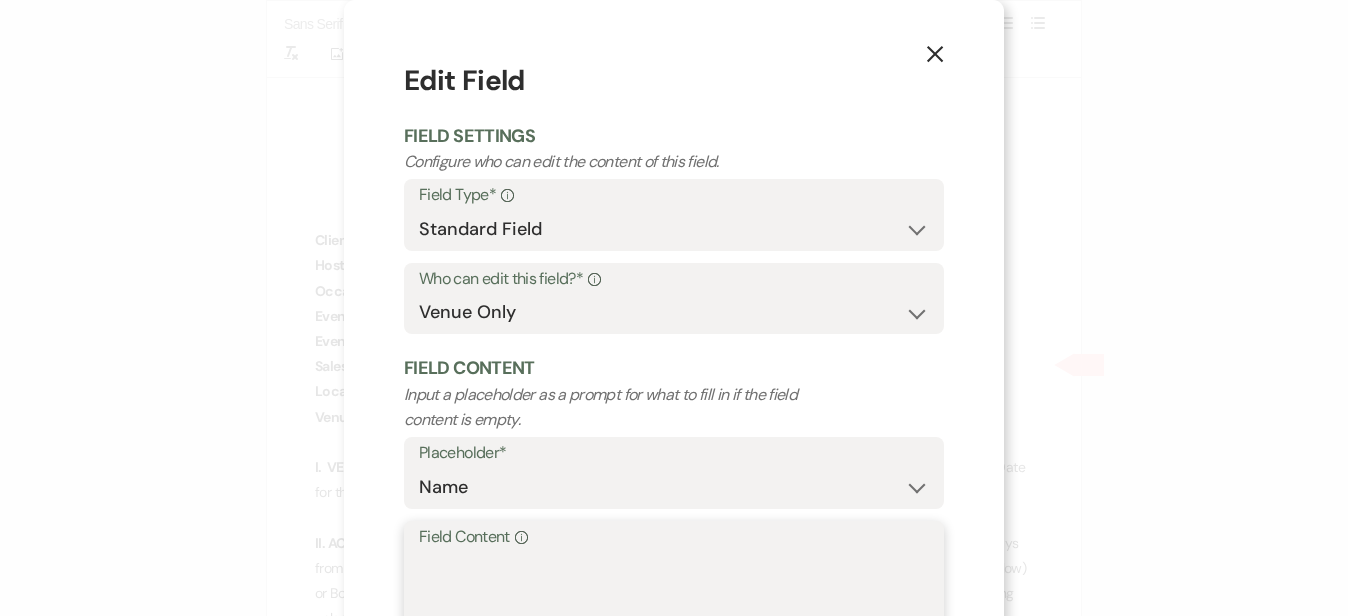 click on "Field Content Info" at bounding box center (674, 601) 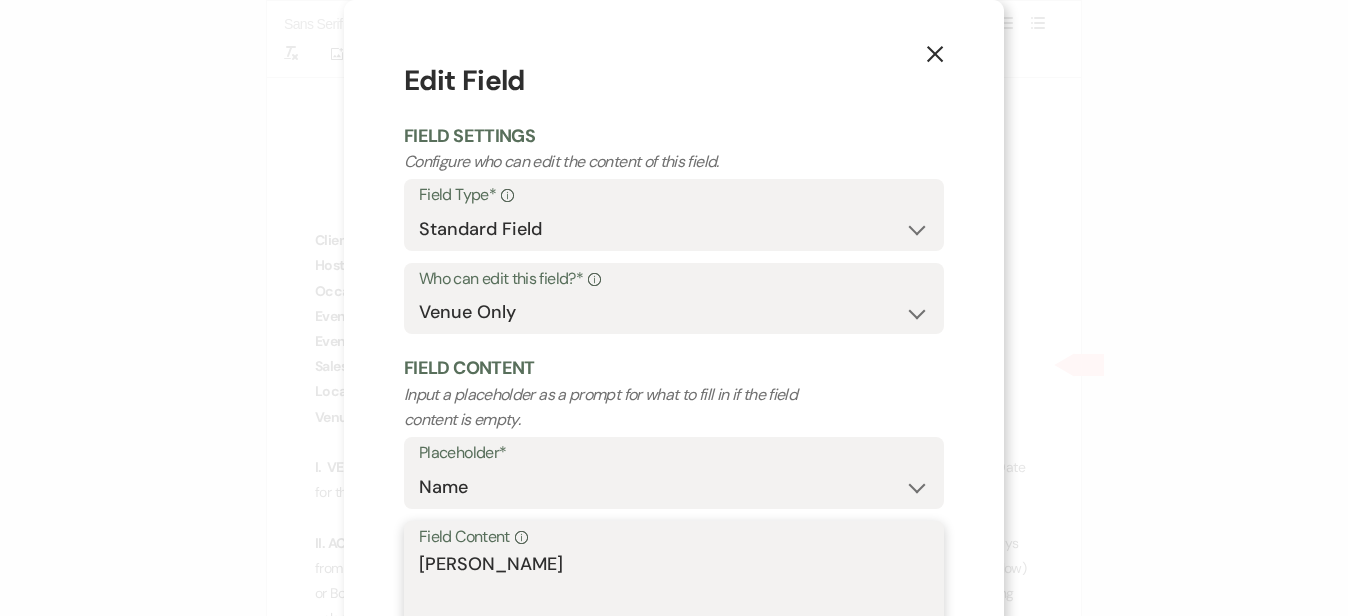 type on "[PERSON_NAME]" 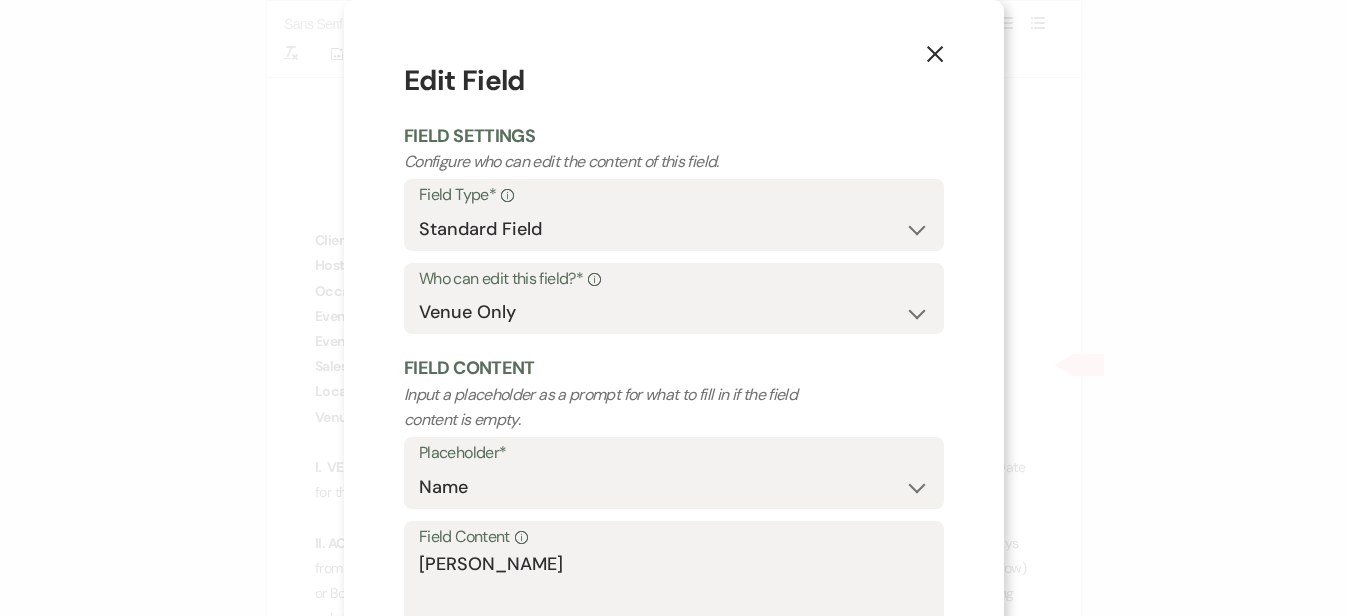 click on "X Edit Field Field Settings Configure who can edit the content of this field. Field Type* Info Standard Field Smart Field Who can edit this field?* Info Both Venue & Client Client Only Venue Only Field Content Input a placeholder as a prompt for what to fill in if the field content is empty. Placeholder* Custom Placeholder Date Time Name Location Venue Name Type Number Budget Address Phone Number Email Amount Total Field Content Info [PERSON_NAME] Save" at bounding box center [674, 387] 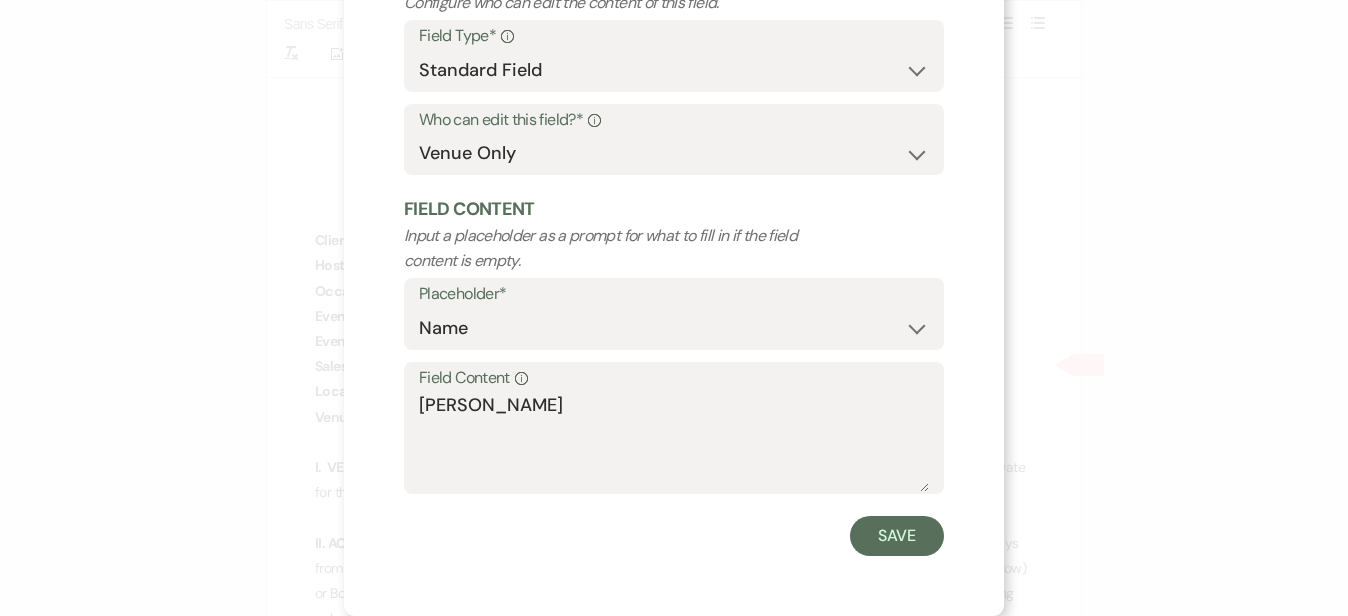 scroll, scrollTop: 154, scrollLeft: 0, axis: vertical 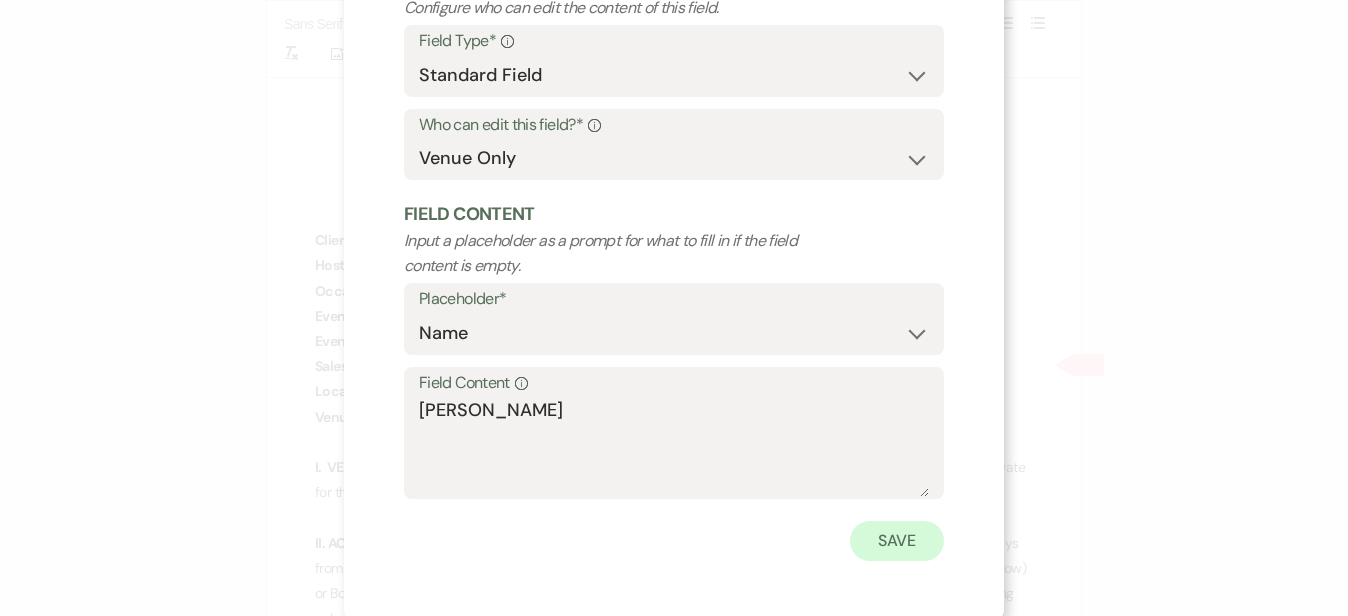 click on "Save" at bounding box center (897, 541) 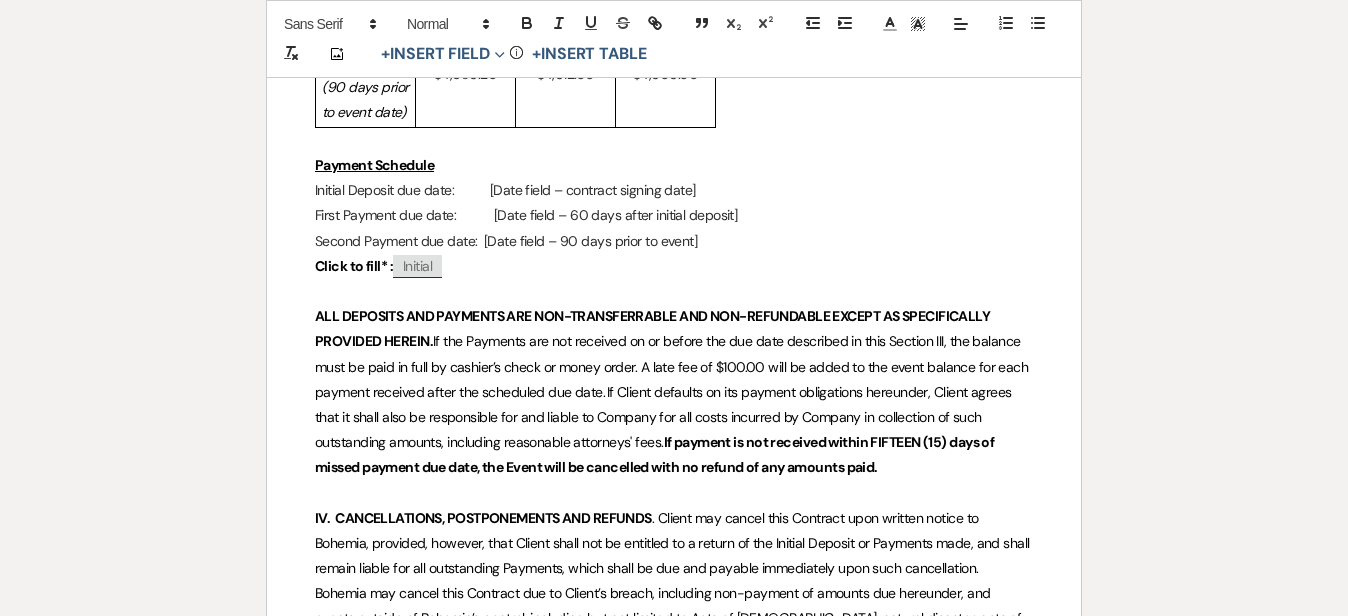 scroll, scrollTop: 1594, scrollLeft: 0, axis: vertical 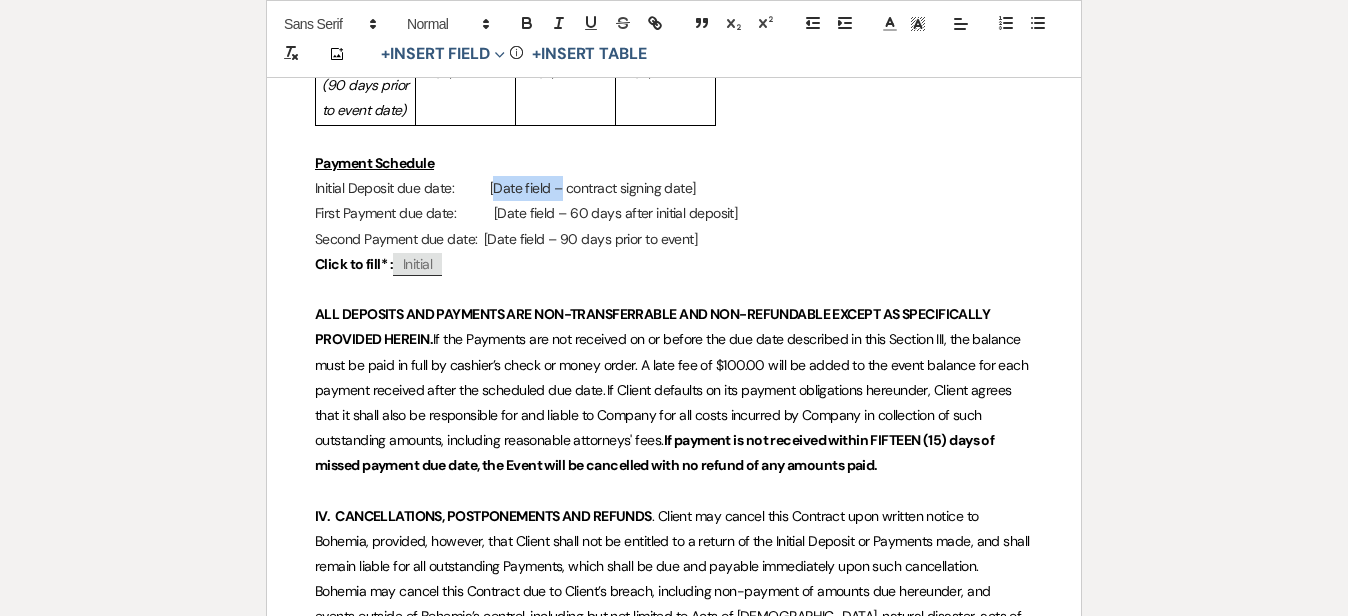 drag, startPoint x: 573, startPoint y: 249, endPoint x: 504, endPoint y: 250, distance: 69.00725 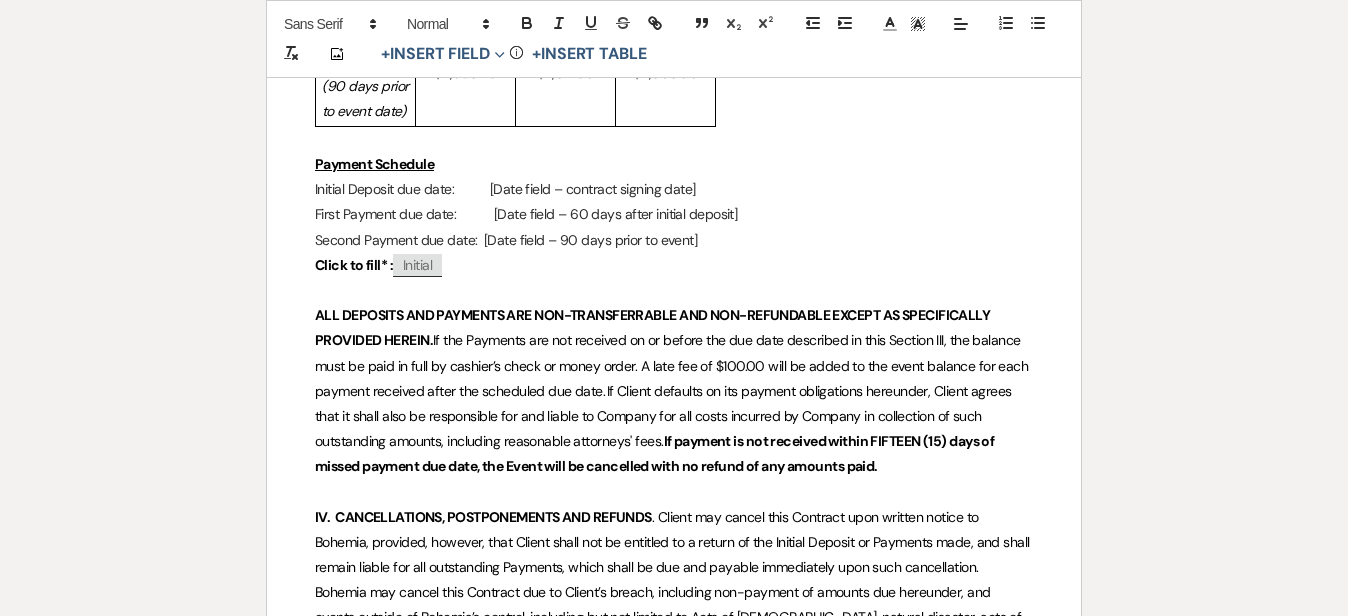scroll, scrollTop: 1592, scrollLeft: 0, axis: vertical 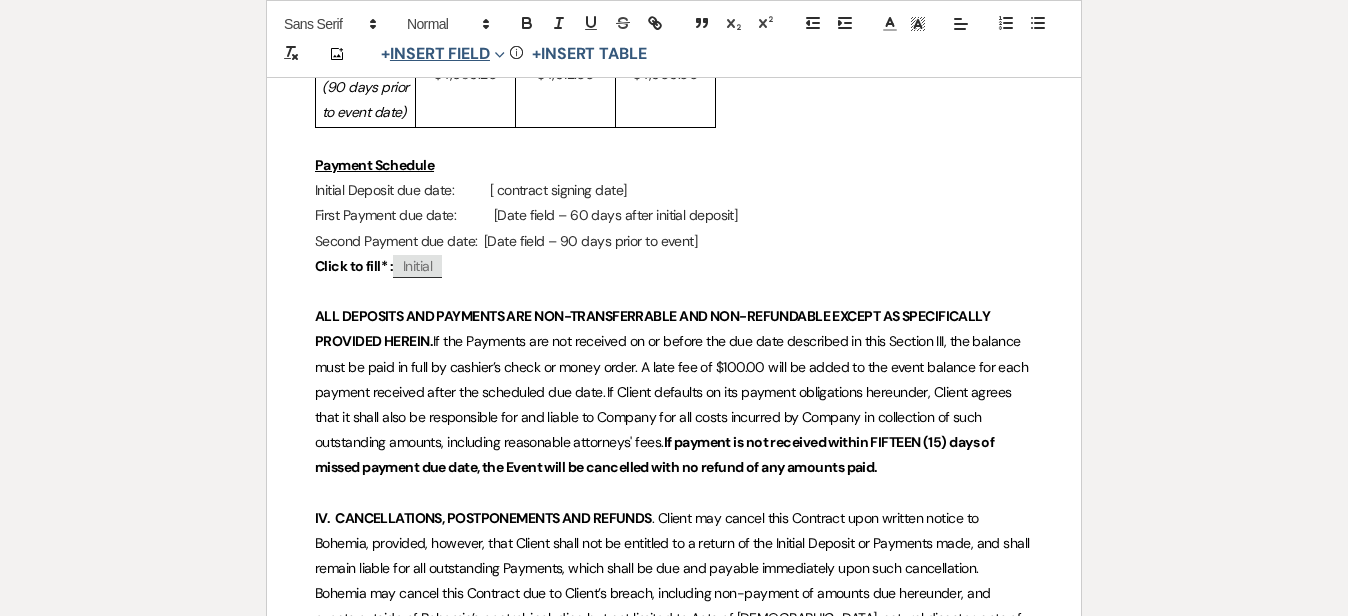 click on "+  Insert Field Expand" at bounding box center [443, 54] 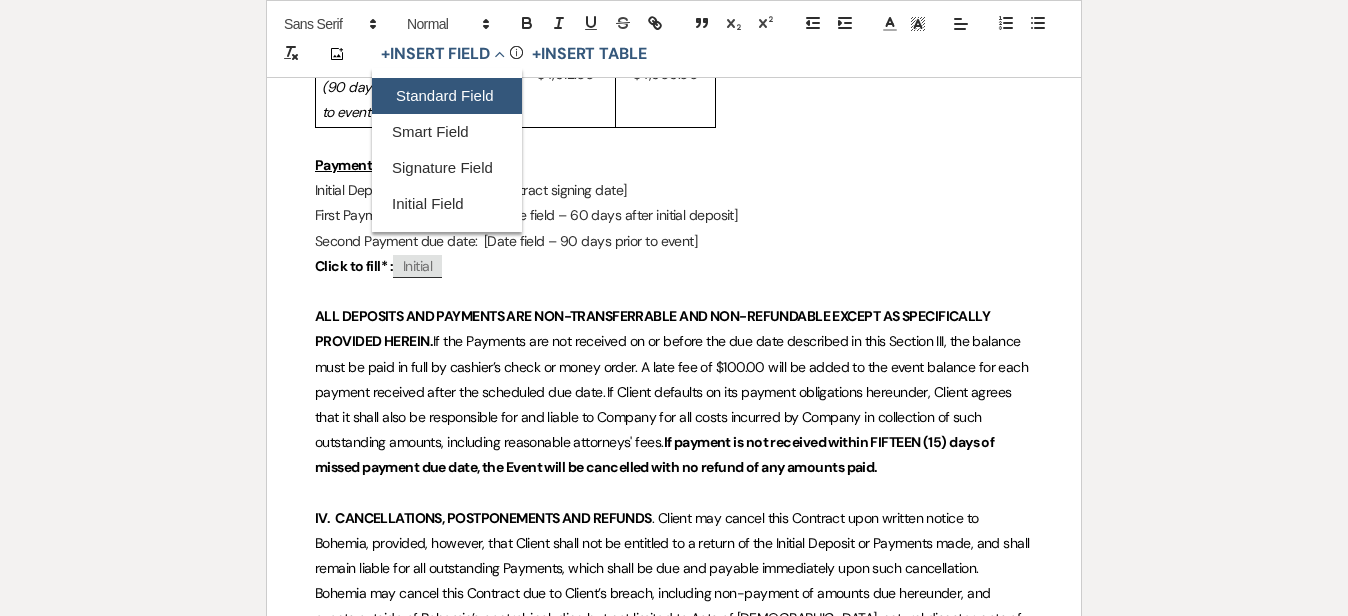 click on "Standard Field" at bounding box center (447, 96) 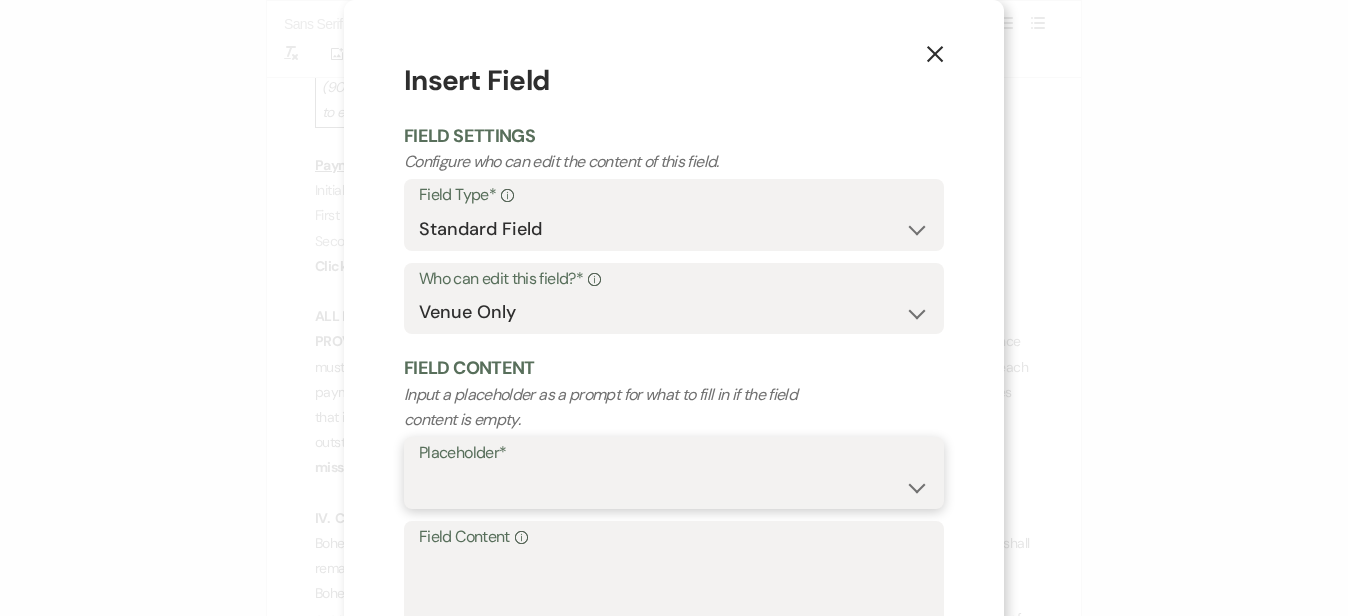 select on "Date" 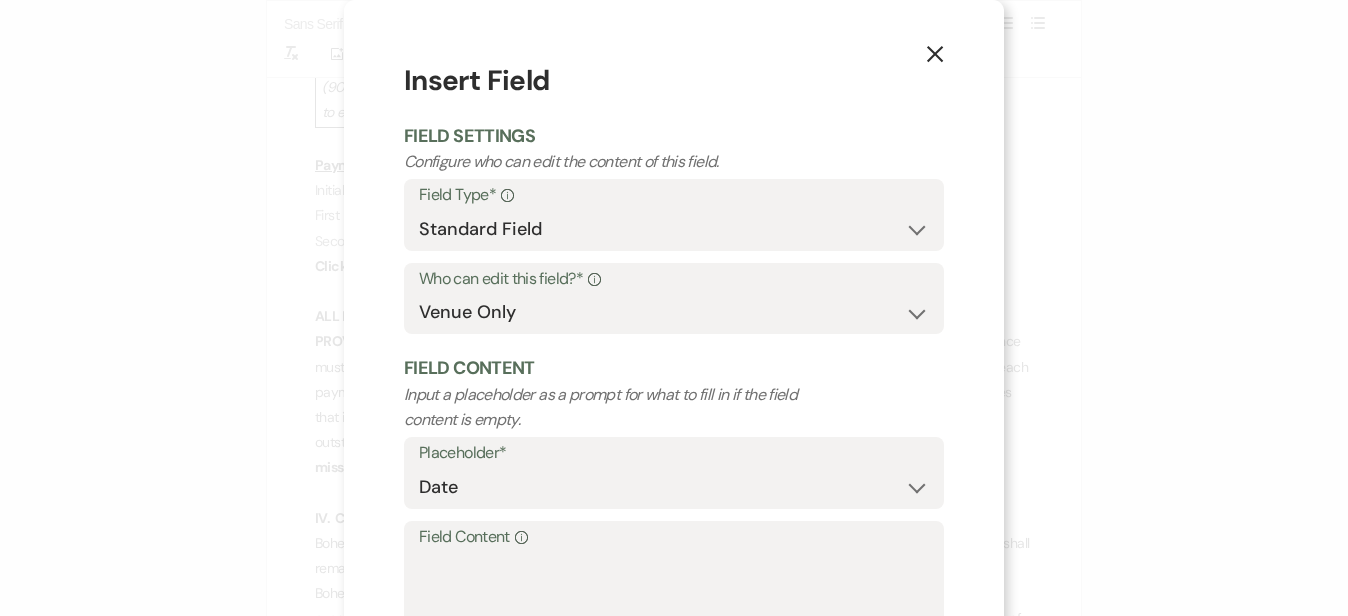 click on "X Insert Field Field Settings Configure who can edit the content of this field. Field Type* Info Standard Field Smart Field Signature Field Initial Field Who can edit this field?* Info Both Venue & Client Client Only Venue Only Field Content Input a placeholder as a prompt for what to fill in if the field content is empty. Placeholder* Custom Placeholder Date Time Name Location Venue Name Type Number Budget Address Phone Number Email Amount Total Field Content Info Insert Field" at bounding box center (674, 387) 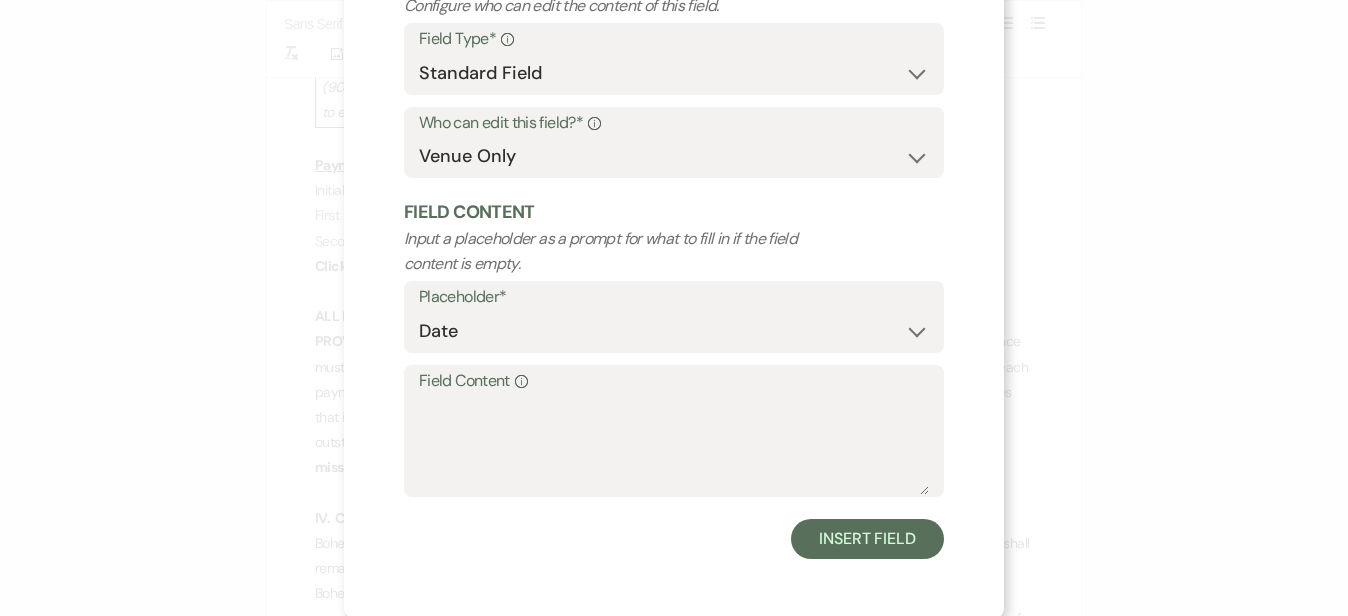 scroll, scrollTop: 154, scrollLeft: 0, axis: vertical 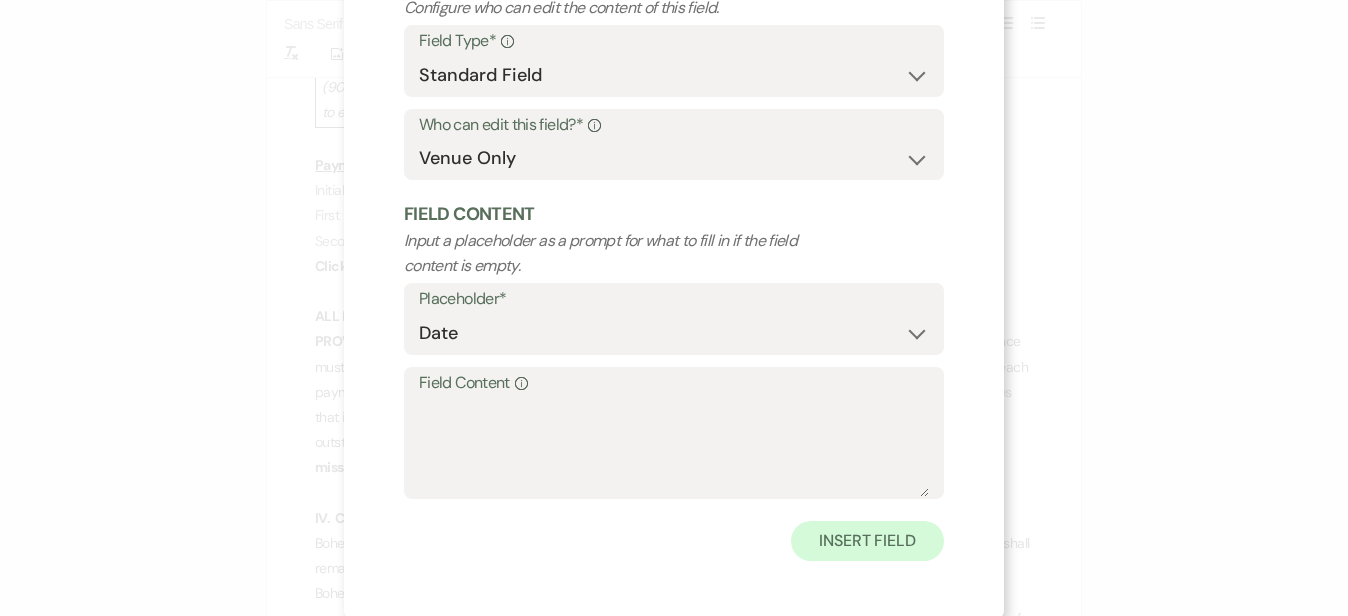 click on "Insert Field" at bounding box center [867, 541] 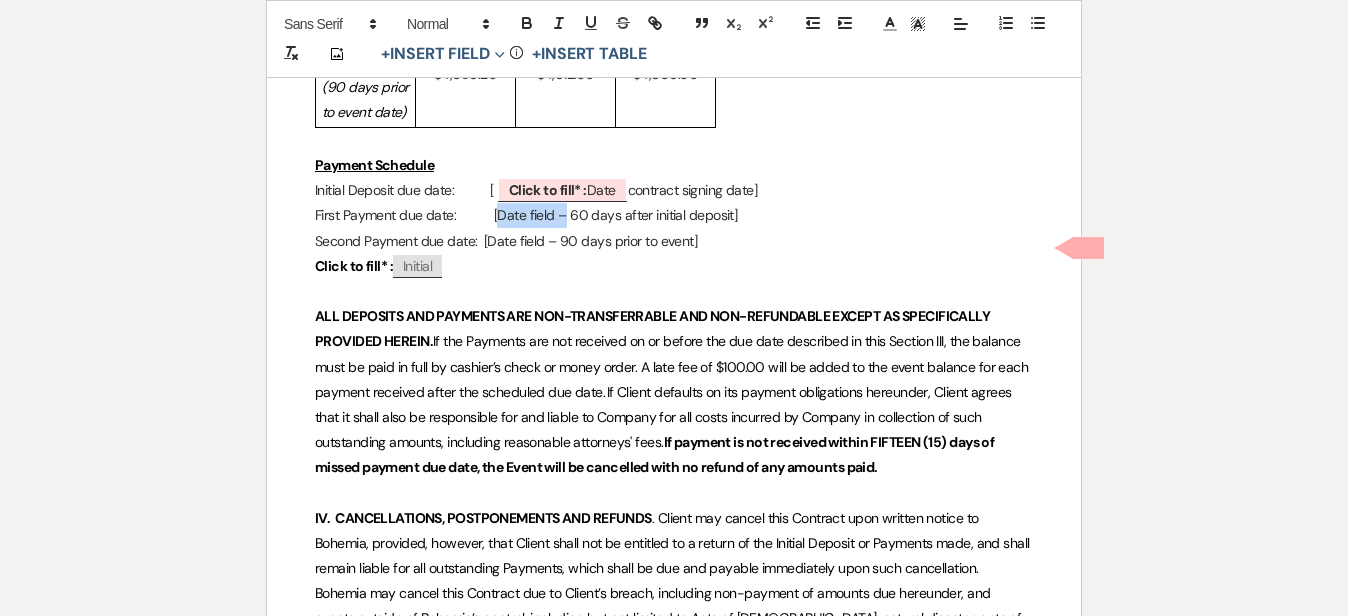 drag, startPoint x: 574, startPoint y: 277, endPoint x: 504, endPoint y: 280, distance: 70.064255 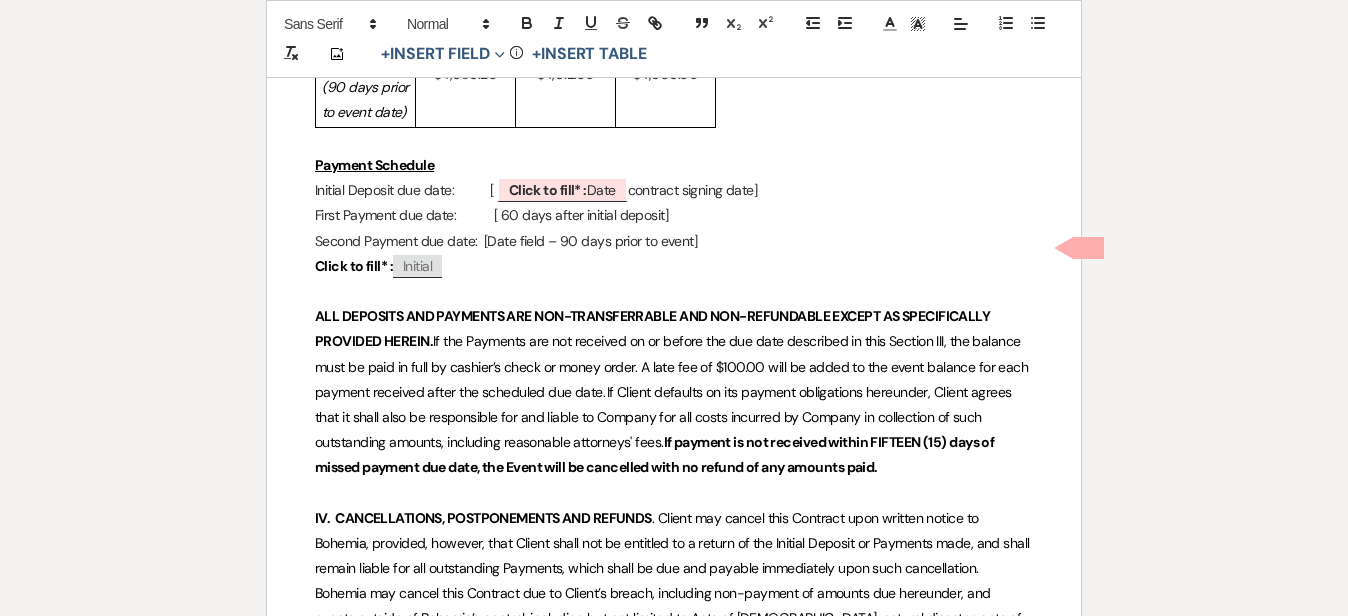 click on "Add Photo +  Insert Field Expand Standard Field Smart Field Signature Field Initial Field Info +  Insert Table" at bounding box center (674, 39) 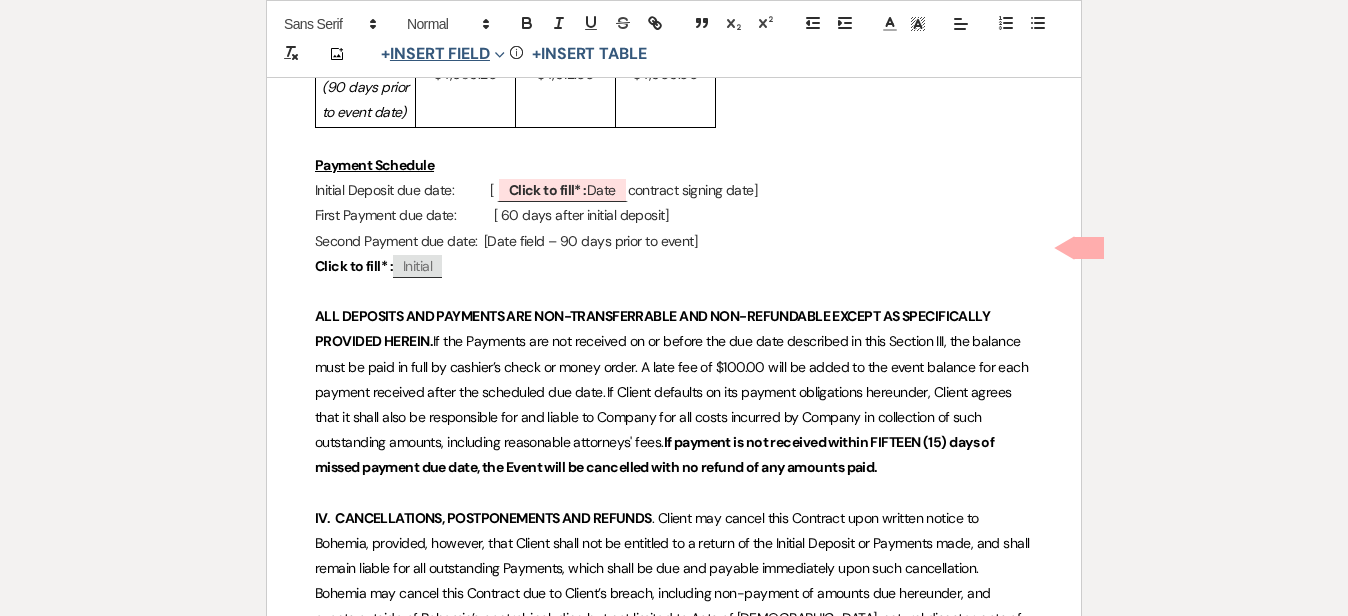 click on "+  Insert Field Expand" at bounding box center (443, 54) 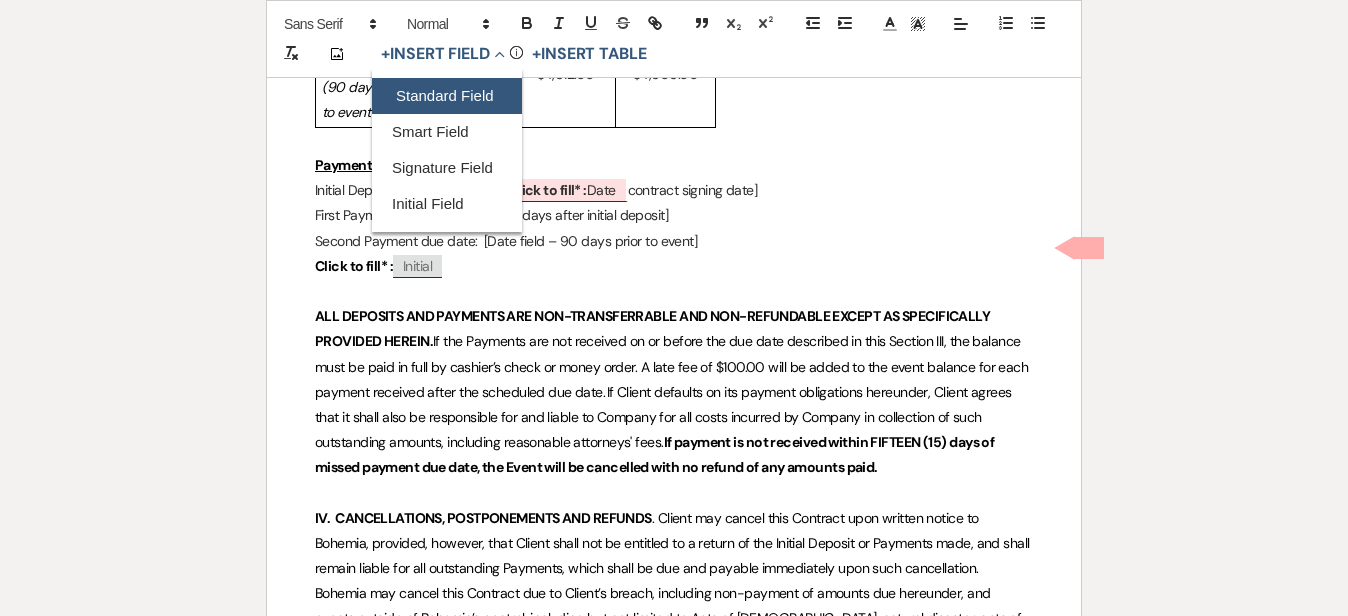 click on "Standard Field" at bounding box center (447, 96) 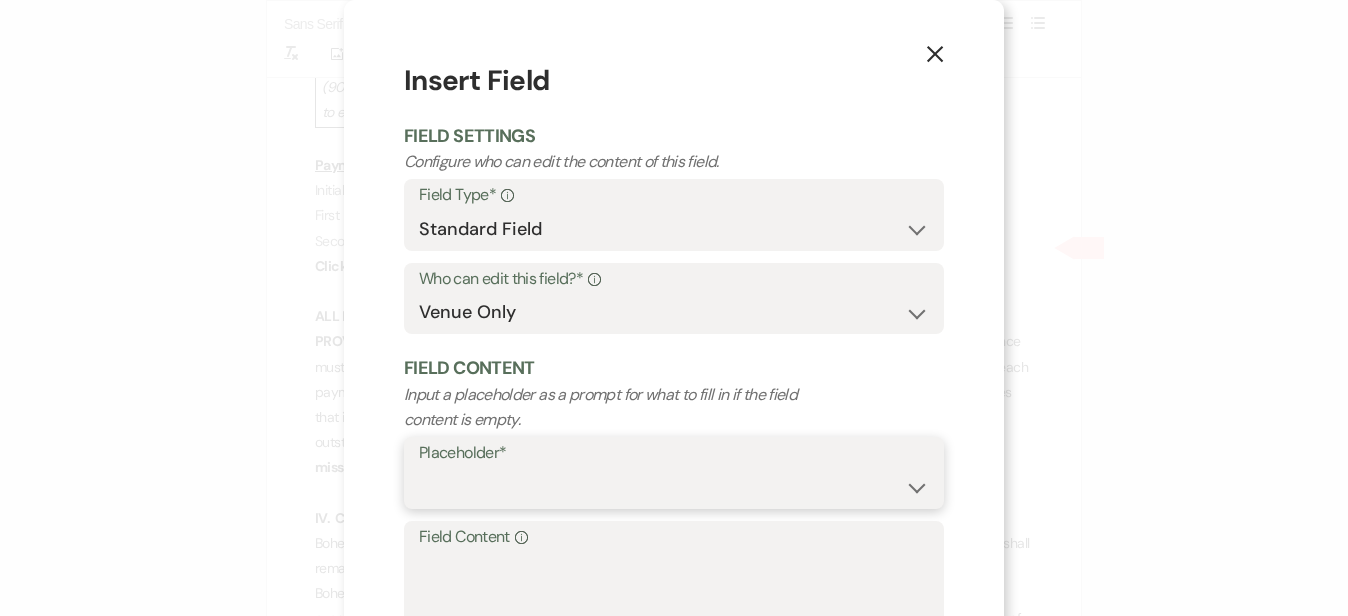 select on "Date" 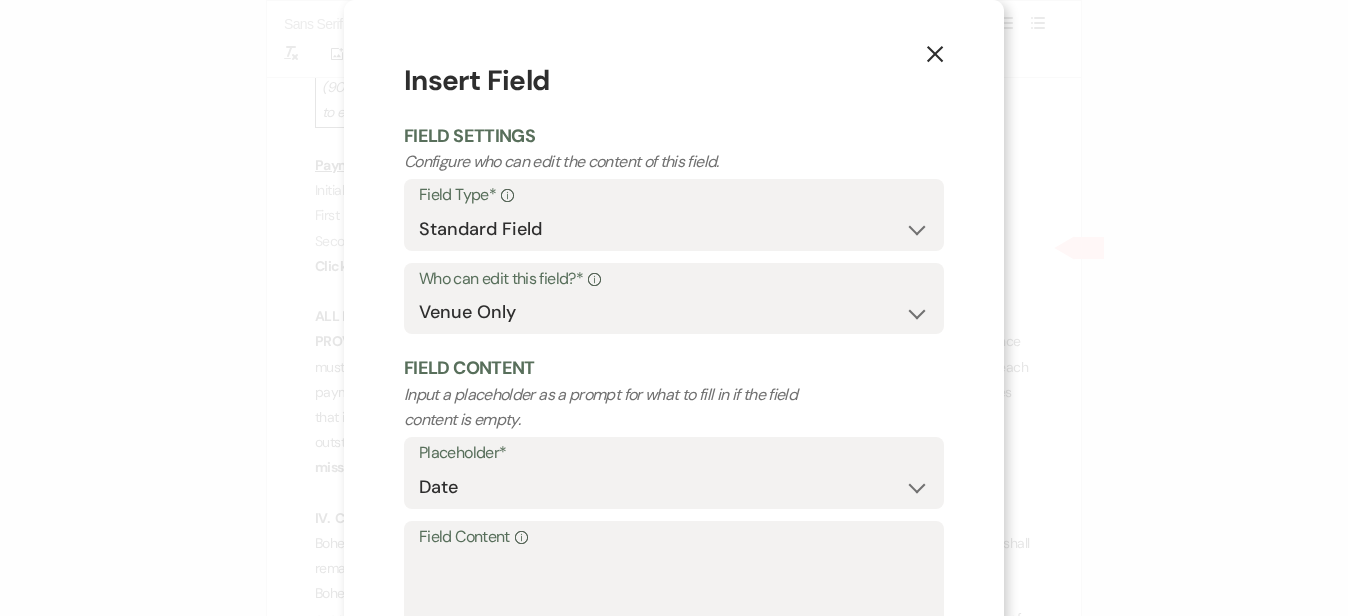 click on "X Insert Field Field Settings Configure who can edit the content of this field. Field Type* Info Standard Field Smart Field Signature Field Initial Field Who can edit this field?* Info Both Venue & Client Client Only Venue Only Field Content Input a placeholder as a prompt for what to fill in if the field content is empty. Placeholder* Custom Placeholder Date Time Name Location Venue Name Type Number Budget Address Phone Number Email Amount Total Field Content Info Insert Field" at bounding box center (674, 387) 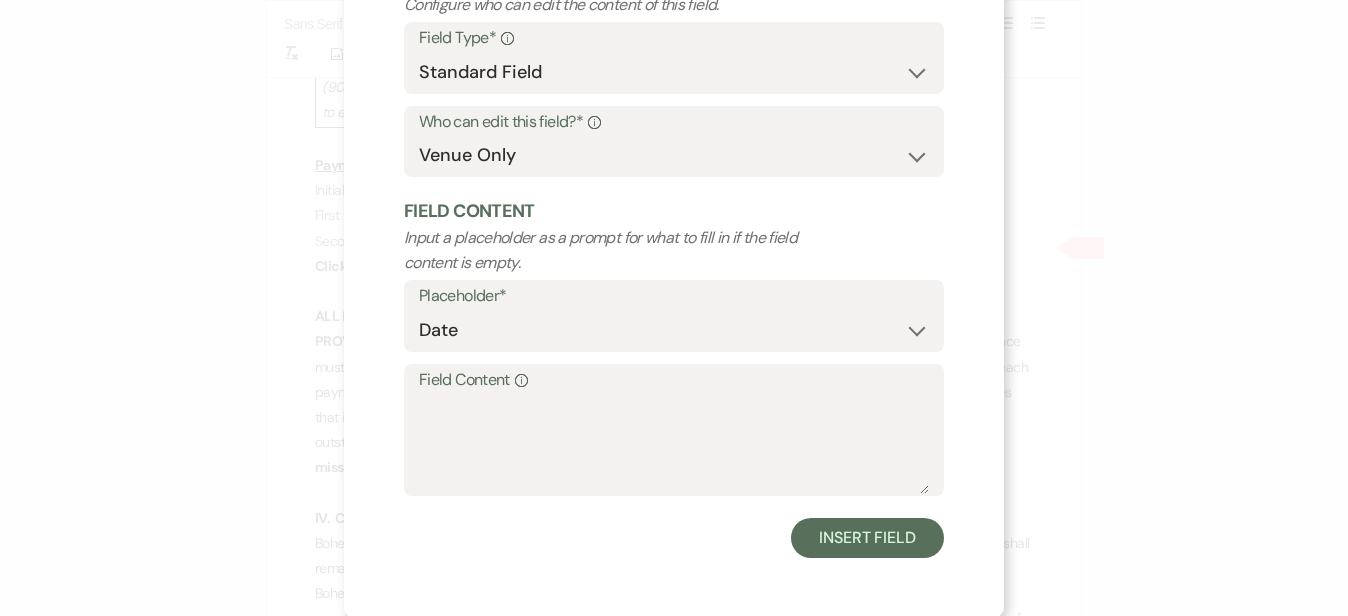 scroll, scrollTop: 154, scrollLeft: 0, axis: vertical 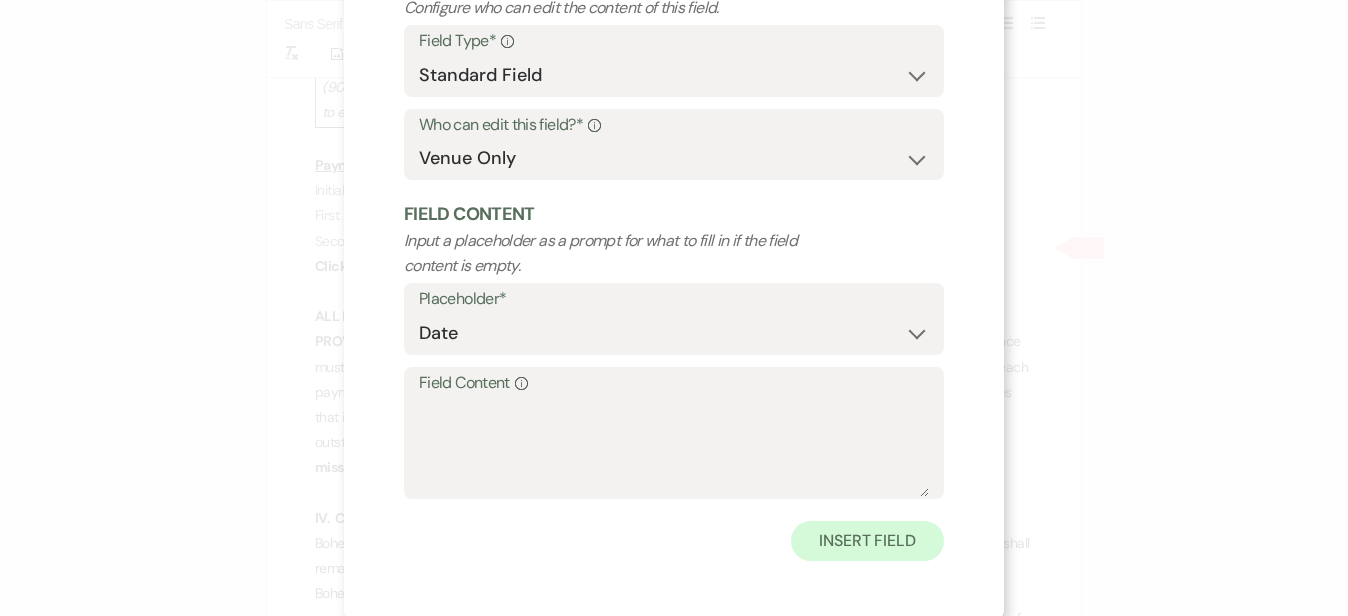 click on "Insert Field" at bounding box center [867, 541] 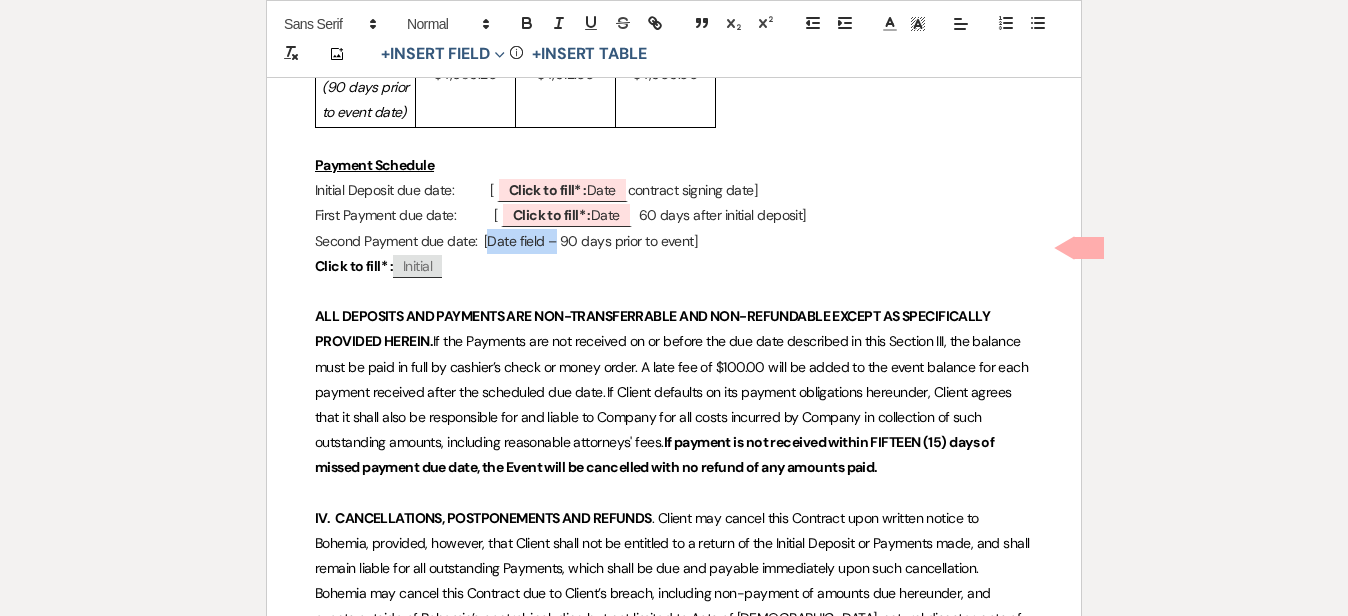 drag, startPoint x: 568, startPoint y: 308, endPoint x: 497, endPoint y: 309, distance: 71.00704 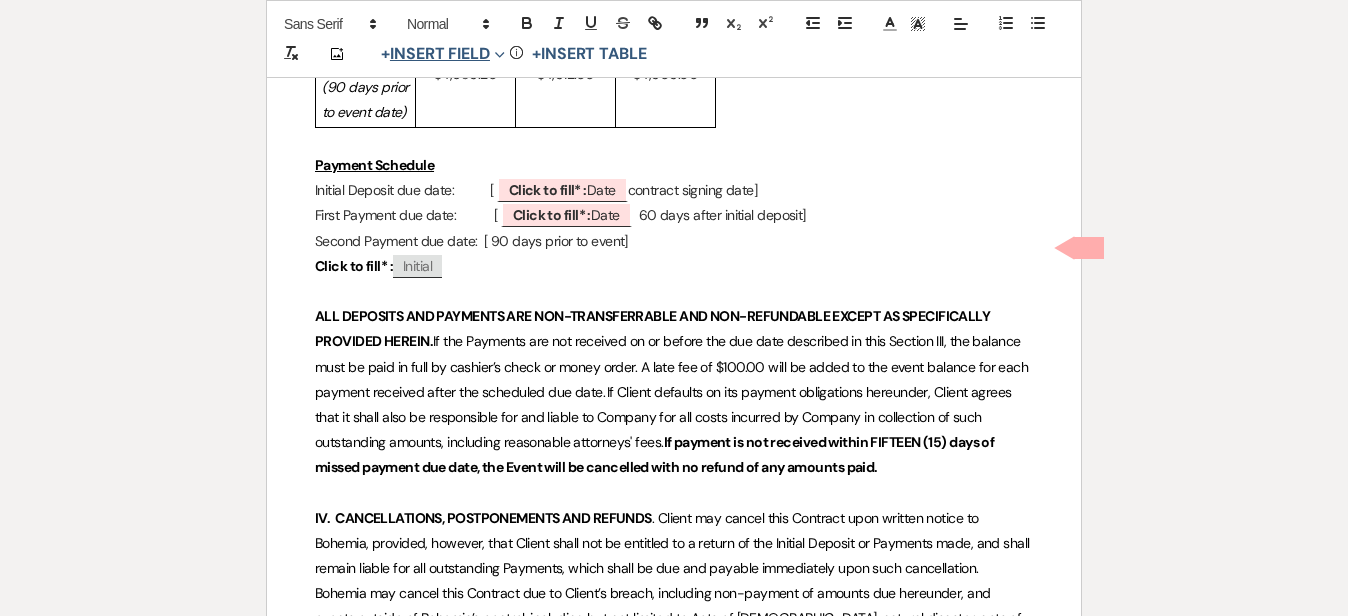 click on "+  Insert Field Expand" at bounding box center (443, 54) 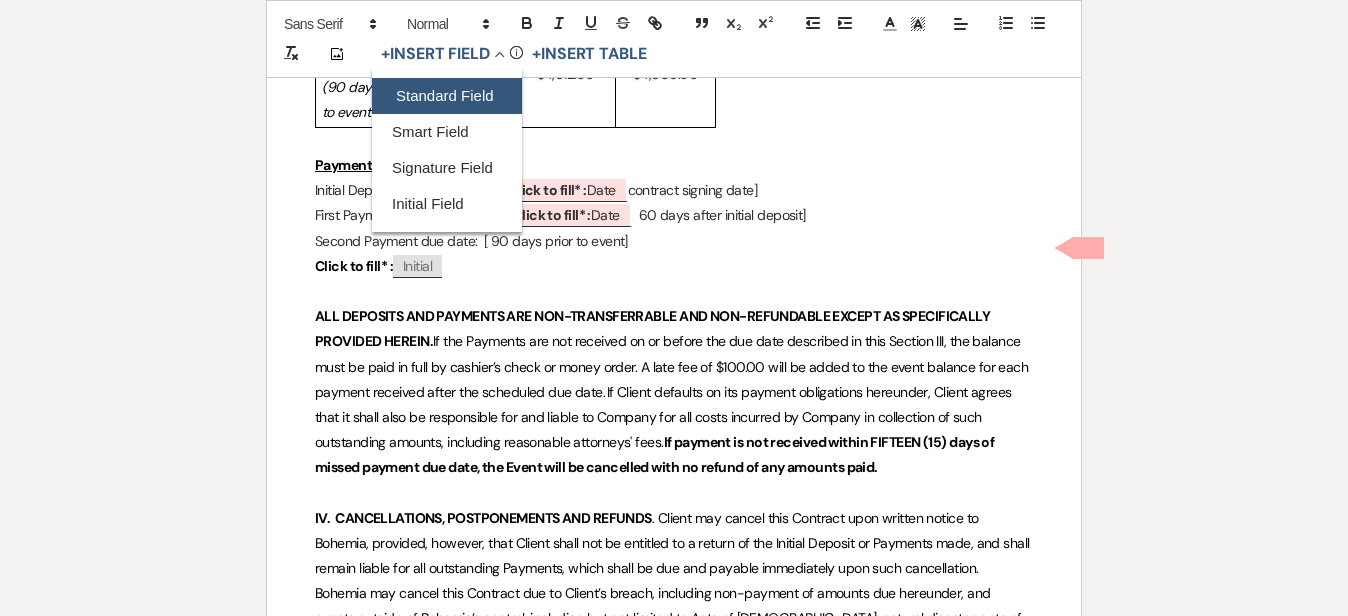 click on "Standard Field" at bounding box center (447, 96) 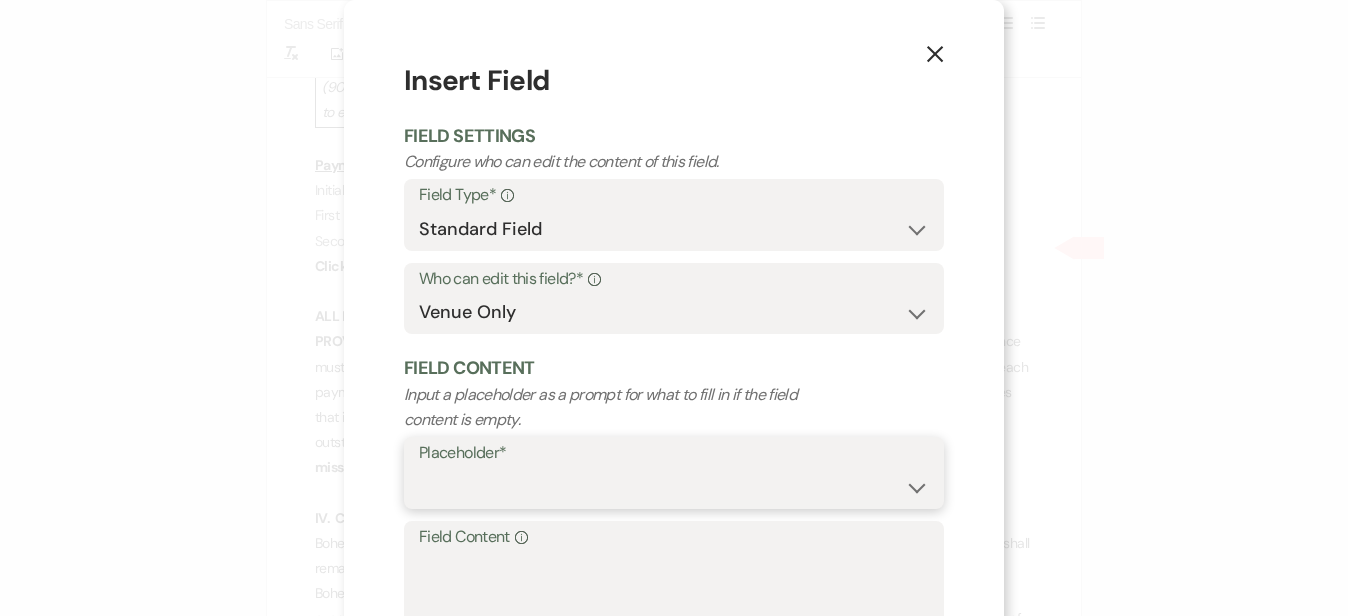select on "Date" 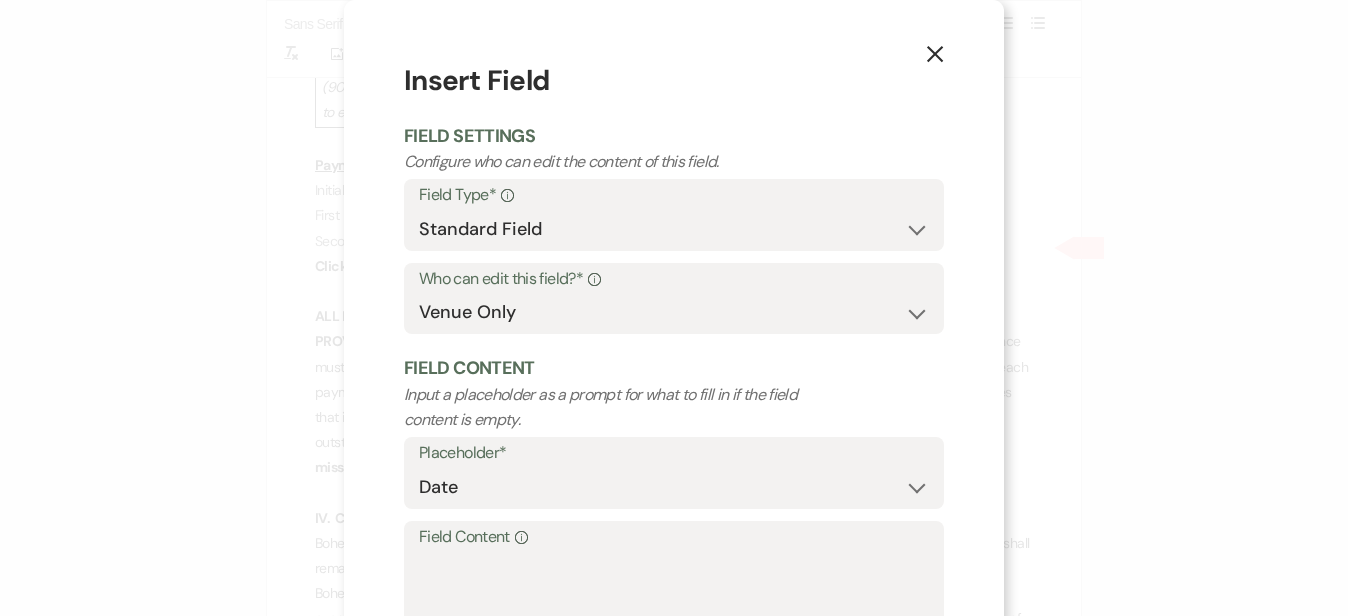 click on "X Insert Field Field Settings Configure who can edit the content of this field. Field Type* Info Standard Field Smart Field Signature Field Initial Field Who can edit this field?* Info Both Venue & Client Client Only Venue Only Field Content Input a placeholder as a prompt for what to fill in if the field content is empty. Placeholder* Custom Placeholder Date Time Name Location Venue Name Type Number Budget Address Phone Number Email Amount Total Field Content Info Insert Field" at bounding box center (674, 387) 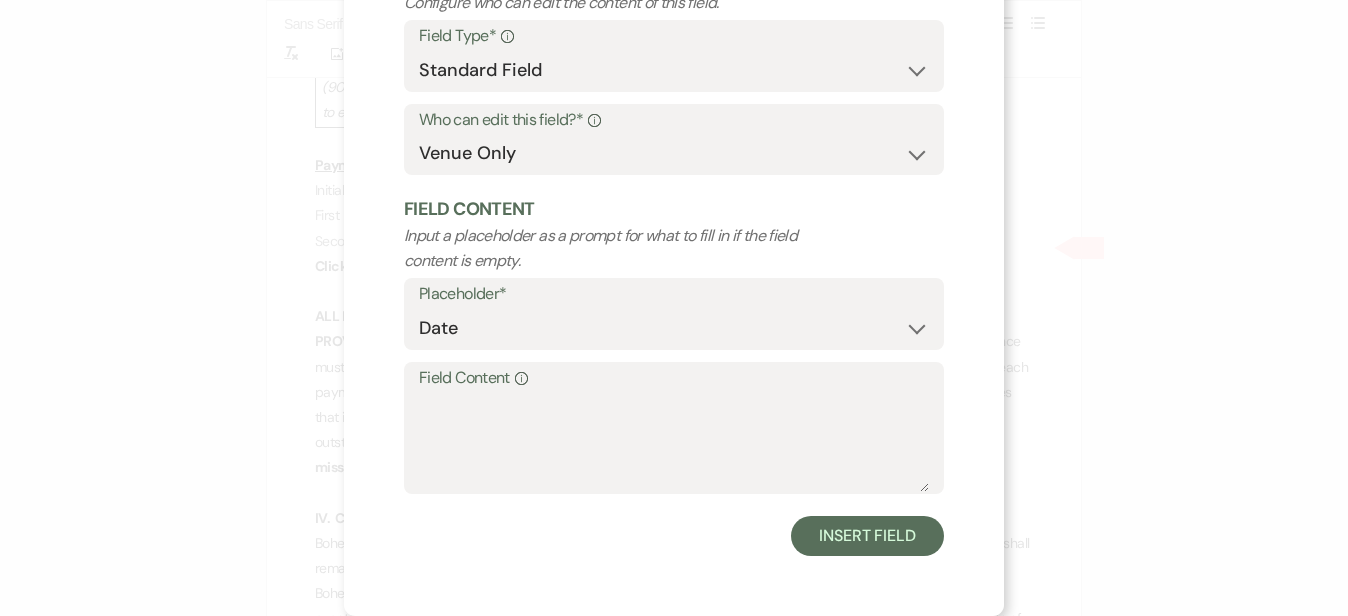 scroll, scrollTop: 154, scrollLeft: 0, axis: vertical 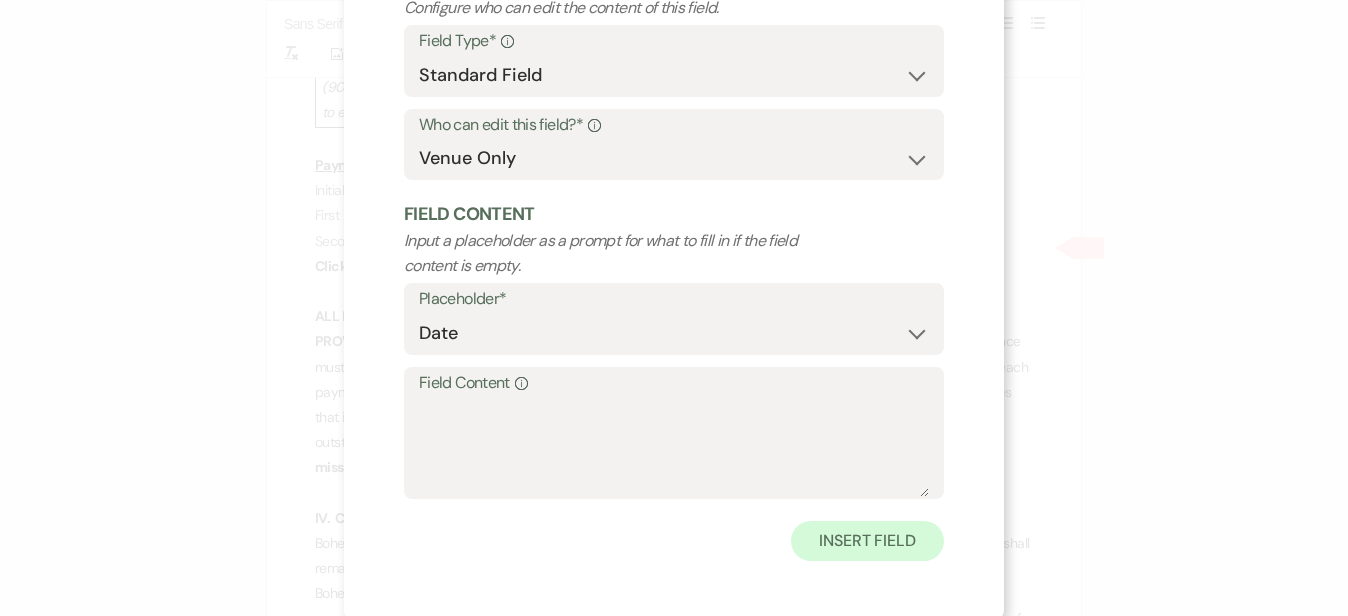 click on "Insert Field" at bounding box center [867, 541] 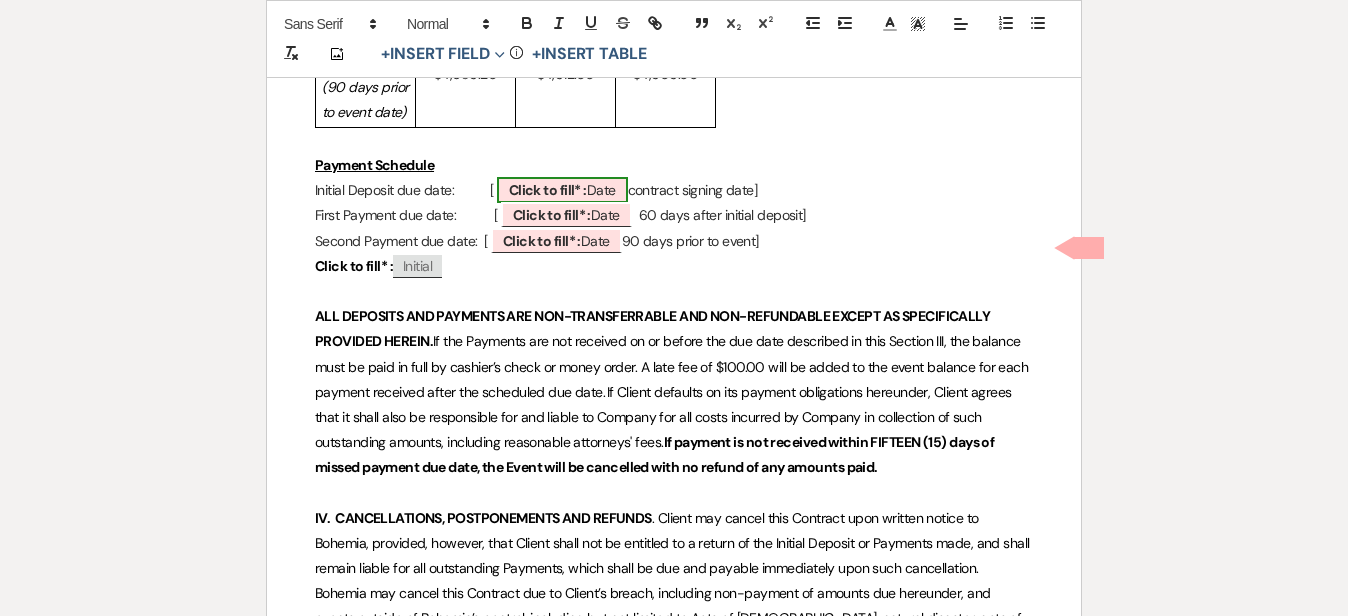 click on "Click to fill* :
Date" at bounding box center [562, 190] 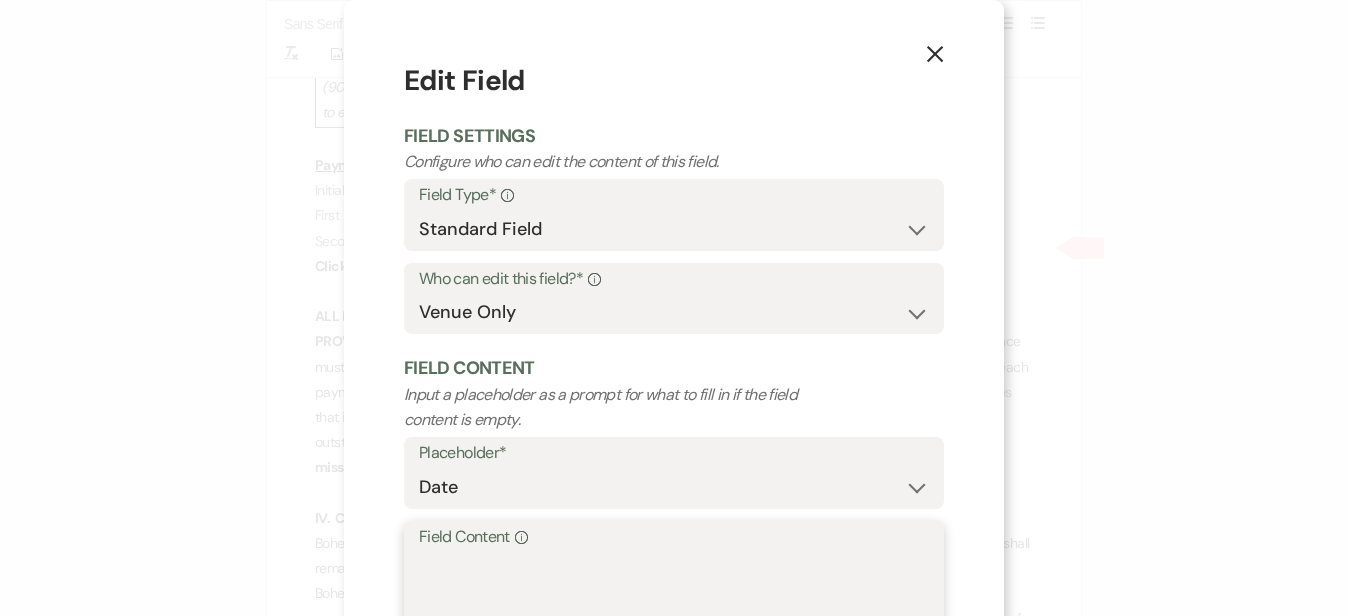 click on "Field Content Info" at bounding box center (674, 601) 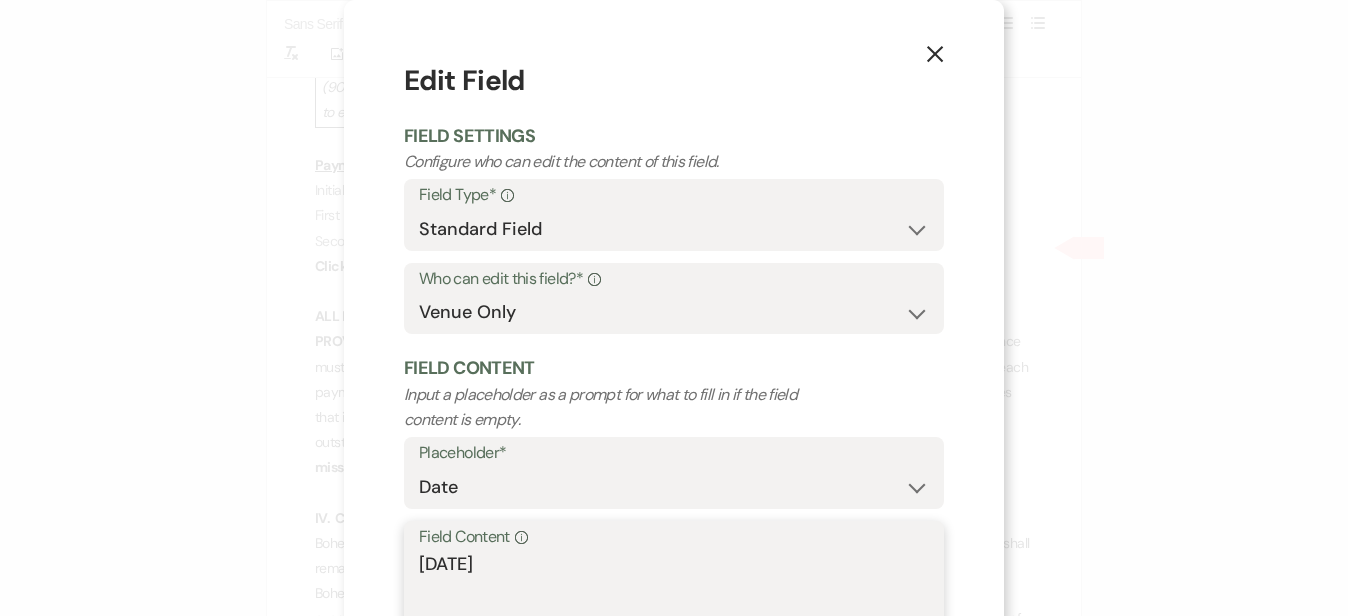type on "[DATE]" 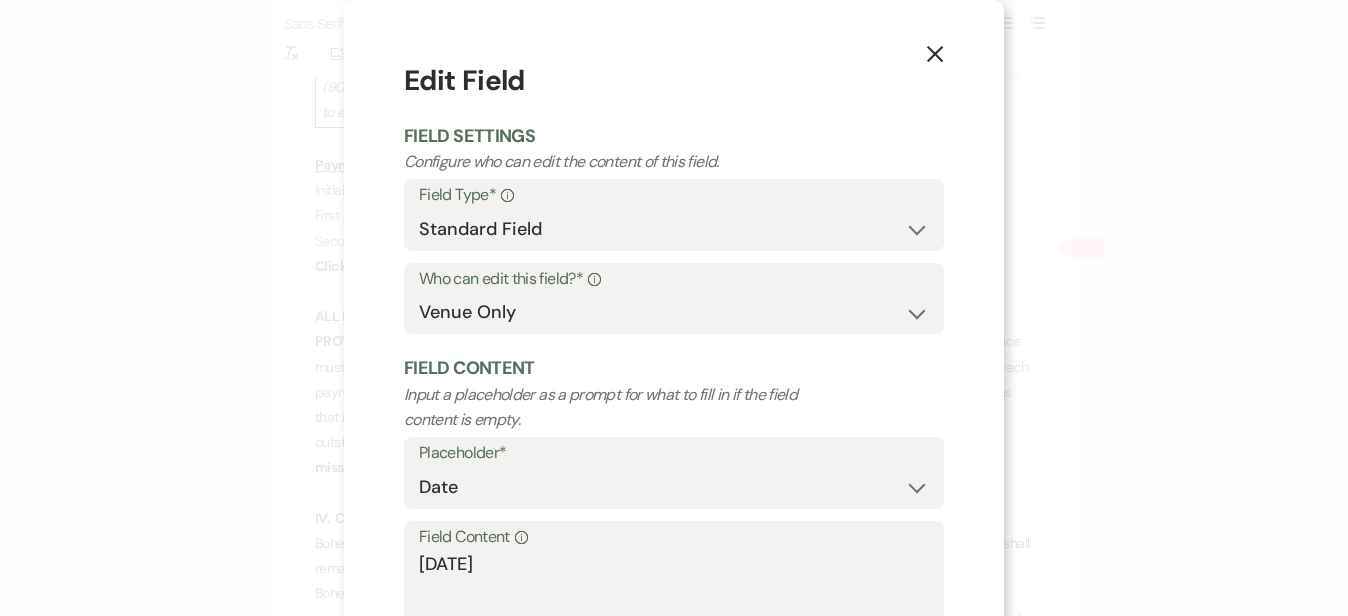 click on "X Edit Field Field Settings Configure who can edit the content of this field. Field Type* Info Standard Field Smart Field Who can edit this field?* Info Both Venue & Client Client Only Venue Only Field Content Input a placeholder as a prompt for what to fill in if the field content is empty. Placeholder* Custom Placeholder Date Time Name Location Venue Name Type Number Budget Address Phone Number Email Amount Total Field Content Info [DATE] Save" at bounding box center (674, 387) 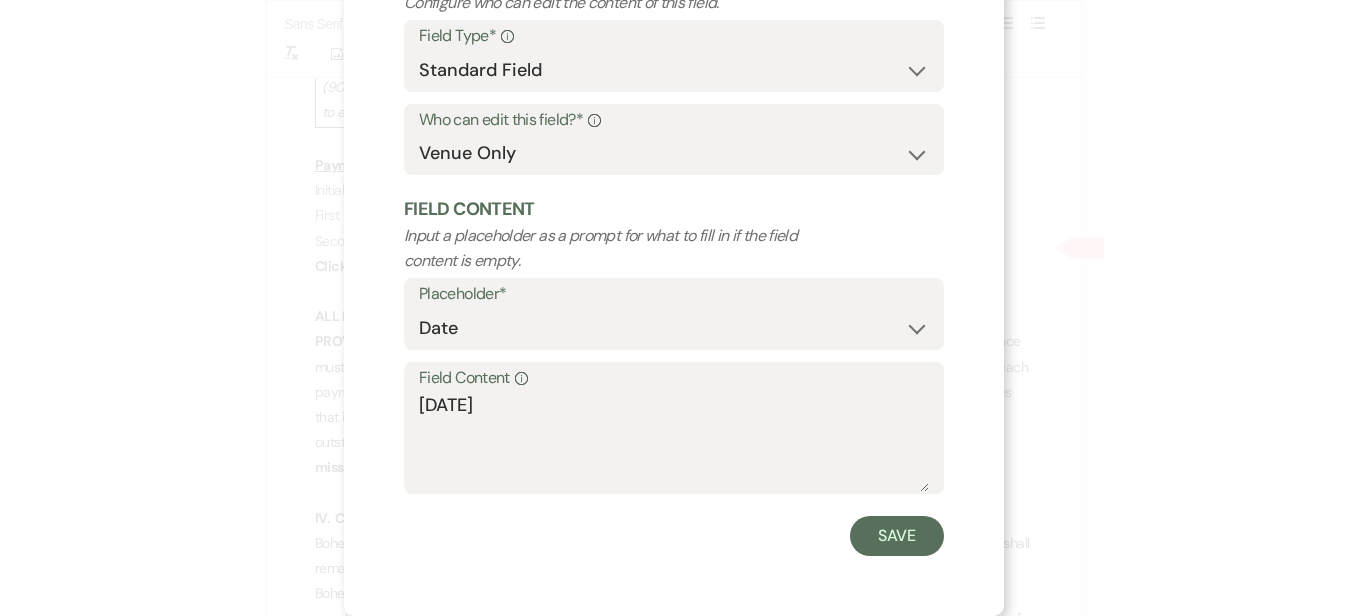 scroll, scrollTop: 154, scrollLeft: 0, axis: vertical 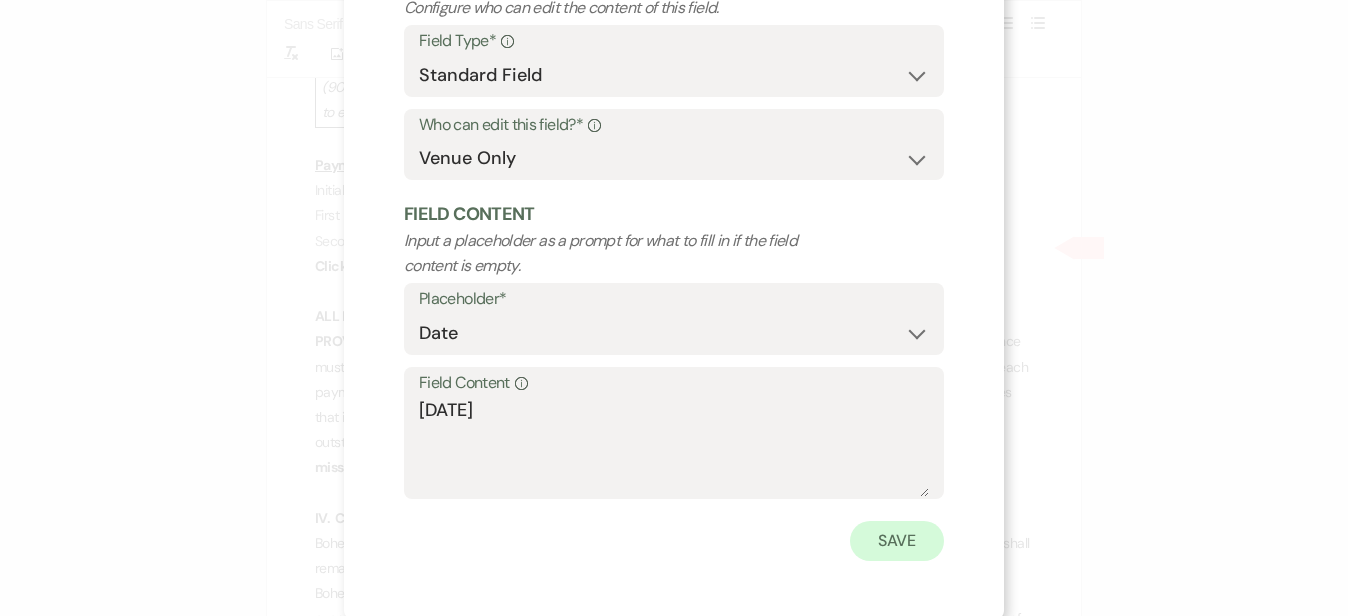 click on "Save" at bounding box center [897, 541] 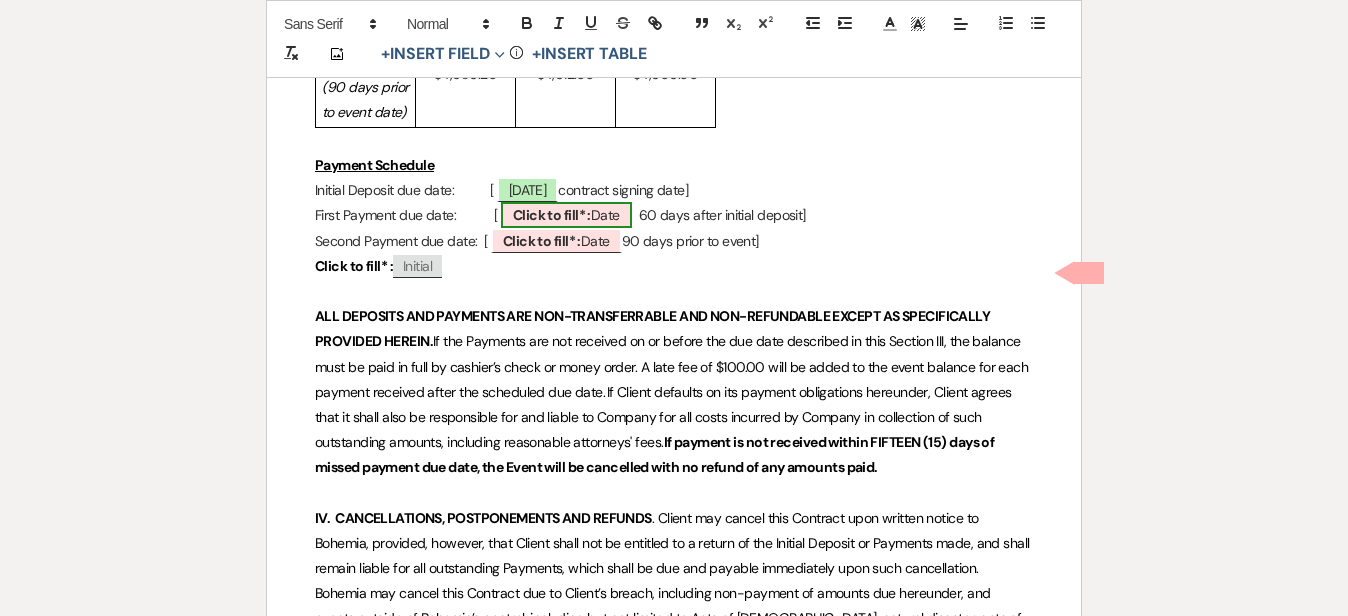 click on "Click to fill* :" at bounding box center [552, 215] 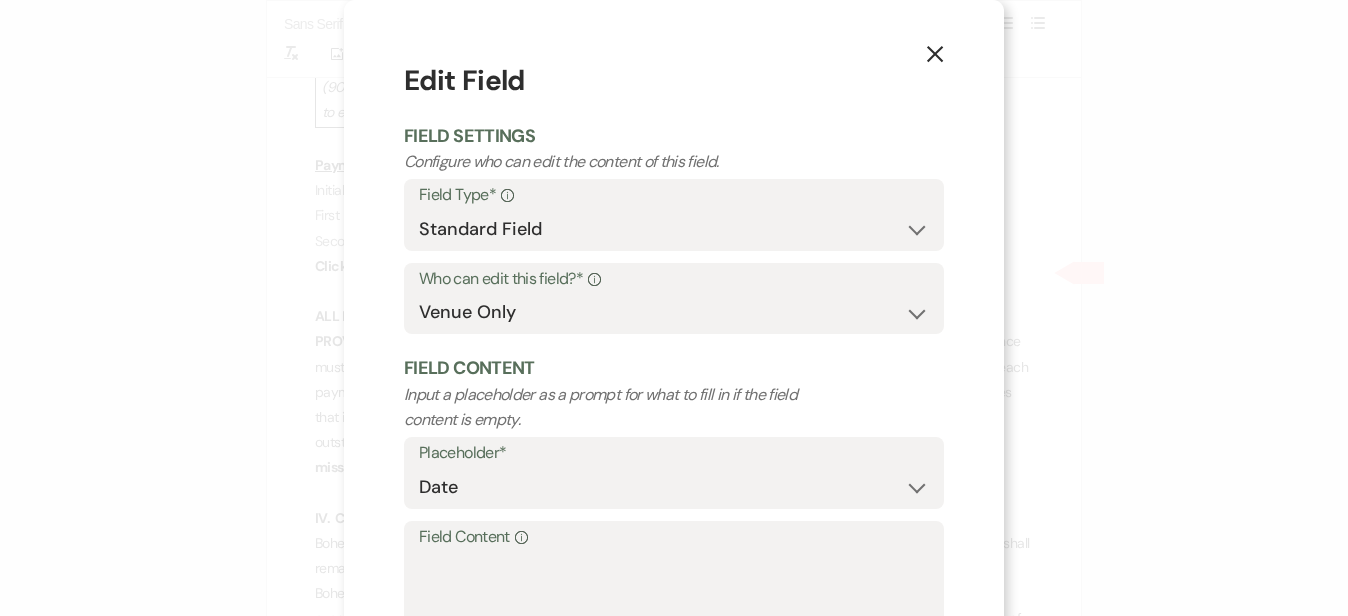 click on "Field Content Info" at bounding box center (674, 537) 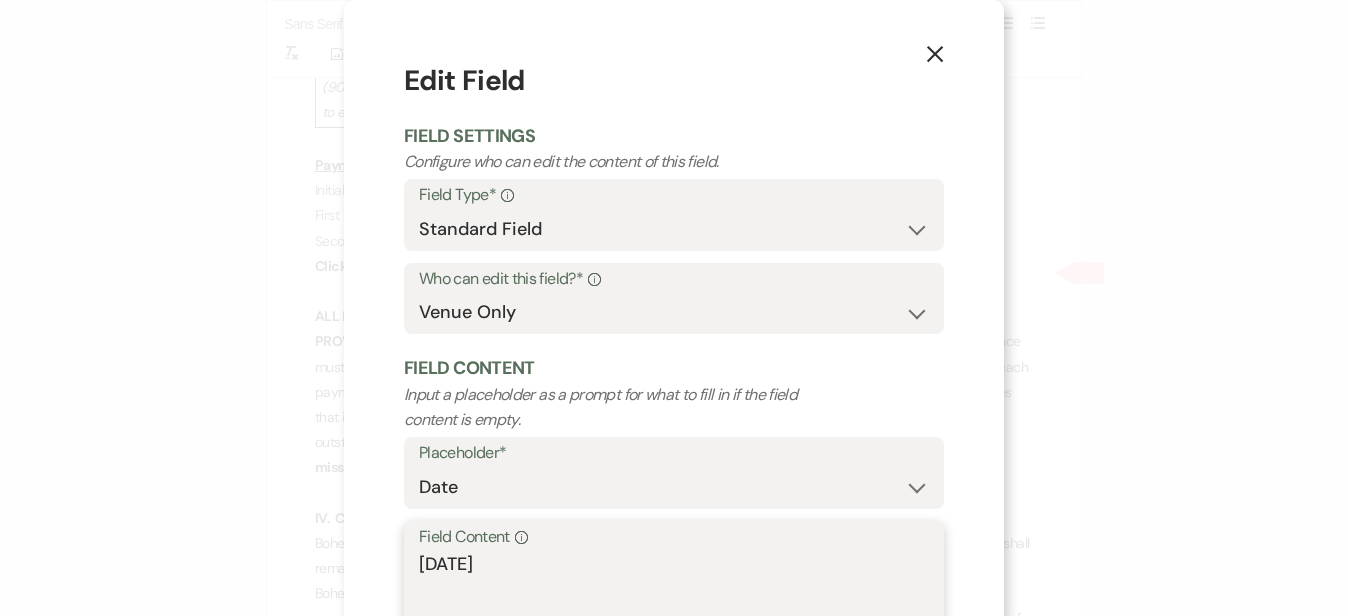 type on "[DATE]" 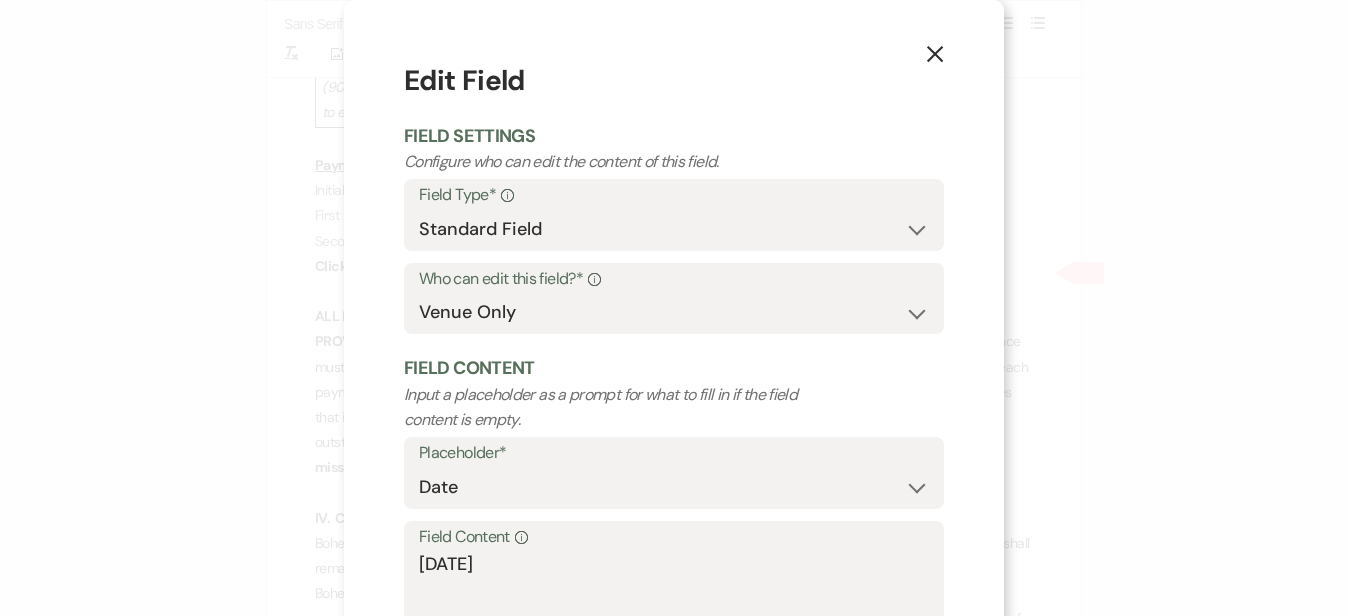 click on "X Edit Field Field Settings Configure who can edit the content of this field. Field Type* Info Standard Field Smart Field Who can edit this field?* Info Both Venue & Client Client Only Venue Only Field Content Input a placeholder as a prompt for what to fill in if the field content is empty. Placeholder* Custom Placeholder Date Time Name Location Venue Name Type Number Budget Address Phone Number Email Amount Total Field Content Info [DATE] Save" at bounding box center [674, 387] 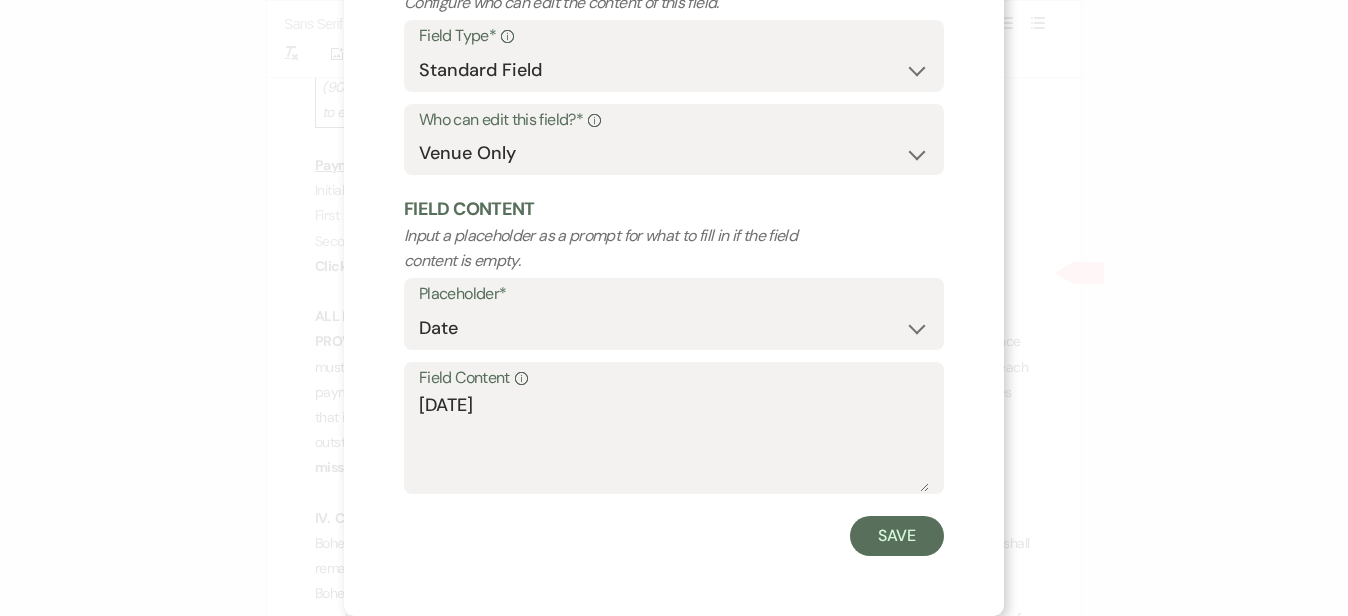 scroll, scrollTop: 154, scrollLeft: 0, axis: vertical 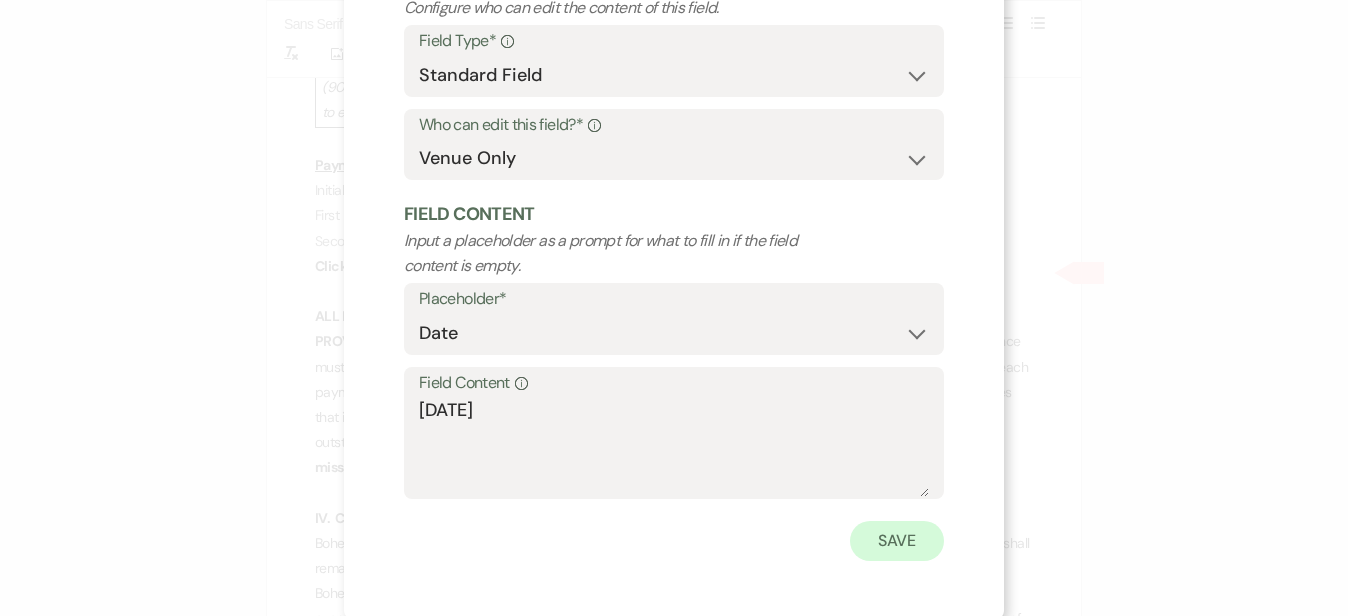 click on "Save" at bounding box center (897, 541) 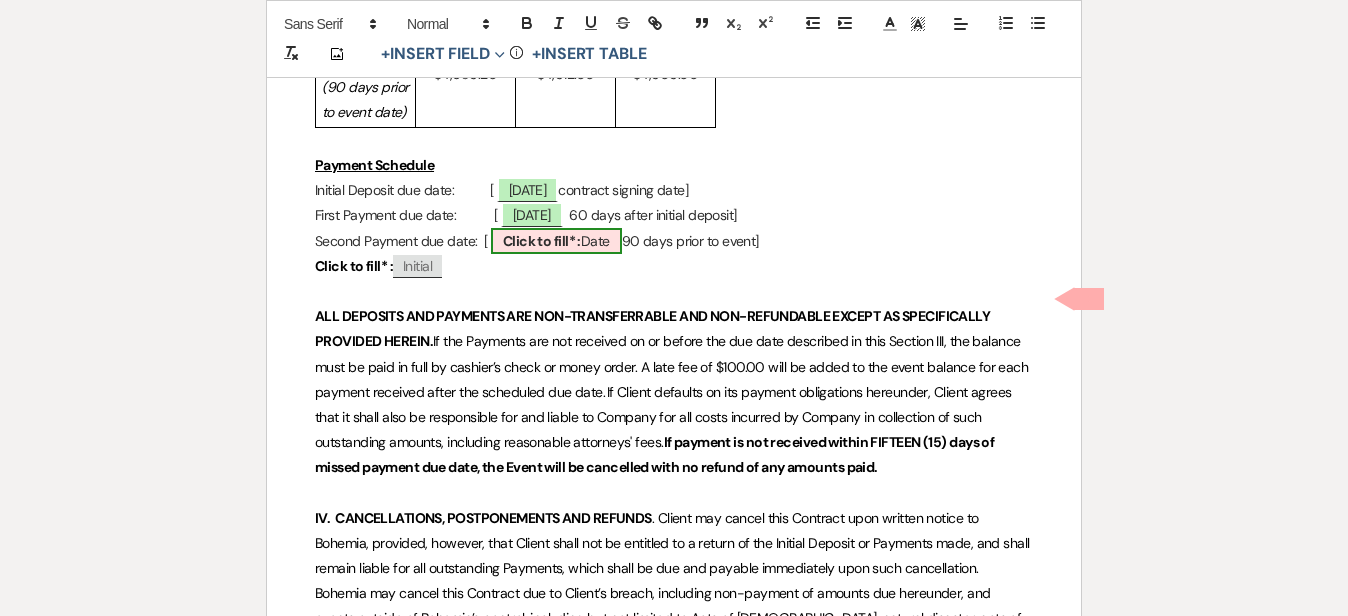 click on "Click to fill* :
Date" at bounding box center (556, 241) 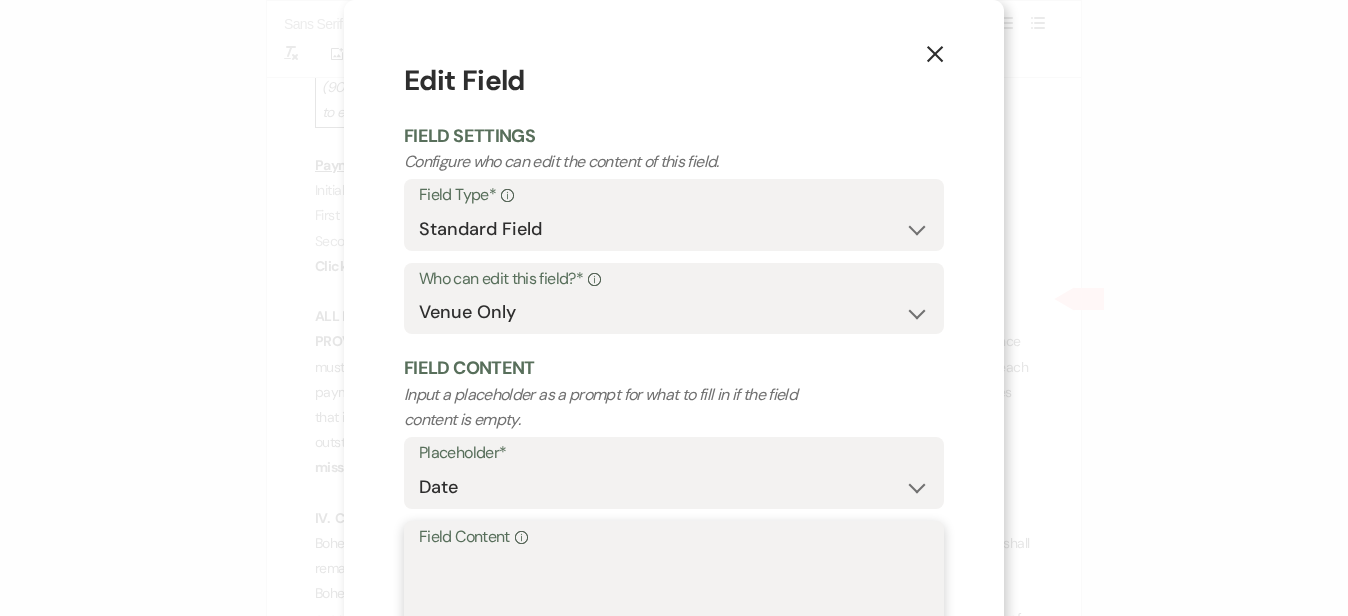 click on "Field Content Info" at bounding box center [674, 601] 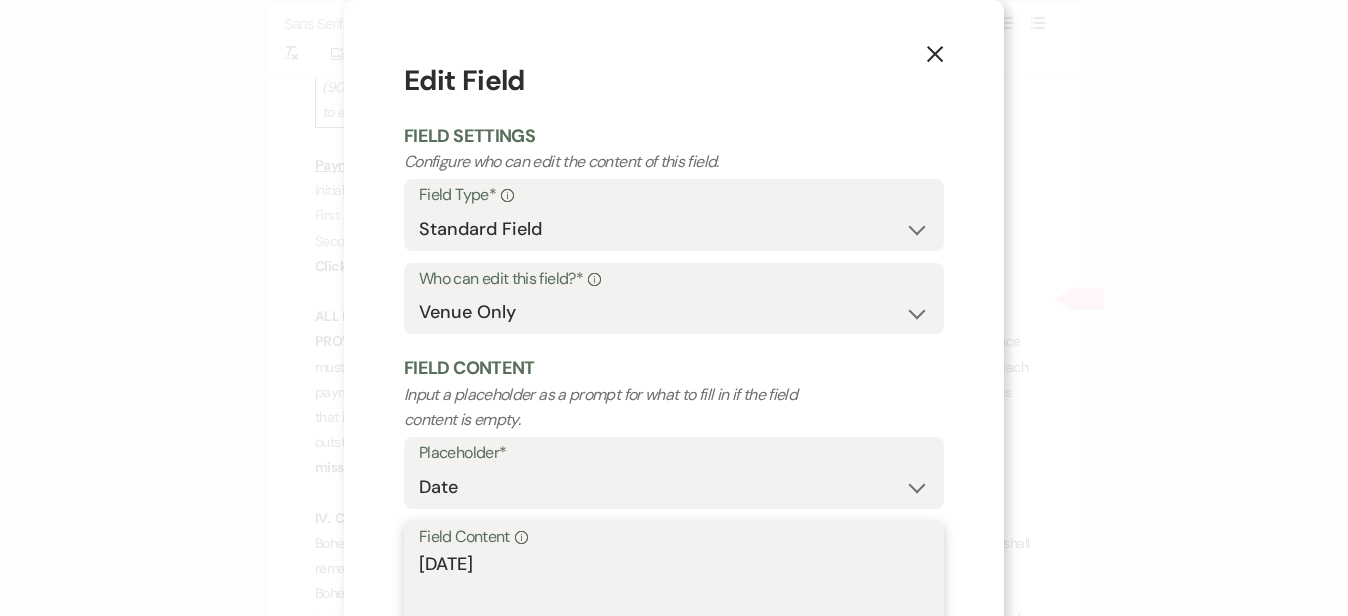 type on "[DATE]" 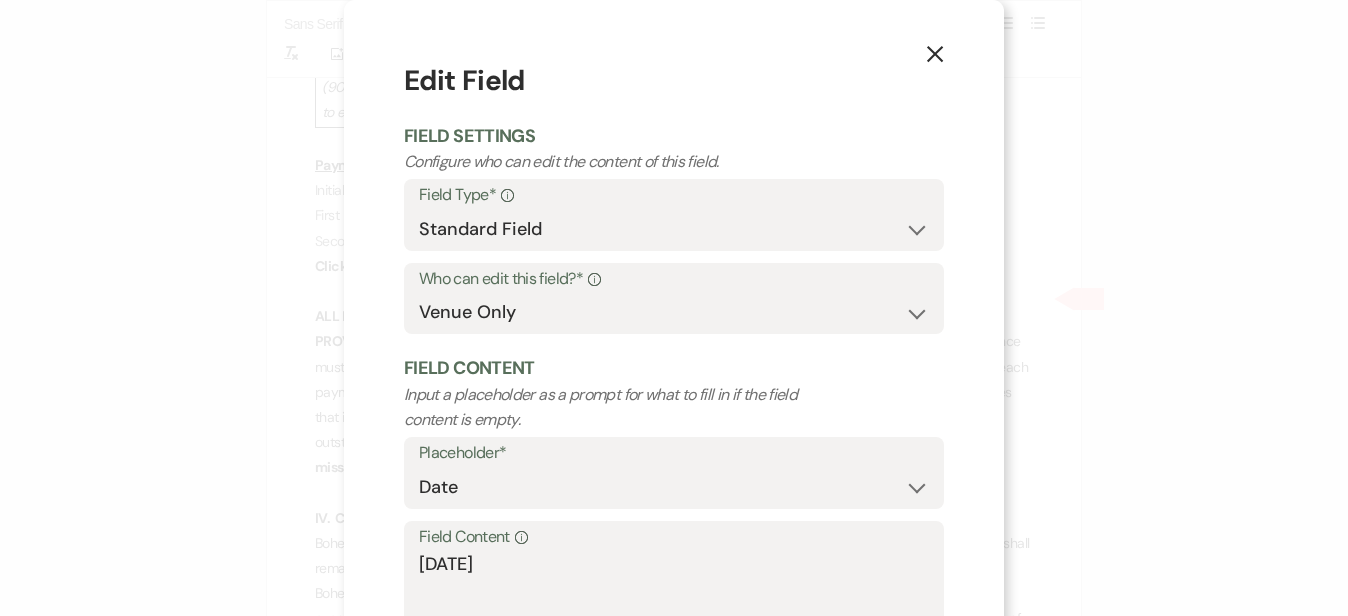 click on "X Edit Field Field Settings Configure who can edit the content of this field. Field Type* Info Standard Field Smart Field Who can edit this field?* Info Both Venue & Client Client Only Venue Only Field Content Input a placeholder as a prompt for what to fill in if the field content is empty. Placeholder* Custom Placeholder Date Time Name Location Venue Name Type Number Budget Address Phone Number Email Amount Total Field Content Info [DATE] Save" at bounding box center (674, 387) 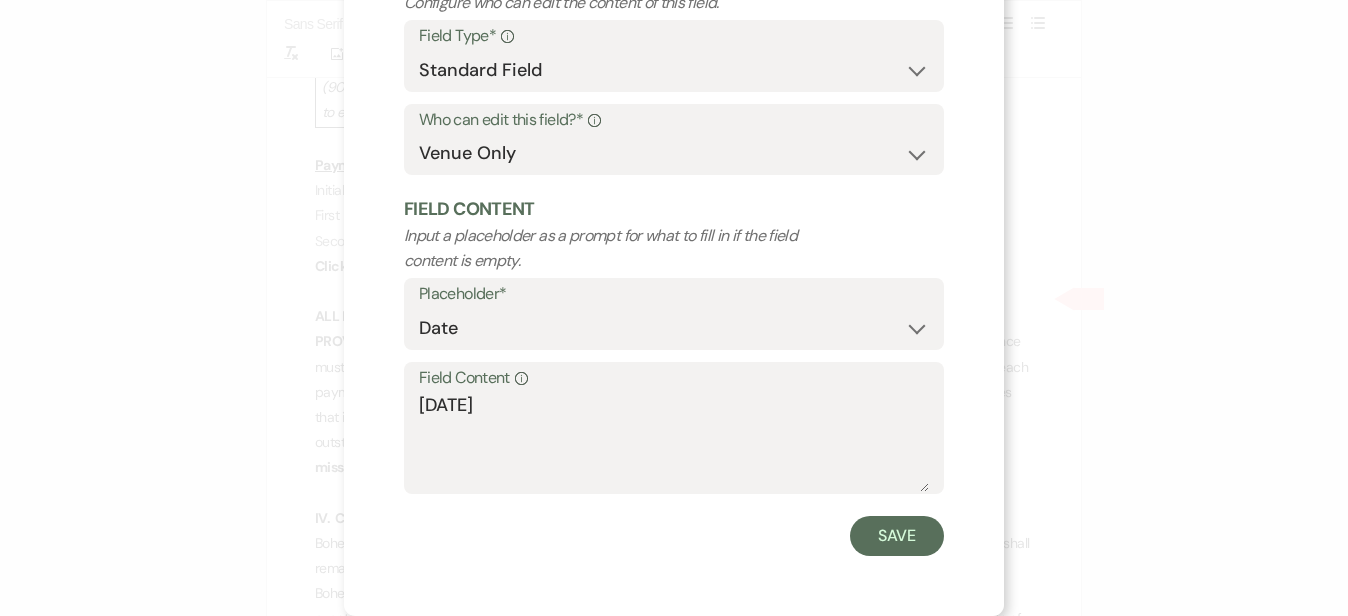 scroll, scrollTop: 154, scrollLeft: 0, axis: vertical 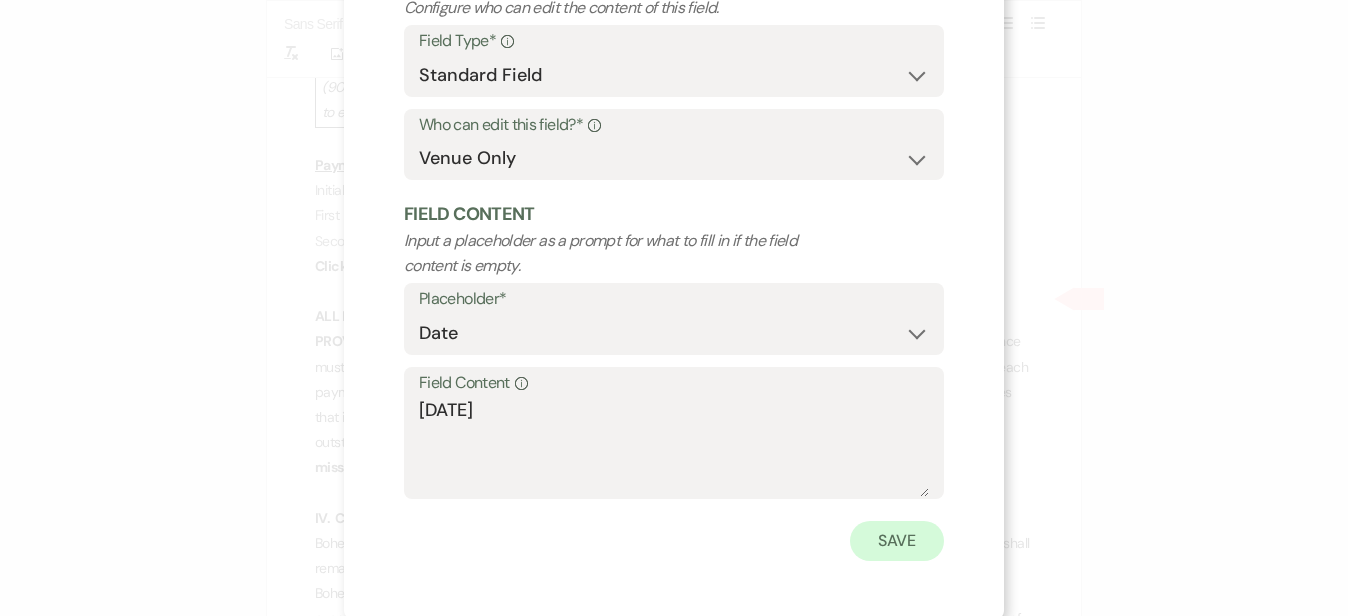 click on "Save" at bounding box center [897, 541] 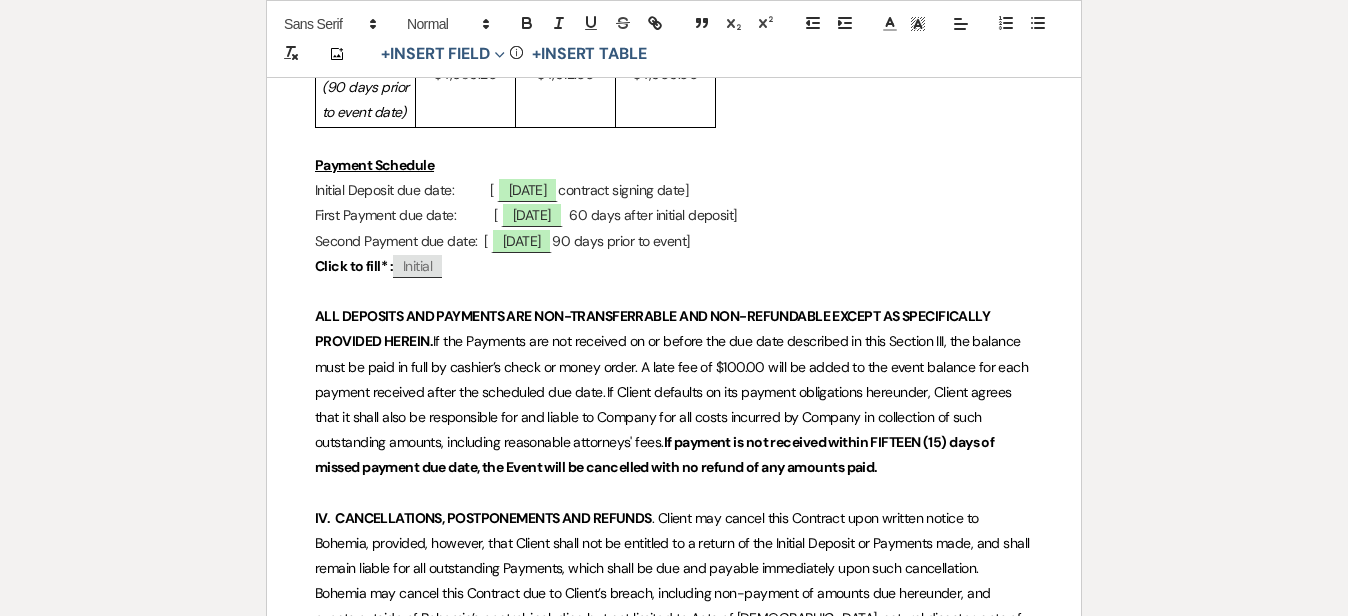 click on "Wedding & Reception Contract: Barn Venue Client: ﻿                                    ﻿
[PERSON_NAME] & [PERSON_NAME]
﻿   Host:                                         Bohemia Overlook Hospitality, LLC d/b/a Bohemia Overlook  (“Bohemia”)  Occasion:                            ﻿
Wedding
﻿   Event Date:                         ﻿
[DATE]
﻿   Event Time:
10:00AM until 10:00PM
[1O:00 AM to 10:00 PM]  Sales Manager: ﻿
[PERSON_NAME]
Location:                               [STREET_ADDRESS][US_STATE]  (“Premises”)  Venue: [GEOGRAPHIC_DATA]   (“Venue”)    I.  VENUE RENTAL II. ACCEPTANCE" at bounding box center (674, 2027) 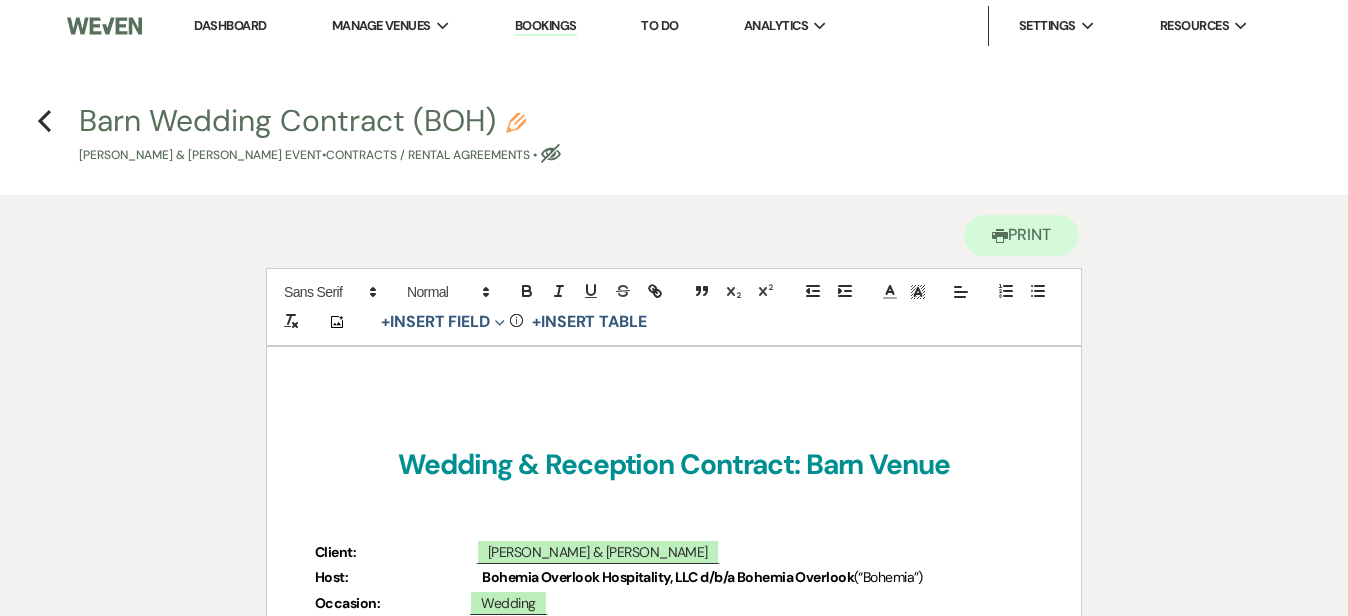 scroll, scrollTop: 0, scrollLeft: 0, axis: both 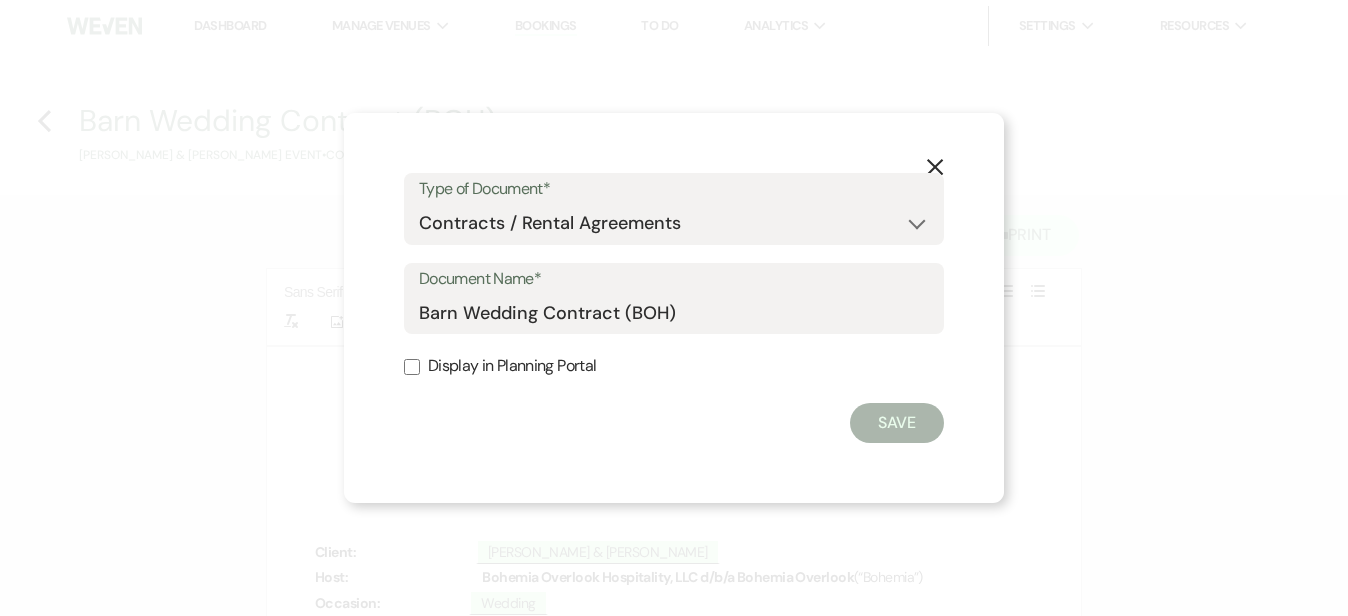 click on "Display in Planning Portal" at bounding box center [412, 367] 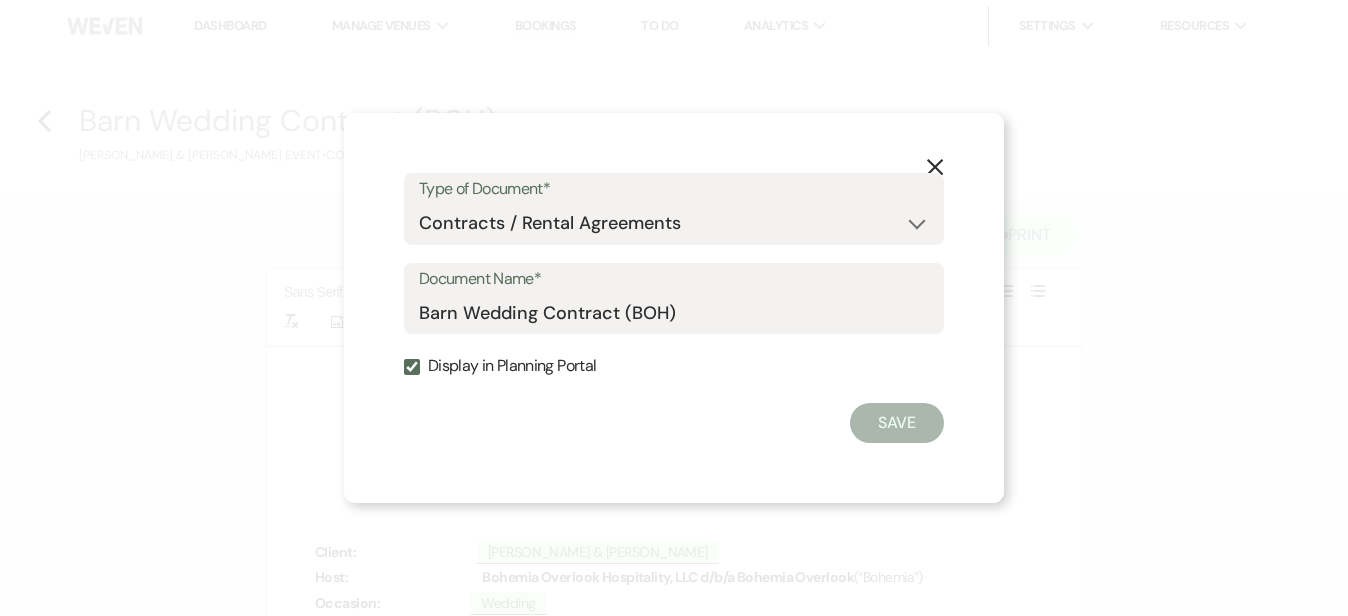 checkbox on "true" 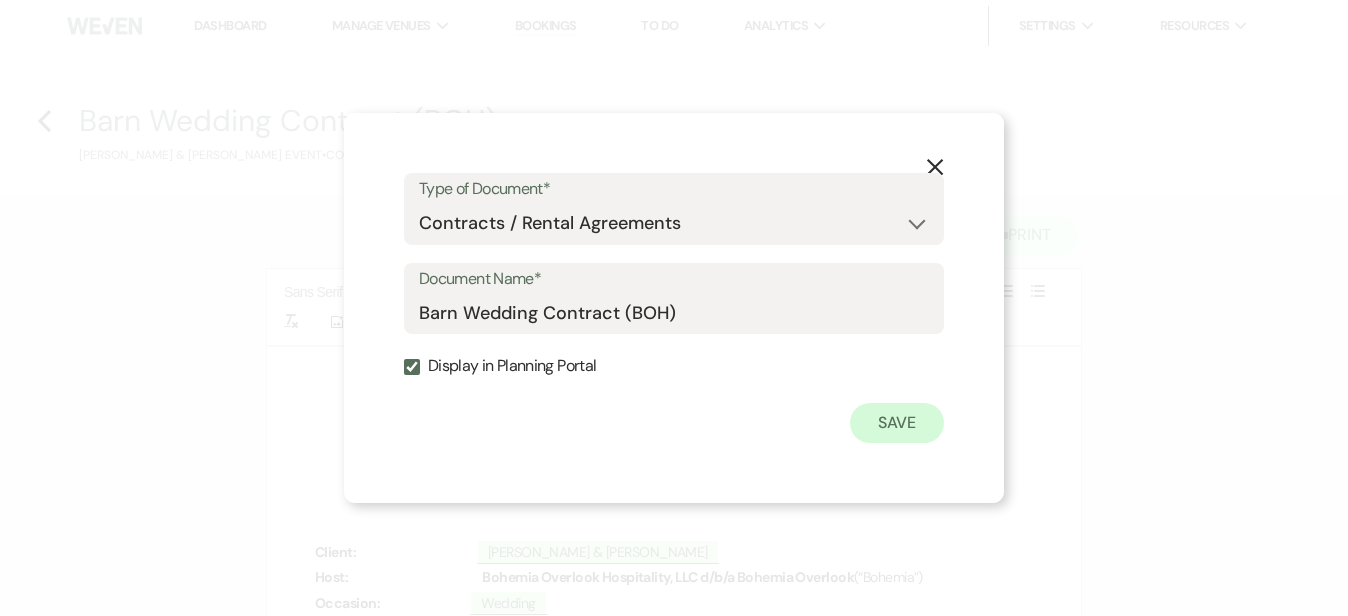click on "Save" at bounding box center (897, 423) 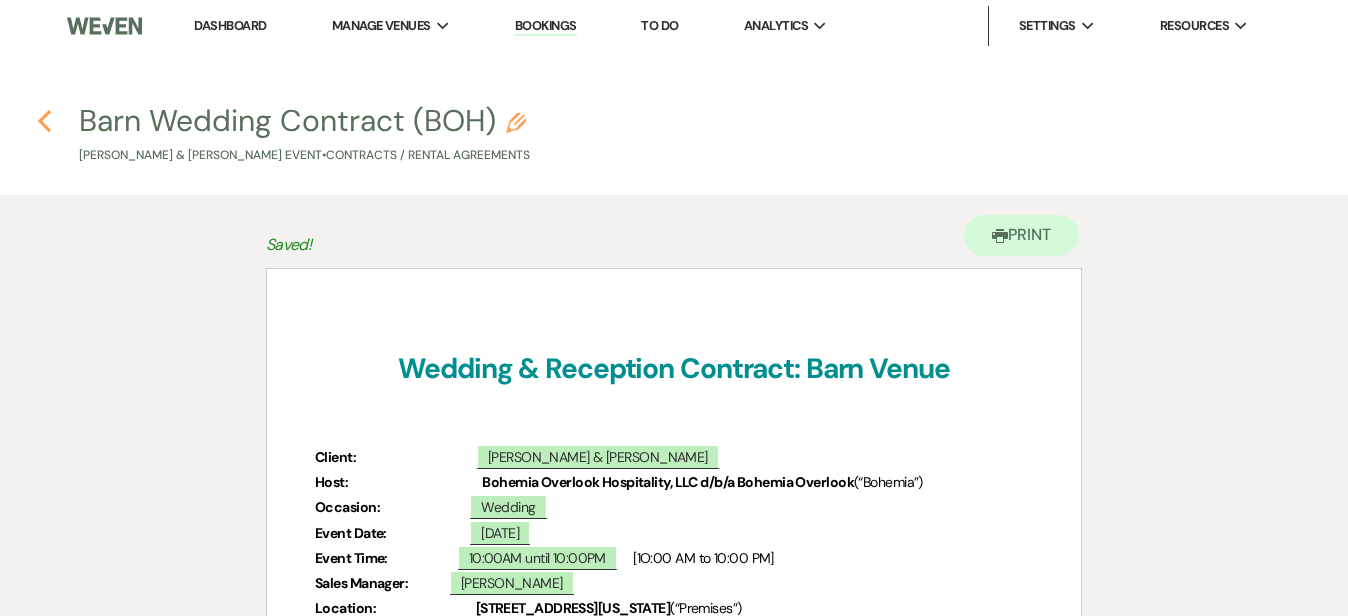 click on "Previous" at bounding box center [44, 120] 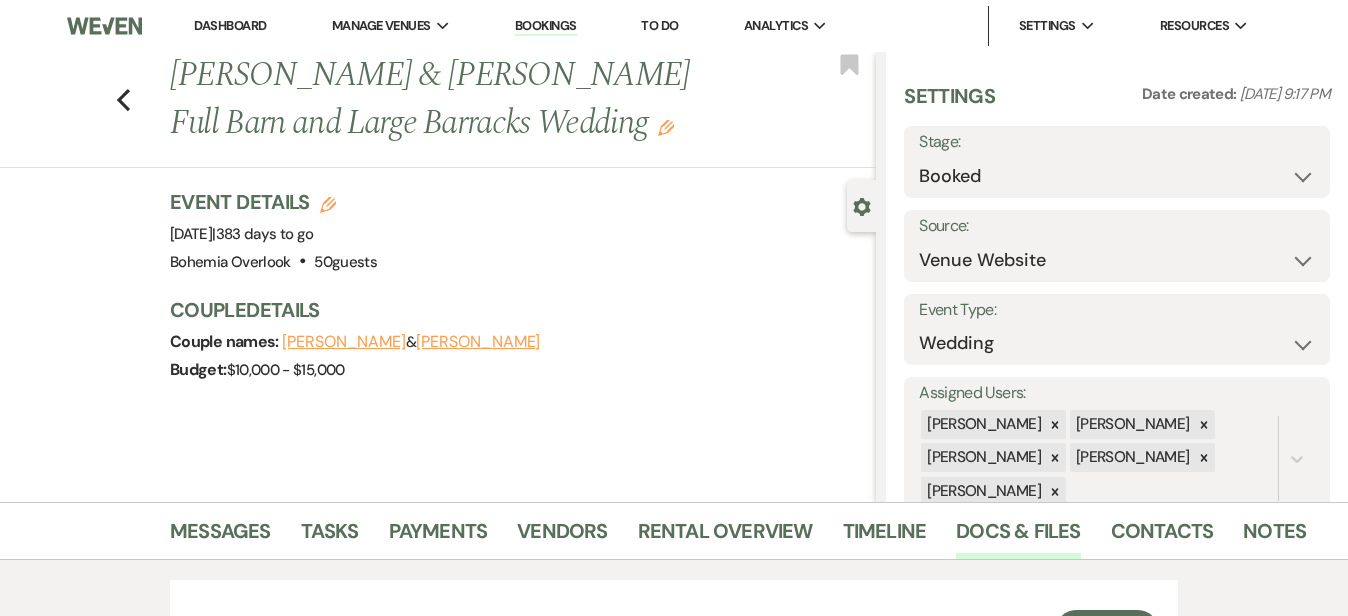 scroll, scrollTop: 454, scrollLeft: 0, axis: vertical 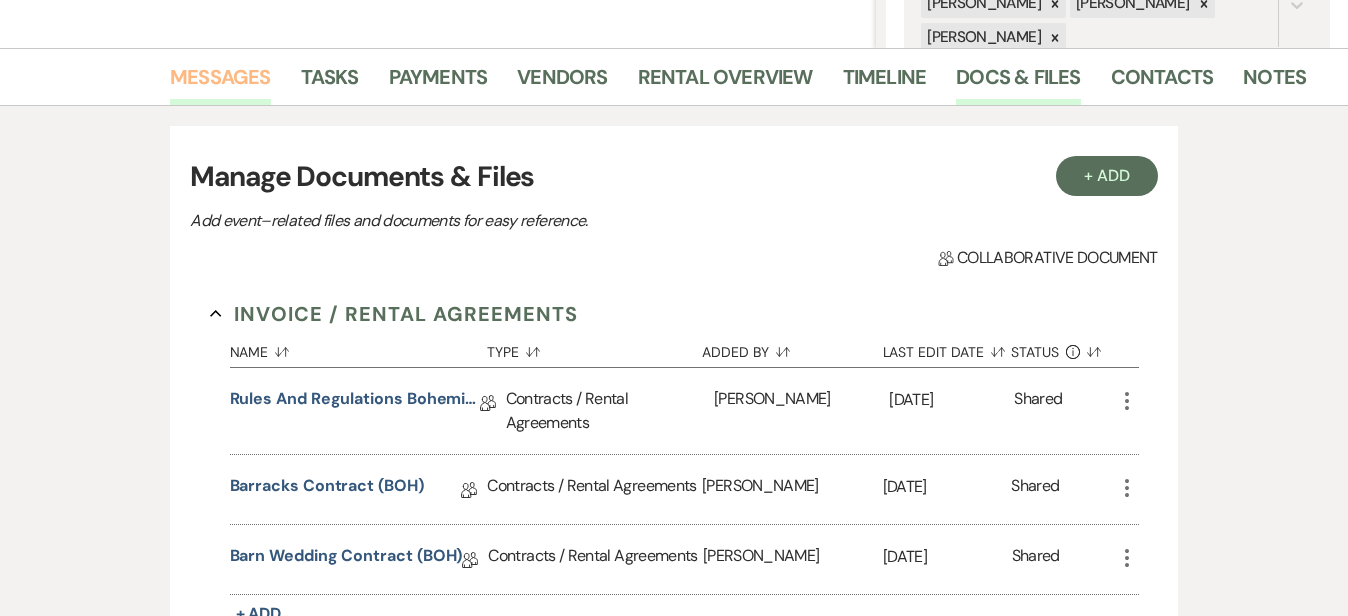 click on "Messages" at bounding box center [220, 83] 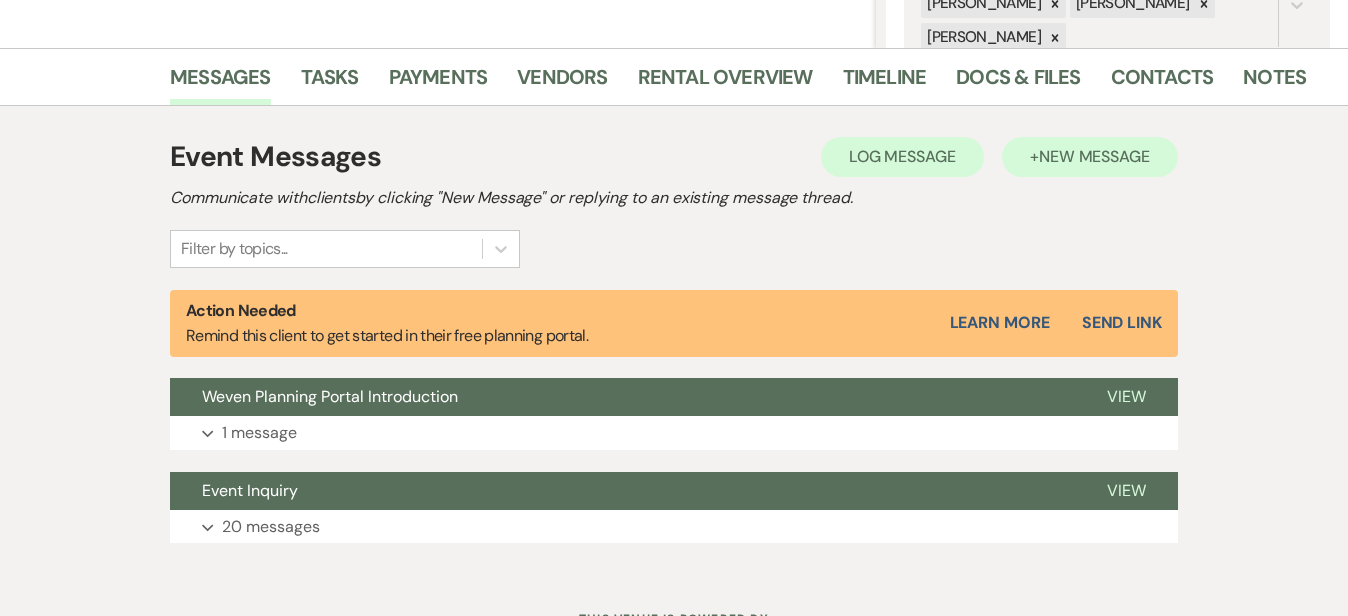 click on "New Message" at bounding box center (1094, 156) 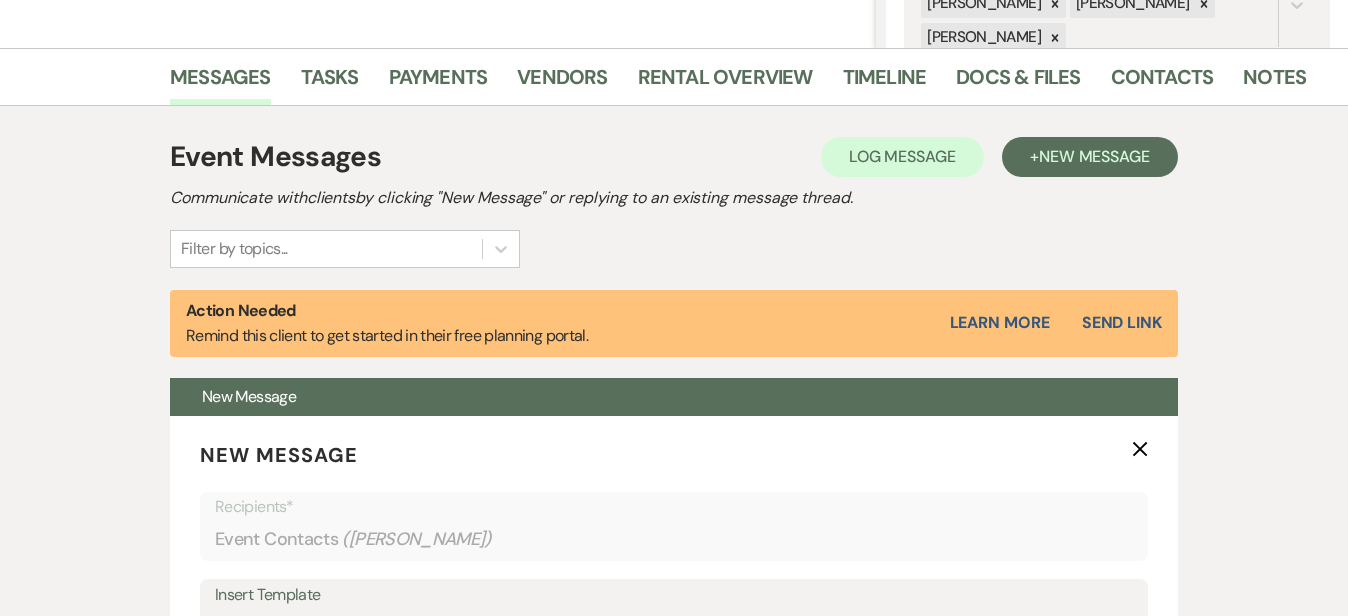 click on "Messages Tasks Payments Vendors Rental Overview Timeline Docs & Files Contacts Notes Event Messages   Log Log Message +  New Message Communicate with  clients  by clicking "New Message" or replying to an existing message thread. Filter by topics... Action Needed
Remind this client to get started in their free planning portal.
Learn More Send Link New Message New Message   X Recipients* Event Contacts   ( [PERSON_NAME] )   Insert Template   -- Weven Planning Portal Introduction (Booked Events) Initial Inquiry Response Tour Request Response Follow Up BOH Private Event Inquiry  [GEOGRAPHIC_DATA] Highlights for Guests Event Set Up Sheet  Tour Follow Up Contract (Pre-Booked Leads) Local Options for Food Pickup & Delivery  Thank You  Lawn Party  Lift Contract  Accommodations Update Bohemia Overlook Review 2025 & 2026 Inquiry Response  New 2025 Bohemia Overlook Inquiry  Bohemia Overlook Hospitality  [GEOGRAPHIC_DATA] Overlook Hospitality Inquiry Information  BOH Intimate Wedding Options  Bohemia Overlook Google Review (BOH)" at bounding box center (674, 682) 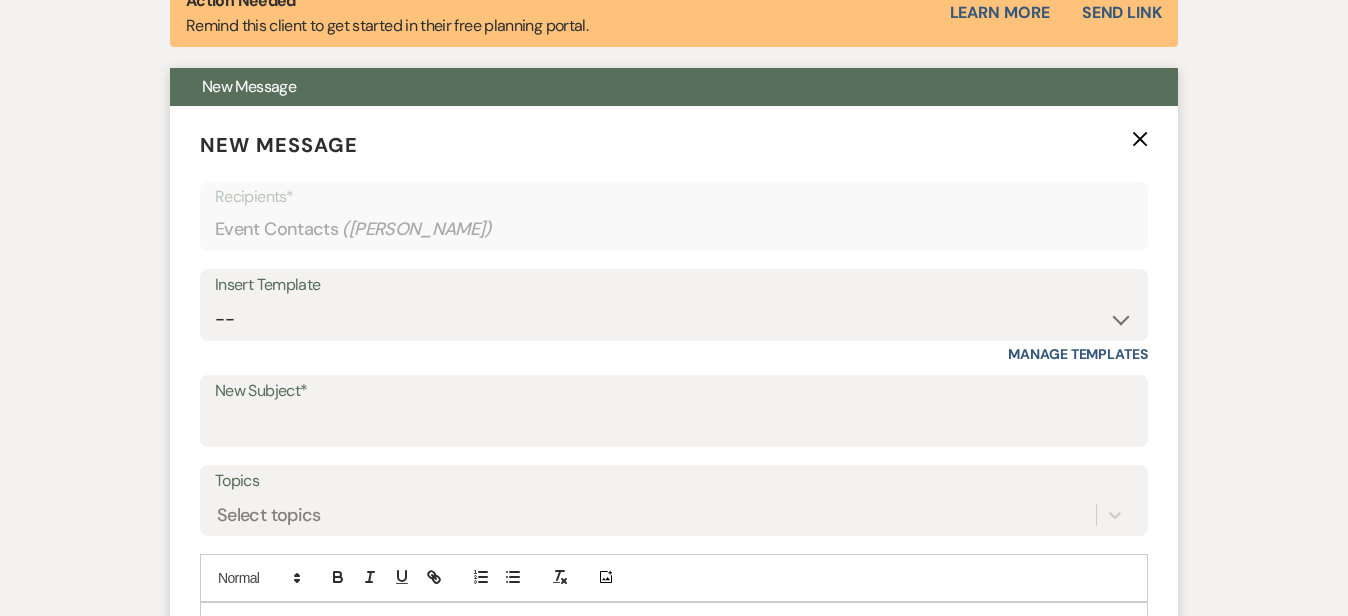 scroll, scrollTop: 768, scrollLeft: 0, axis: vertical 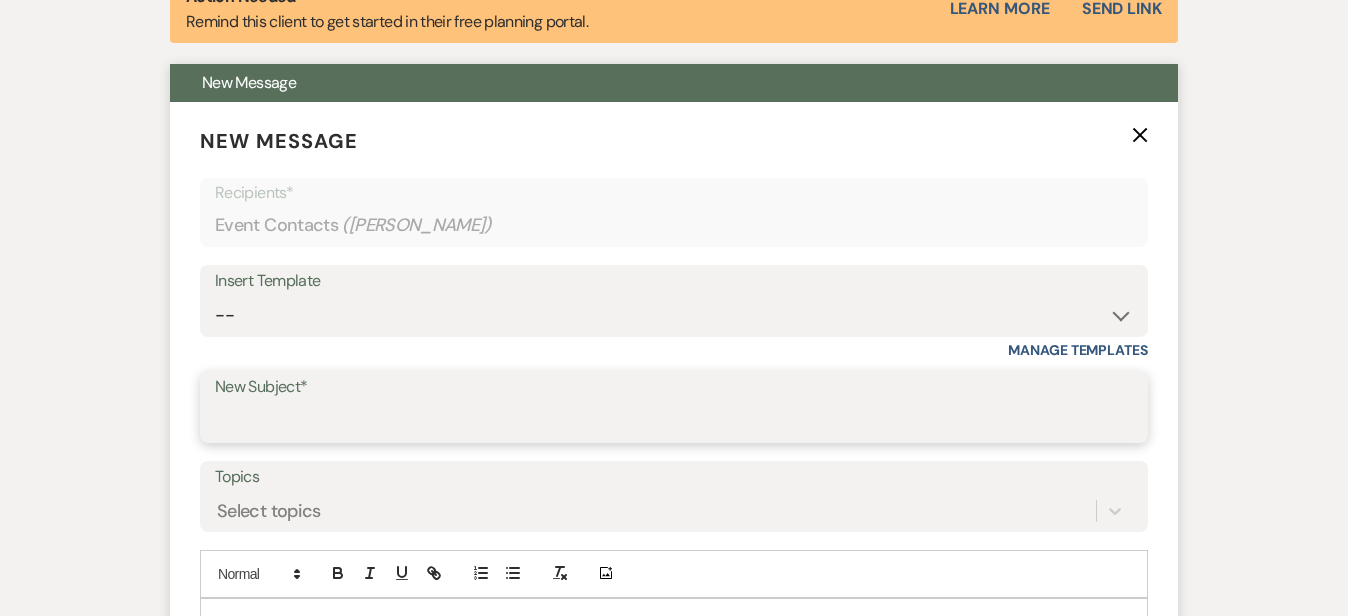 click on "New Subject*" at bounding box center (674, 421) 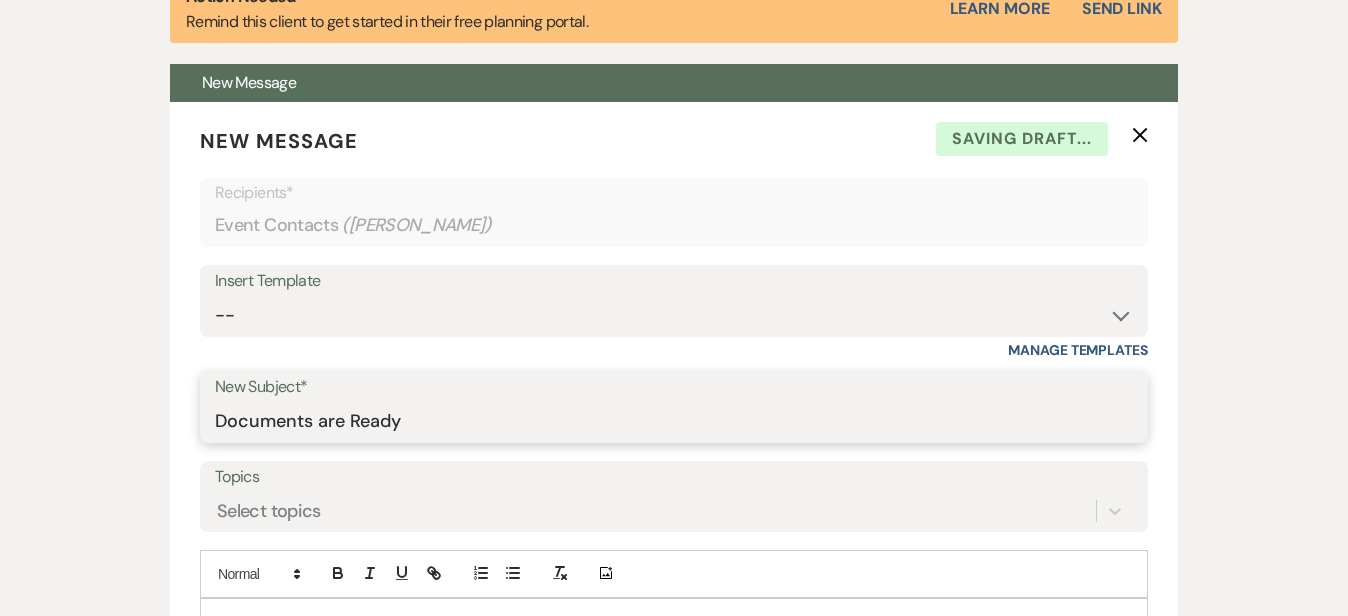 type on "Documents are Ready" 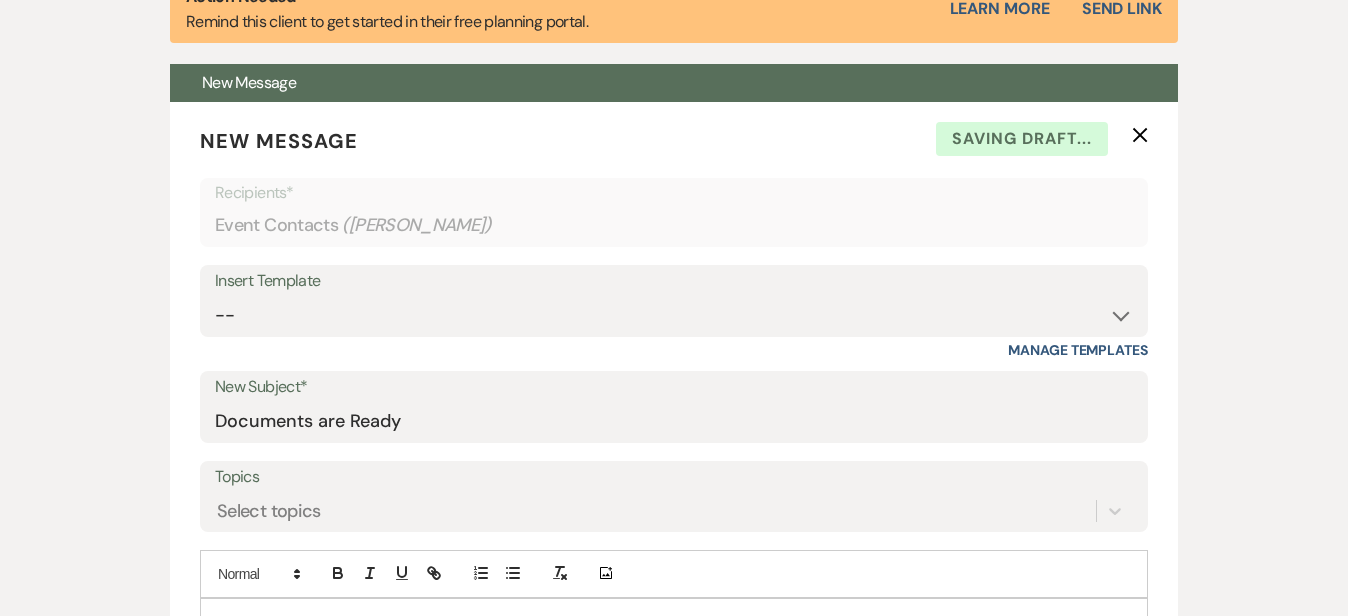 click on "Messages Tasks Payments Vendors Rental Overview Timeline Docs & Files Contacts Notes Event Messages   Log Log Message +  New Message Communicate with  clients  by clicking "New Message" or replying to an existing message thread. Filter by topics... Action Needed
Remind this client to get started in their free planning portal.
Learn More Send Link New Message New Message   X Saving draft... Recipients* Event Contacts   ( [PERSON_NAME] )   Insert Template   -- Weven Planning Portal Introduction (Booked Events) Initial Inquiry Response Tour Request Response Follow Up BOH Private Event Inquiry  [GEOGRAPHIC_DATA] Highlights for Guests Event Set Up Sheet  Tour Follow Up Contract (Pre-Booked Leads) Local Options for Food Pickup & Delivery  Thank You  Lawn Party  Lift Contract  Accommodations Update Bohemia Overlook Review 2025 & 2026 Inquiry Response  New 2025 Bohemia Overlook Inquiry  Bohemia Overlook Hospitality  Bohemia Overlook Hospitality Inquiry Information  BOH Intimate Wedding Options  Second Tour Follow Up" at bounding box center [674, 368] 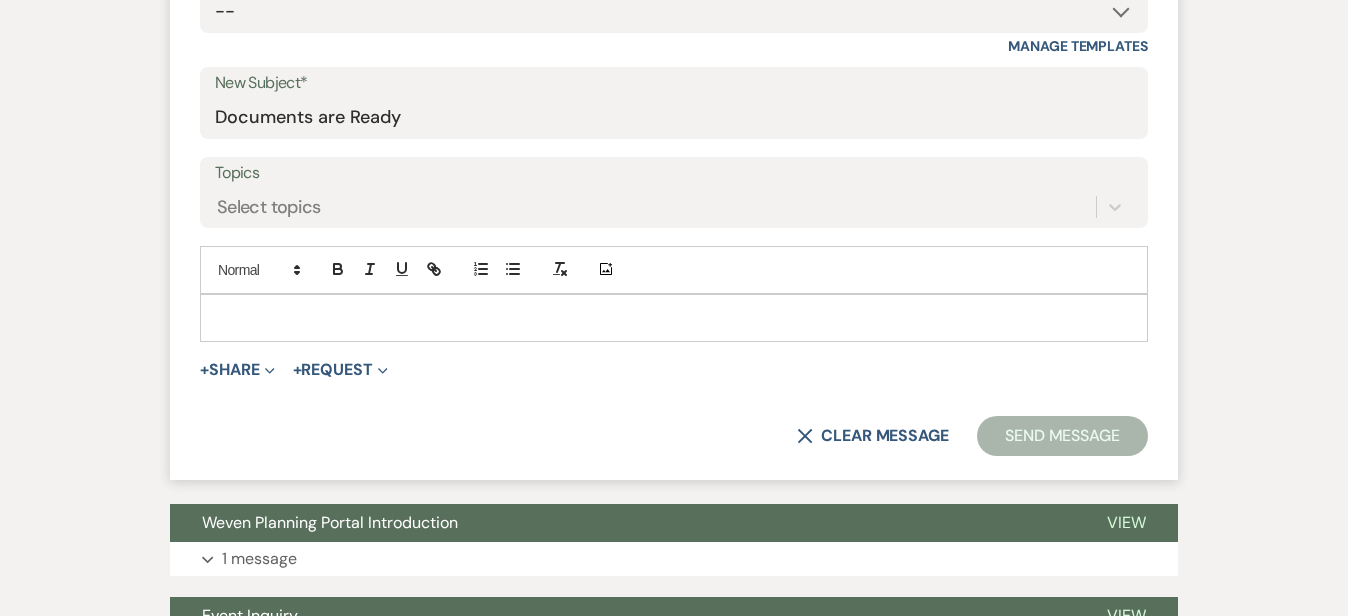 scroll, scrollTop: 1073, scrollLeft: 0, axis: vertical 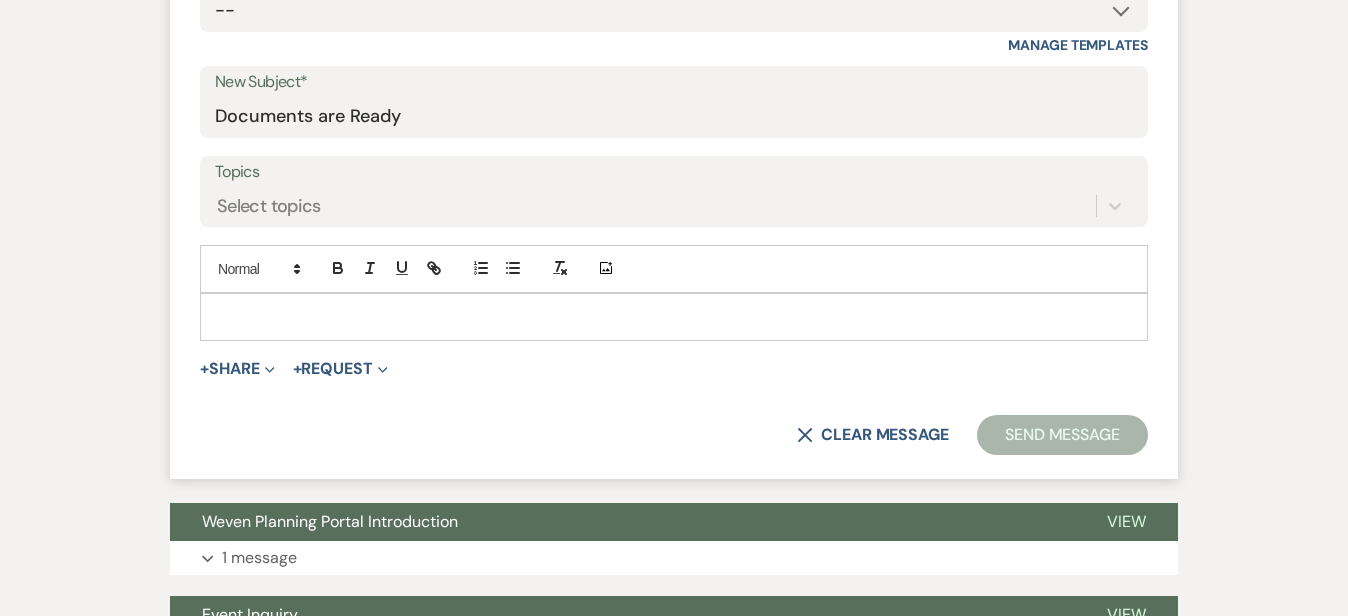 click at bounding box center (674, 317) 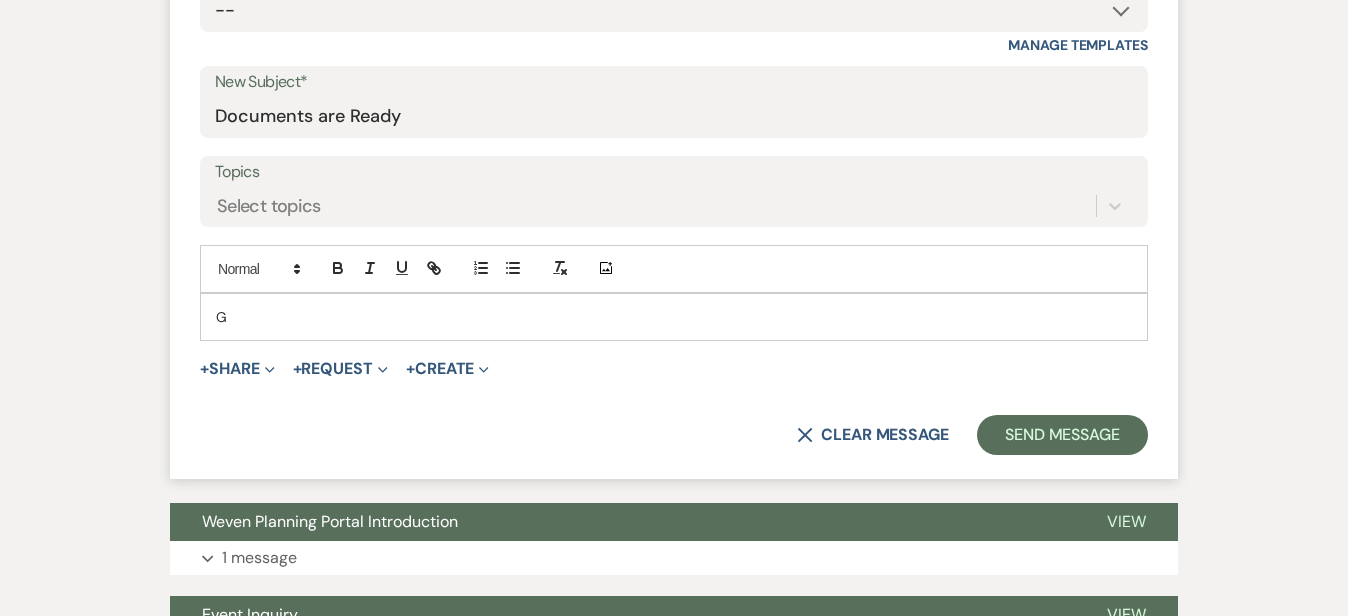 type 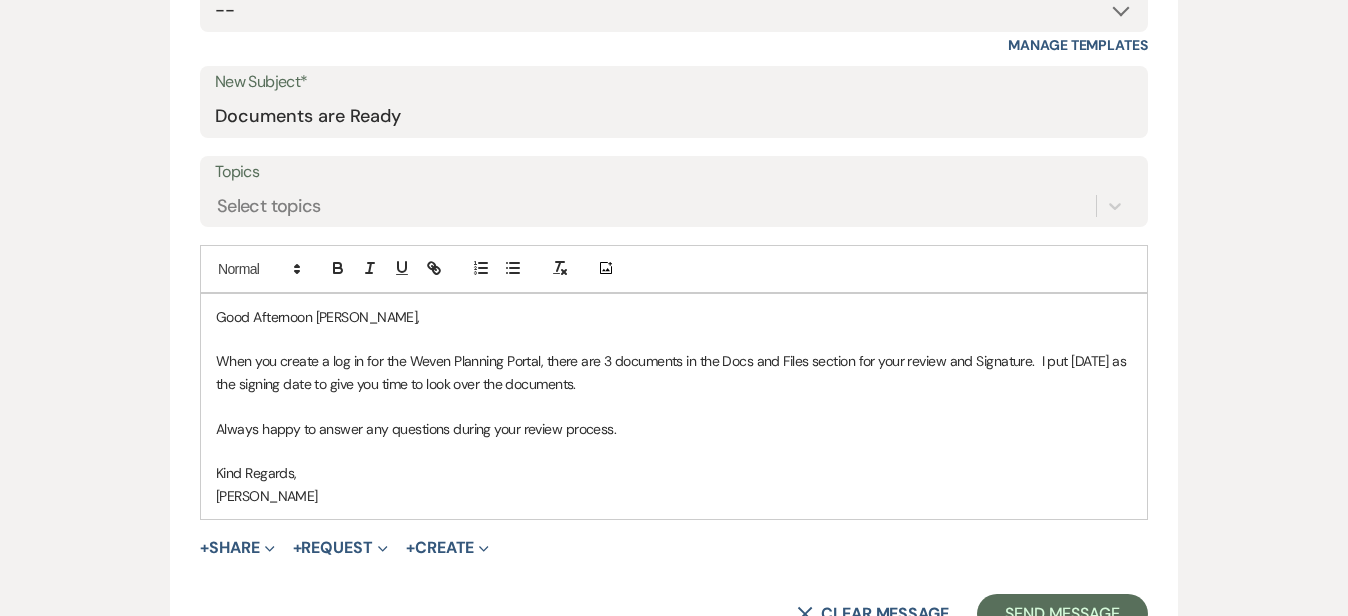 click on "Messages Tasks Payments Vendors Rental Overview Timeline Docs & Files Contacts Notes Event Messages   Log Log Message +  New Message Communicate with  clients  by clicking "New Message" or replying to an existing message thread. Filter by topics... Action Needed
Remind this client to get started in their free planning portal.
Learn More Send Link New Message New Message   X Saving draft... Recipients* Event Contacts   ( [PERSON_NAME] )   Insert Template   -- Weven Planning Portal Introduction (Booked Events) Initial Inquiry Response Tour Request Response Follow Up BOH Private Event Inquiry  [GEOGRAPHIC_DATA] Highlights for Guests Event Set Up Sheet  Tour Follow Up Contract (Pre-Booked Leads) Local Options for Food Pickup & Delivery  Thank You  Lawn Party  Lift Contract  Accommodations Update Bohemia Overlook Review 2025 & 2026 Inquiry Response  New 2025 Bohemia Overlook Inquiry  Bohemia Overlook Hospitality  Bohemia Overlook Hospitality Inquiry Information  BOH Intimate Wedding Options  Second Tour Follow Up" at bounding box center (674, 153) 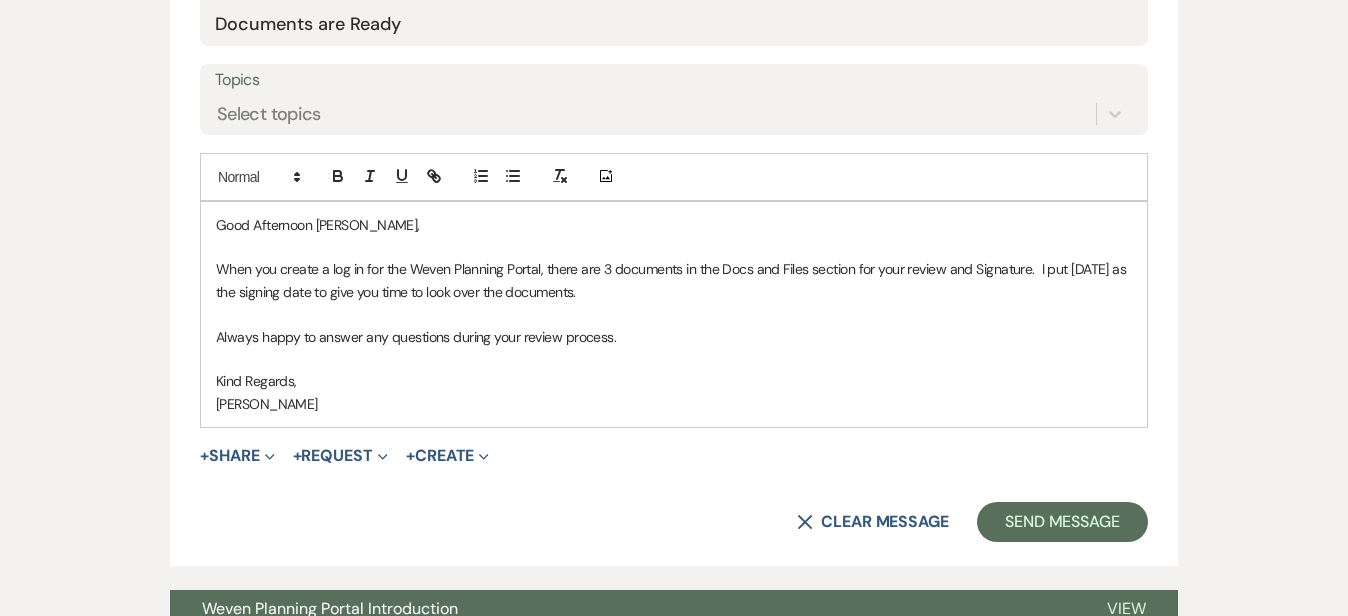 scroll, scrollTop: 1169, scrollLeft: 0, axis: vertical 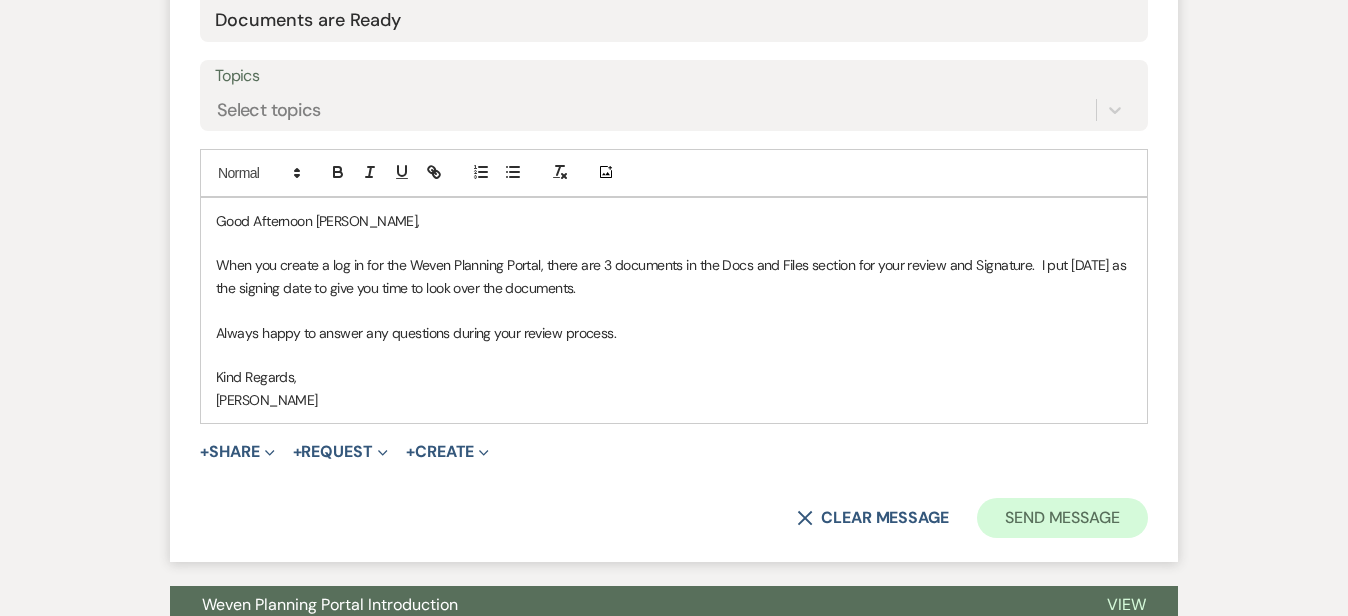 click on "Send Message" at bounding box center [1062, 518] 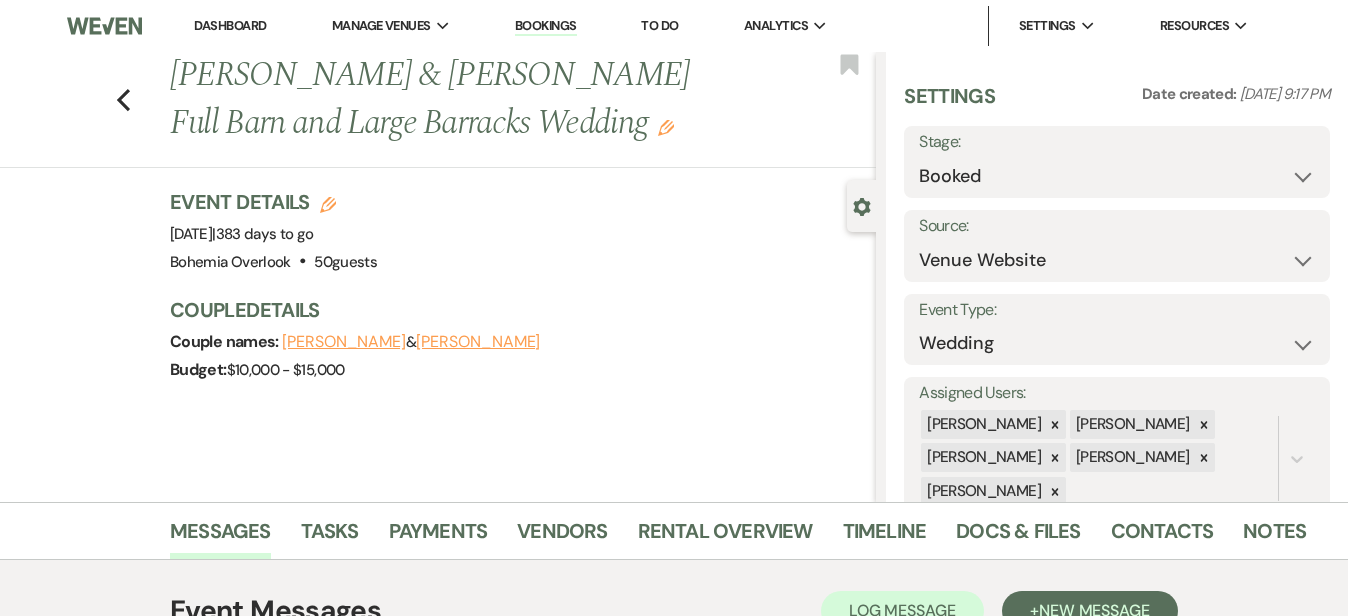 scroll, scrollTop: 0, scrollLeft: 0, axis: both 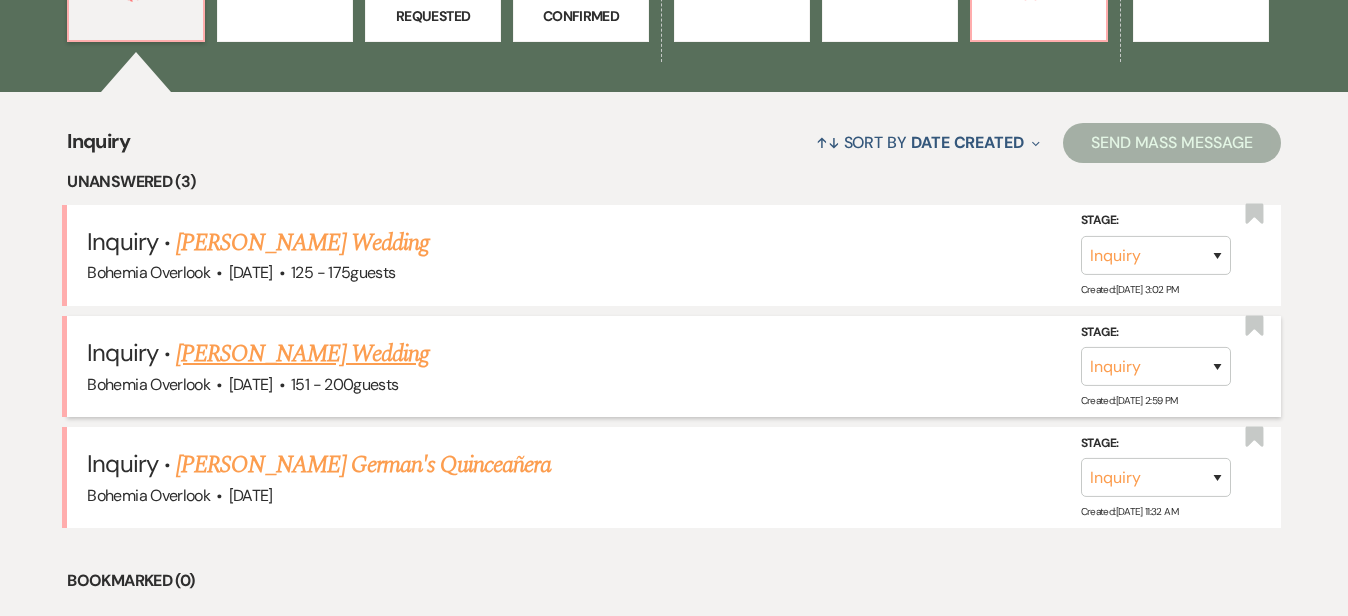 click on "[PERSON_NAME] Wedding" at bounding box center (302, 354) 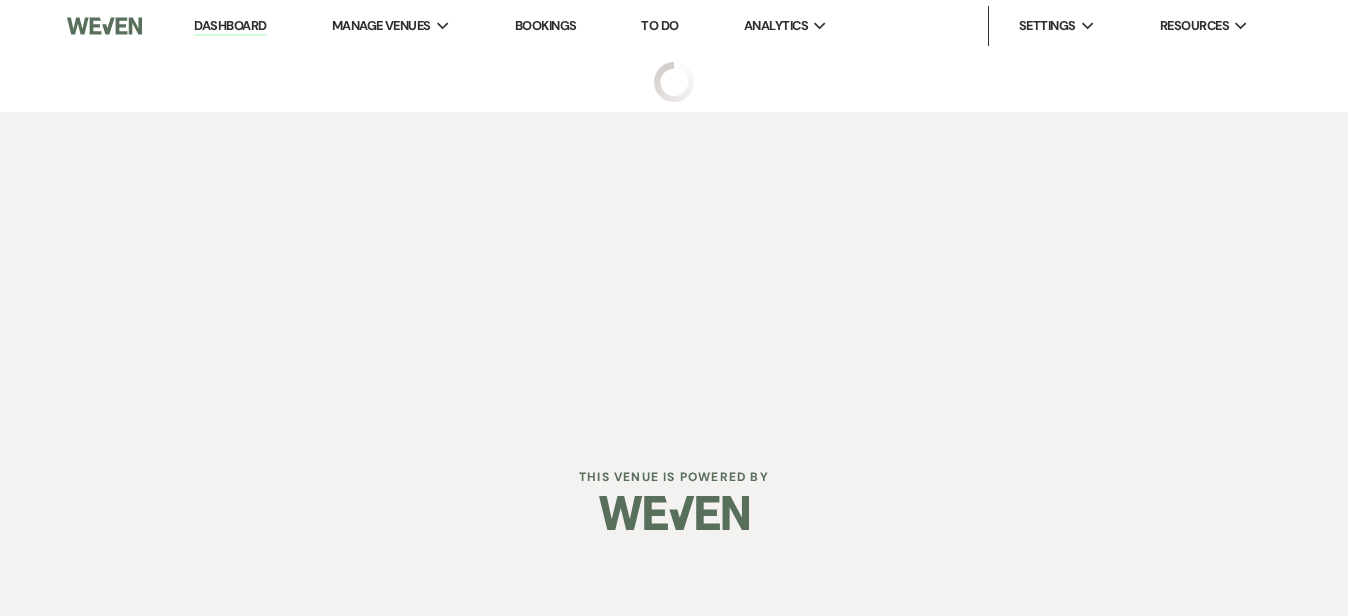 scroll, scrollTop: 0, scrollLeft: 0, axis: both 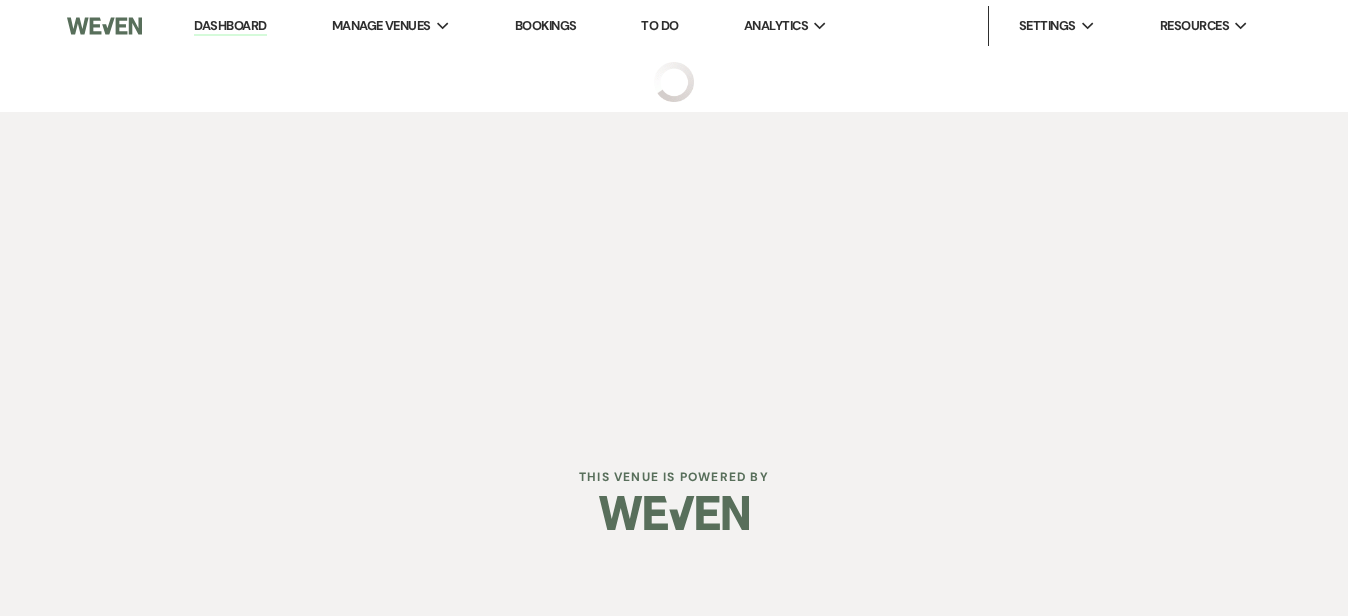 select on "2" 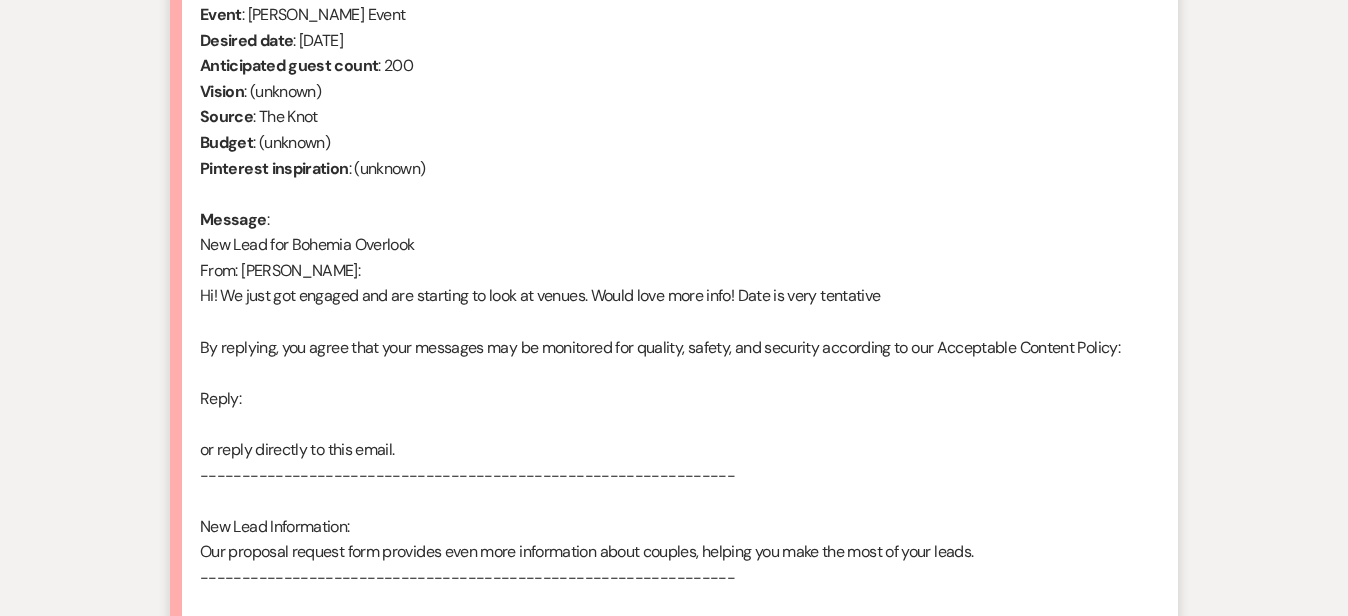 scroll, scrollTop: 892, scrollLeft: 0, axis: vertical 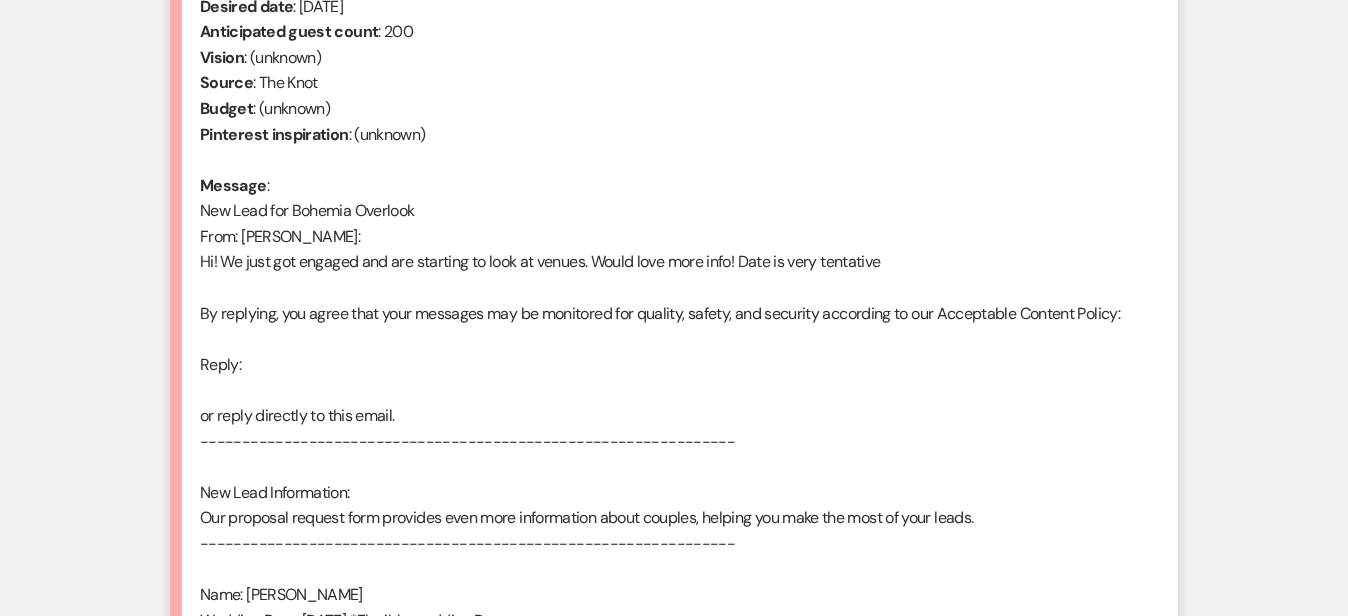 click on "Messages Tasks Payments Rental Overview Documents Contacts Notes Event Messages   Log Log Message +  New Message Communicate with  clients  by clicking "New Message" or replying to an existing message thread. Filter by topics... Unanswered Message:  New Event Inquiry: [PERSON_NAME] from The Knot Dismiss Alert Hide [PERSON_NAME] [DATE] 2:59 PM
From : [PERSON_NAME]
Event : [PERSON_NAME] Event
Desired date : [DATE]
Anticipated guest count : 200
Vision : (unknown)
Source : The Knot
Budget : (unknown)
Pinterest inspiration : (unknown)
Message :   New Lead for Bohemia Overlook From: [PERSON_NAME]: Hi! We just got engaged and are starting to look at venues. Would love more info! Date is very tentative By replying, you agree that your messages may be monitored for quality, safety, and security according to our Acceptable Content Policy:  Reply: or reply directly to this email. ---------------------------------------------------------------- New Lead Information: Name: [PERSON_NAME]" at bounding box center (674, 265) 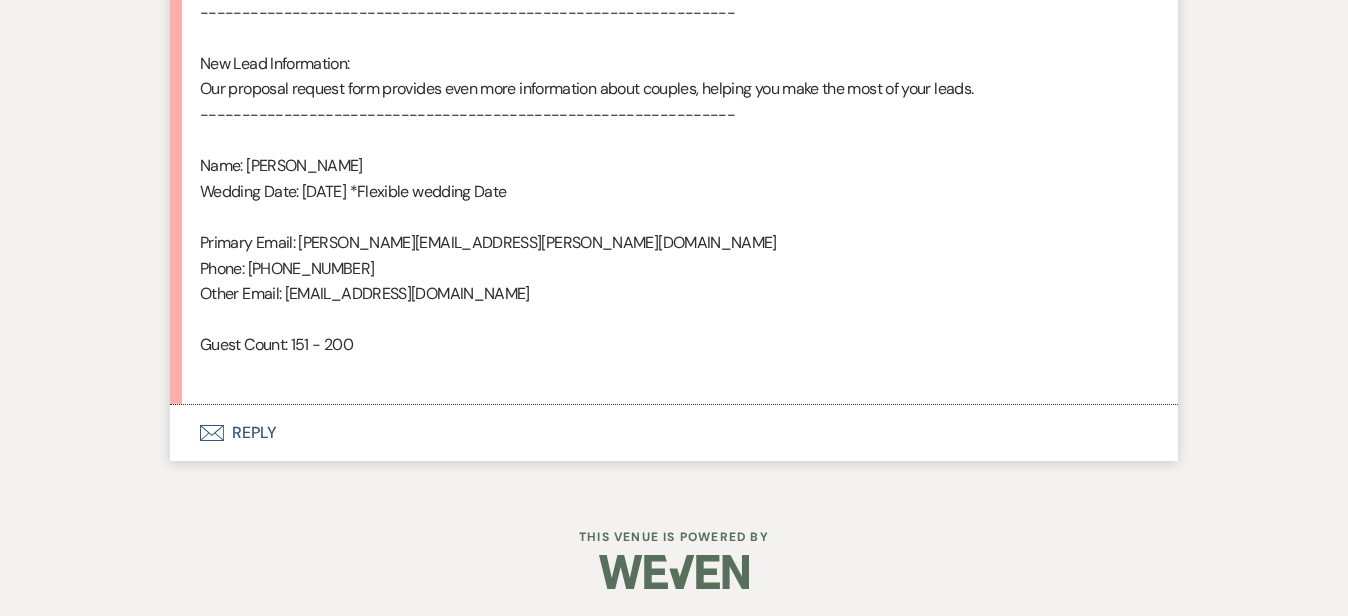 scroll, scrollTop: 1316, scrollLeft: 0, axis: vertical 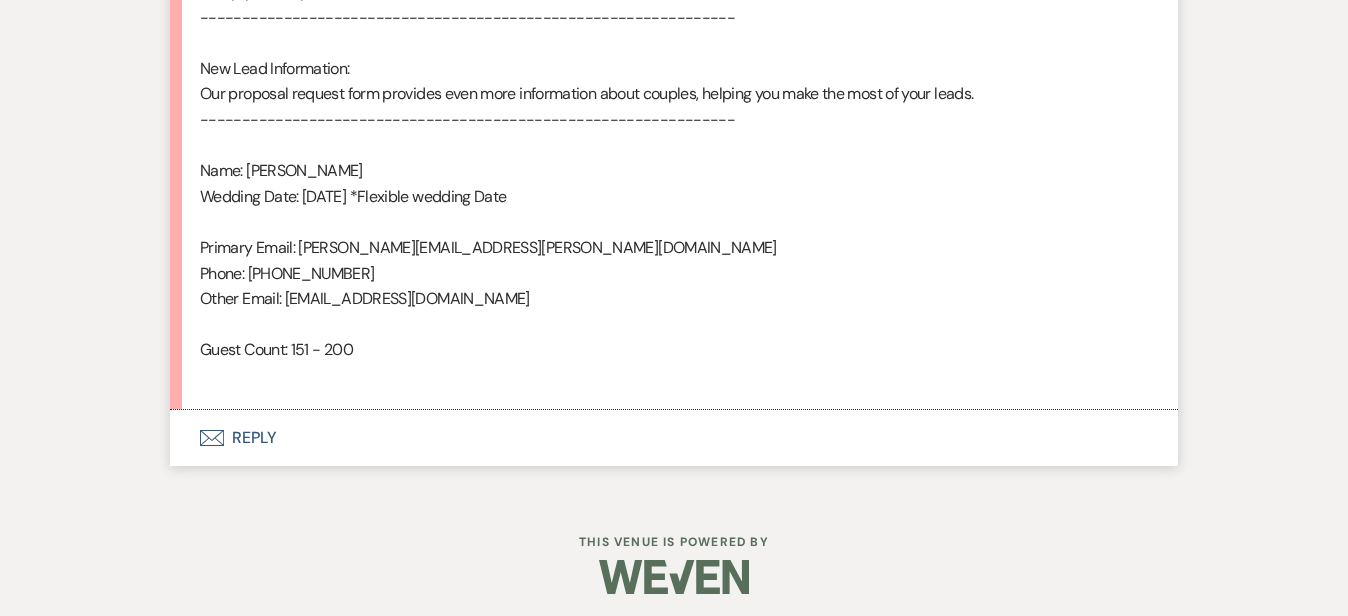 click on "Envelope Reply" at bounding box center [674, 438] 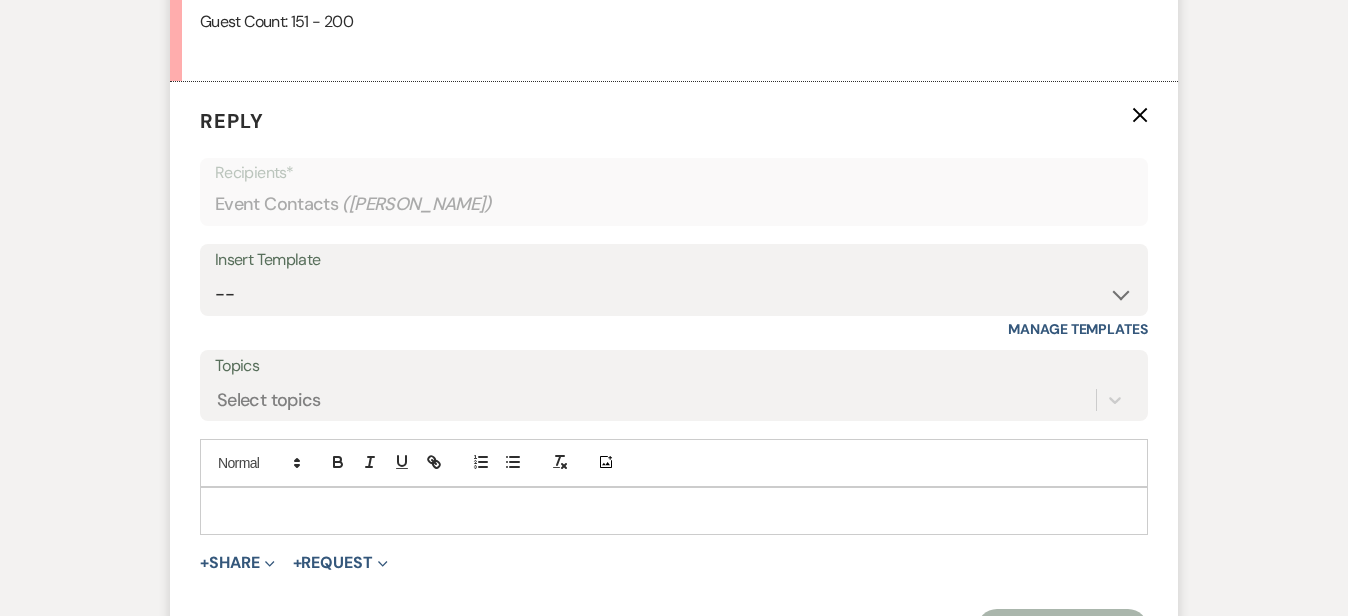 scroll, scrollTop: 1705, scrollLeft: 0, axis: vertical 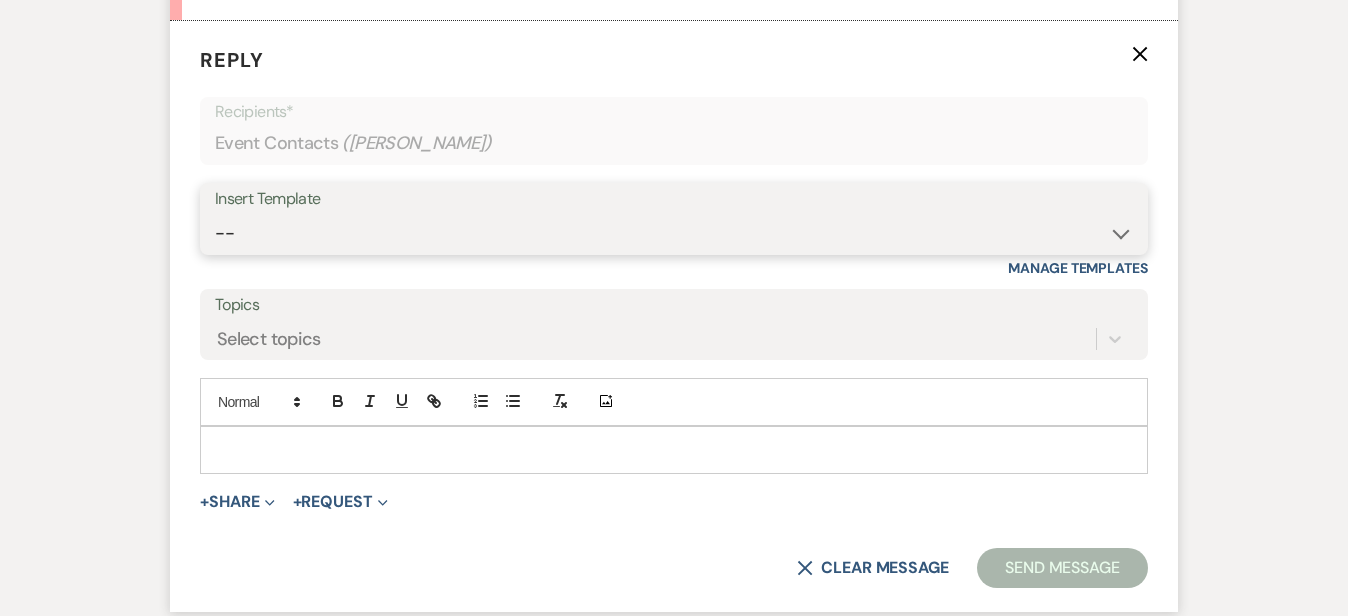 select on "4273" 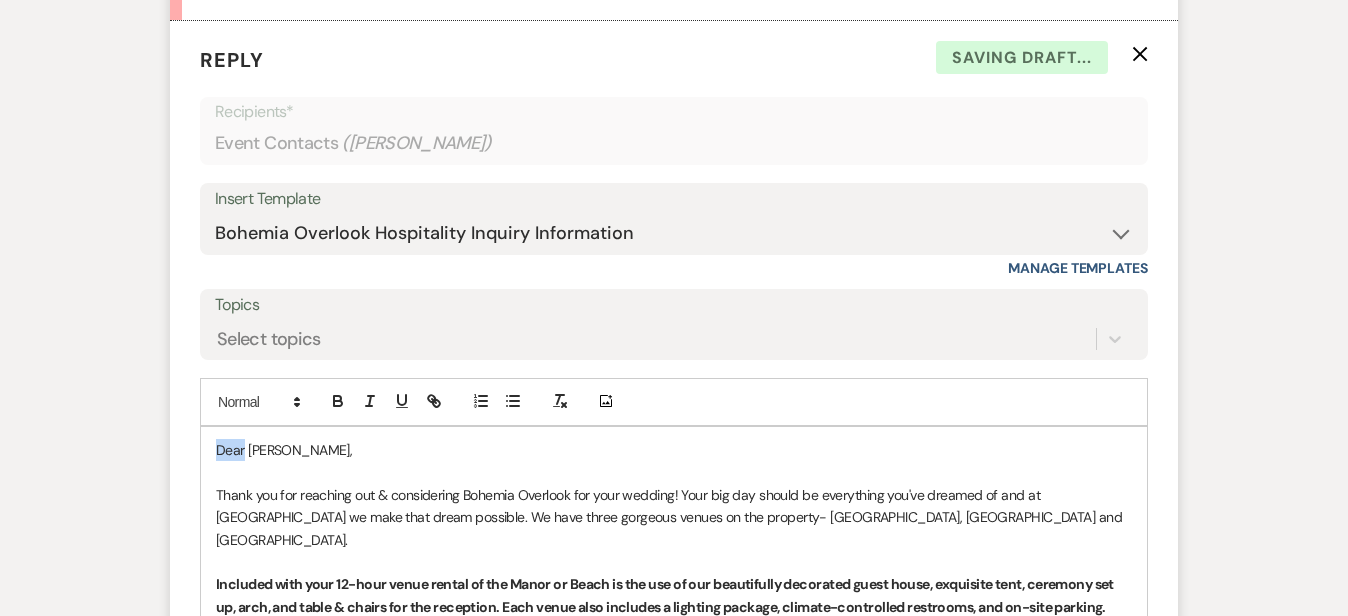 drag, startPoint x: 180, startPoint y: 439, endPoint x: 97, endPoint y: 407, distance: 88.95505 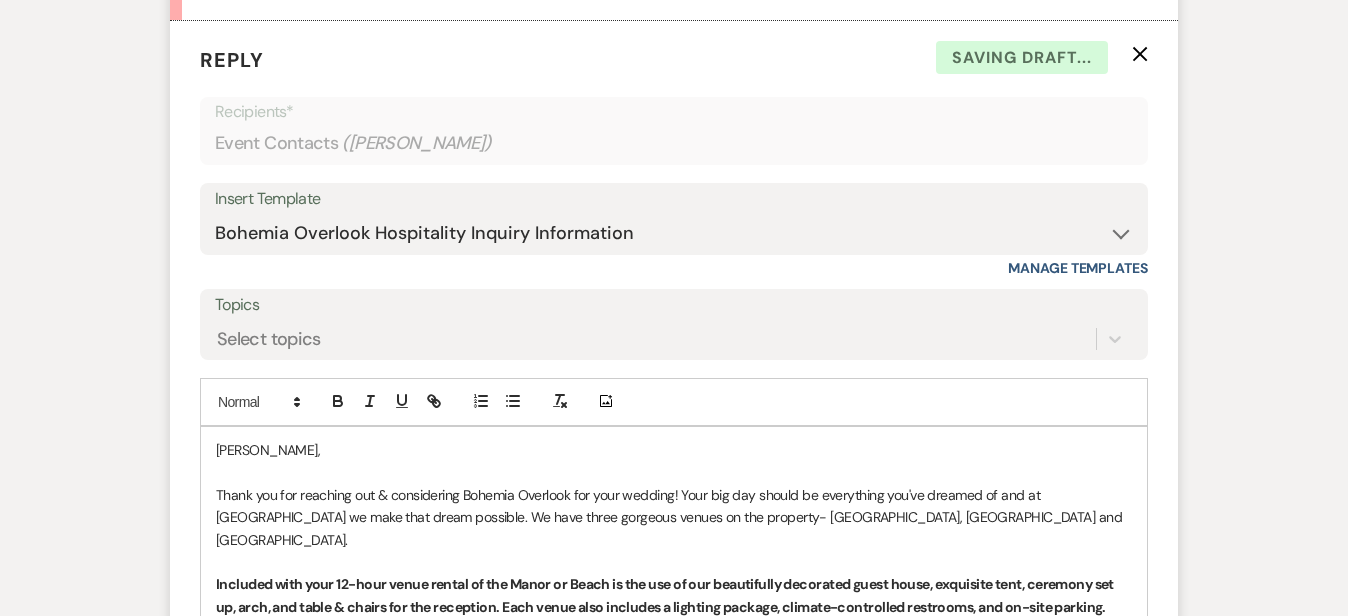 type 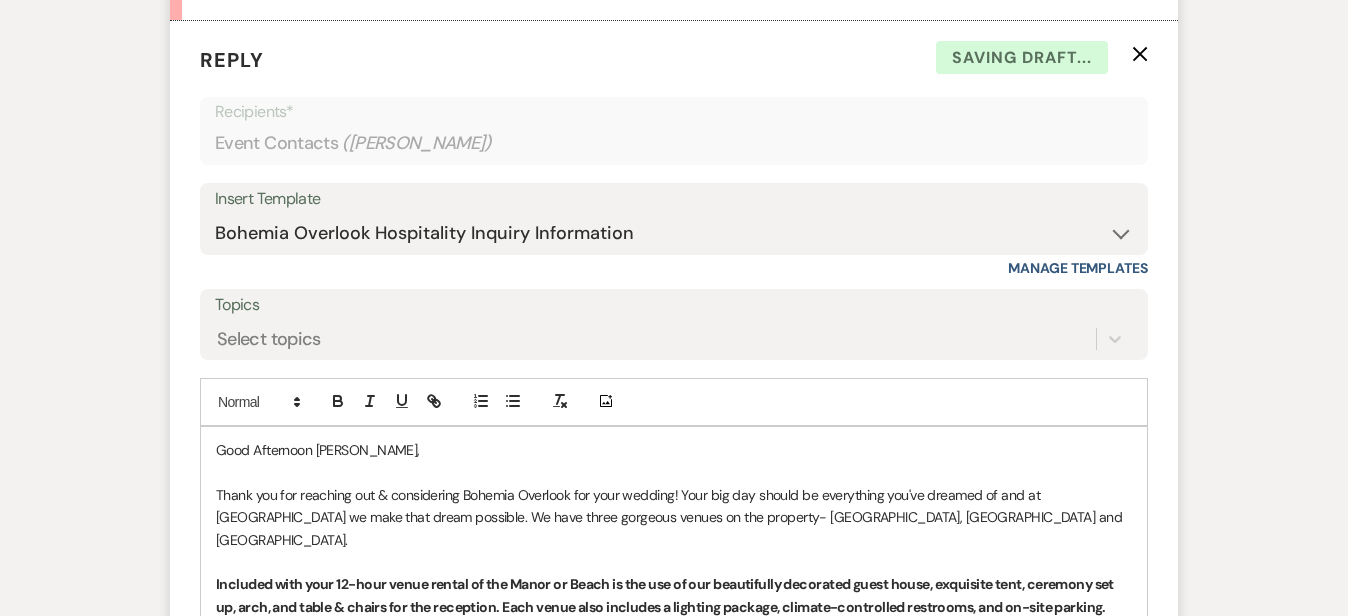 click on "Messages Tasks Payments Rental Overview Documents Contacts Notes Event Messages   Log Log Message +  New Message Communicate with  clients  by clicking "New Message" or replying to an existing message thread. Filter by topics... Unanswered Message:  New Event Inquiry: [PERSON_NAME] from The Knot Dismiss Alert Hide [PERSON_NAME] [DATE] 2:59 PM
From : [PERSON_NAME]
Event : [PERSON_NAME] Event
Desired date : [DATE]
Anticipated guest count : 200
Vision : (unknown)
Source : The Knot
Budget : (unknown)
Pinterest inspiration : (unknown)
Message :   New Lead for Bohemia Overlook From: [PERSON_NAME]: Hi! We just got engaged and are starting to look at venues. Would love more info! Date is very tentative By replying, you agree that your messages may be monitored for quality, safety, and security according to our Acceptable Content Policy:  Reply: or reply directly to this email. ---------------------------------------------------------------- New Lead Information: Name: [PERSON_NAME]" at bounding box center (674, 43) 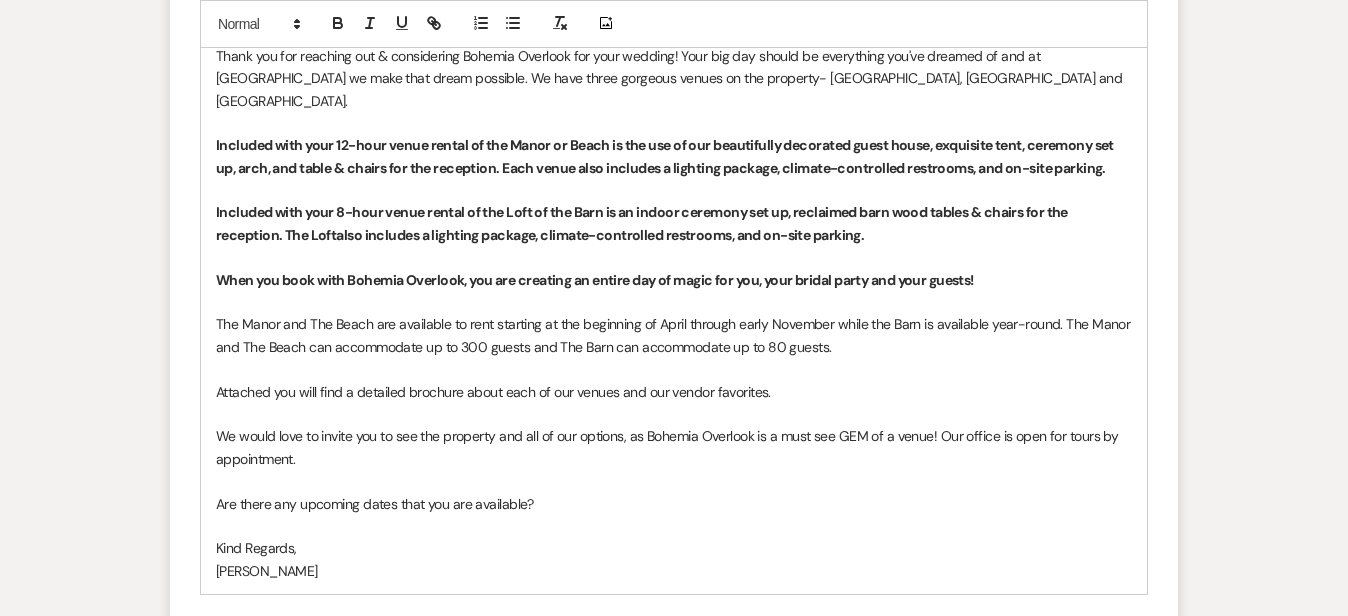scroll, scrollTop: 2160, scrollLeft: 0, axis: vertical 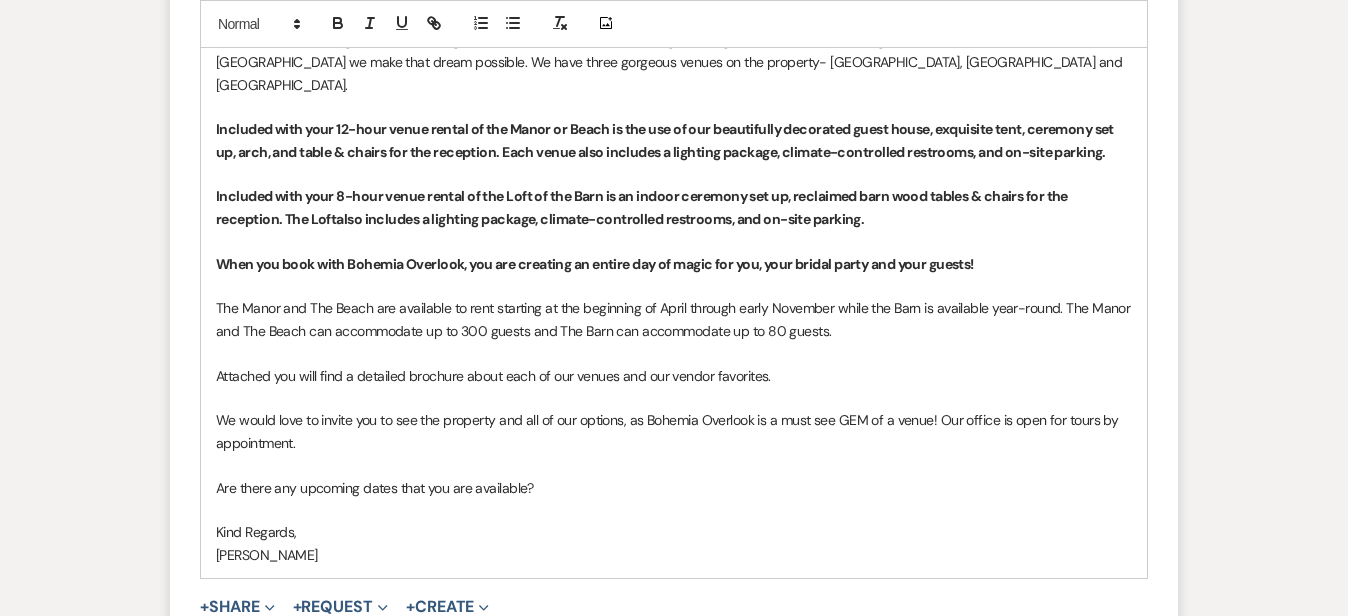 click on "Attached you will find a detailed brochure about each of our venues and our vendor favorites." at bounding box center [674, 376] 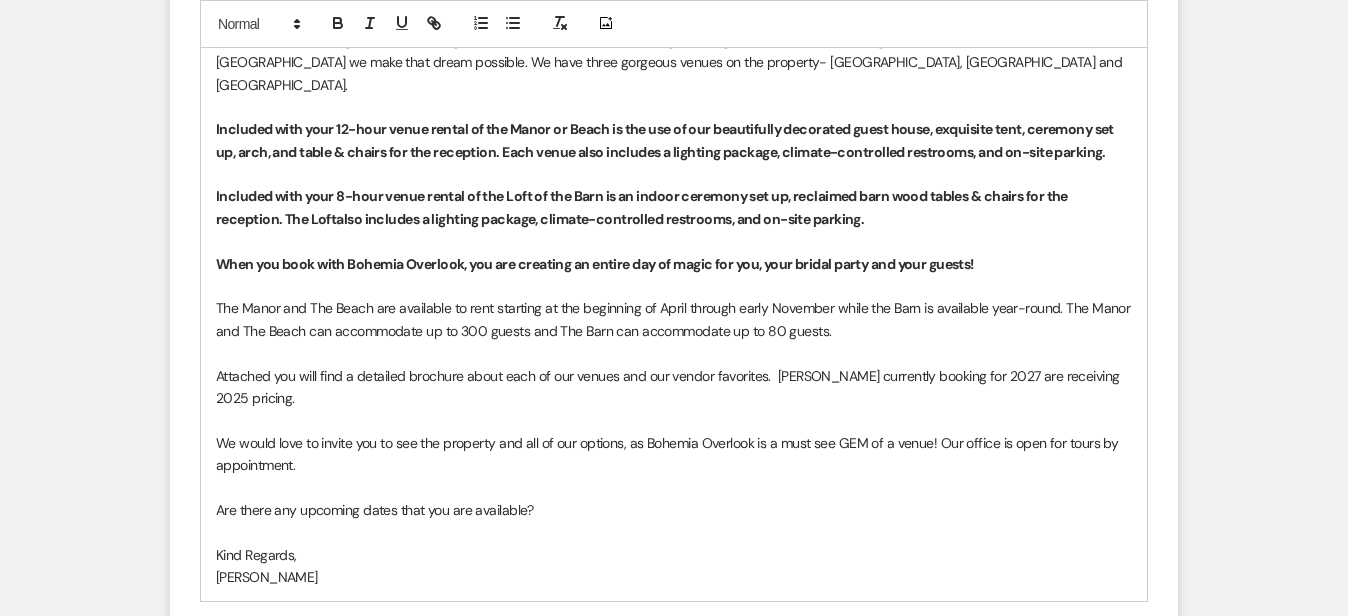 click on "Messages Tasks Payments Rental Overview Documents Contacts Notes Event Messages   Log Log Message +  New Message Communicate with  clients  by clicking "New Message" or replying to an existing message thread. Filter by topics... Unanswered Message:  New Event Inquiry: [PERSON_NAME] from The Knot Dismiss Alert Hide [PERSON_NAME] [DATE] 2:59 PM
From : [PERSON_NAME]
Event : [PERSON_NAME] Event
Desired date : [DATE]
Anticipated guest count : 200
Vision : (unknown)
Source : The Knot
Budget : (unknown)
Pinterest inspiration : (unknown)
Message :   New Lead for Bohemia Overlook From: [PERSON_NAME]: Hi! We just got engaged and are starting to look at venues. Would love more info! Date is very tentative By replying, you agree that your messages may be monitored for quality, safety, and security according to our Acceptable Content Policy:  Reply: or reply directly to this email. ---------------------------------------------------------------- New Lead Information: Name: [PERSON_NAME]" at bounding box center [674, -400] 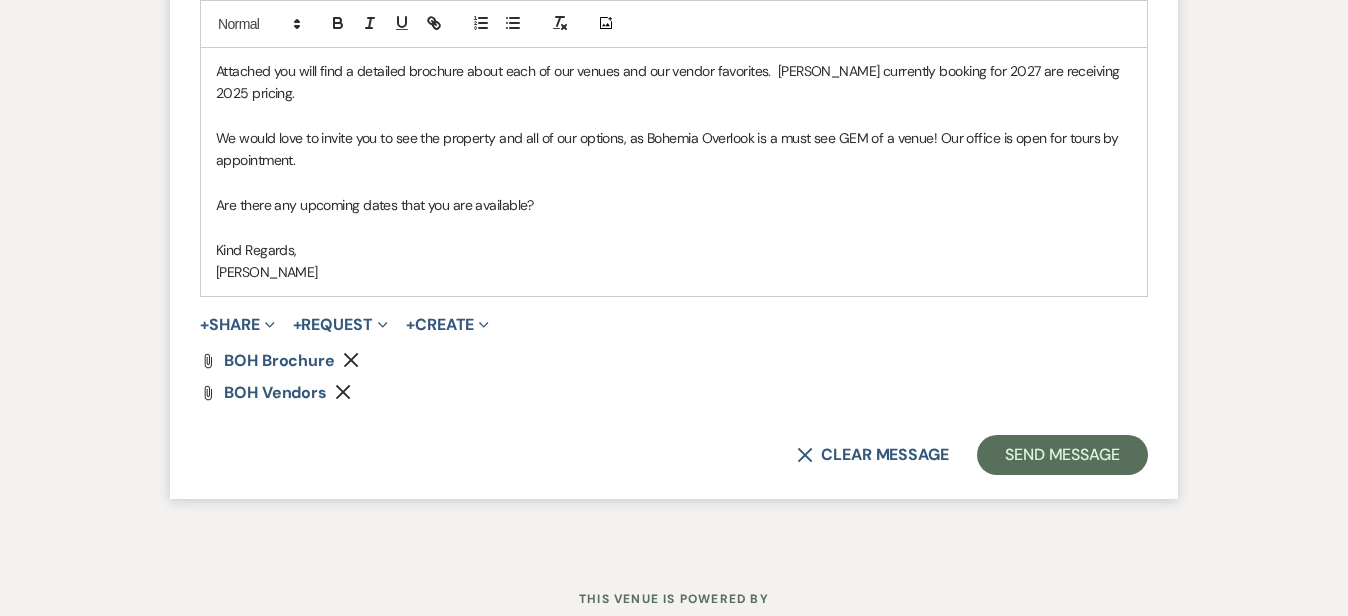 scroll, scrollTop: 2460, scrollLeft: 0, axis: vertical 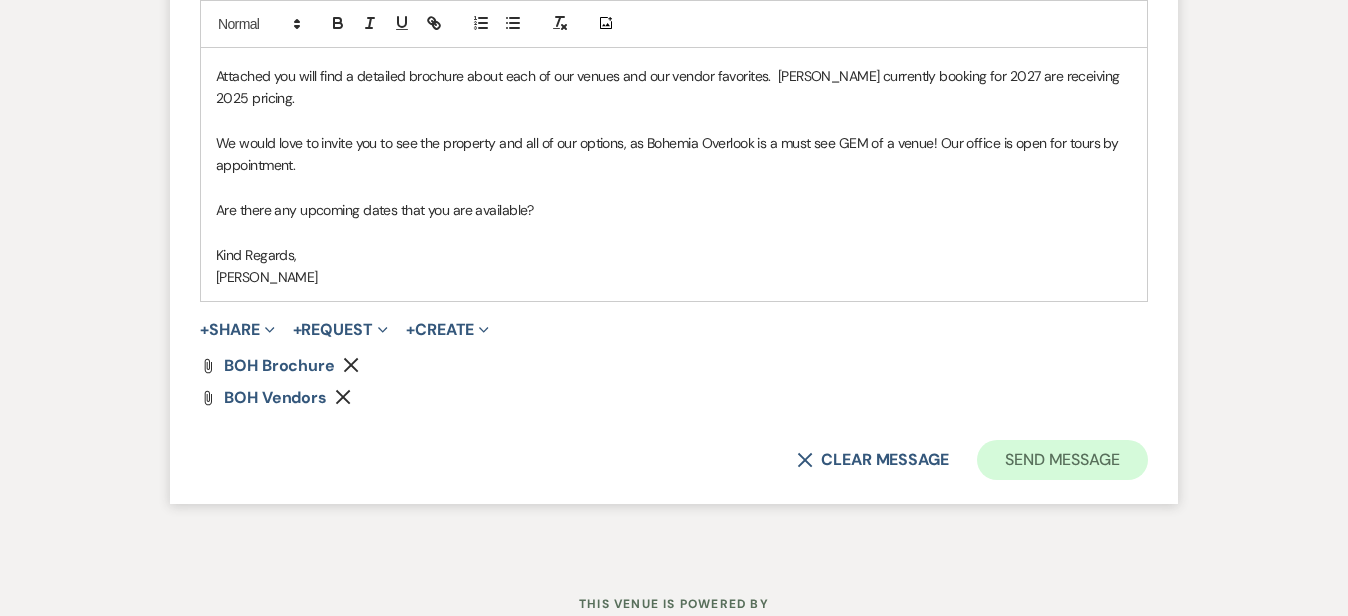 click on "Send Message" at bounding box center (1062, 460) 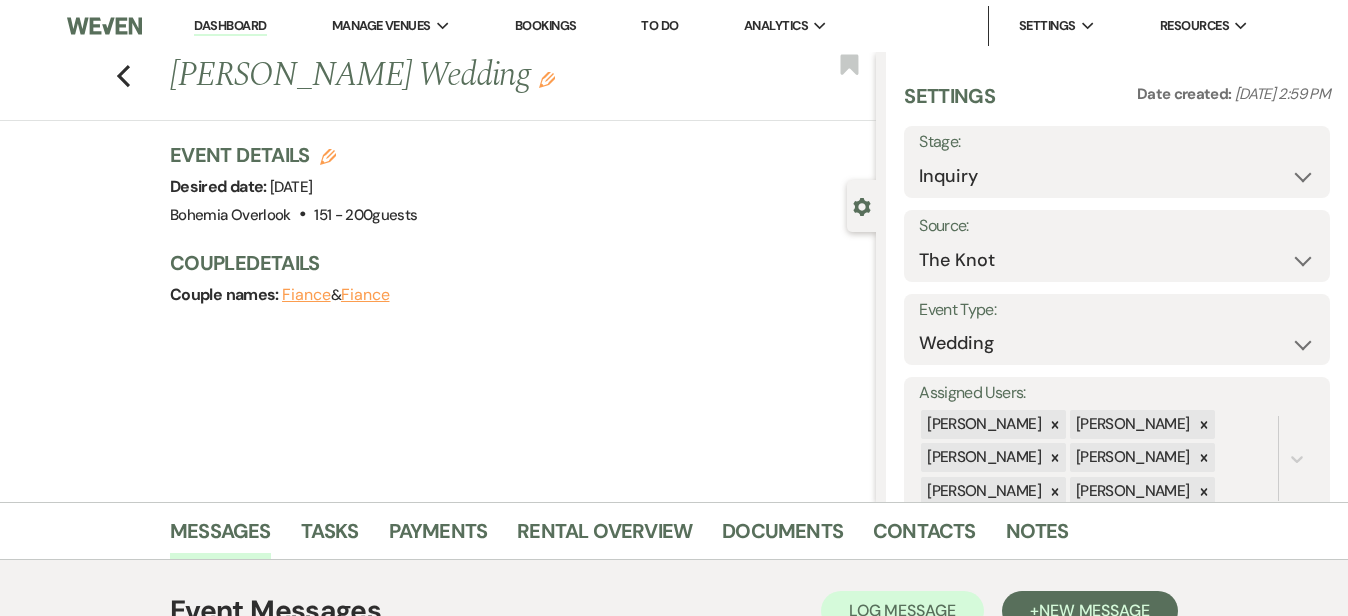 scroll, scrollTop: 0, scrollLeft: 0, axis: both 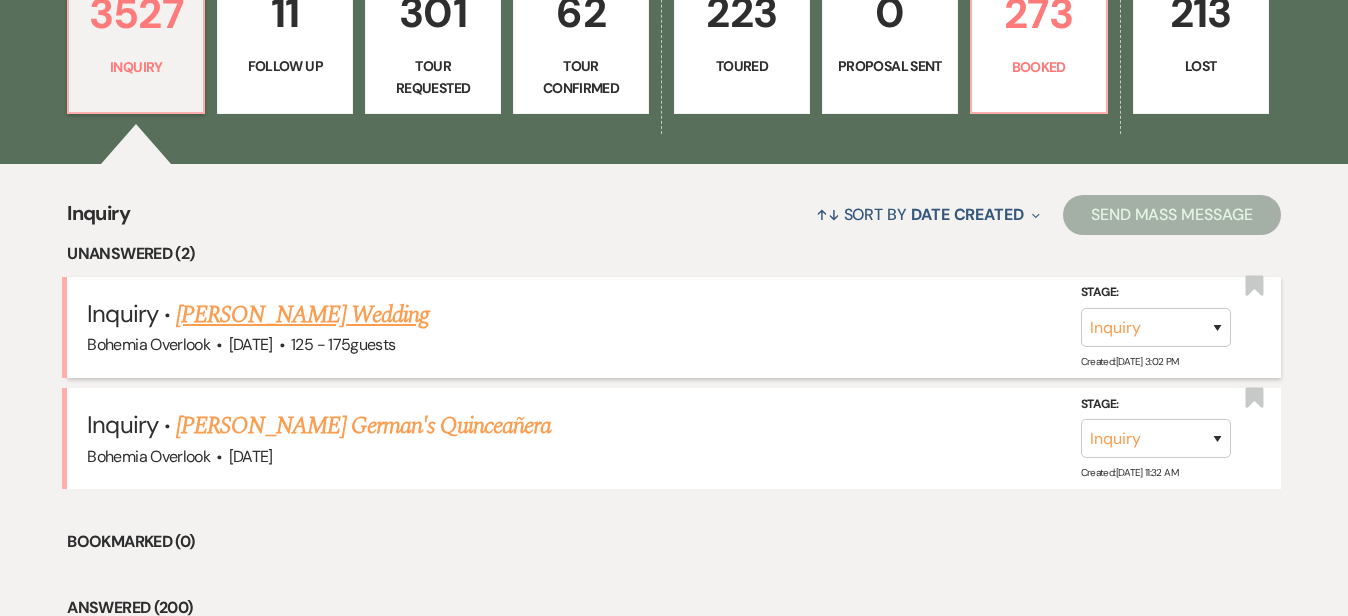 click on "[PERSON_NAME] Wedding" at bounding box center [302, 315] 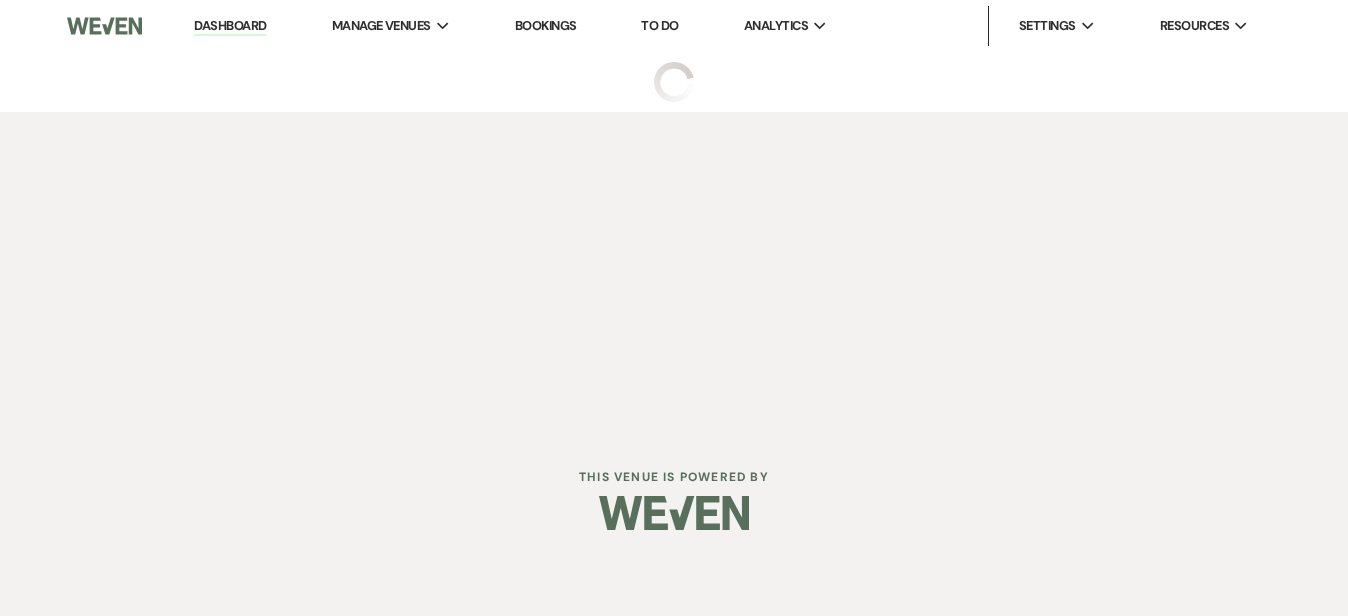 select on "3" 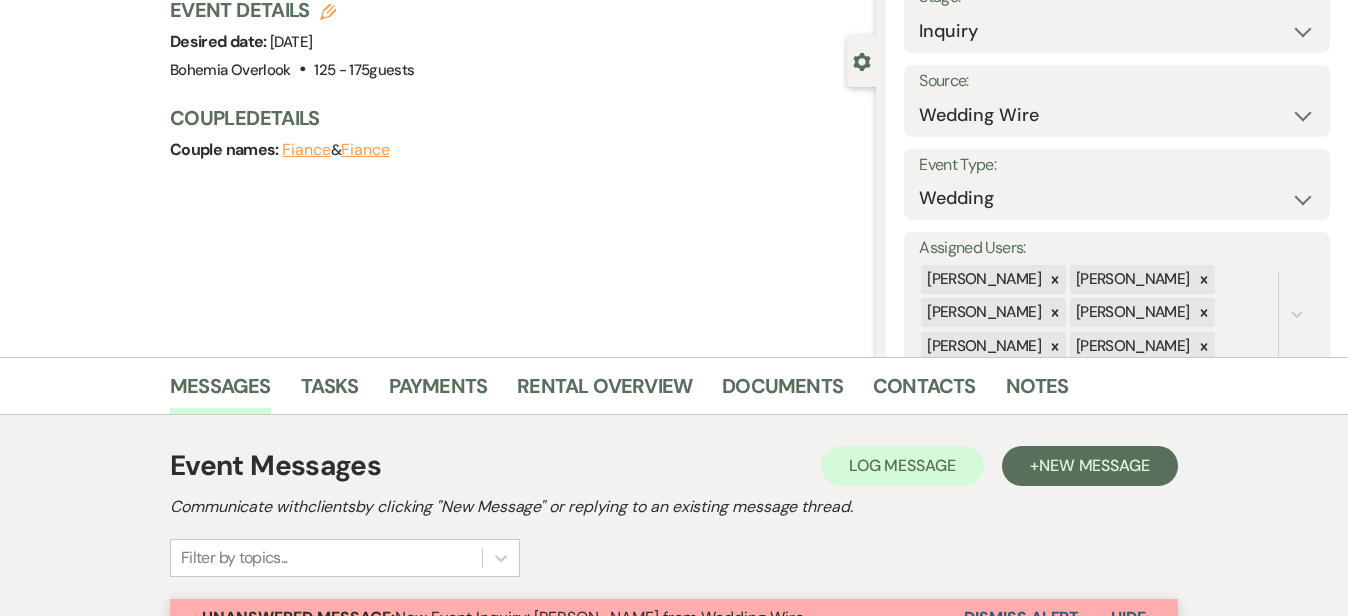 scroll, scrollTop: 166, scrollLeft: 0, axis: vertical 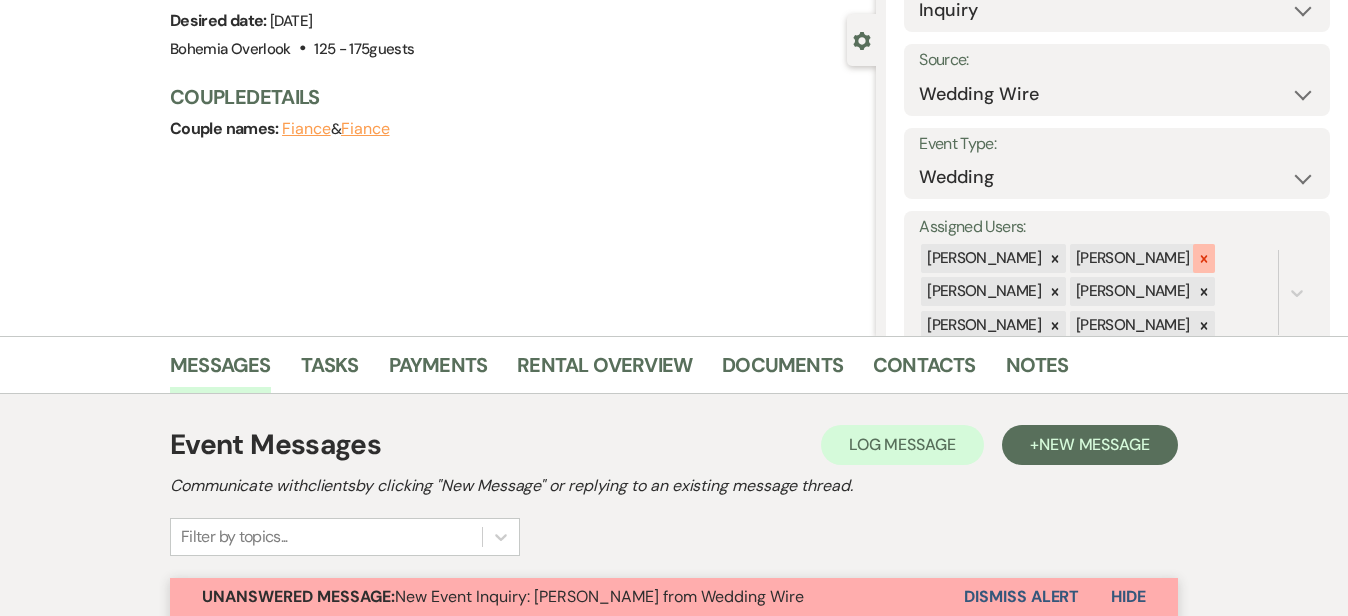 click 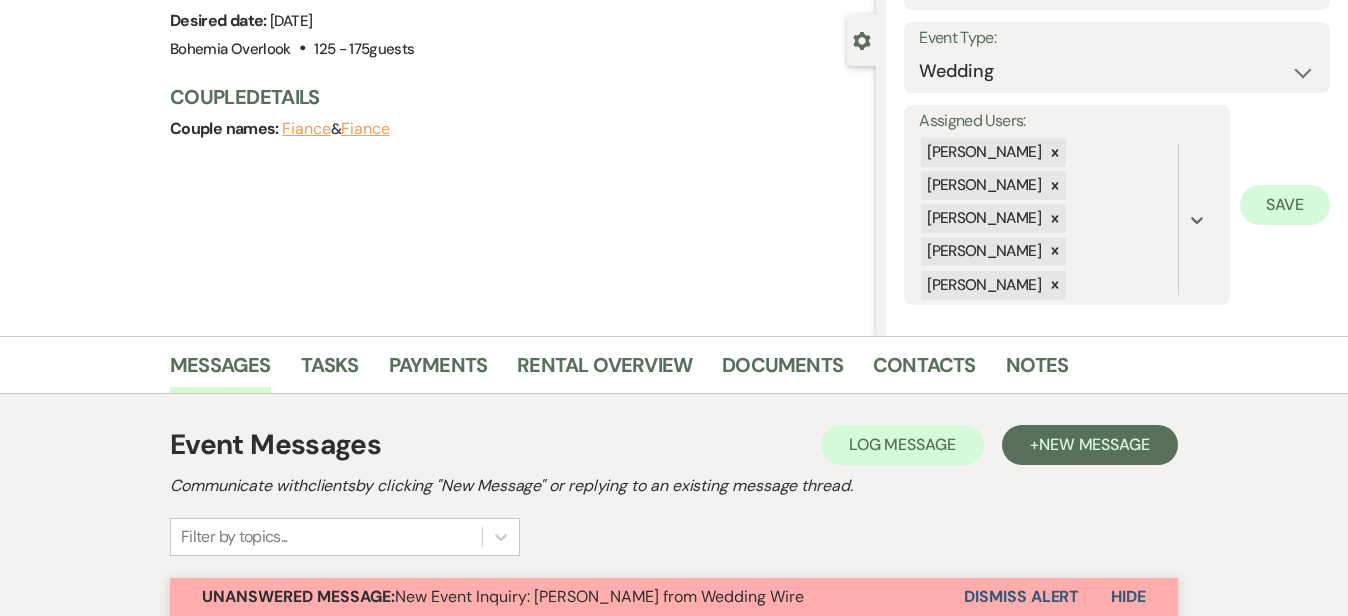 click on "Save" at bounding box center (1285, 205) 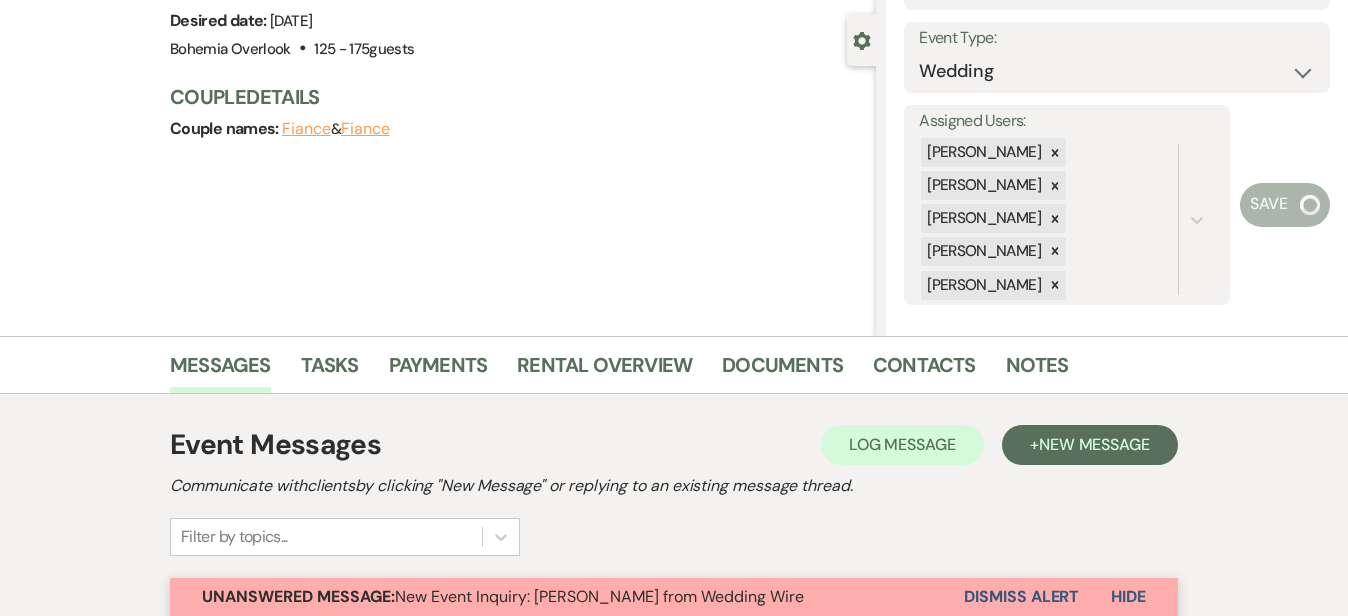 scroll, scrollTop: 44, scrollLeft: 0, axis: vertical 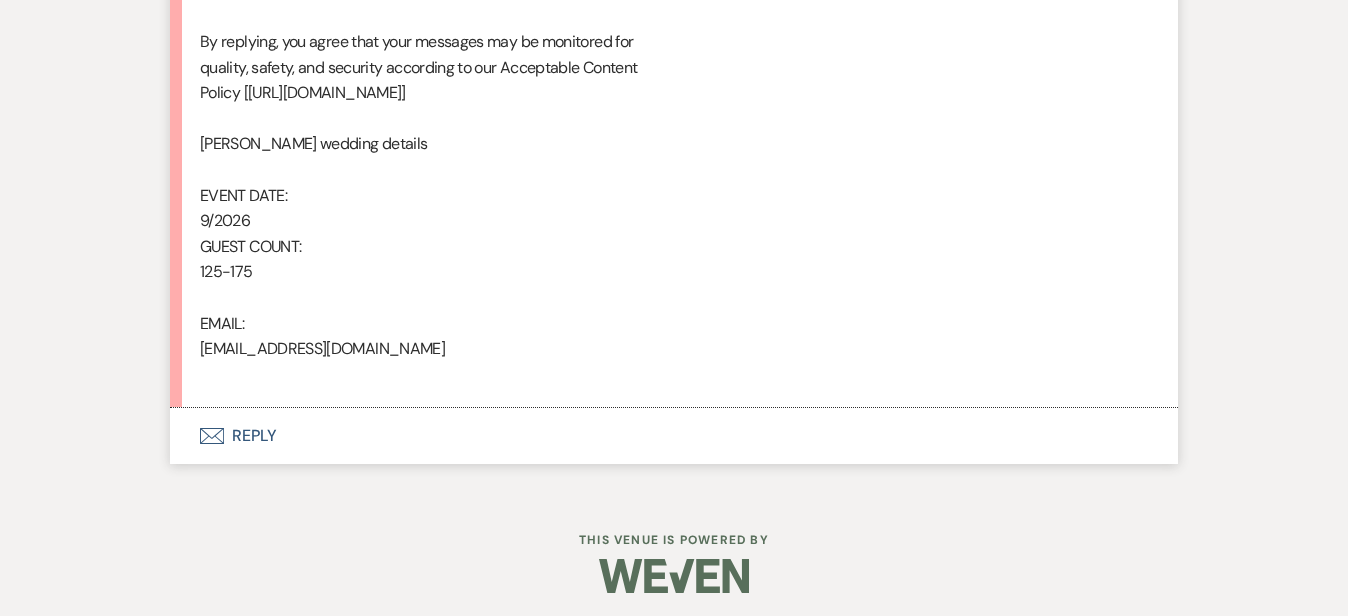 click on "Envelope Reply" at bounding box center [674, 436] 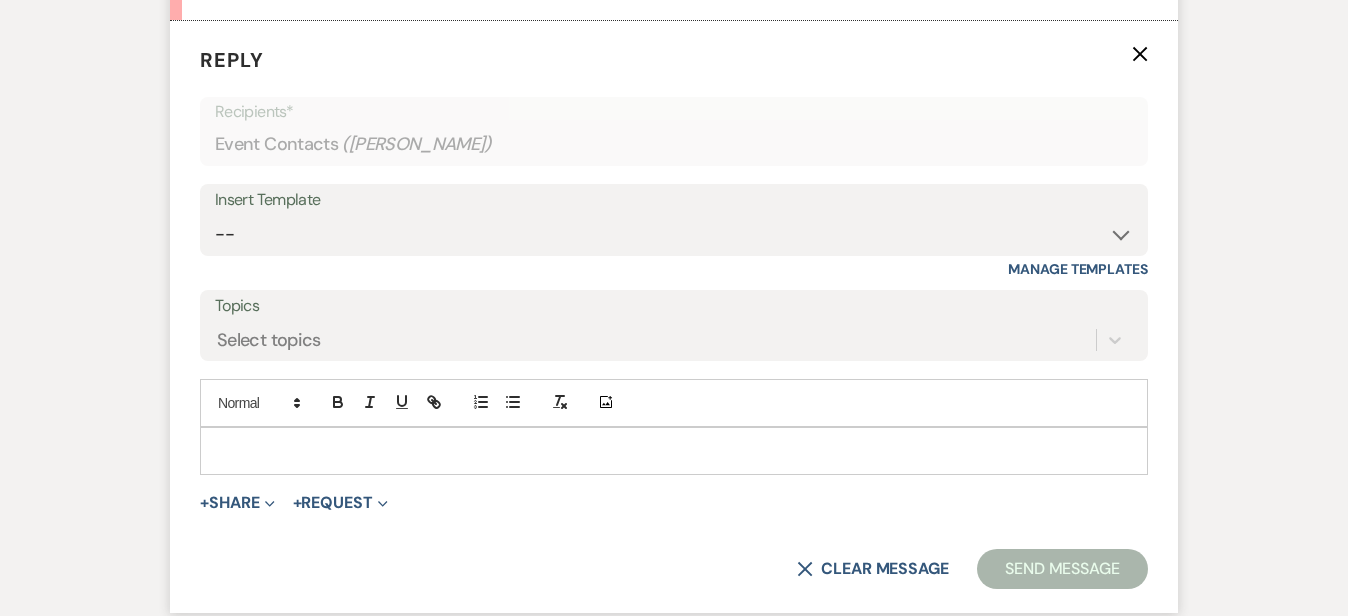 scroll, scrollTop: 1654, scrollLeft: 0, axis: vertical 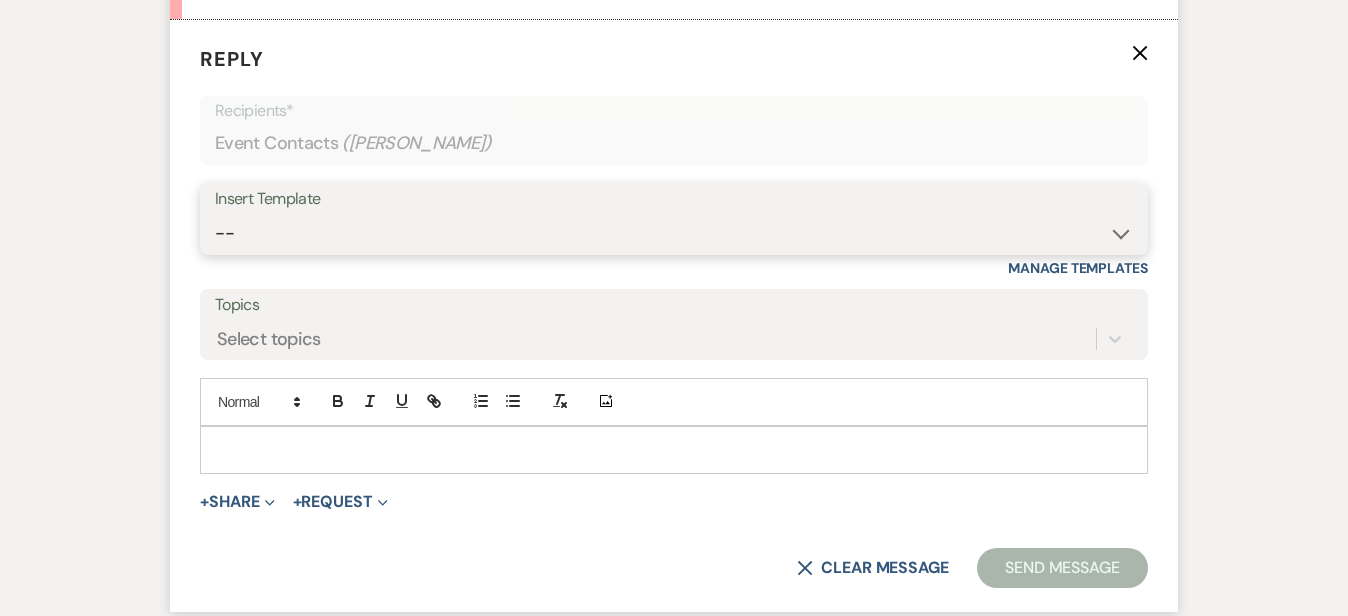 select on "4273" 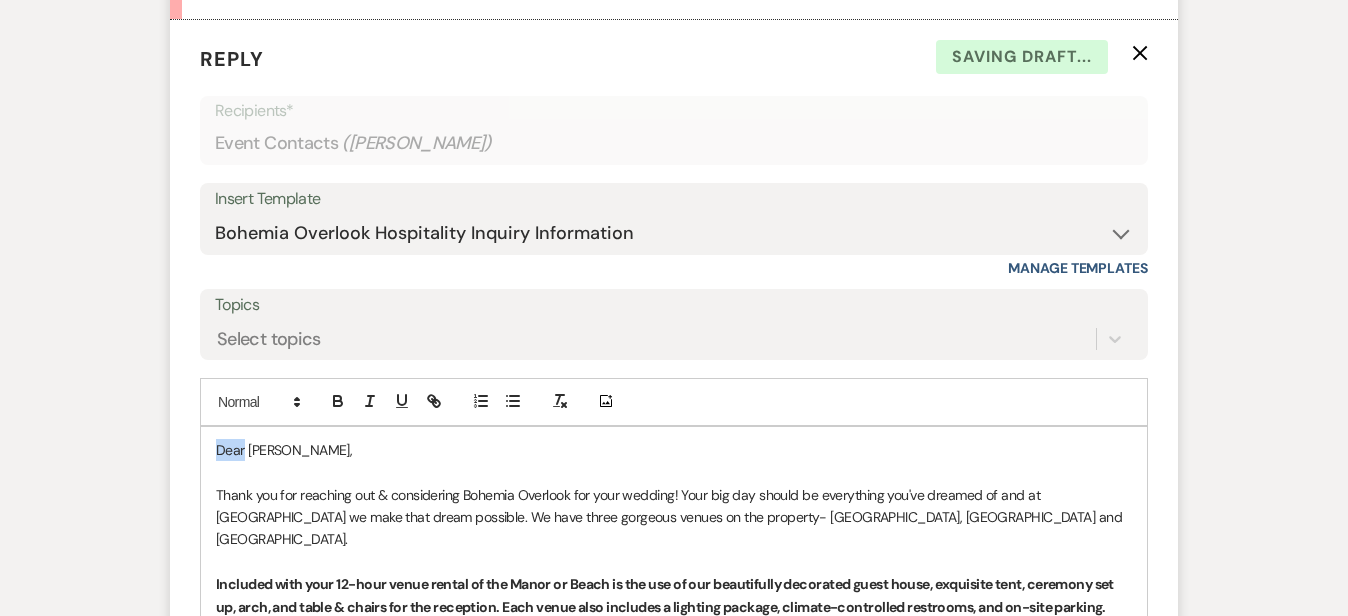 drag, startPoint x: 180, startPoint y: 434, endPoint x: 134, endPoint y: 399, distance: 57.801384 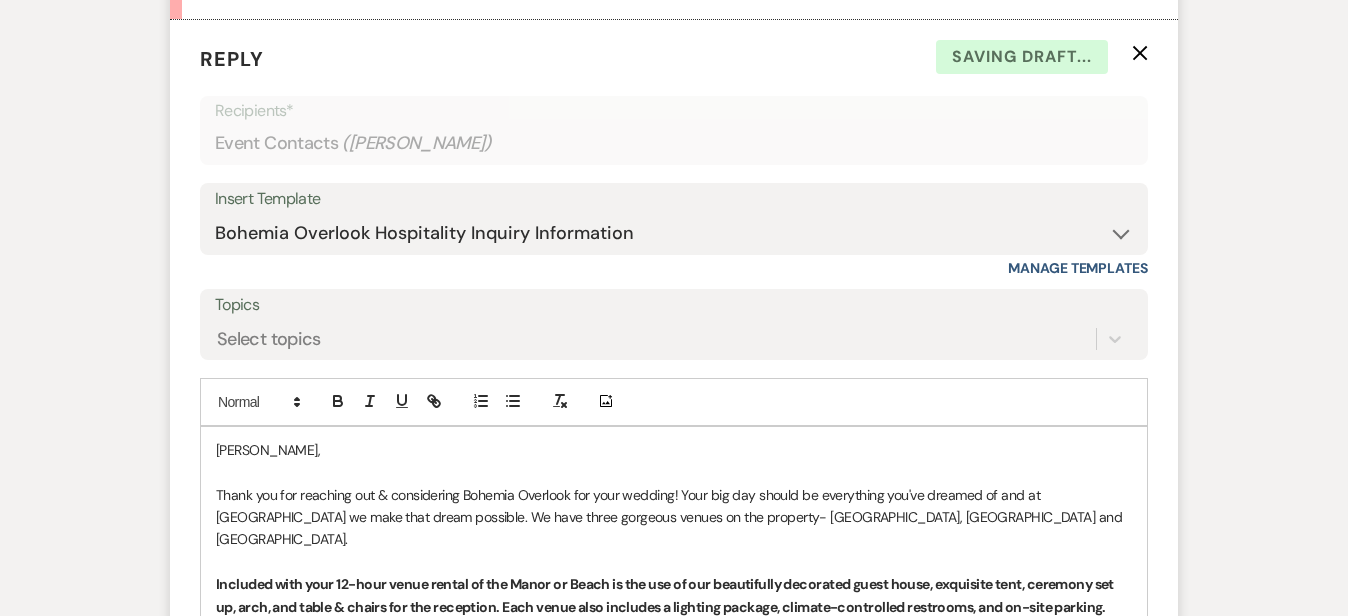 type 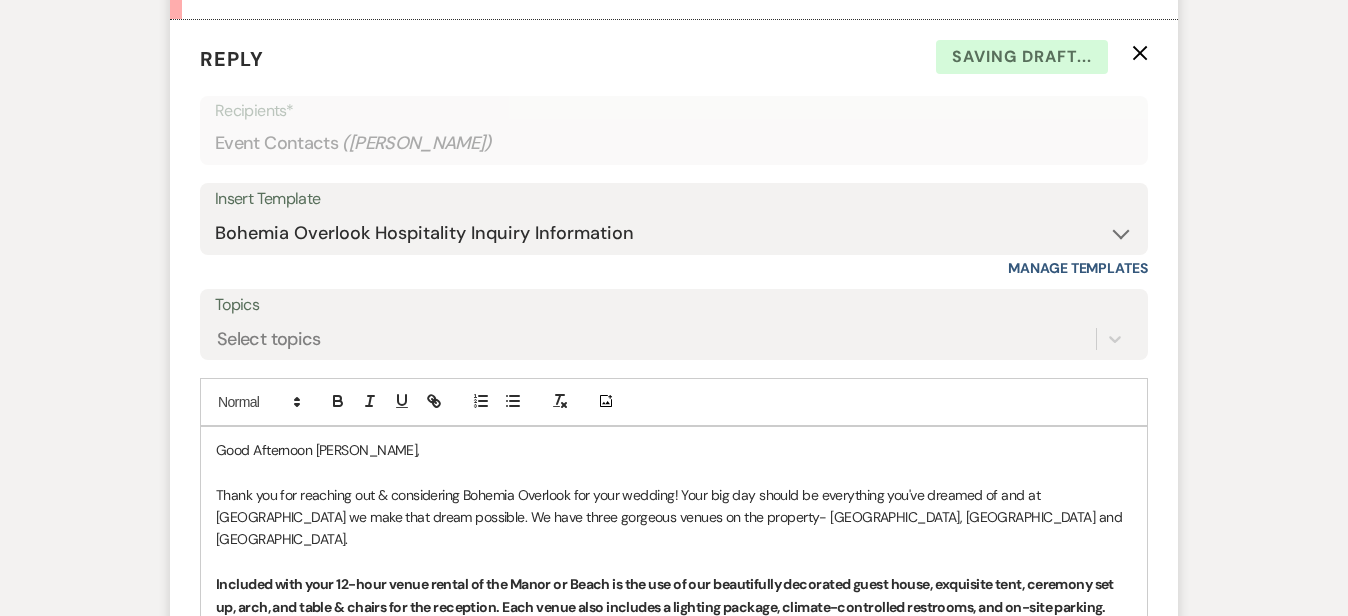 click on "Messages Tasks Payments Rental Overview Documents Contacts Notes Event Messages   Log Log Message +  New Message Communicate with  clients  by clicking "New Message" or replying to an existing message thread. Filter by topics... Unanswered Message:  New Event Inquiry: [PERSON_NAME] from Wedding Wire Dismiss Alert Hide [PERSON_NAME] [DATE] 3:02 PM
From : [PERSON_NAME]
Event : [PERSON_NAME] Event
Desired date : [DATE]
Anticipated guest count : 175
Vision : (unknown)
Source : Wedding Wire
Budget : (unknown)
Pinterest inspiration : (unknown)
Message :   [PERSON_NAME] wants to learn more about your offerings! Check out their message:  Hi there - we found you on WeddingWire and would love more information about your venue!  For: Bohemia Overlook - Mansion Weddings Baltimore  By replying, you agree that your messages may be monitored for quality, safety, and security according to our Acceptable Content Policy [[URL][DOMAIN_NAME]]" at bounding box center [674, 69] 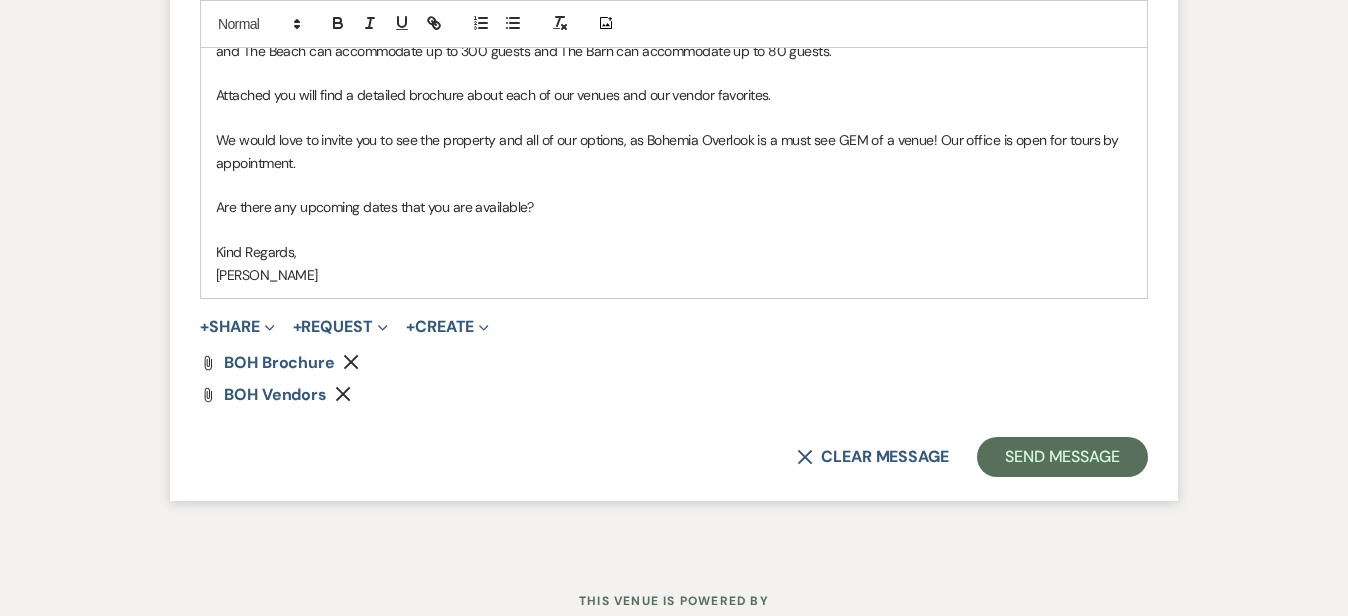 scroll, scrollTop: 2410, scrollLeft: 0, axis: vertical 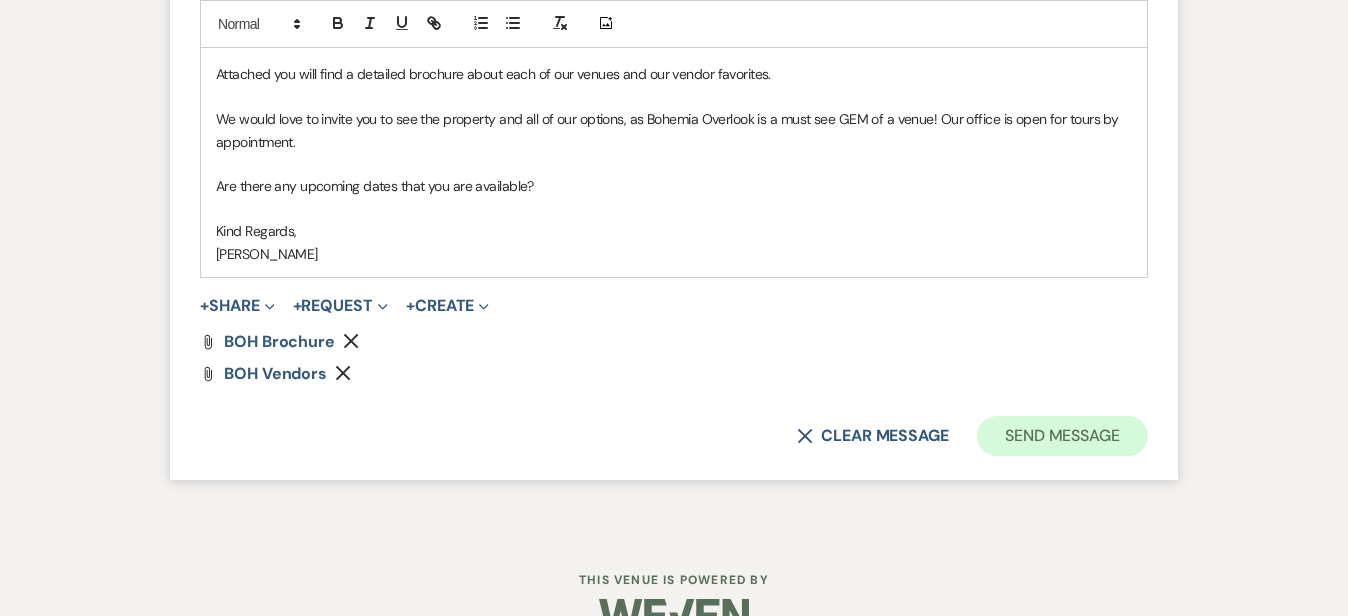 click on "Send Message" at bounding box center (1062, 436) 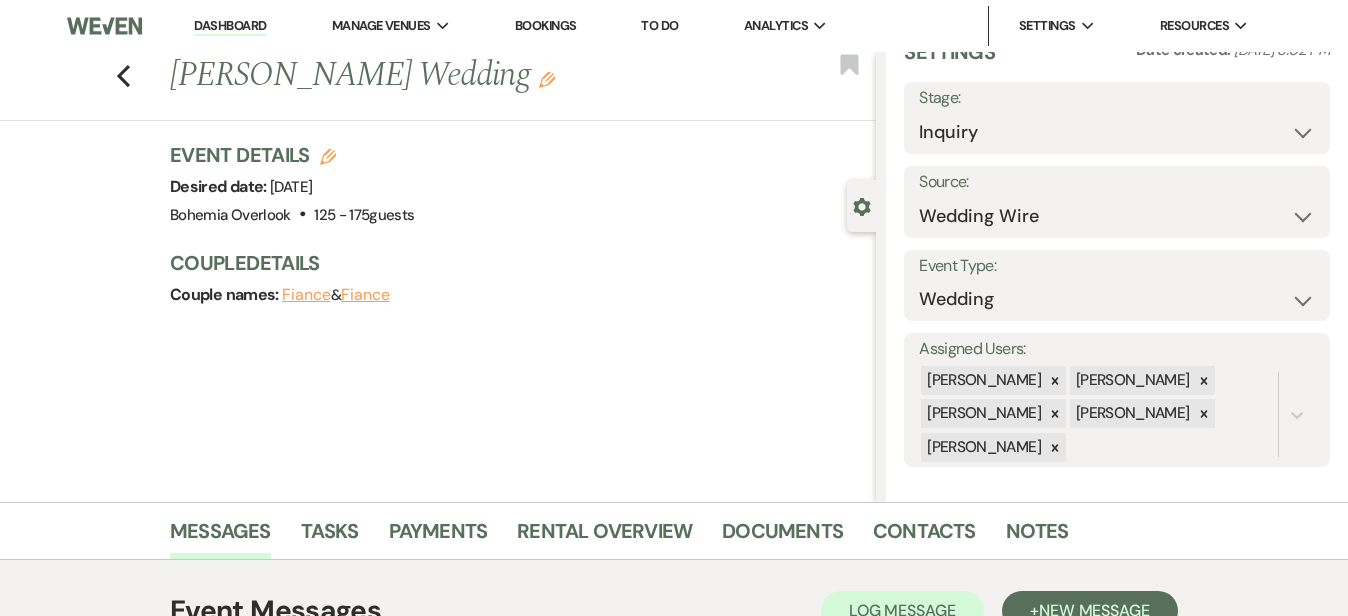 scroll, scrollTop: 0, scrollLeft: 0, axis: both 